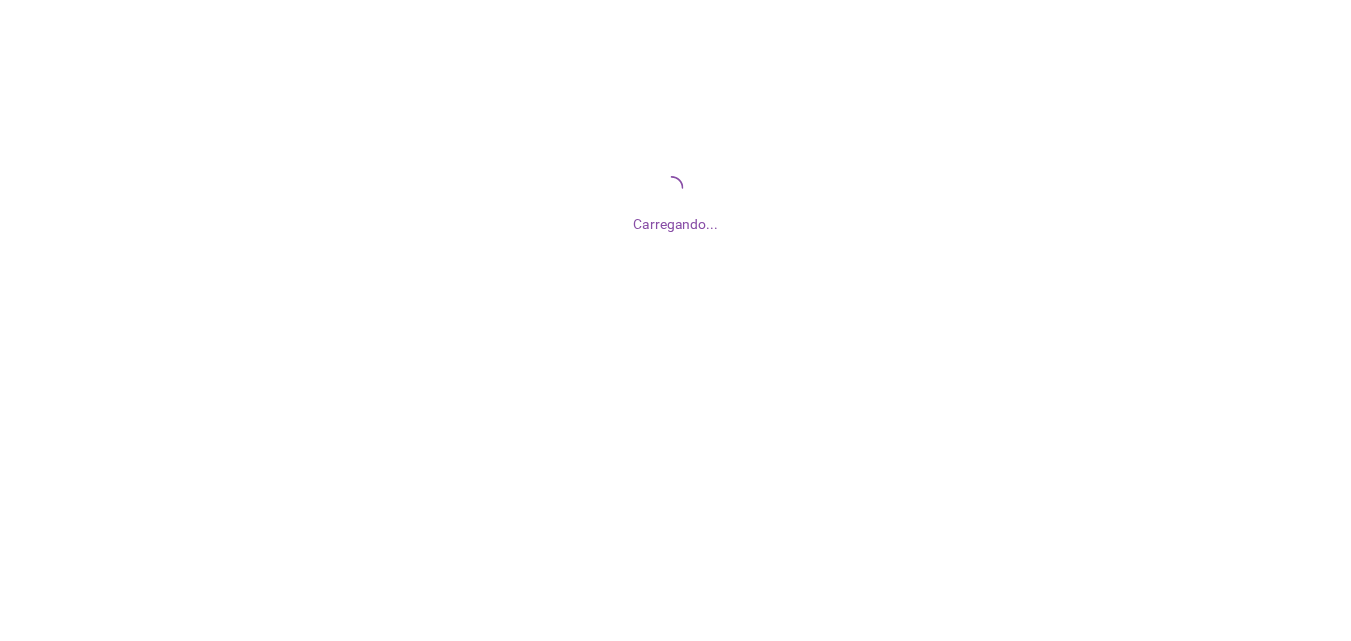 scroll, scrollTop: 0, scrollLeft: 0, axis: both 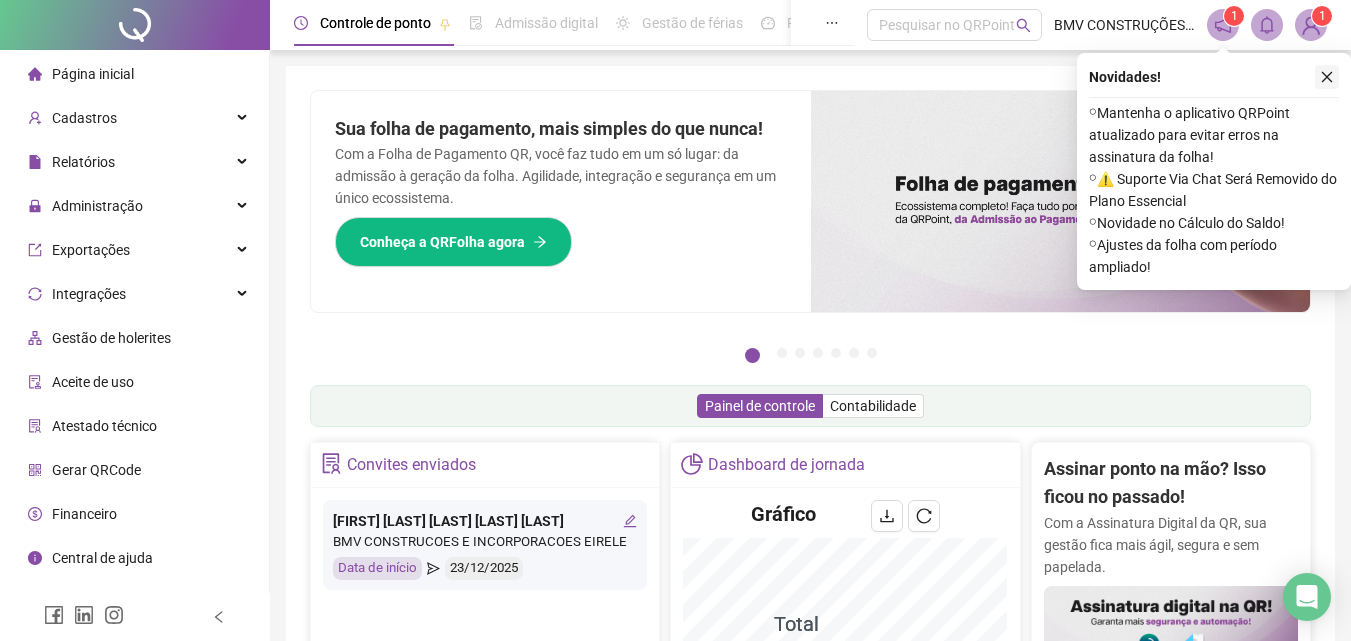 click 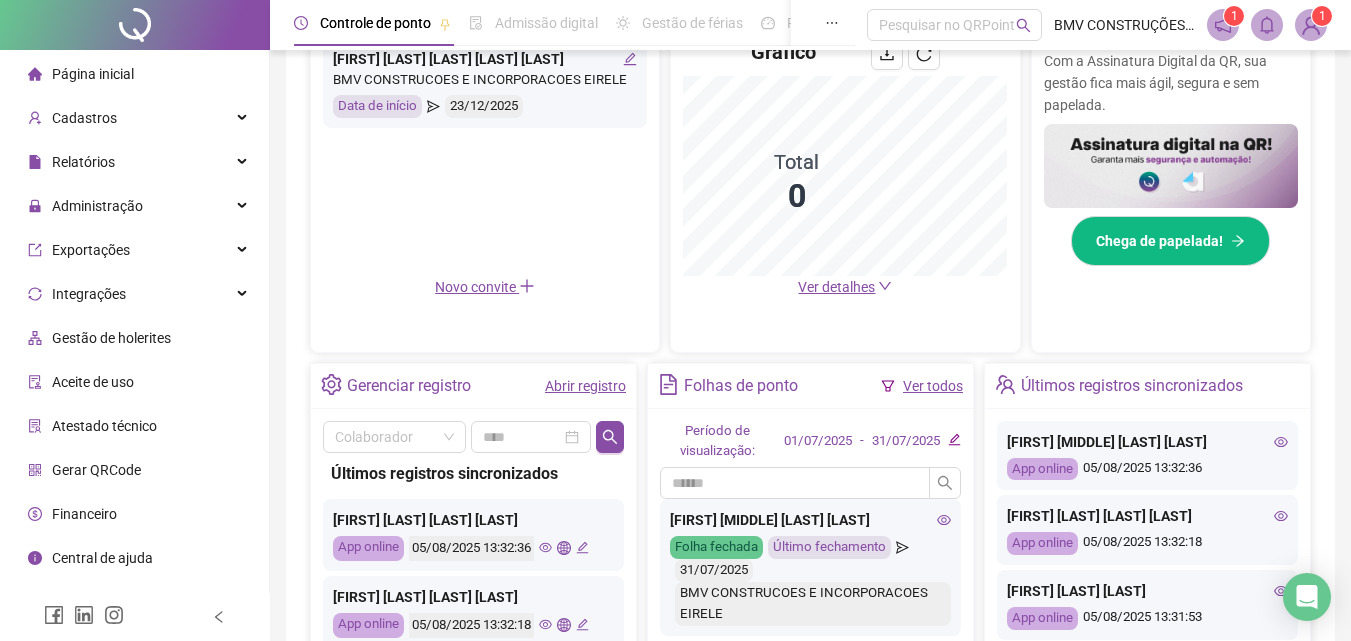 scroll, scrollTop: 500, scrollLeft: 0, axis: vertical 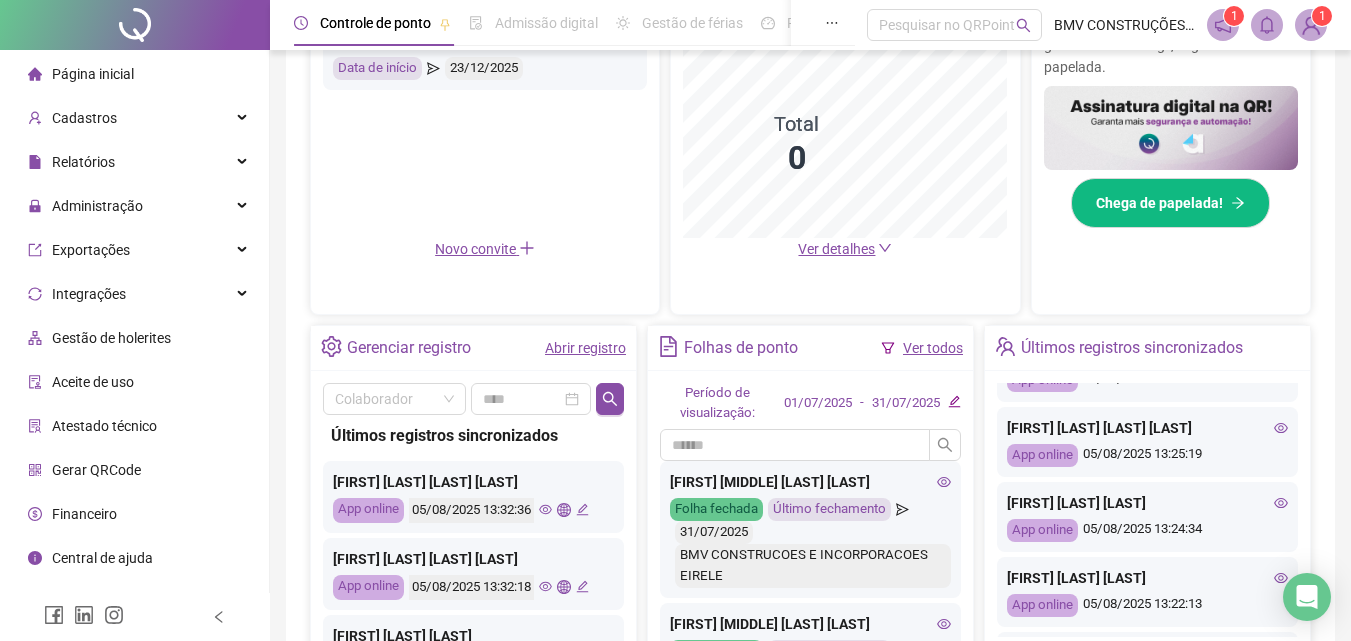 click 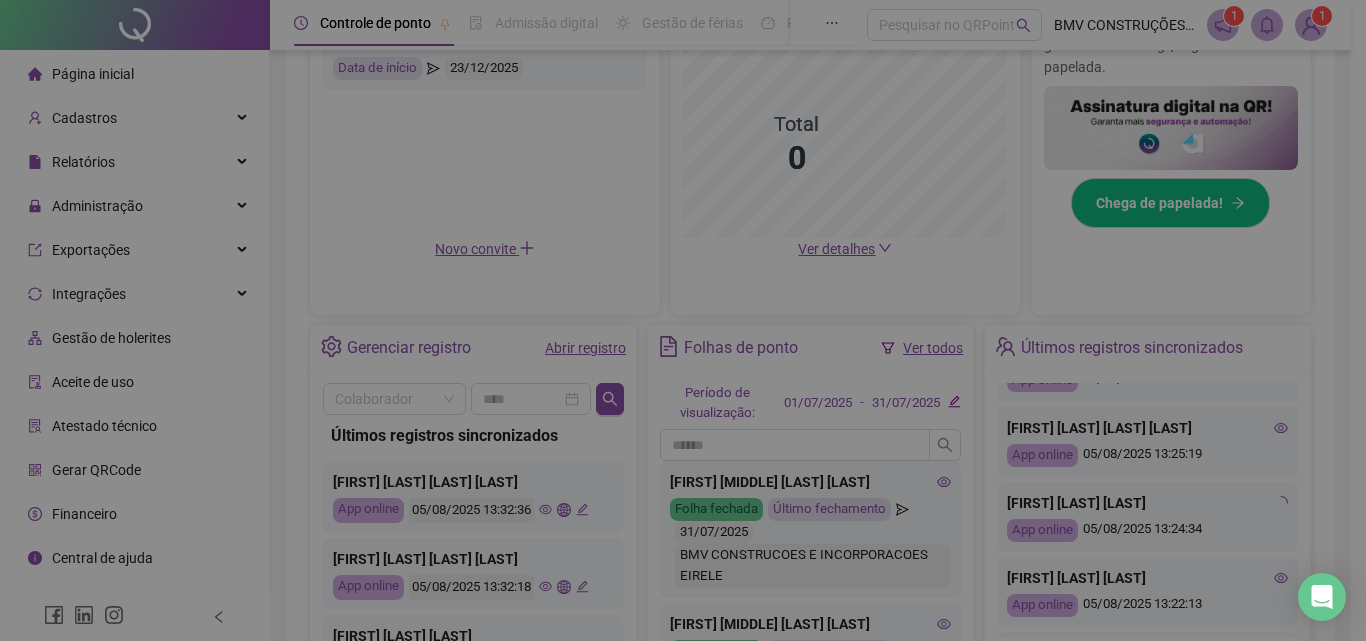 type on "**********" 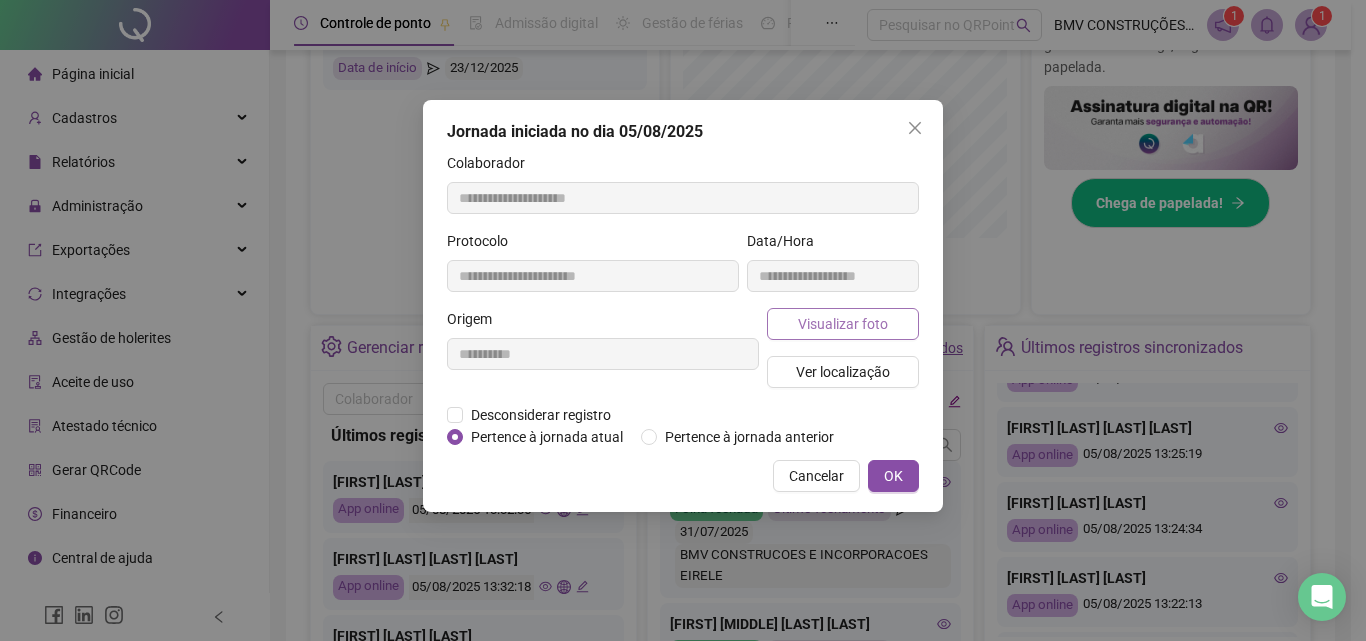 click on "Visualizar foto" at bounding box center [843, 324] 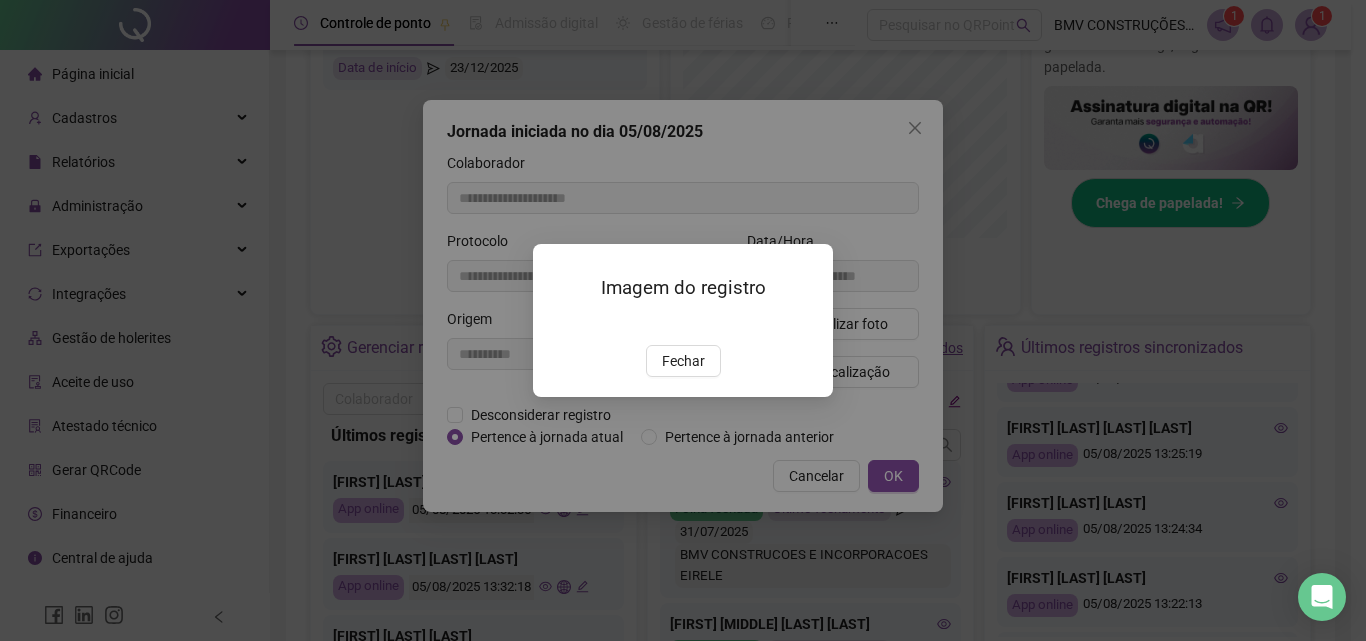 click at bounding box center [557, 324] 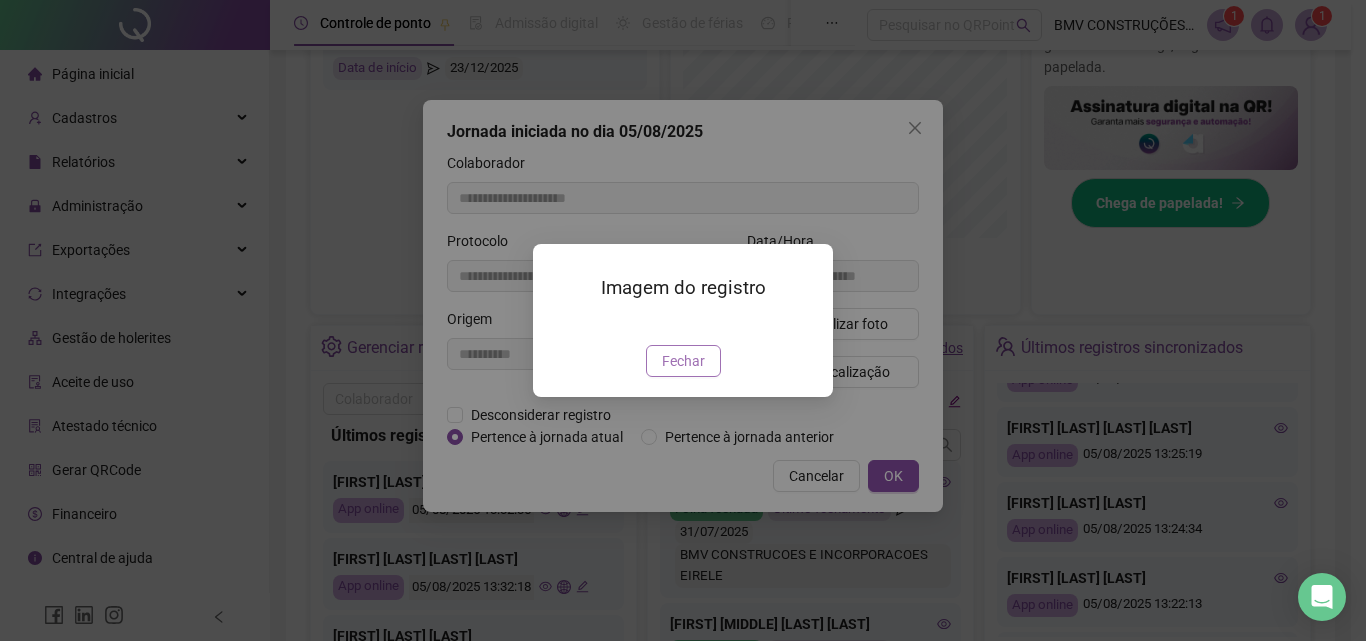 click on "Fechar" at bounding box center (683, 361) 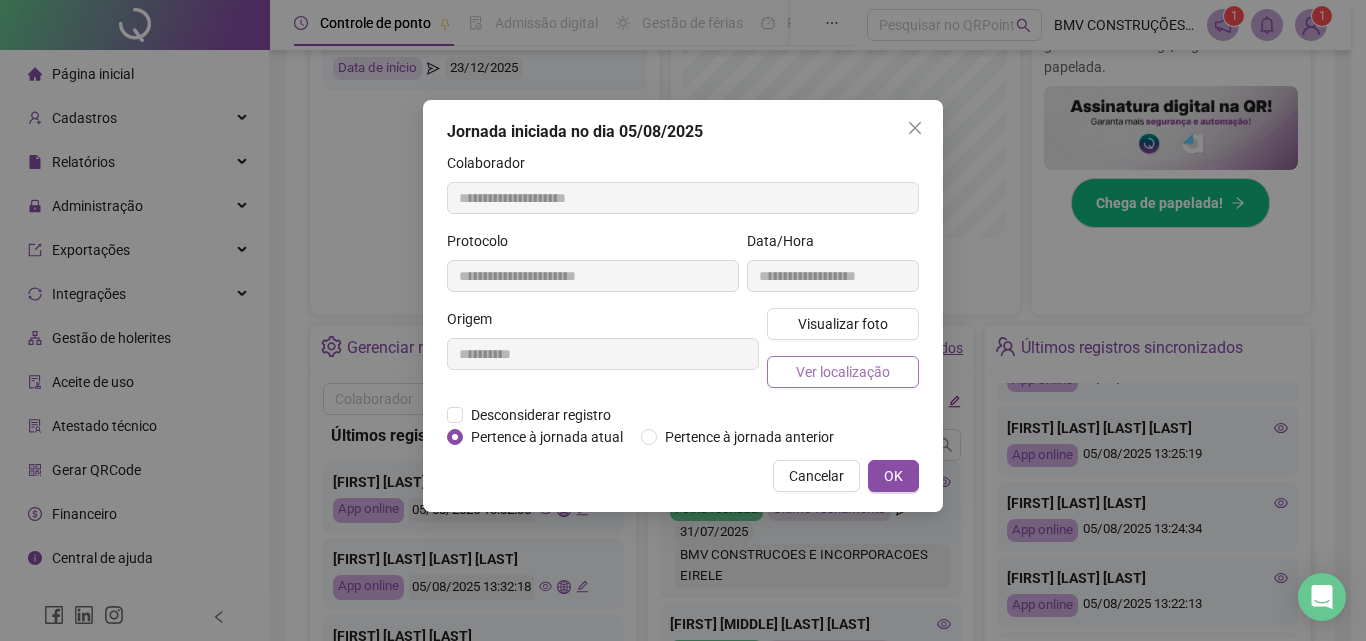 click on "Ver localização" at bounding box center (843, 372) 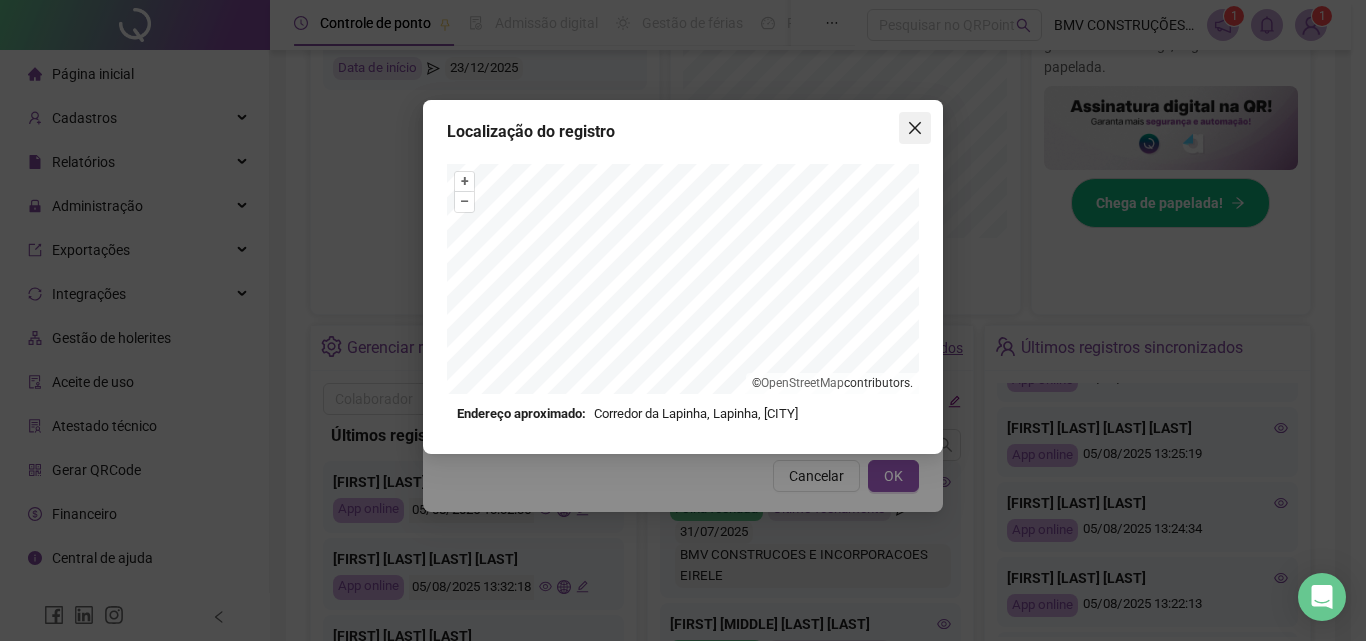 click at bounding box center [915, 128] 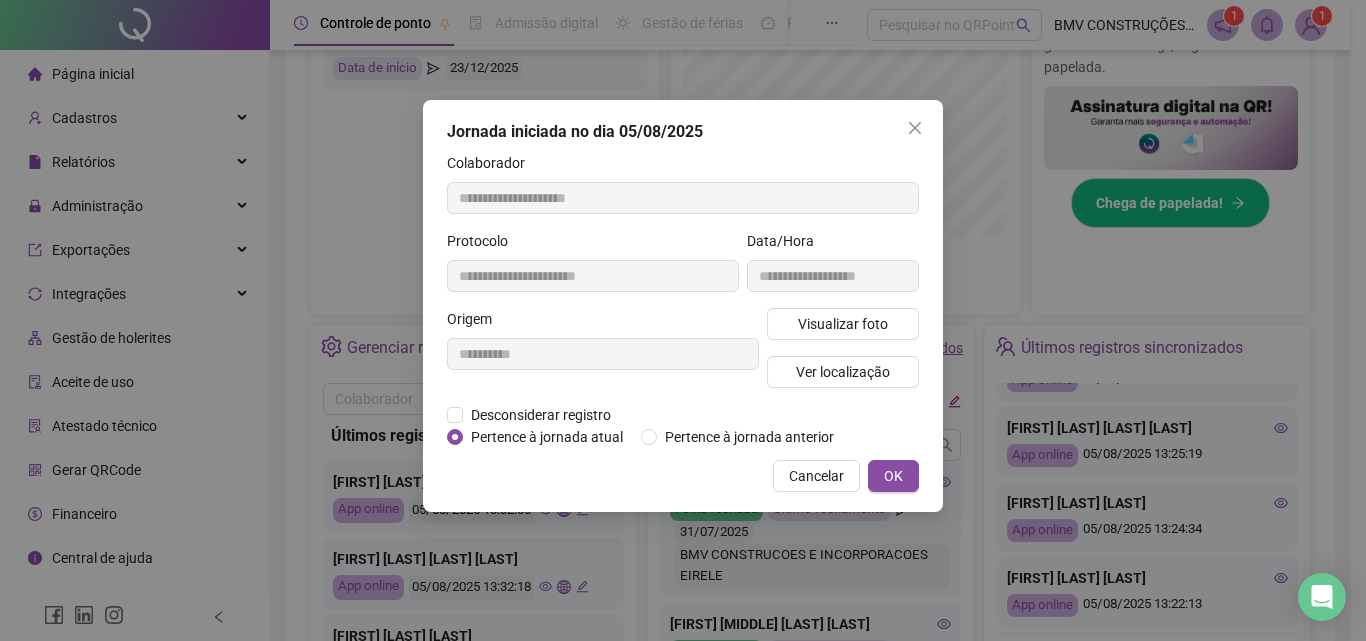 click at bounding box center (915, 128) 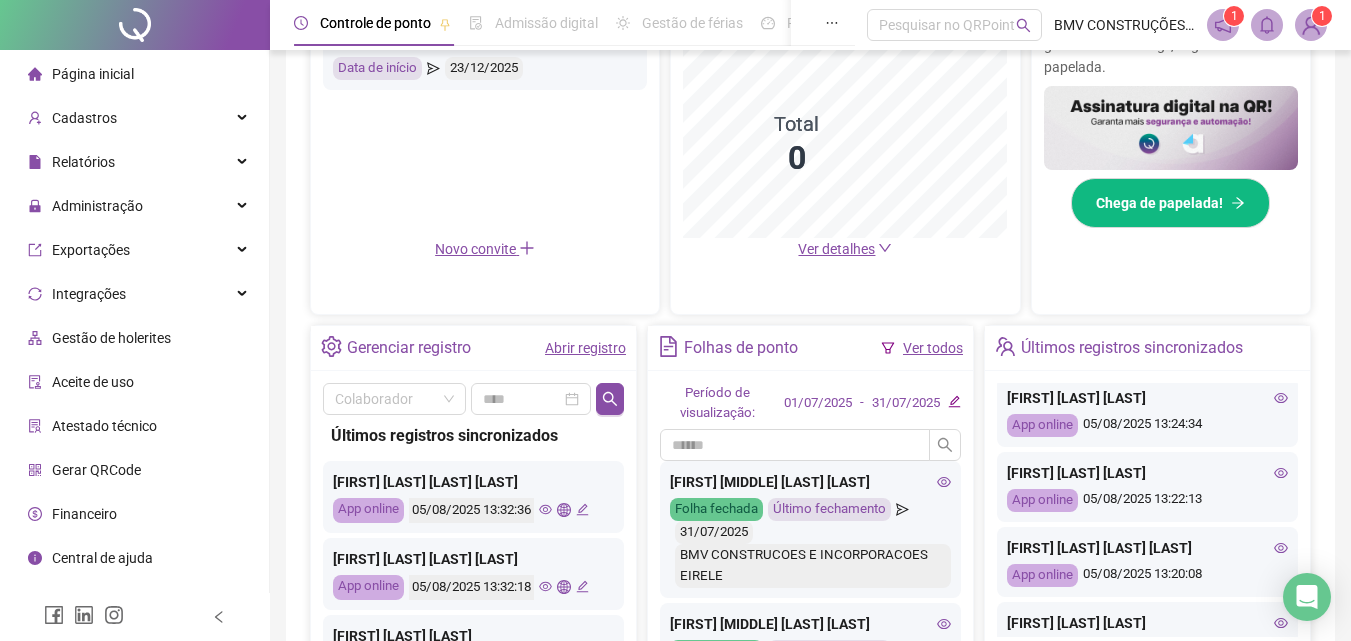 scroll, scrollTop: 300, scrollLeft: 0, axis: vertical 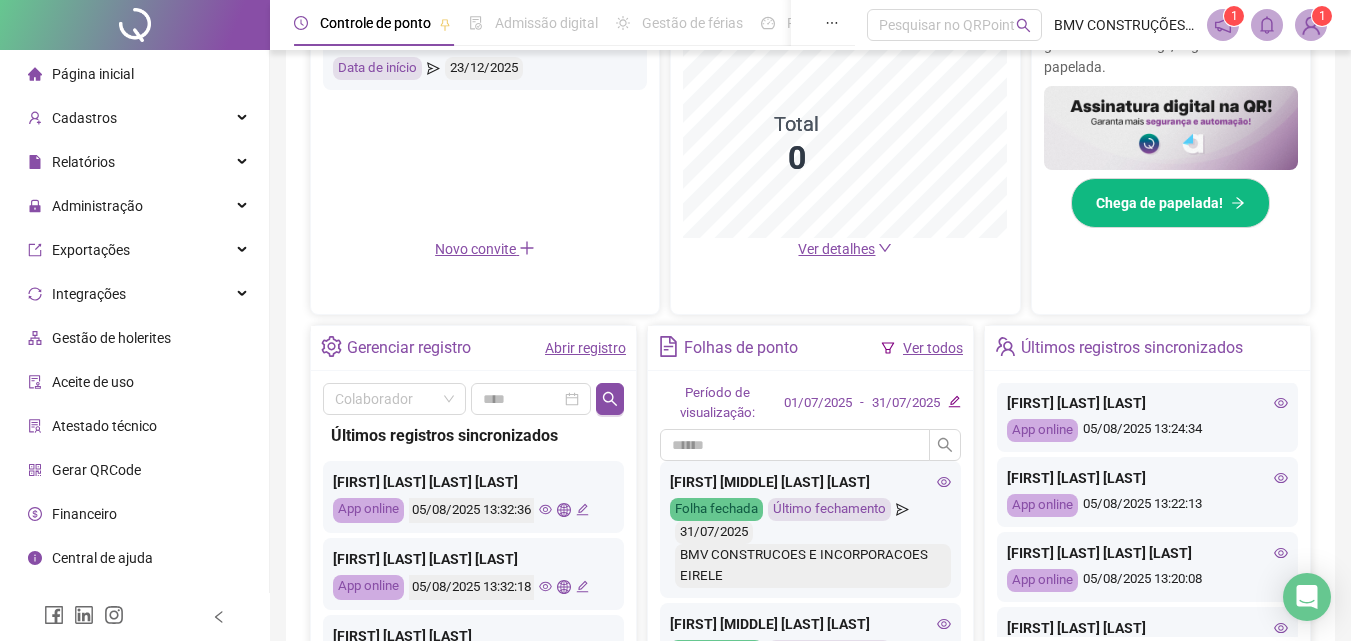 click 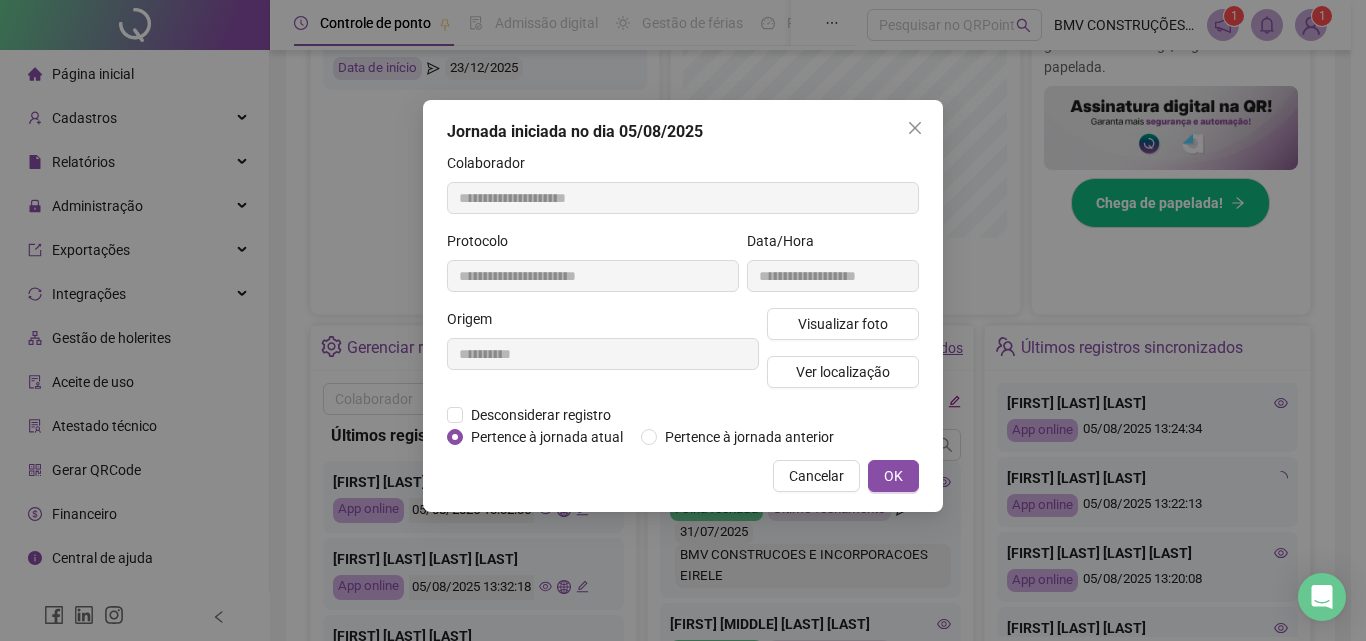 type on "**********" 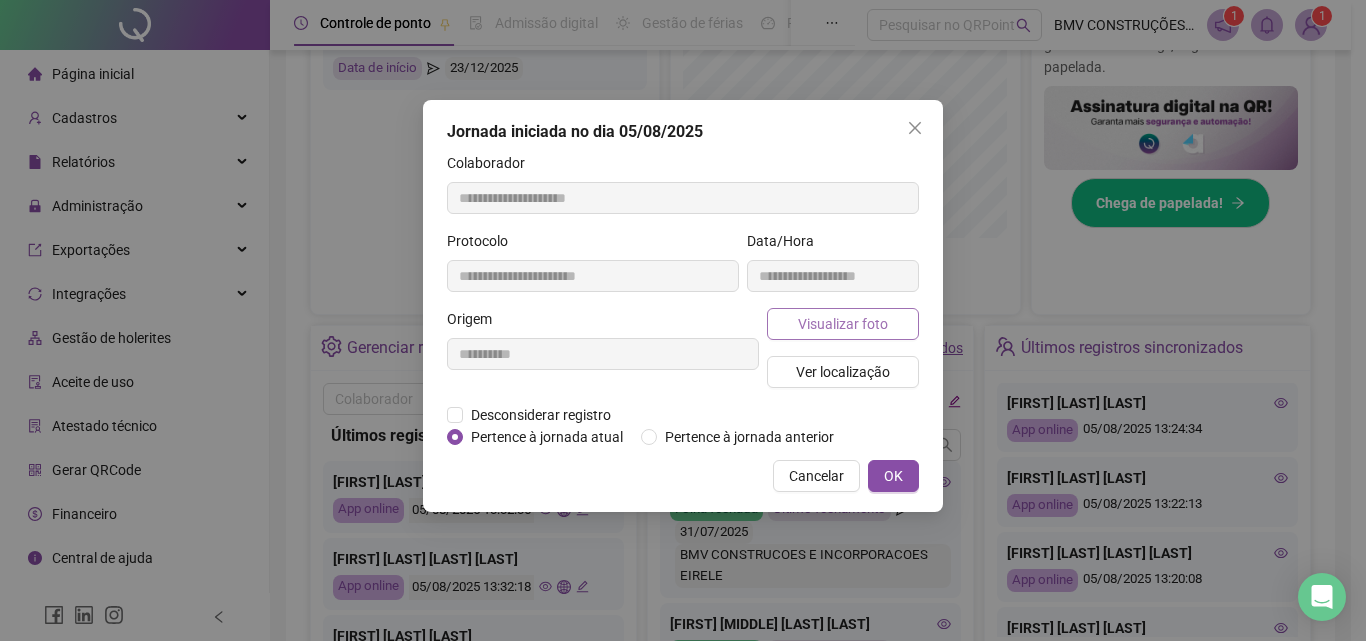 click on "Visualizar foto" at bounding box center [843, 324] 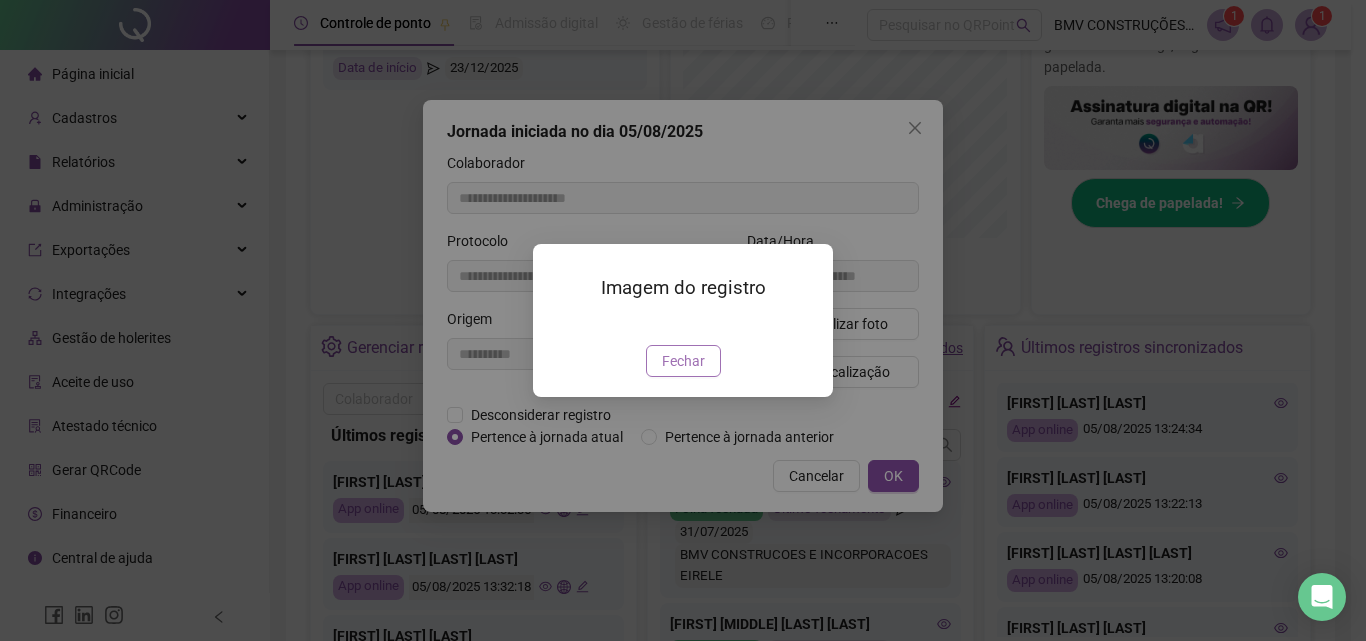 click on "Fechar" at bounding box center (683, 361) 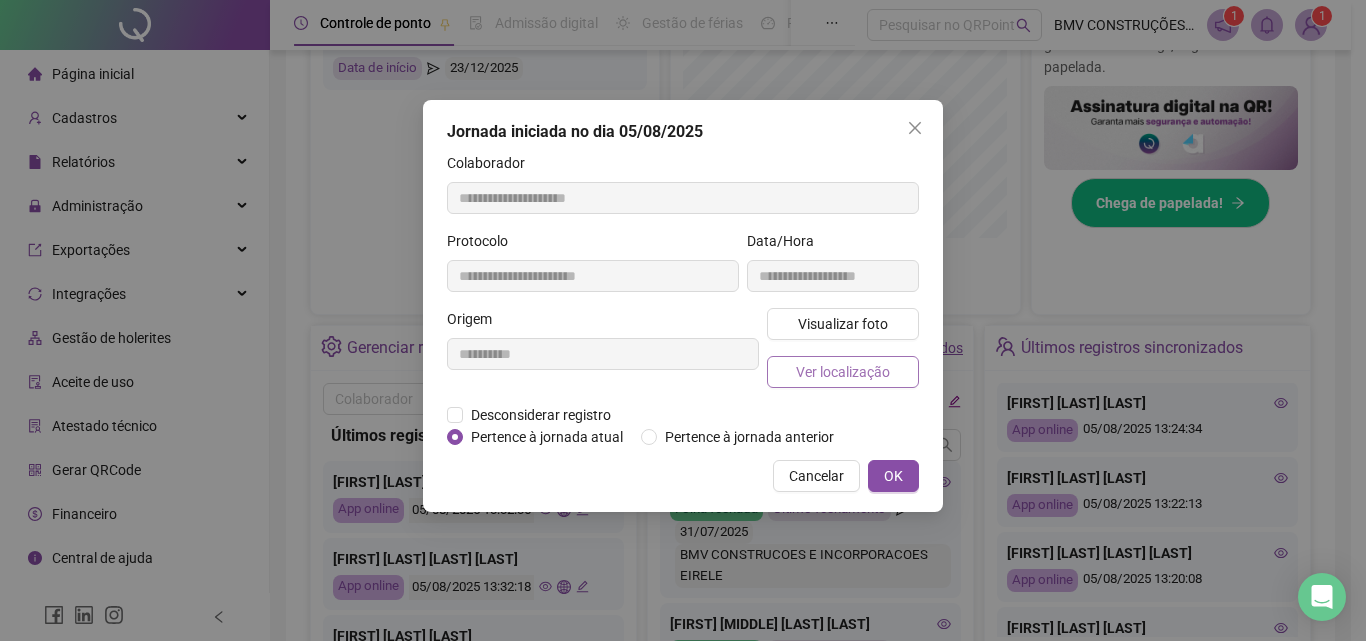 click on "Ver localização" at bounding box center [843, 372] 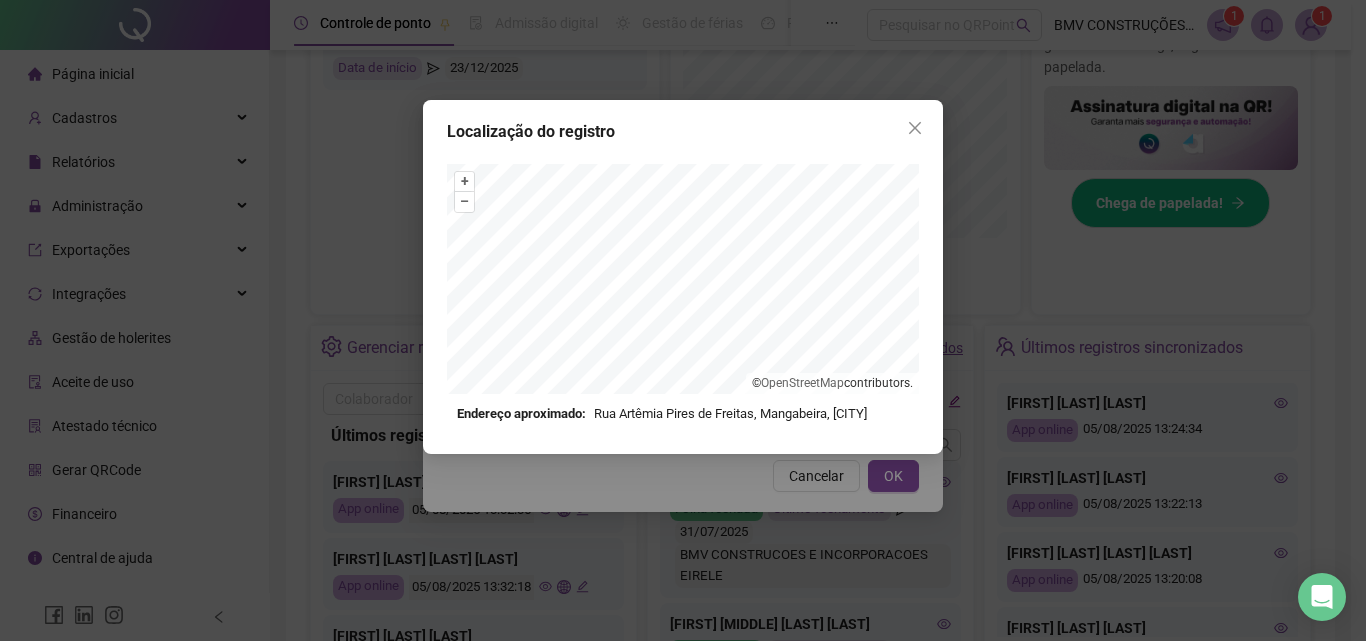 click on "+ – ⇧ › ©  OpenStreetMap  contributors." at bounding box center [683, 279] 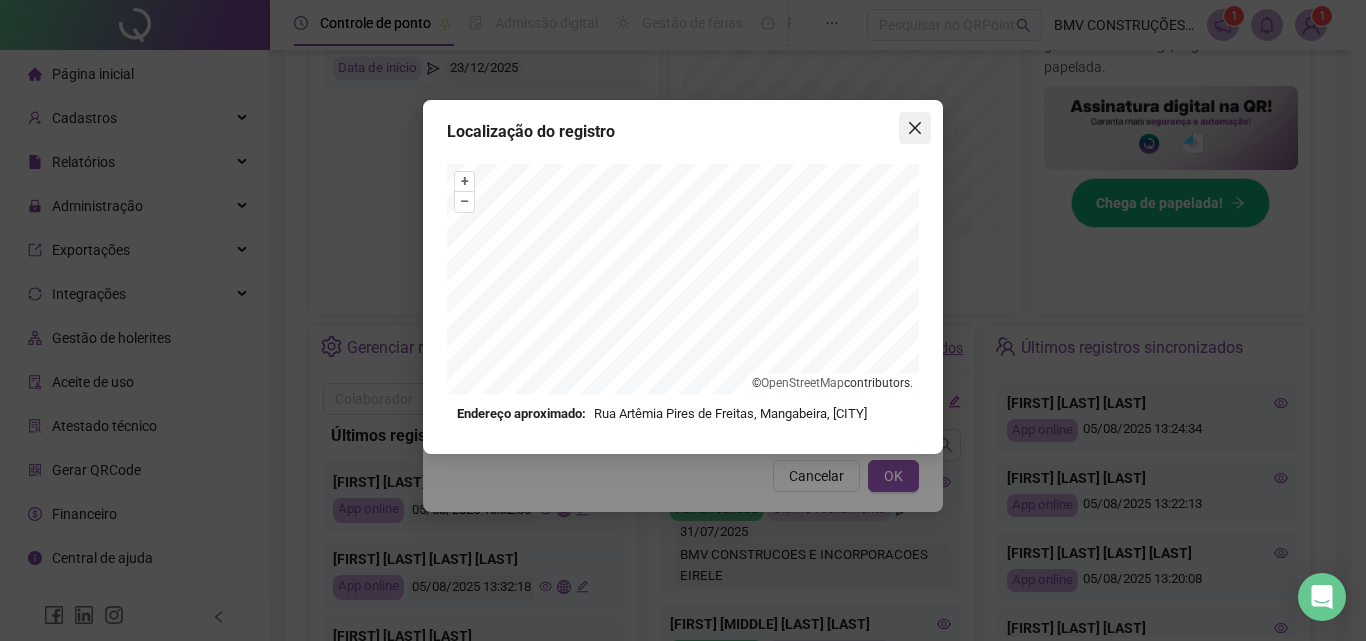 click 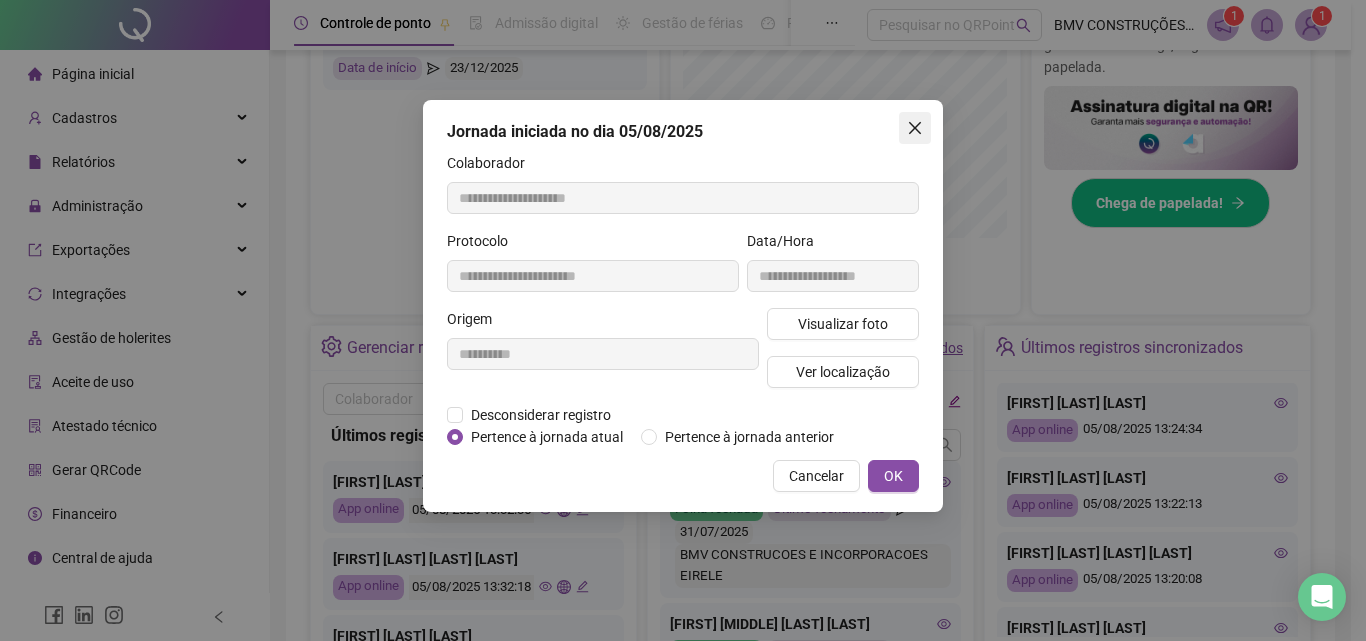 click 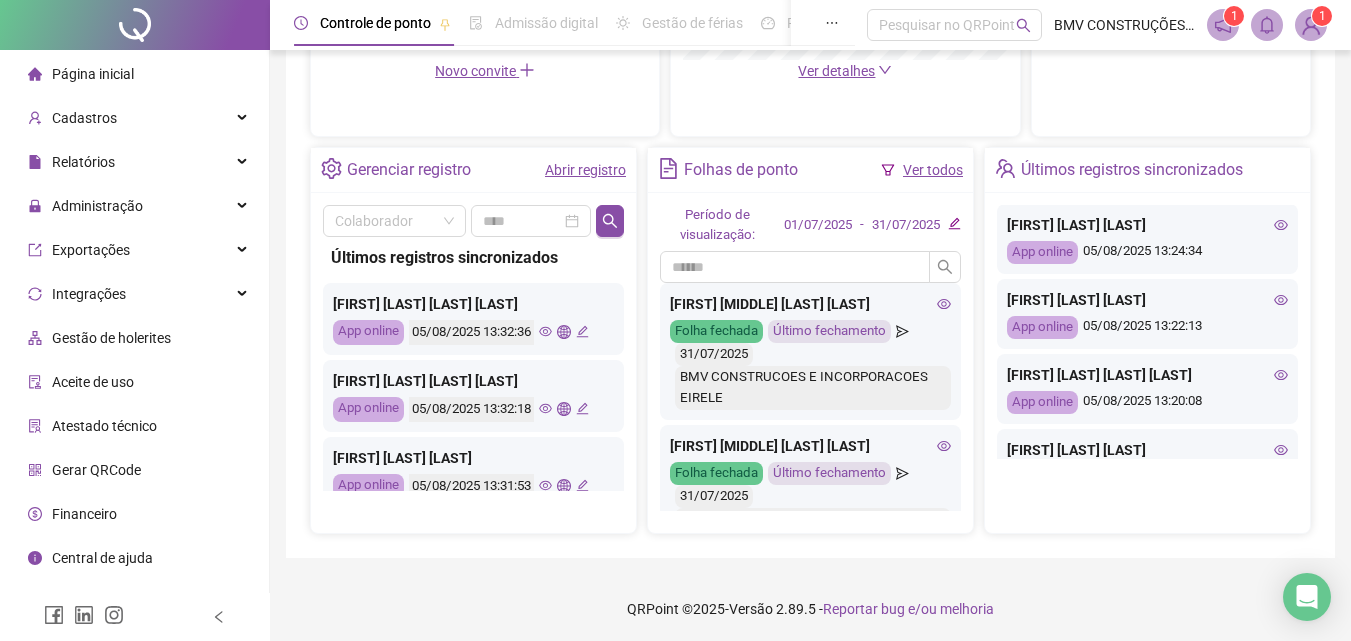 scroll, scrollTop: 681, scrollLeft: 0, axis: vertical 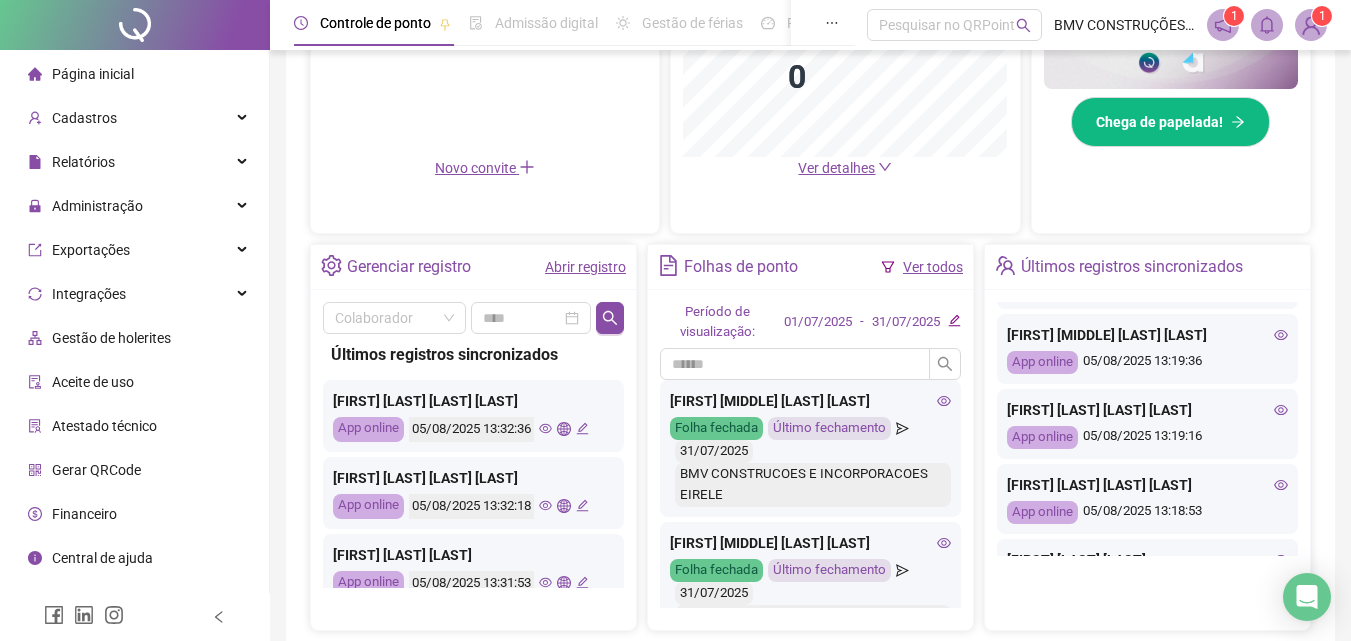 click on "THOME MENDONCA COUTO DE CARVALHO" at bounding box center [1147, 485] 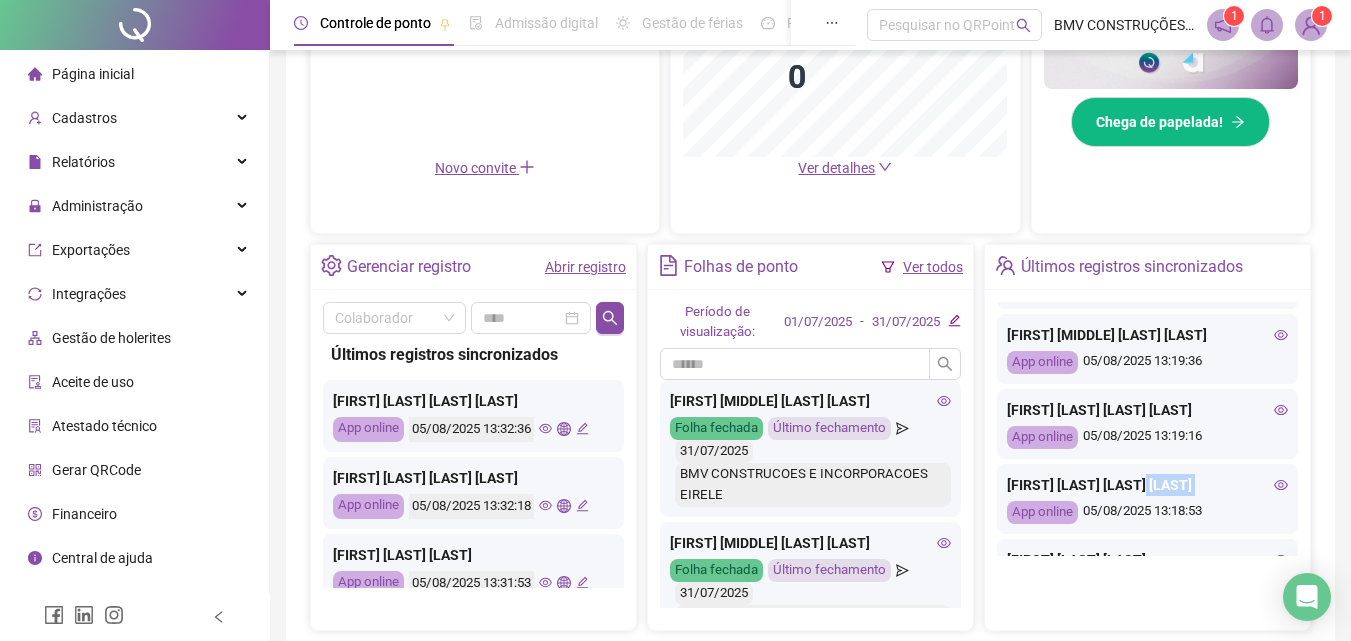 click on "THOME MENDONCA COUTO DE CARVALHO" at bounding box center [1147, 485] 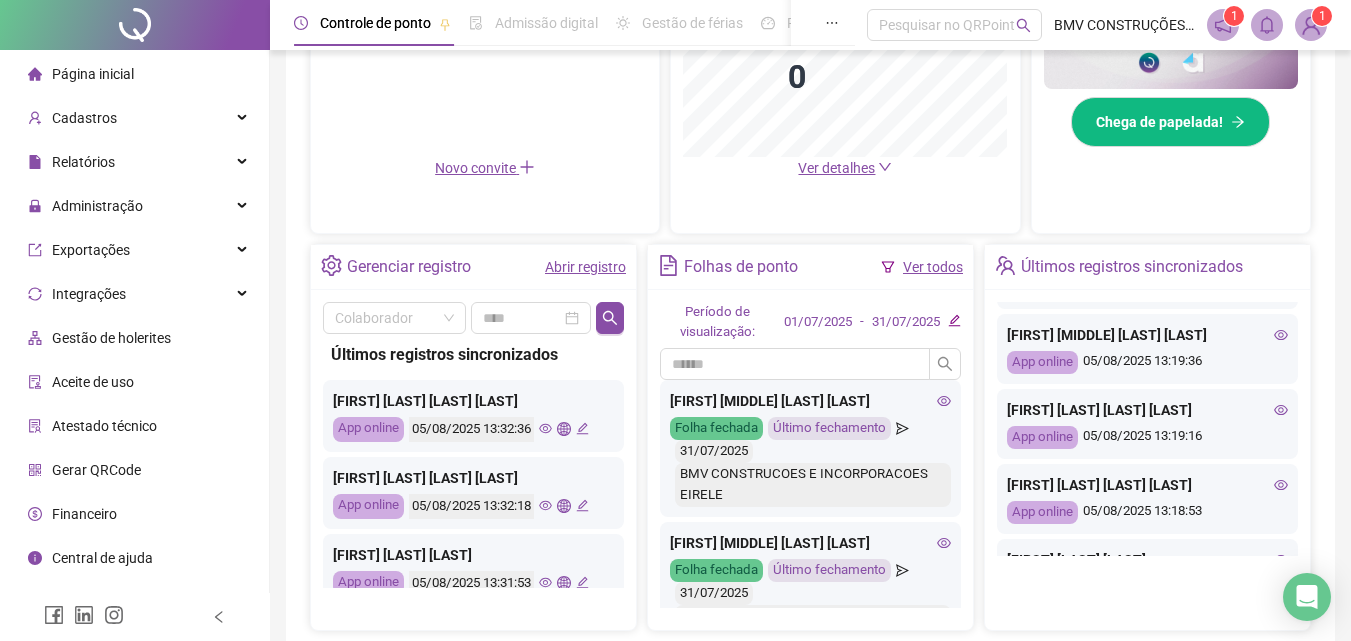click 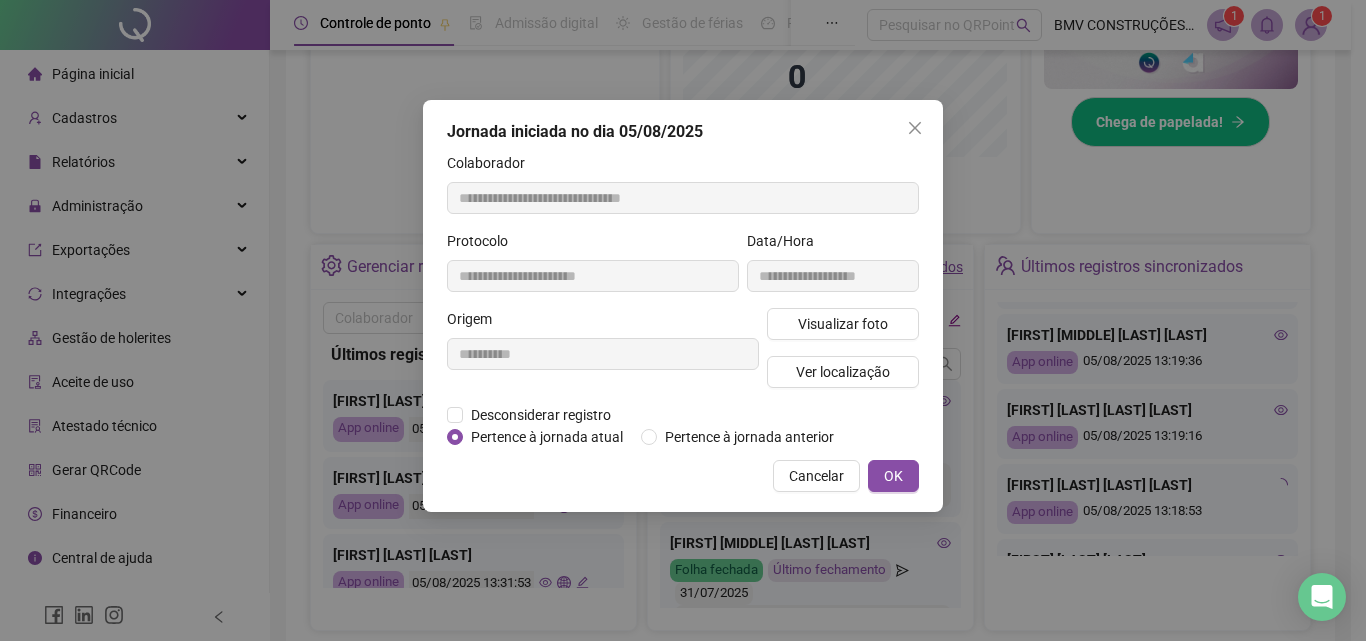 type on "**********" 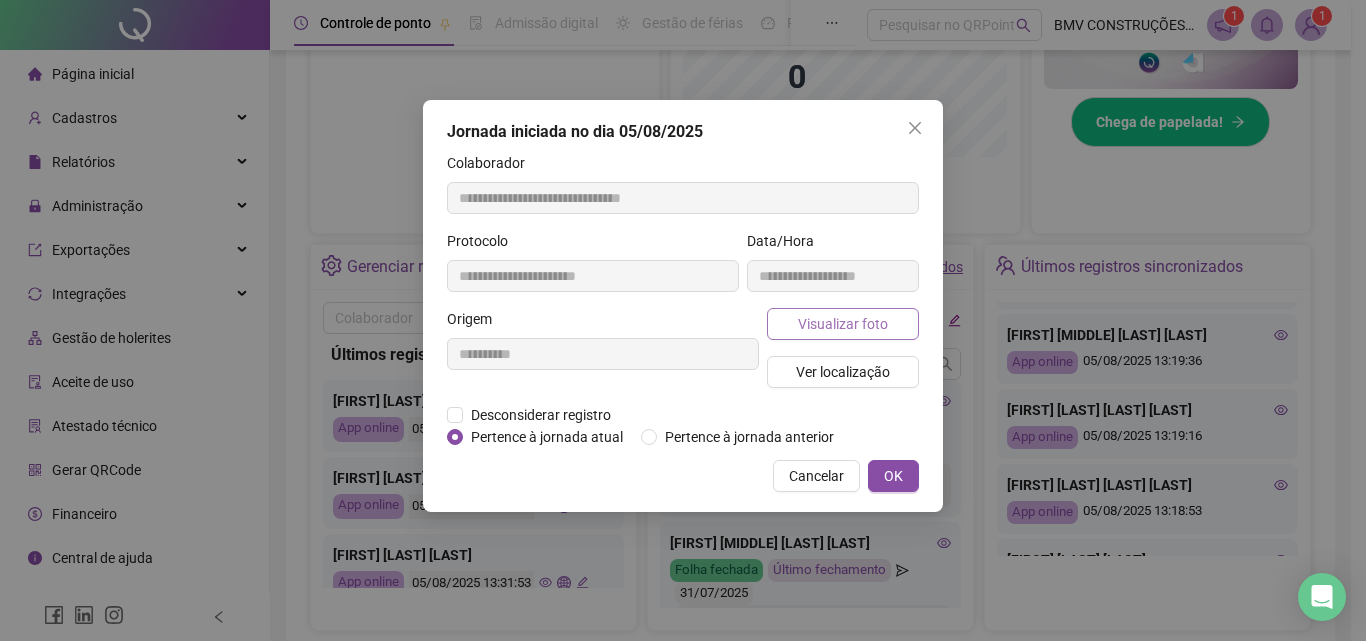 click on "Visualizar foto" at bounding box center (843, 324) 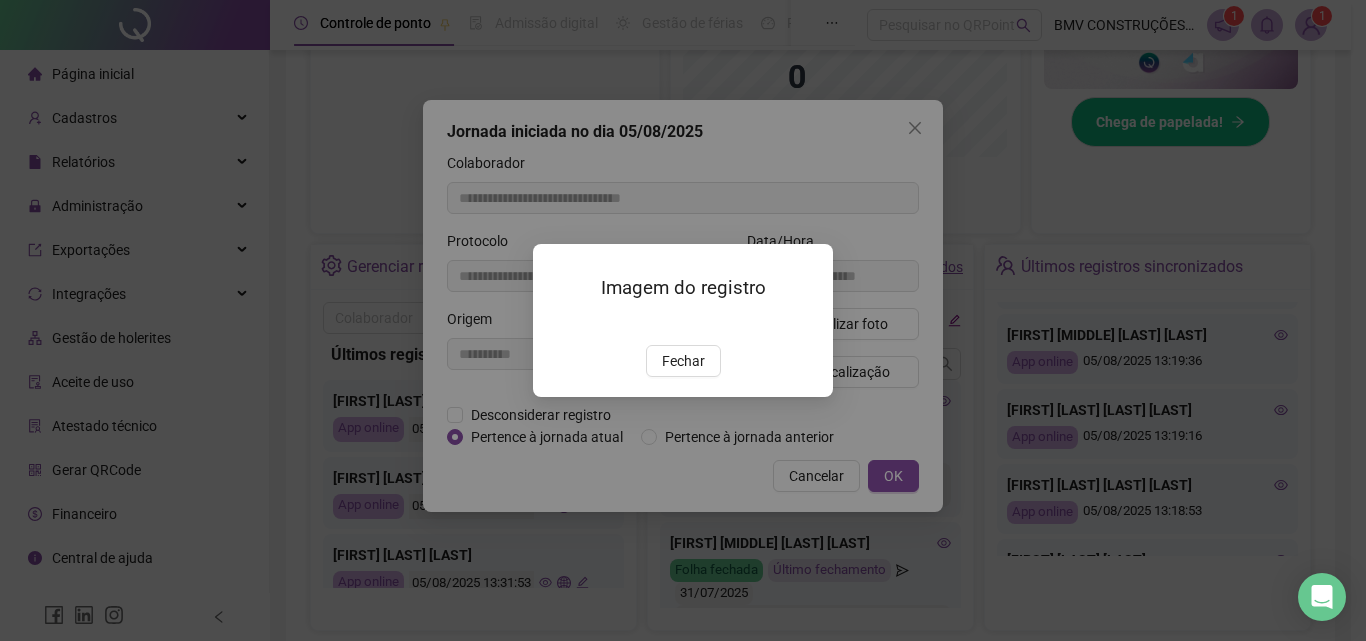 click at bounding box center [557, 324] 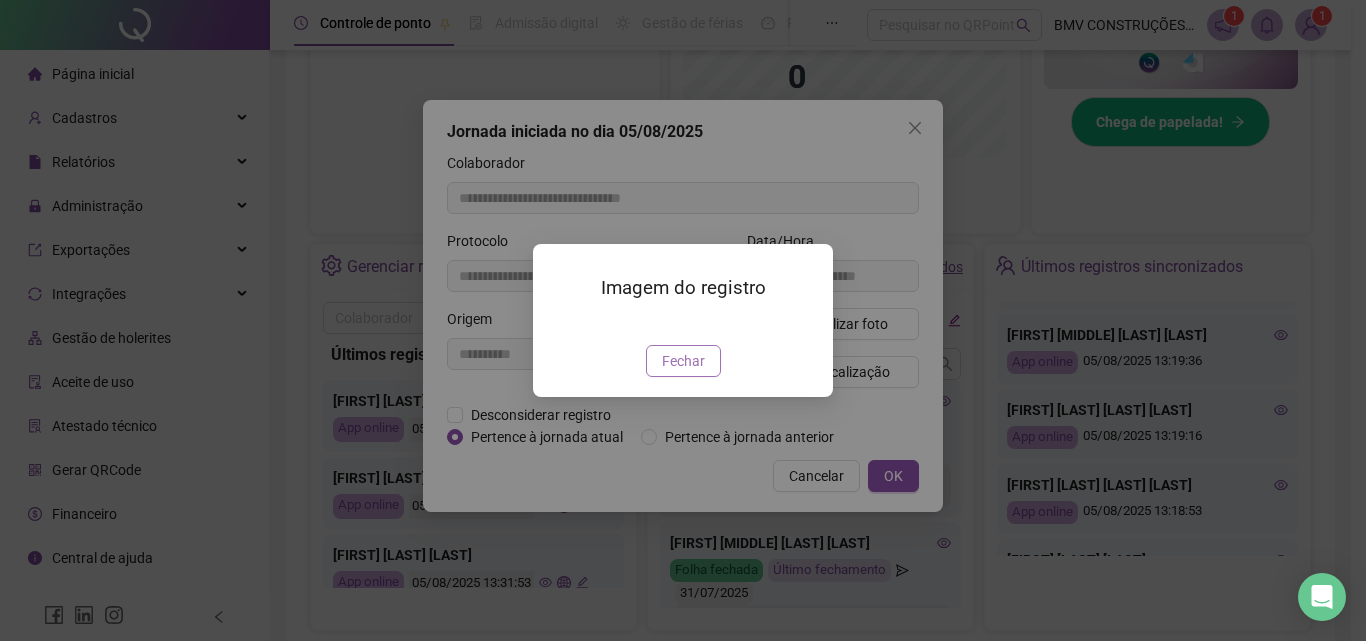 click on "Fechar" at bounding box center (683, 361) 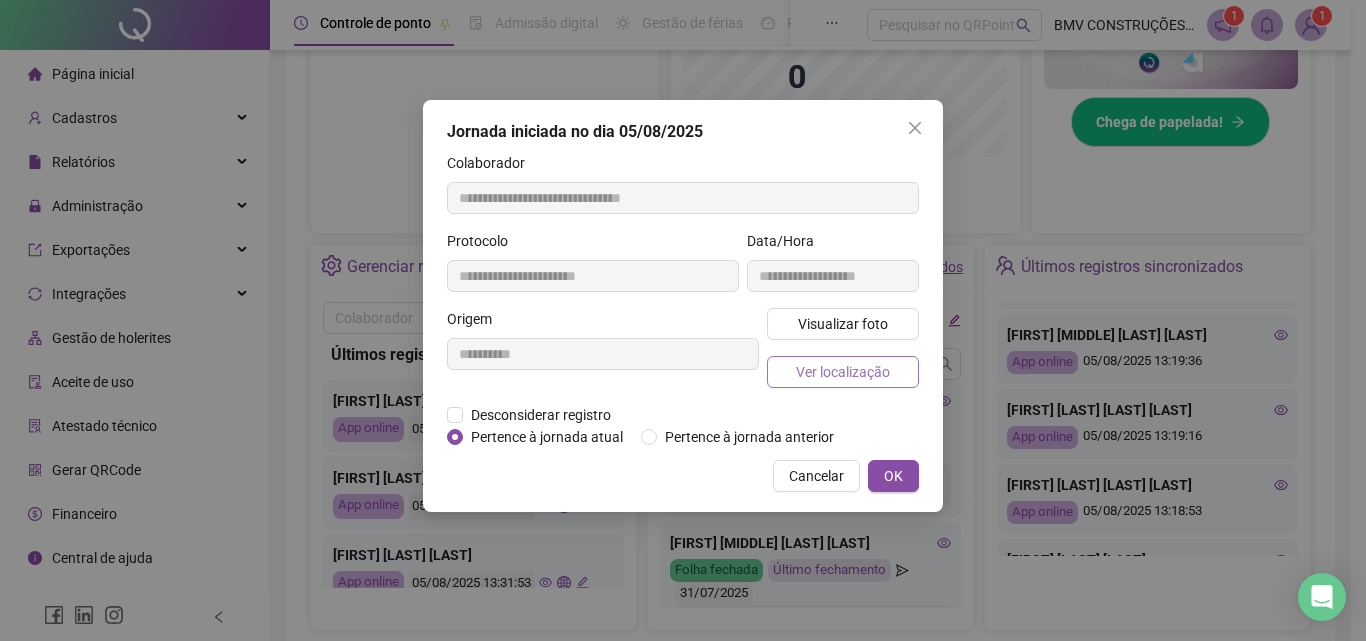 click on "Ver localização" at bounding box center (843, 372) 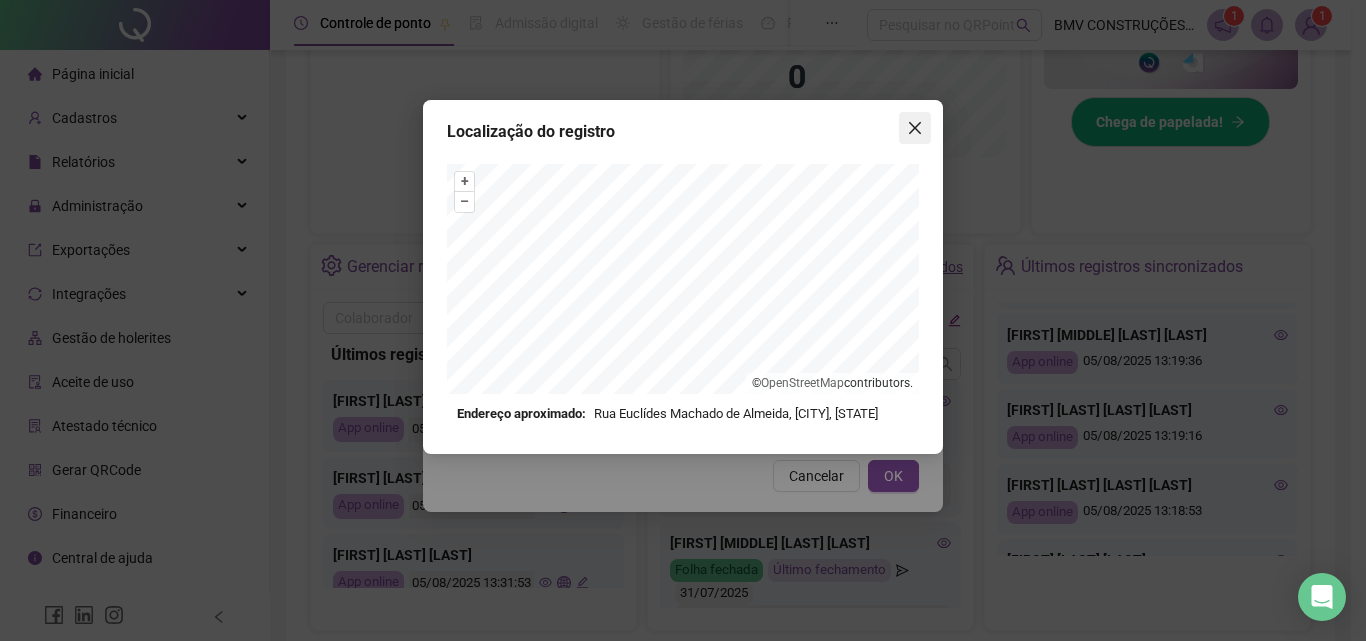 click 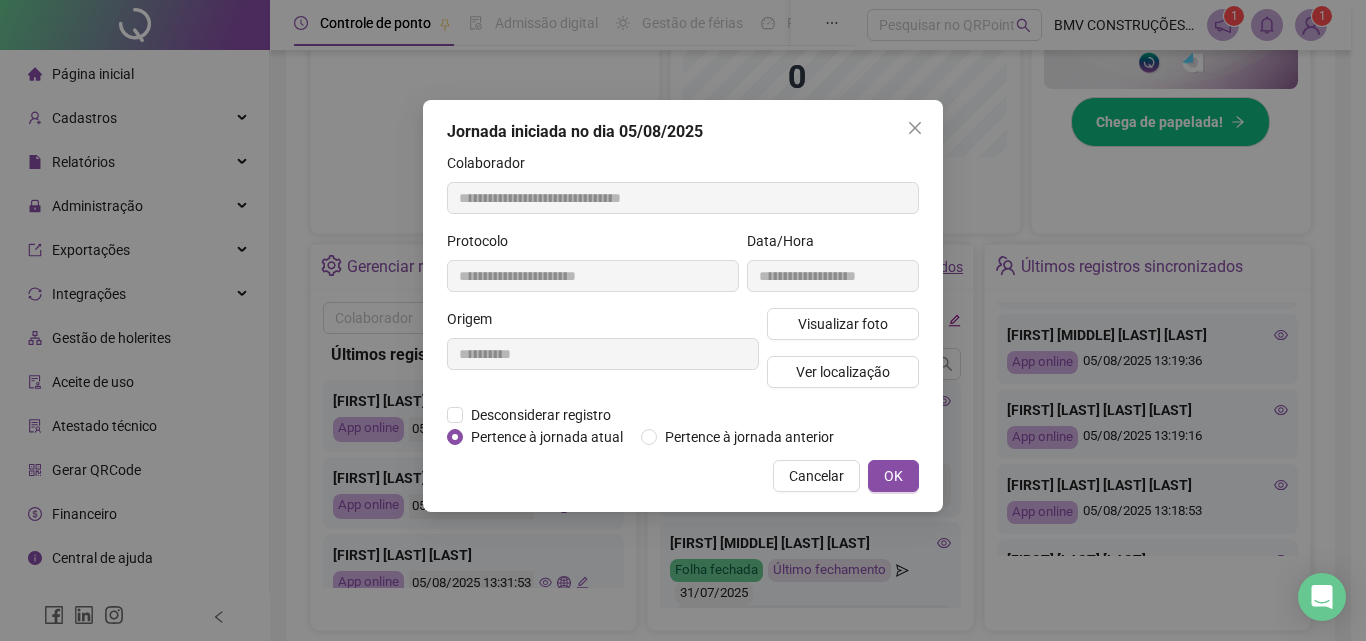 click 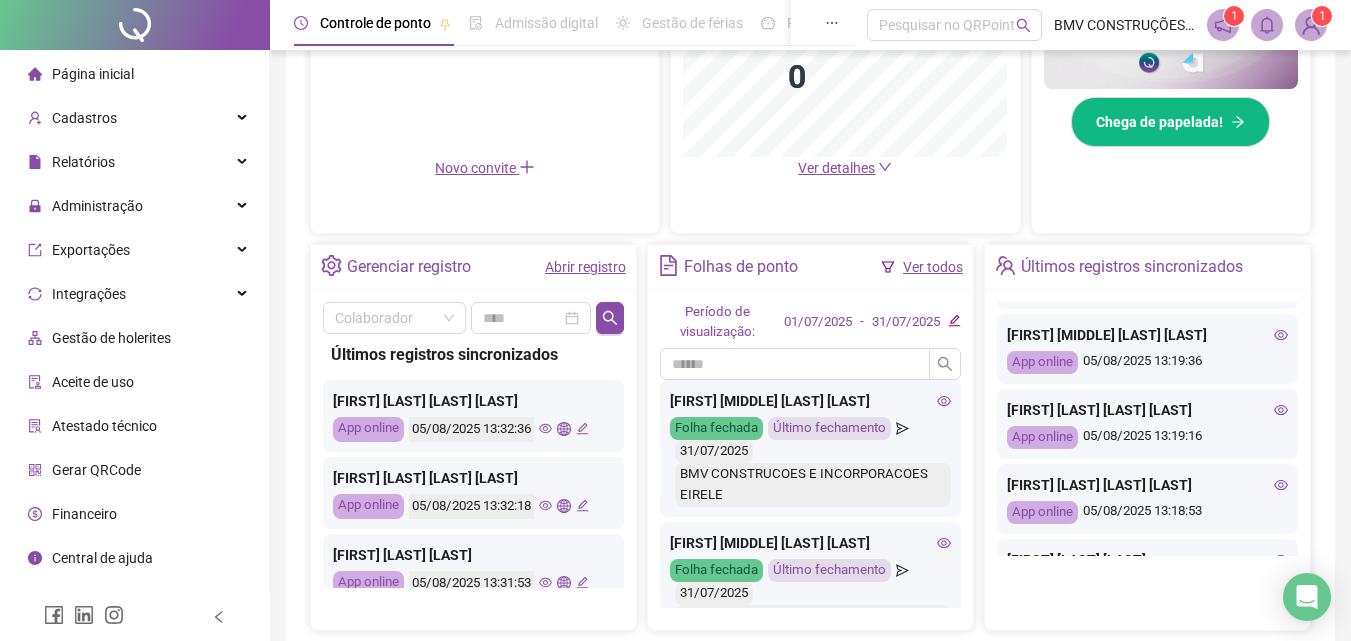 scroll, scrollTop: 887, scrollLeft: 0, axis: vertical 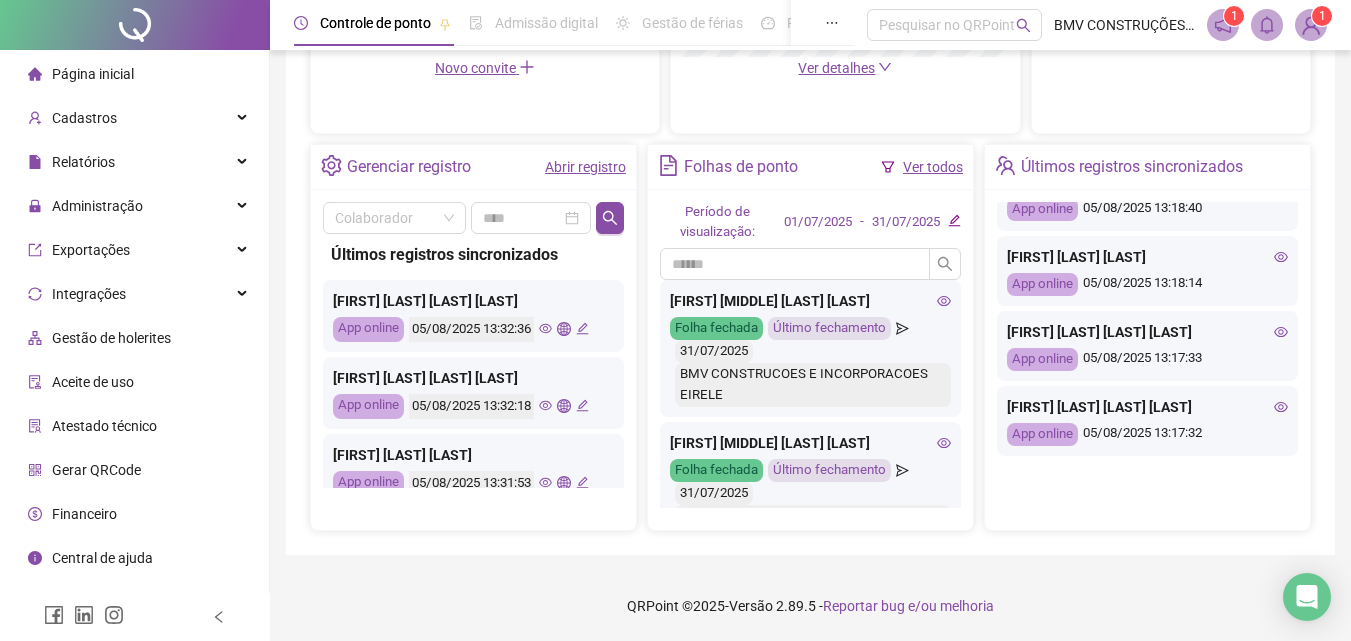 click 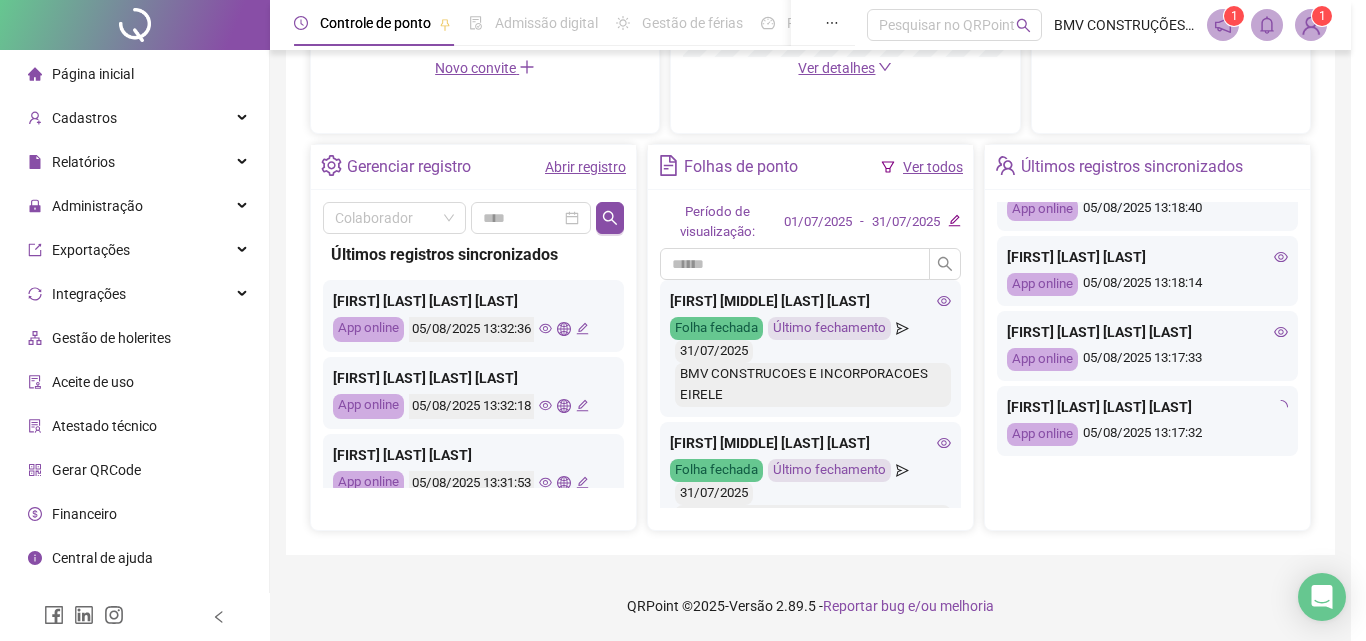 type on "**********" 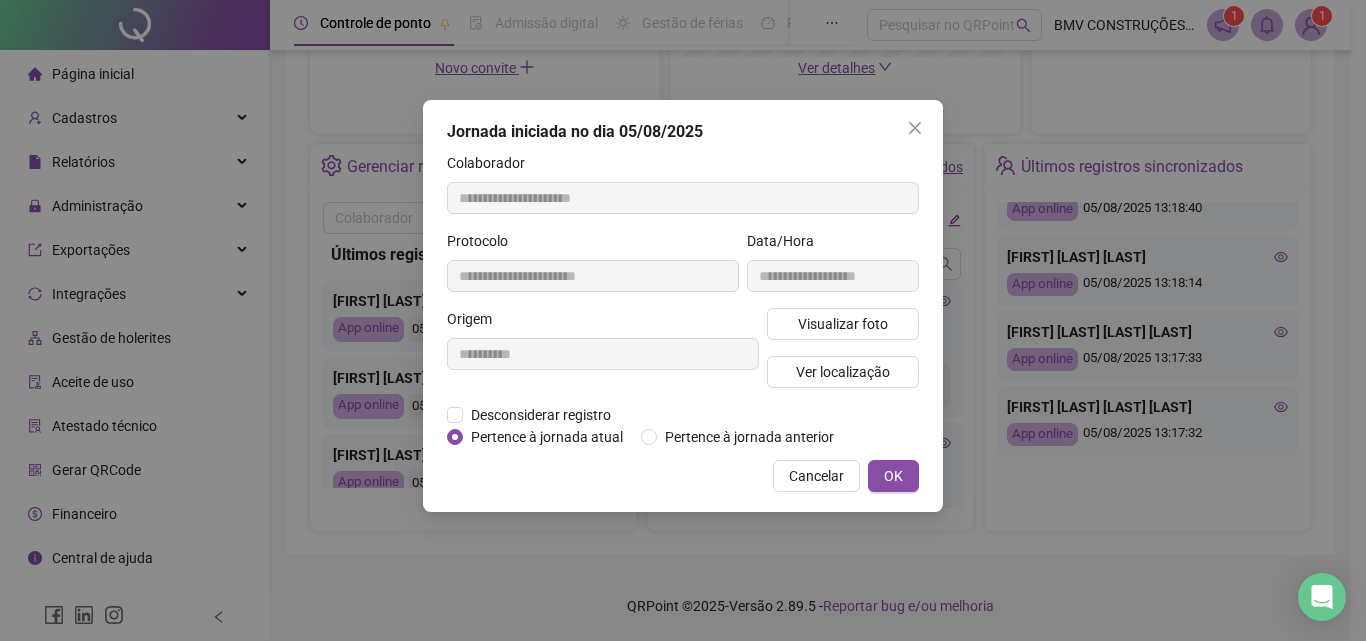click on "Visualizar foto Ver localização" at bounding box center (843, 356) 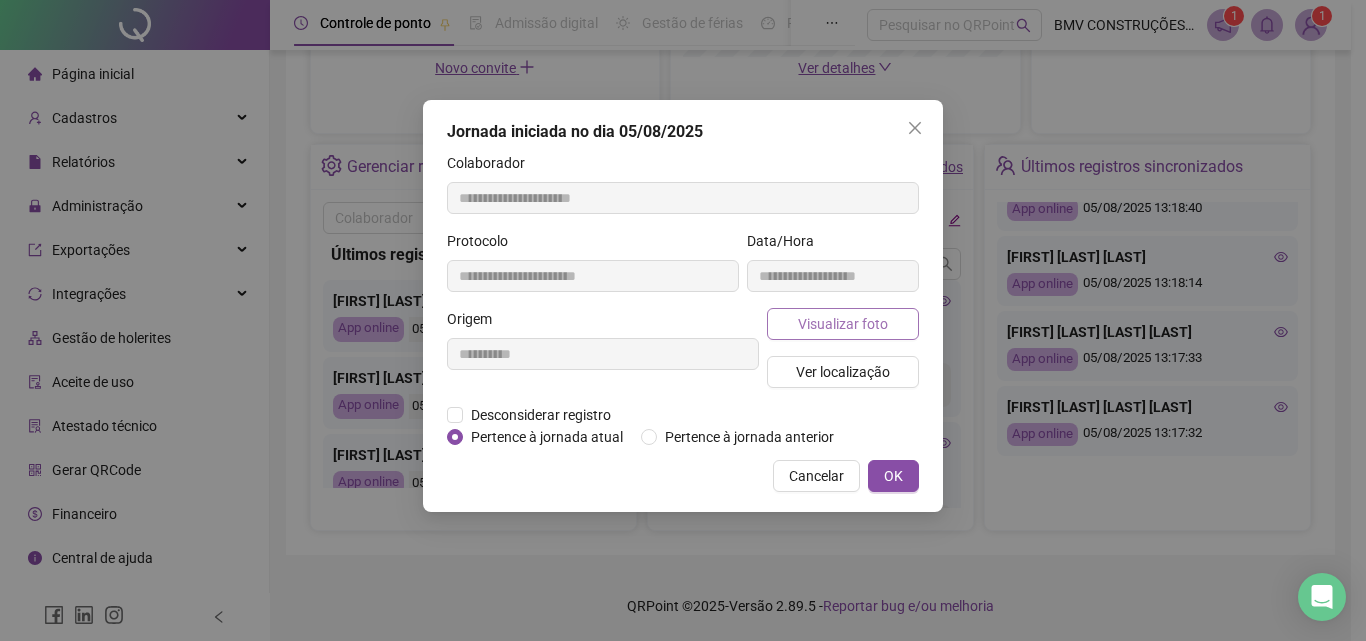 click on "Visualizar foto" at bounding box center [843, 324] 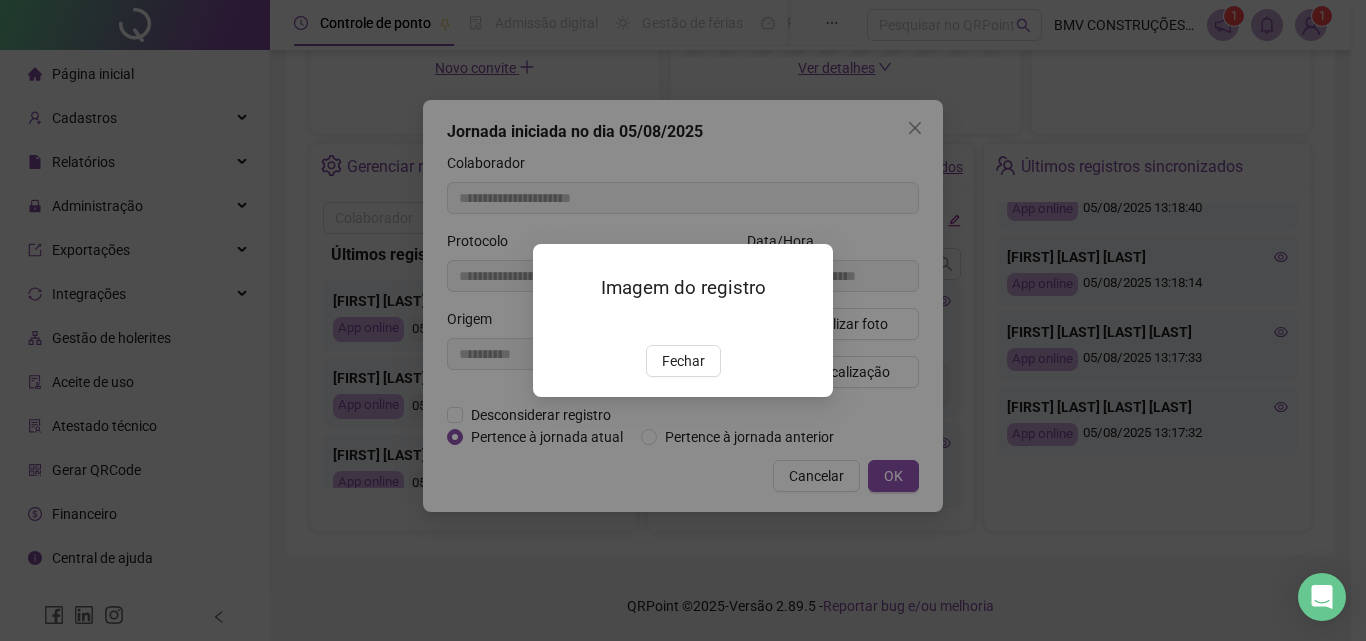 click on "Imagem do registro Fechar" at bounding box center [683, 320] 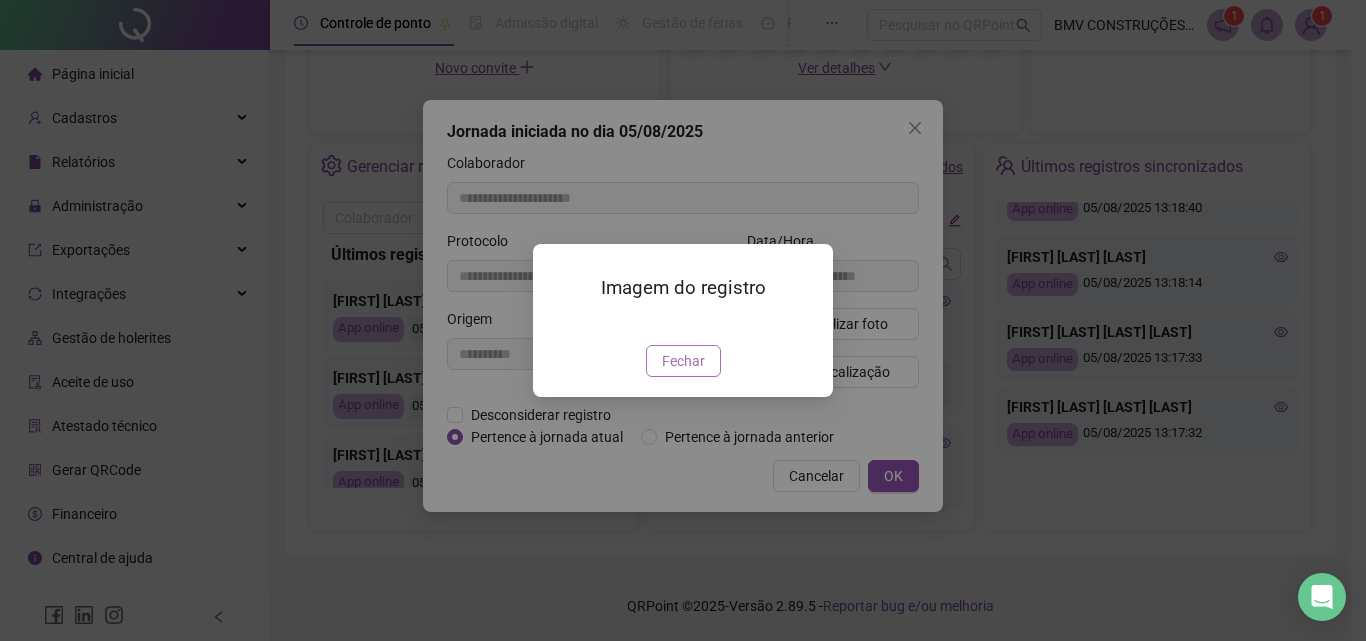 click on "Fechar" at bounding box center [683, 361] 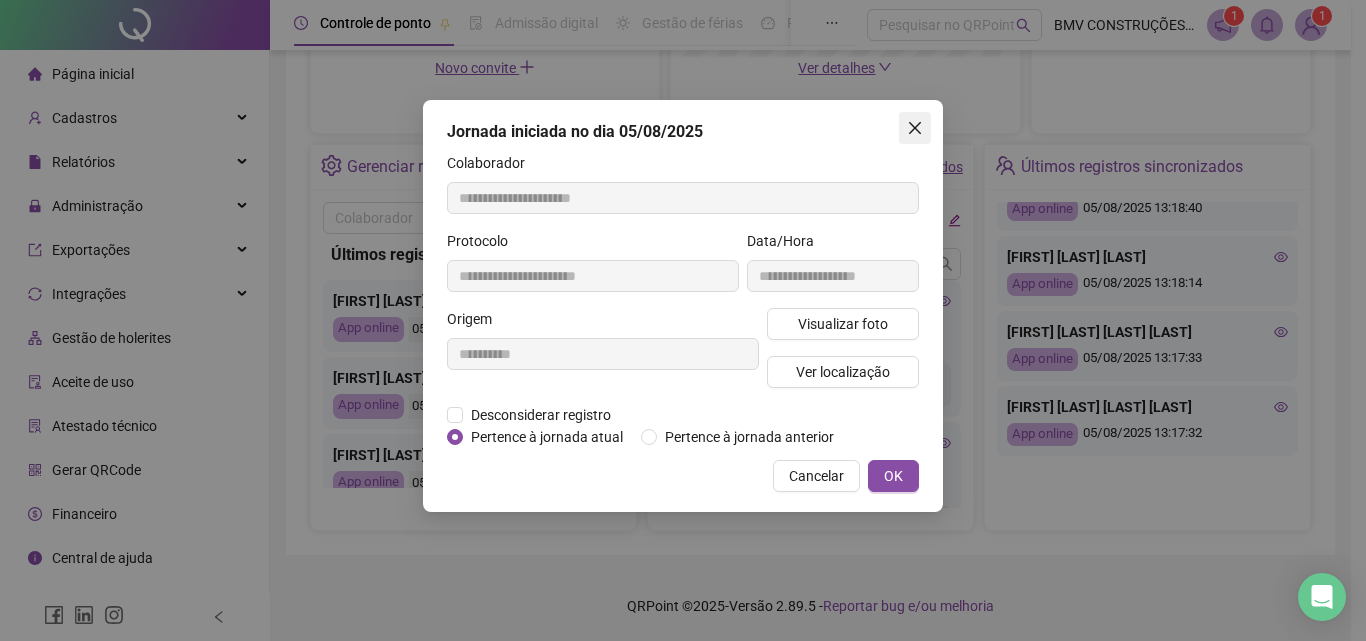 click 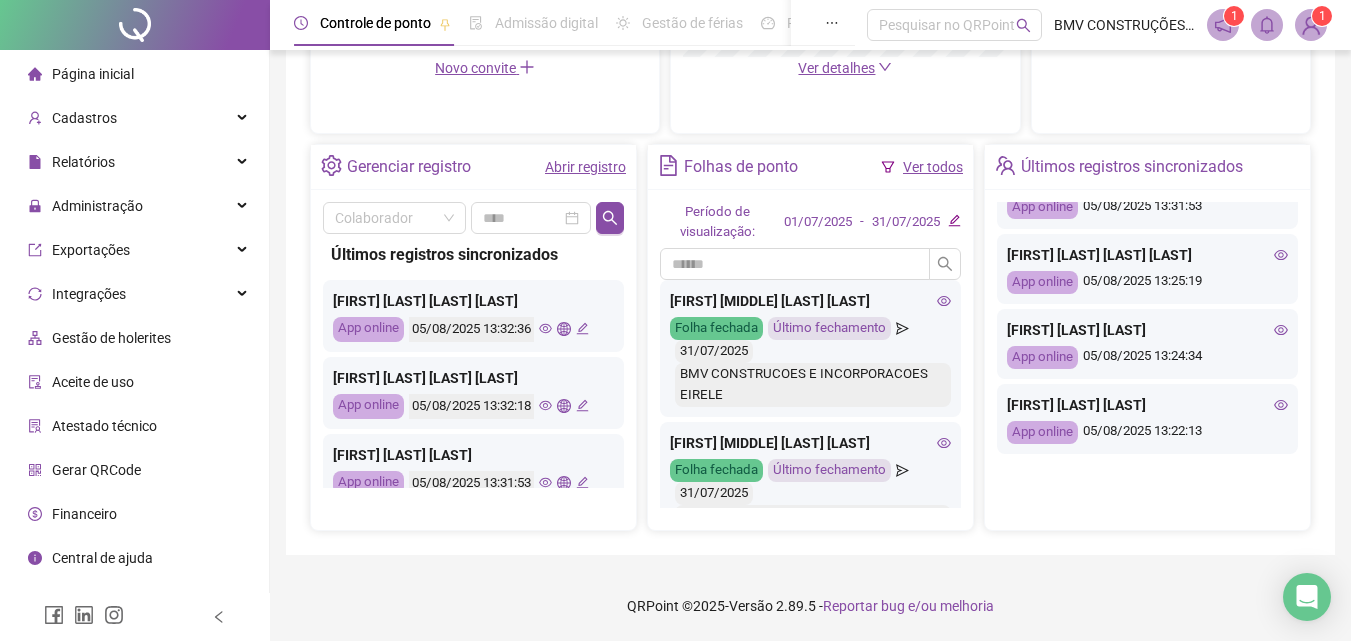 scroll, scrollTop: 200, scrollLeft: 0, axis: vertical 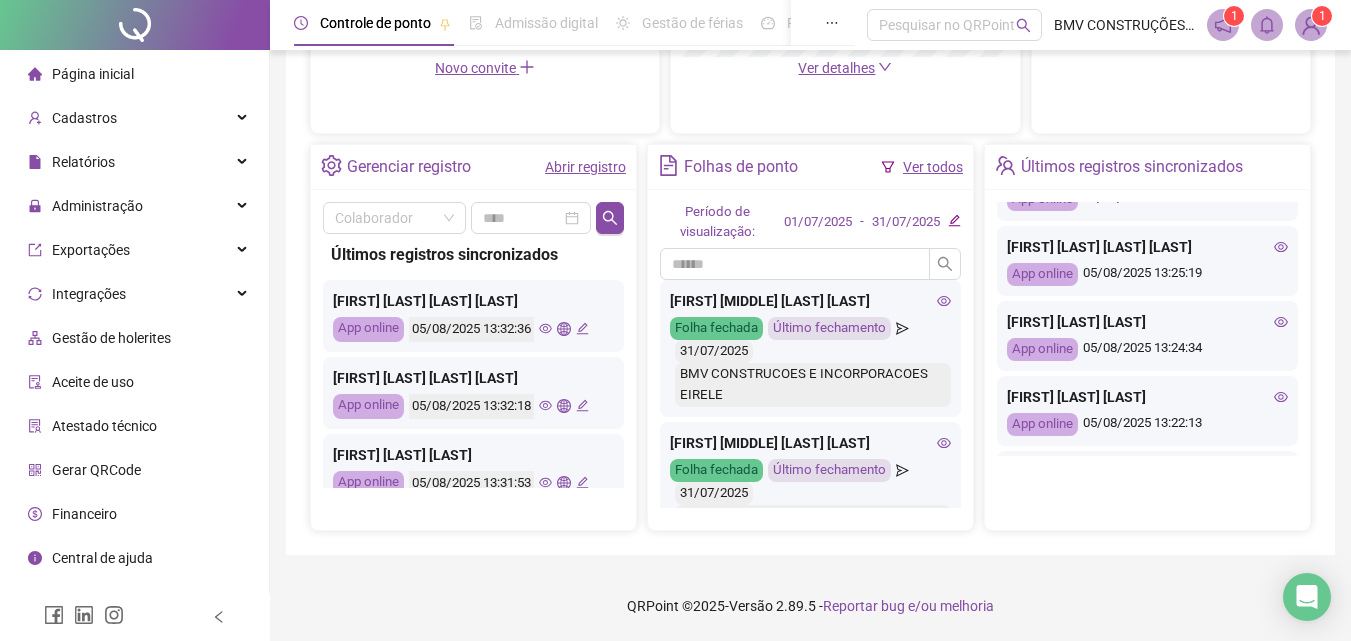click 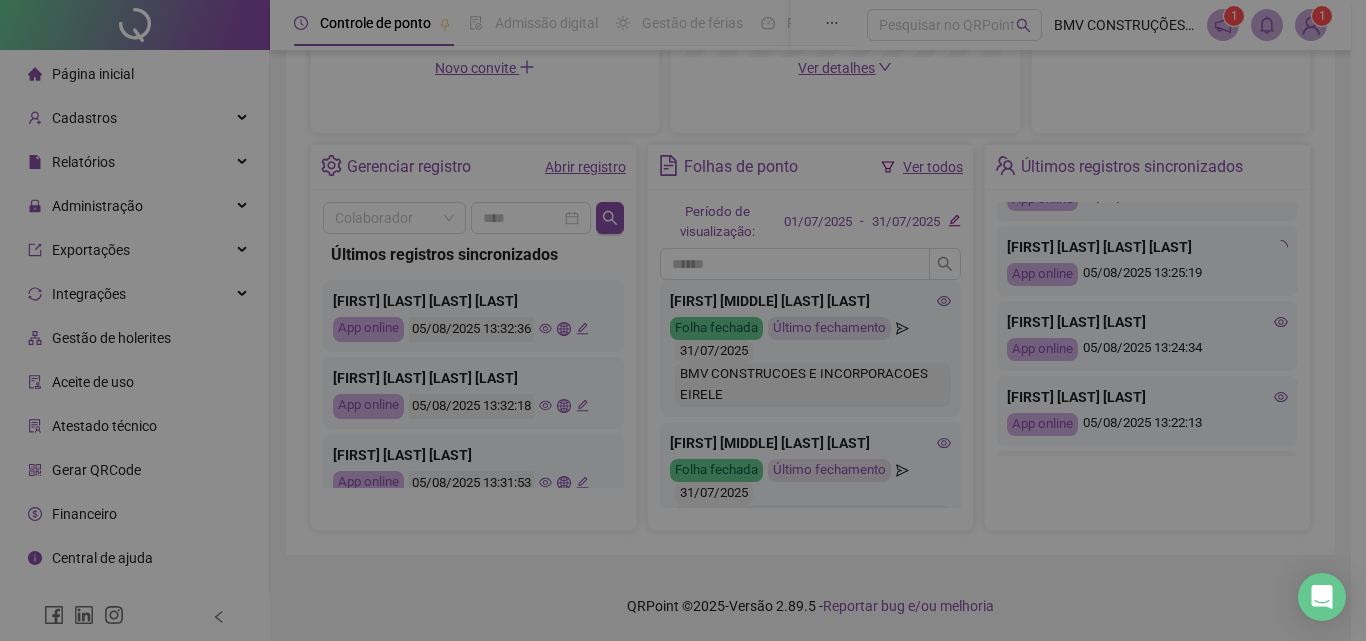 type on "**********" 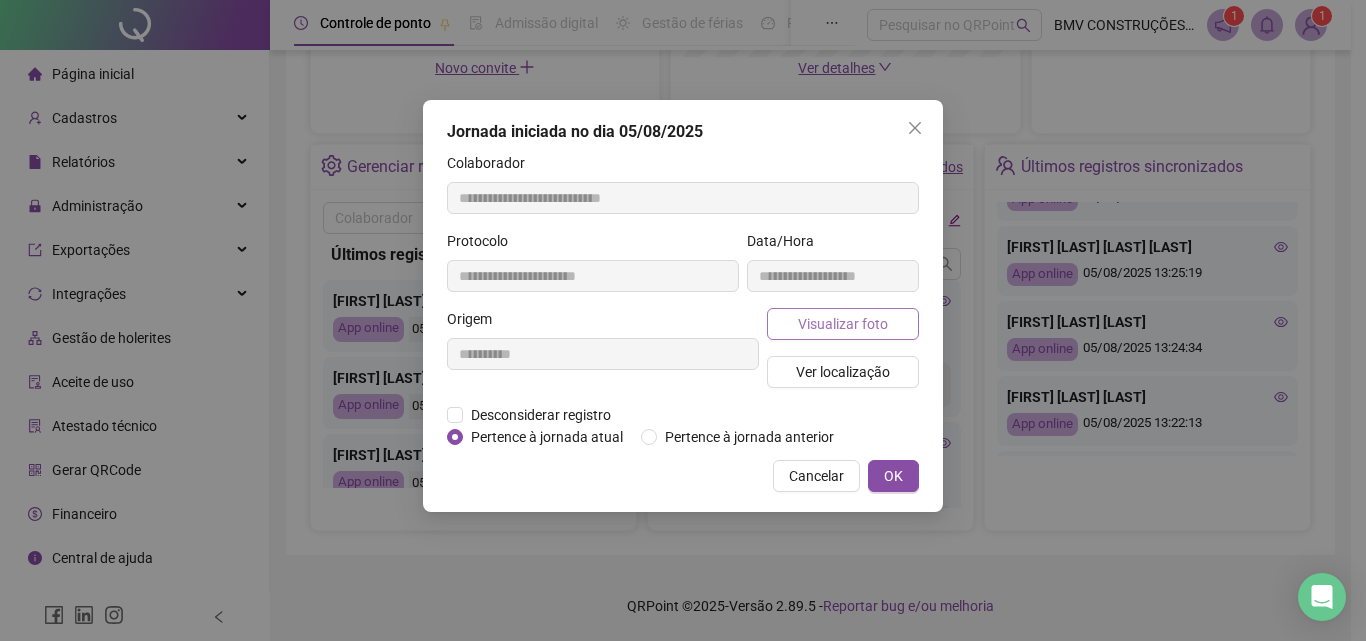 click on "Visualizar foto" at bounding box center (843, 324) 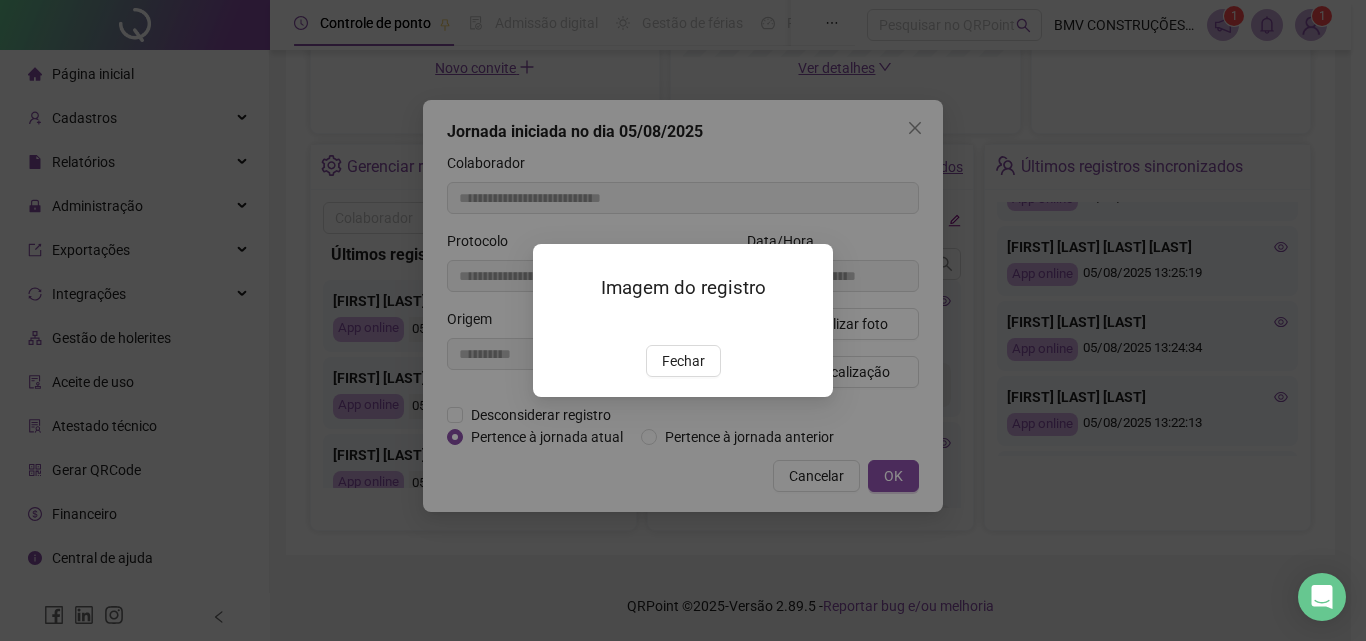 click on "Fechar" at bounding box center (683, 361) 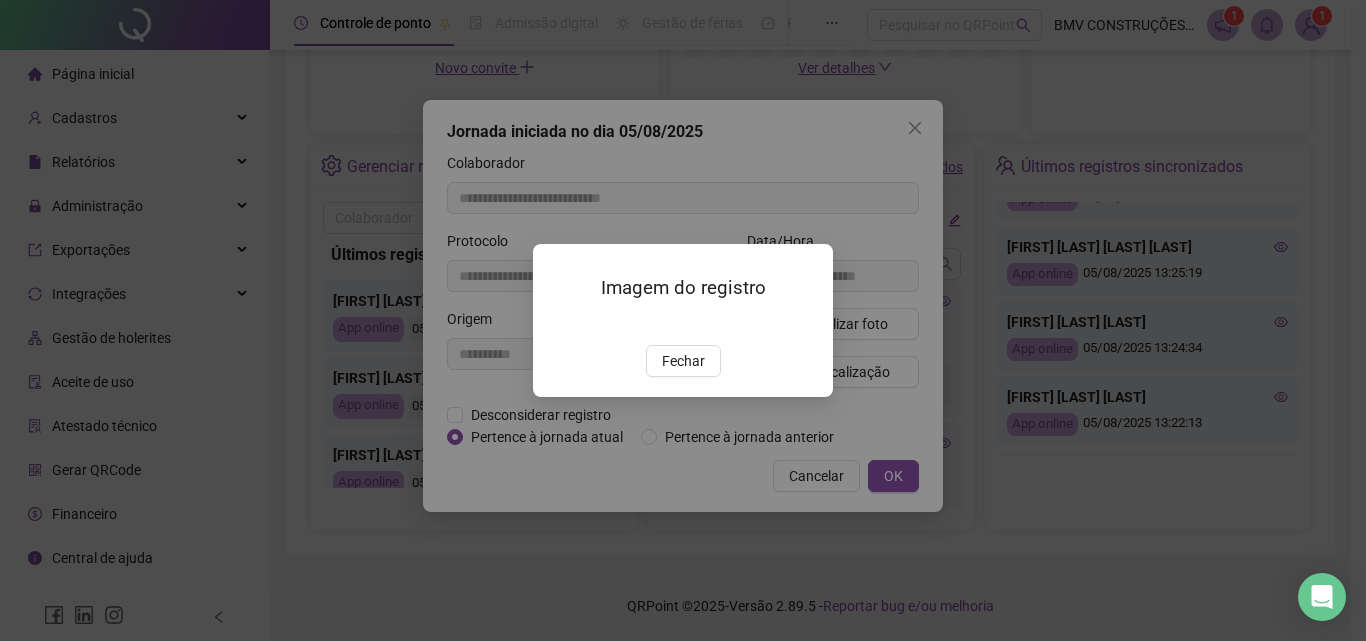 drag, startPoint x: 714, startPoint y: 476, endPoint x: 755, endPoint y: 322, distance: 159.36436 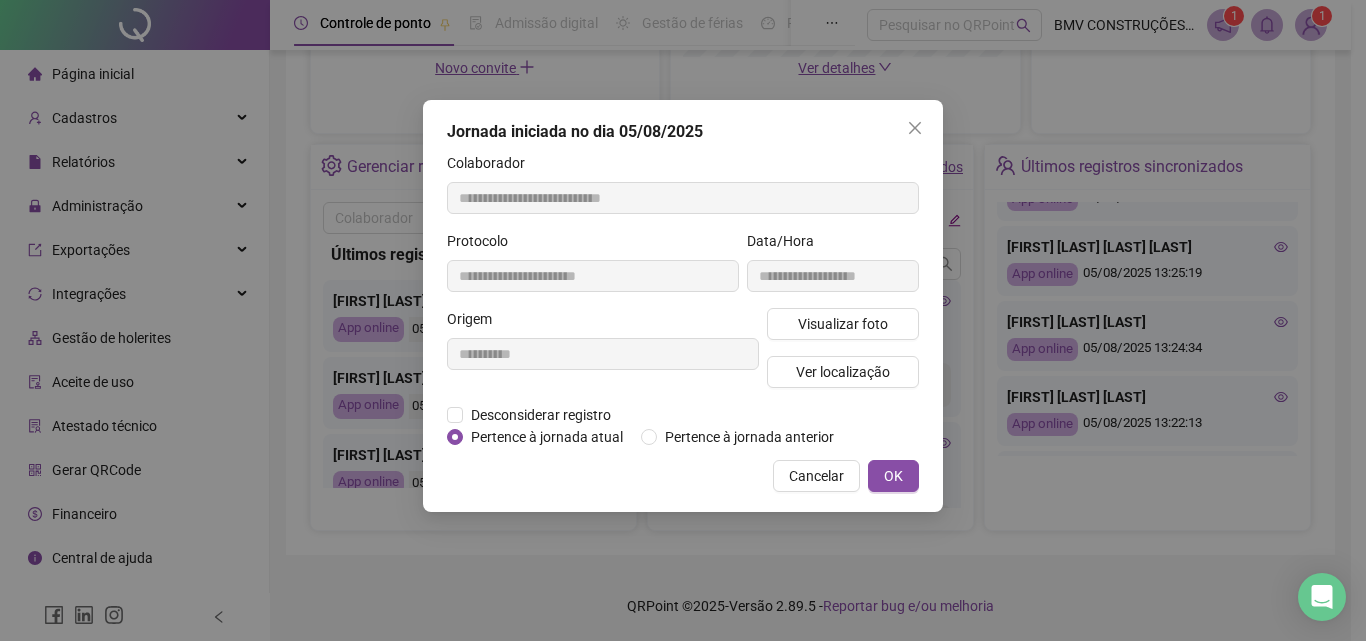 click at bounding box center [915, 128] 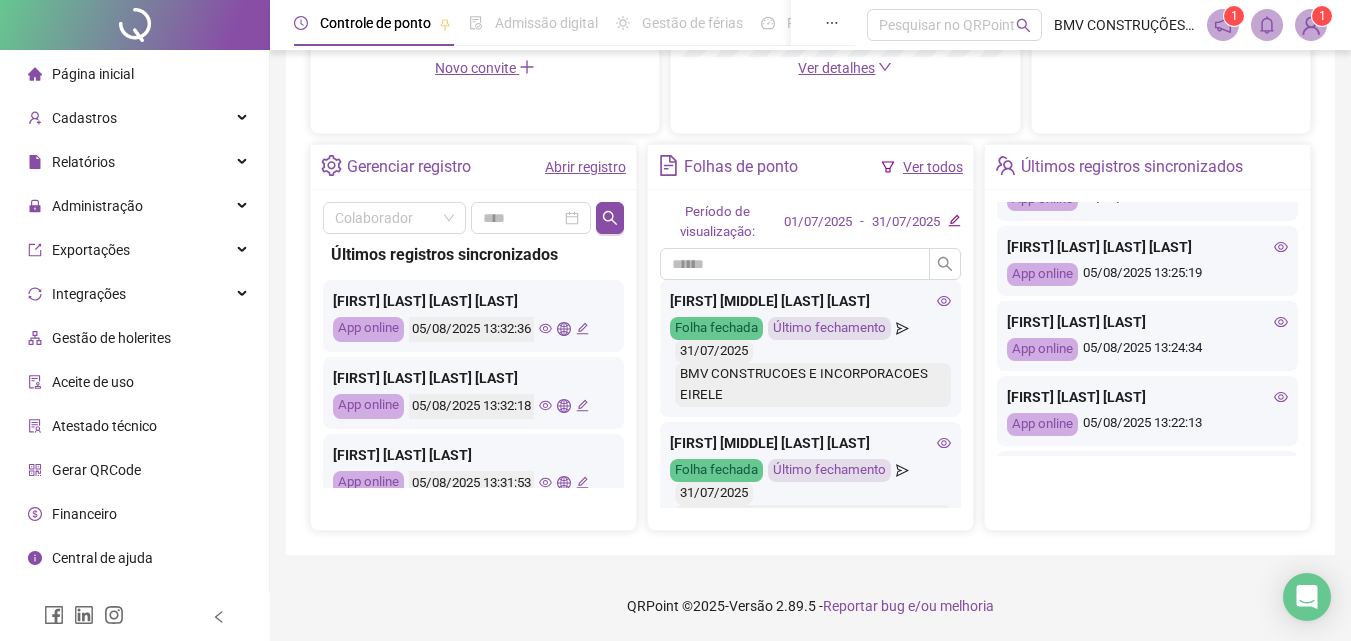 scroll, scrollTop: 481, scrollLeft: 0, axis: vertical 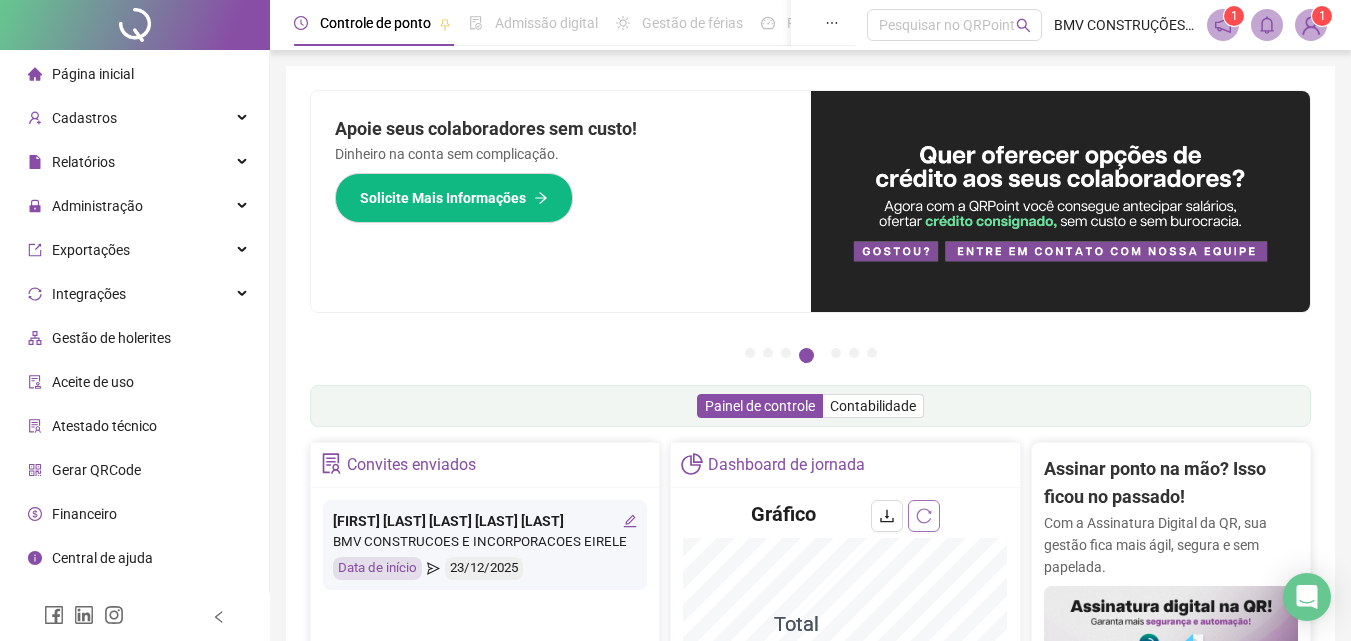 click 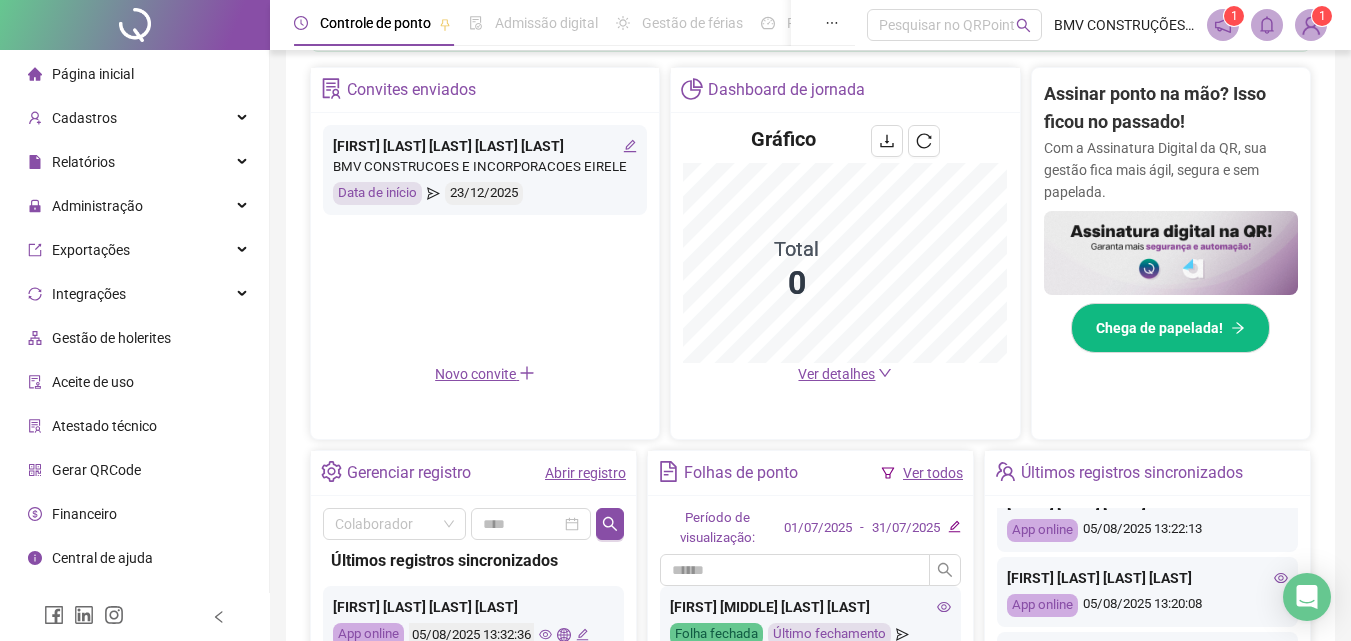 scroll, scrollTop: 600, scrollLeft: 0, axis: vertical 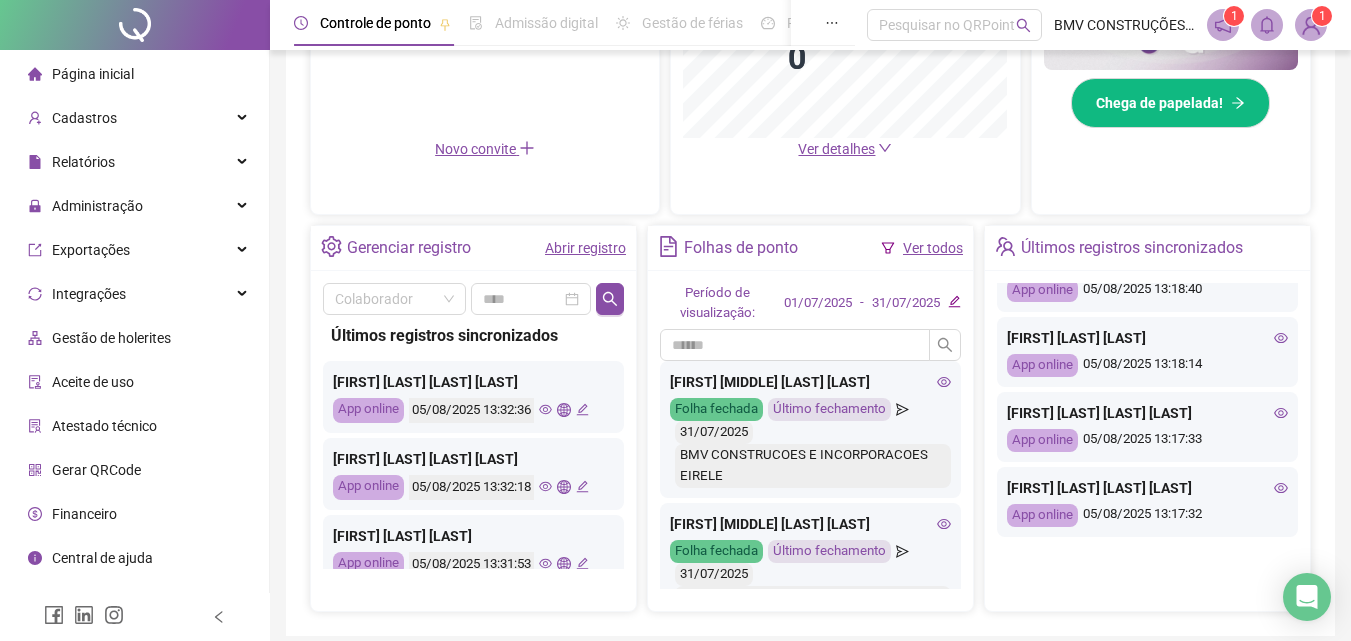 click on "MATHEUS CORDEIRO DE OLIVEIRA" at bounding box center (1147, 413) 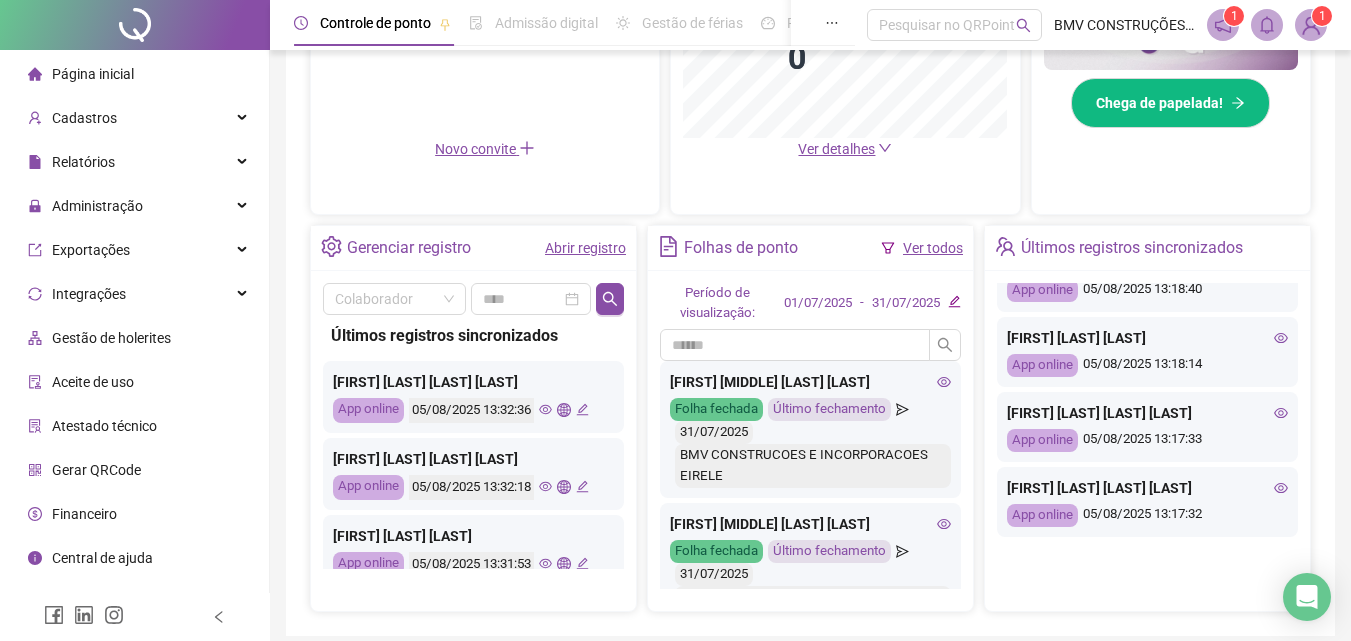click on "MATHEUS CORDEIRO DE OLIVEIRA App online 05/08/2025 13:17:33" at bounding box center [1147, 427] 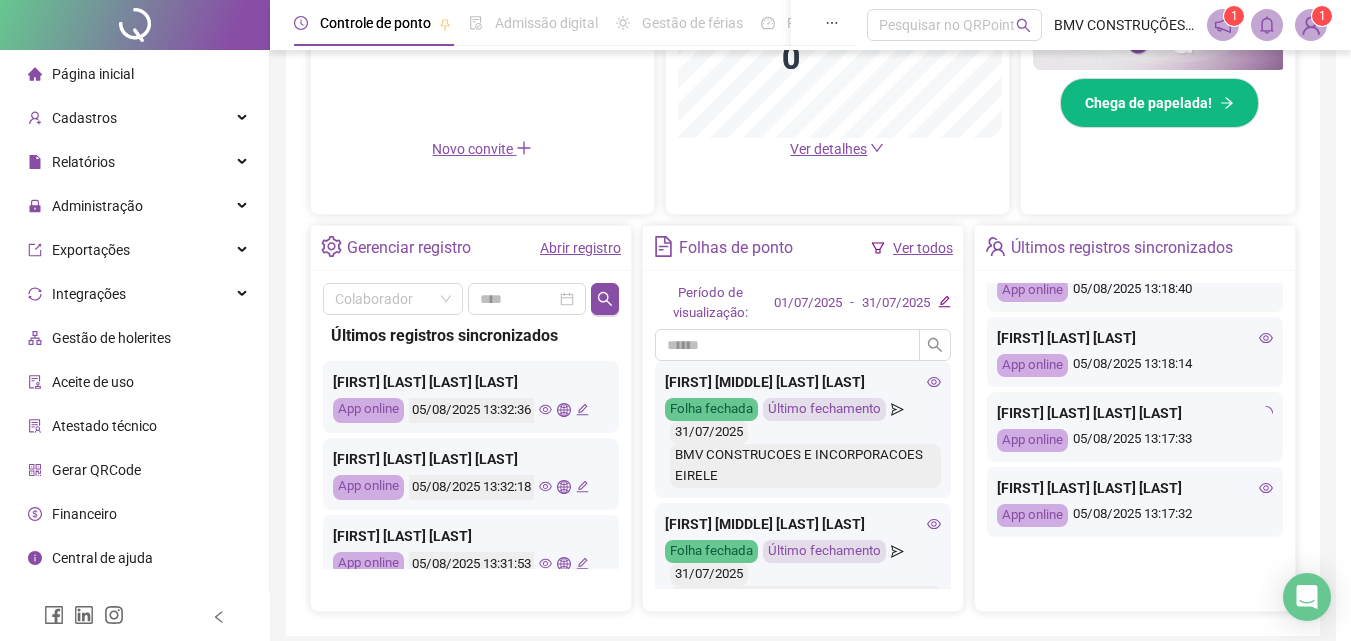 type on "**********" 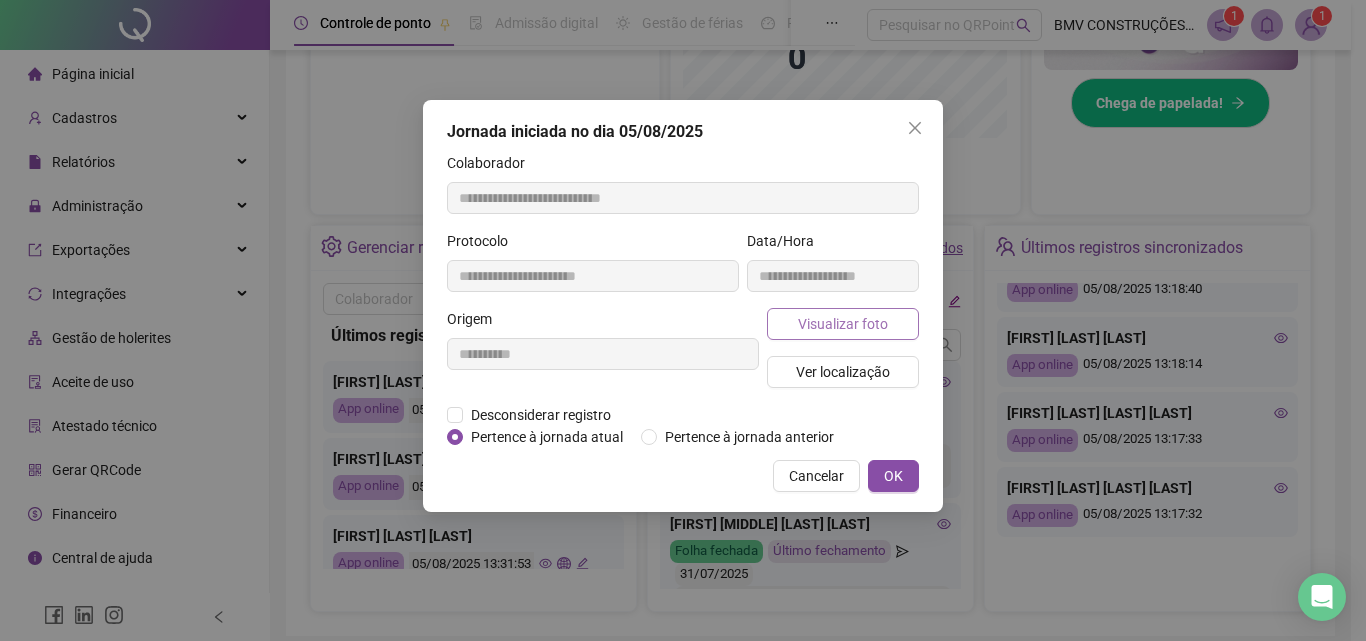 click on "Visualizar foto" at bounding box center (843, 324) 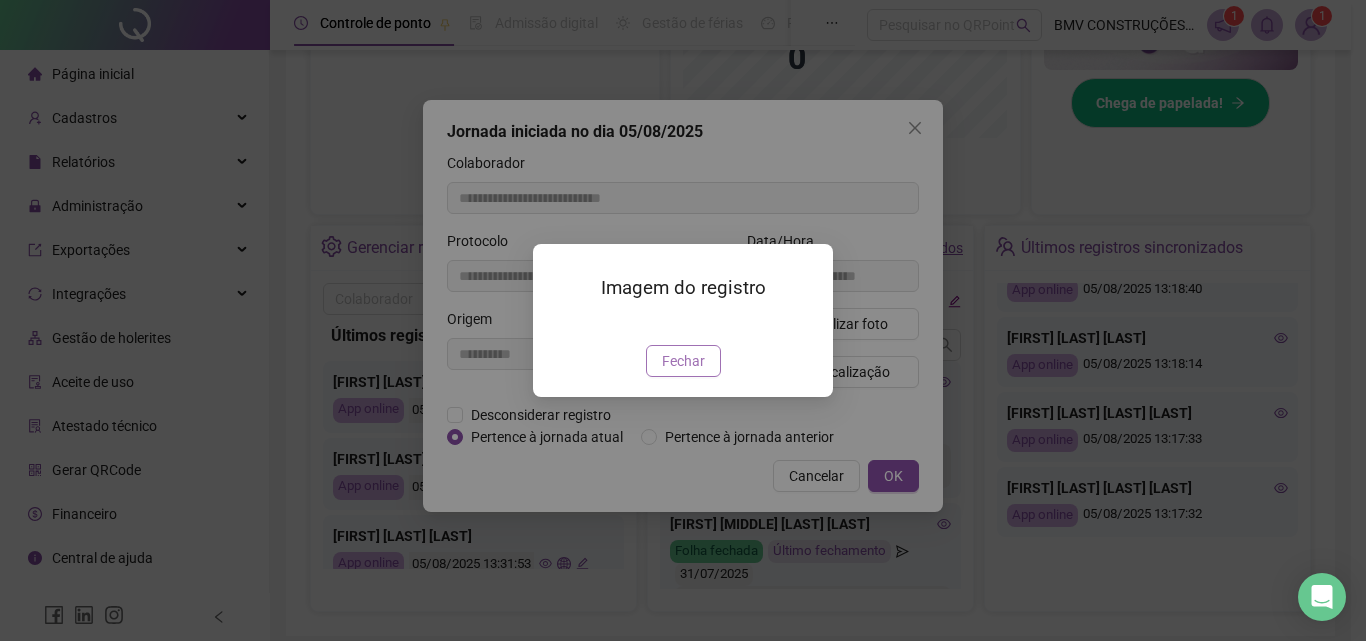 click on "Fechar" at bounding box center [683, 361] 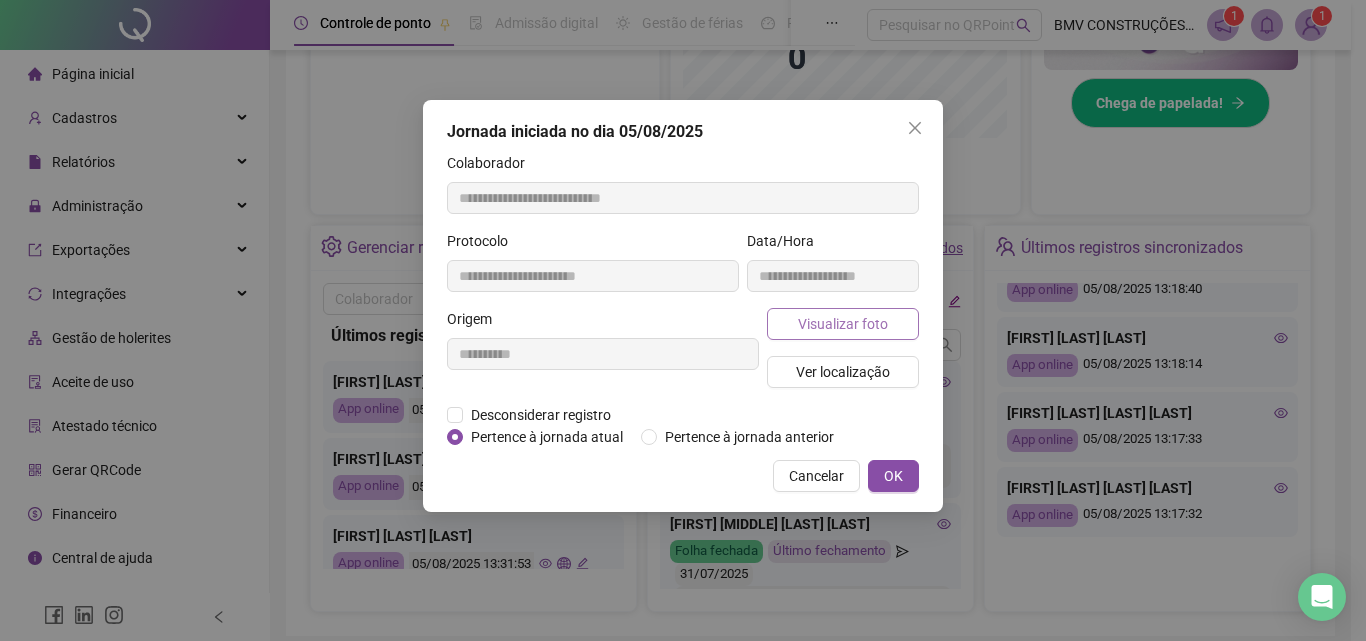 click on "Visualizar foto" at bounding box center [843, 324] 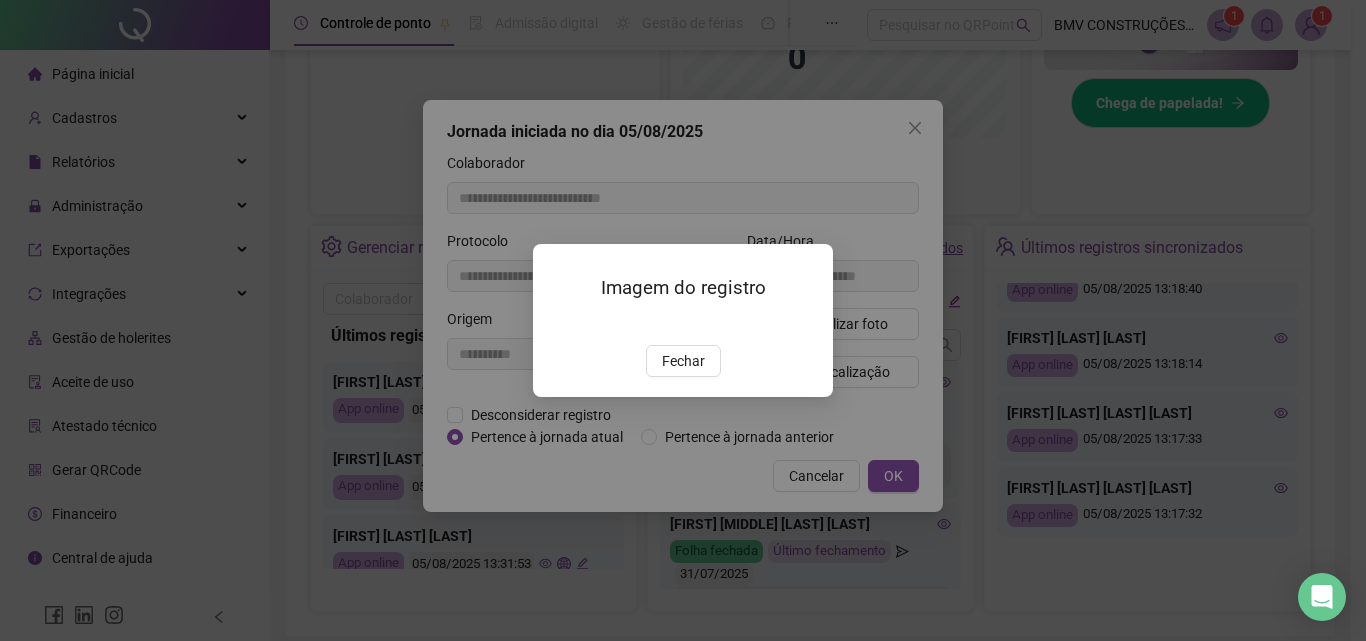 click at bounding box center (557, 324) 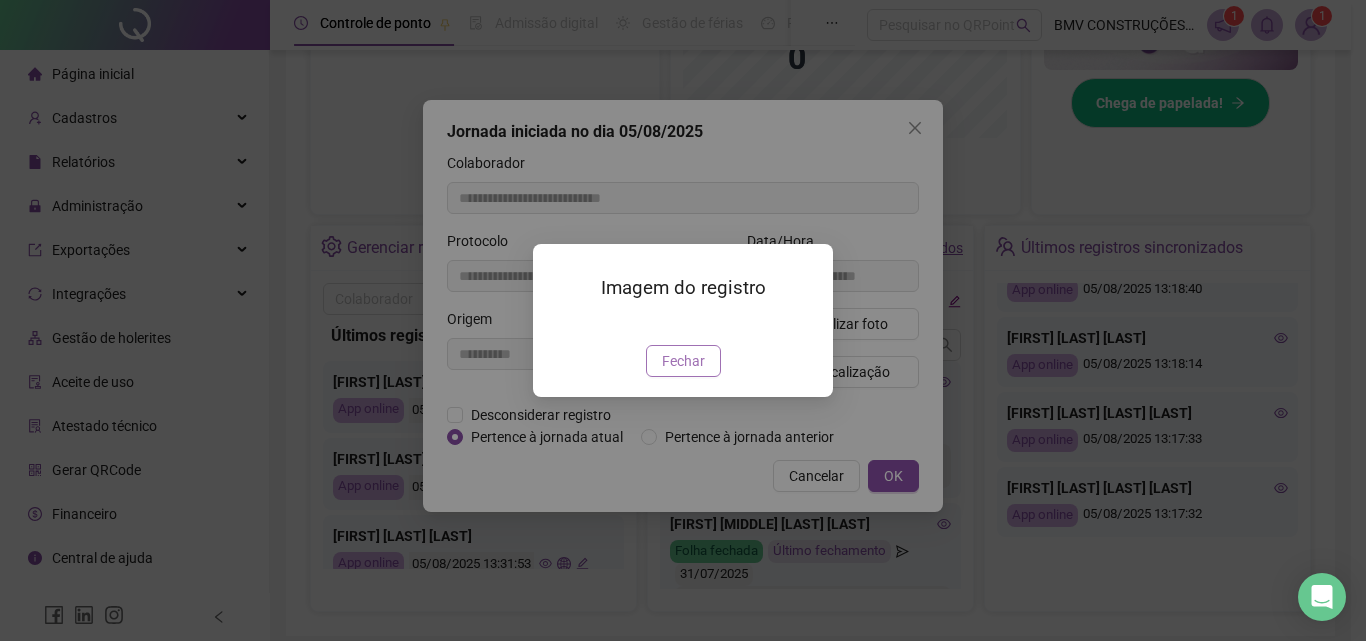 click on "Fechar" at bounding box center [683, 361] 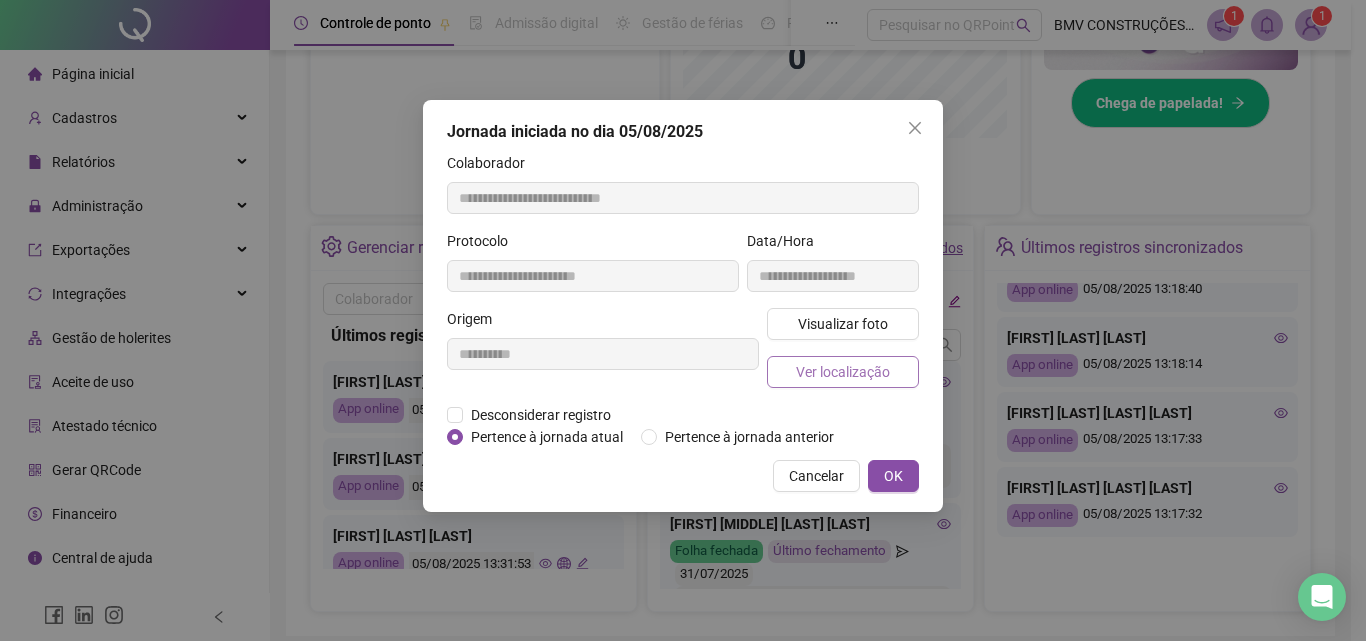 click on "Ver localização" at bounding box center [843, 372] 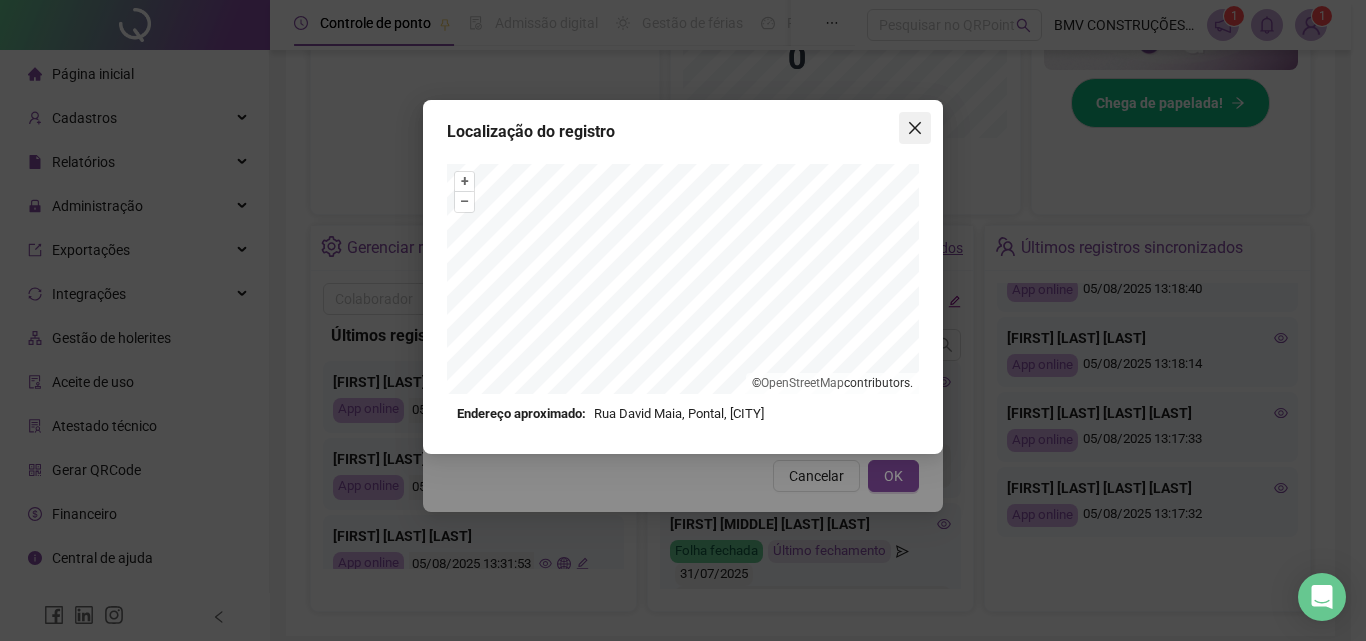 click at bounding box center (915, 128) 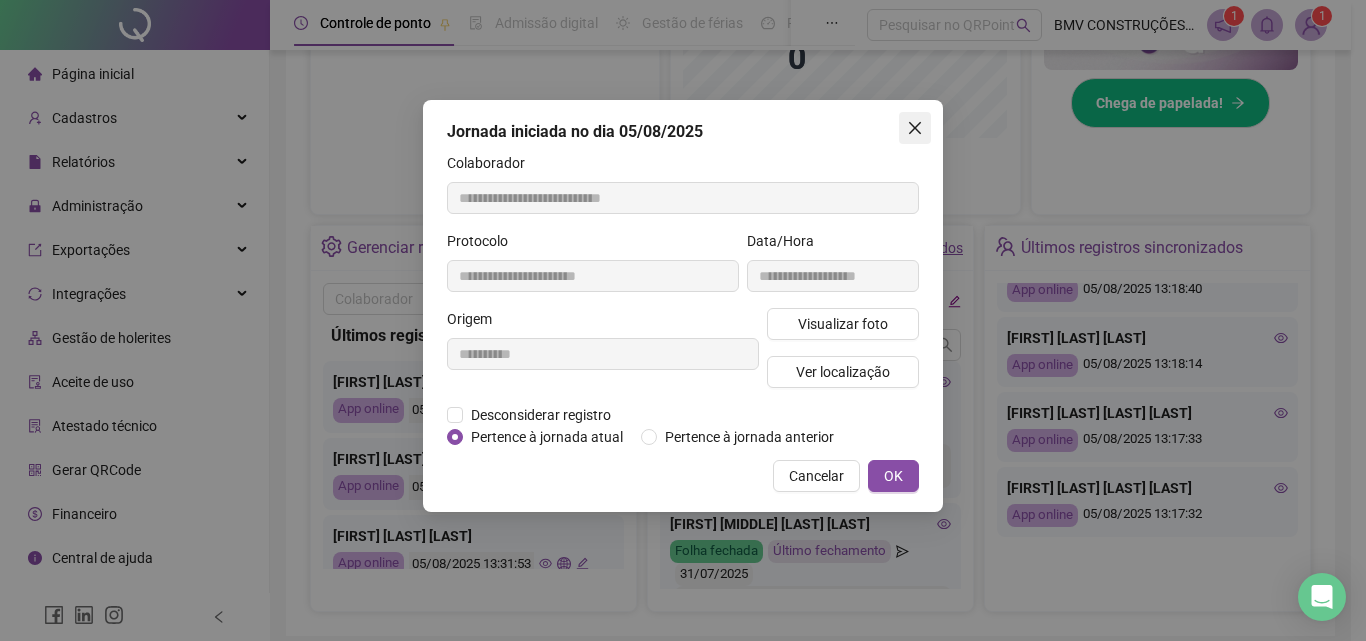 click at bounding box center (915, 128) 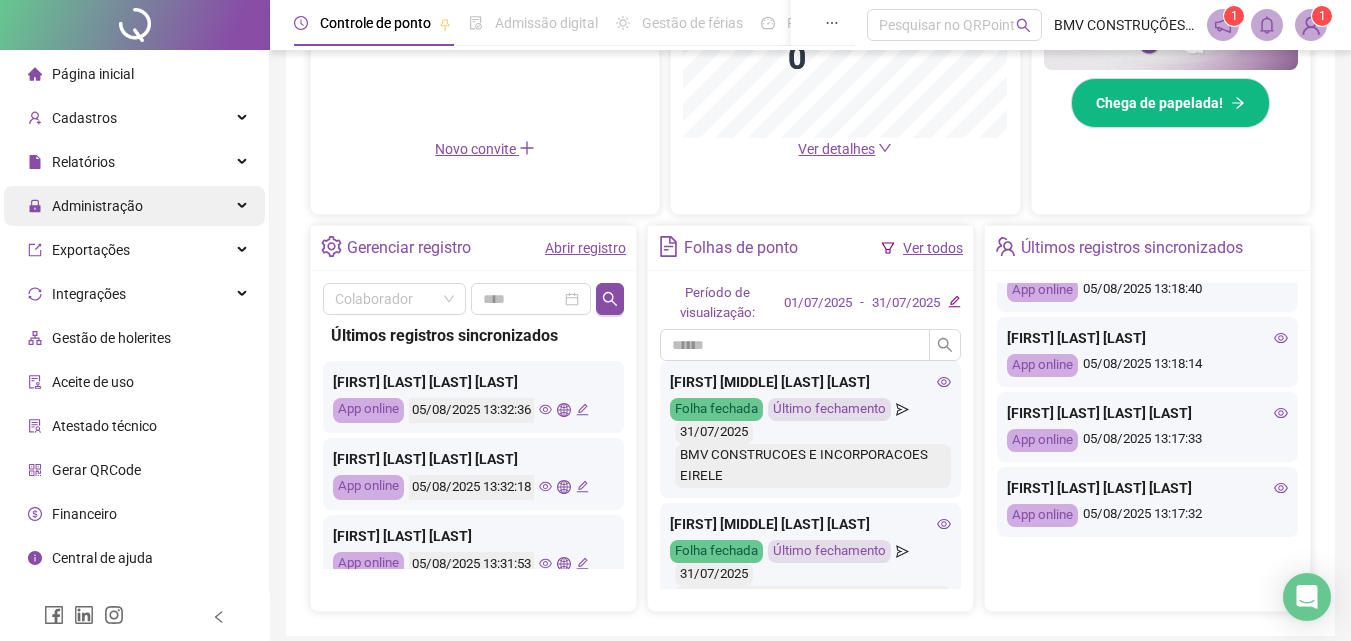 click on "Administração" at bounding box center [85, 206] 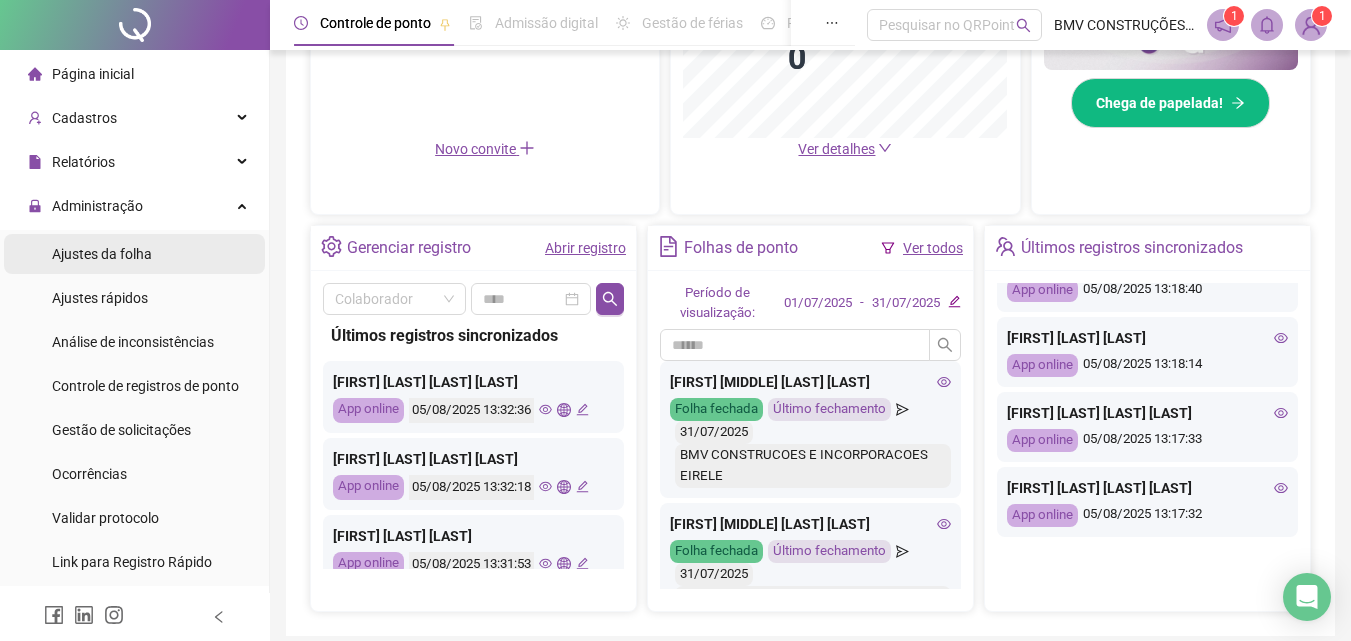 click on "Ajustes da folha" at bounding box center (102, 254) 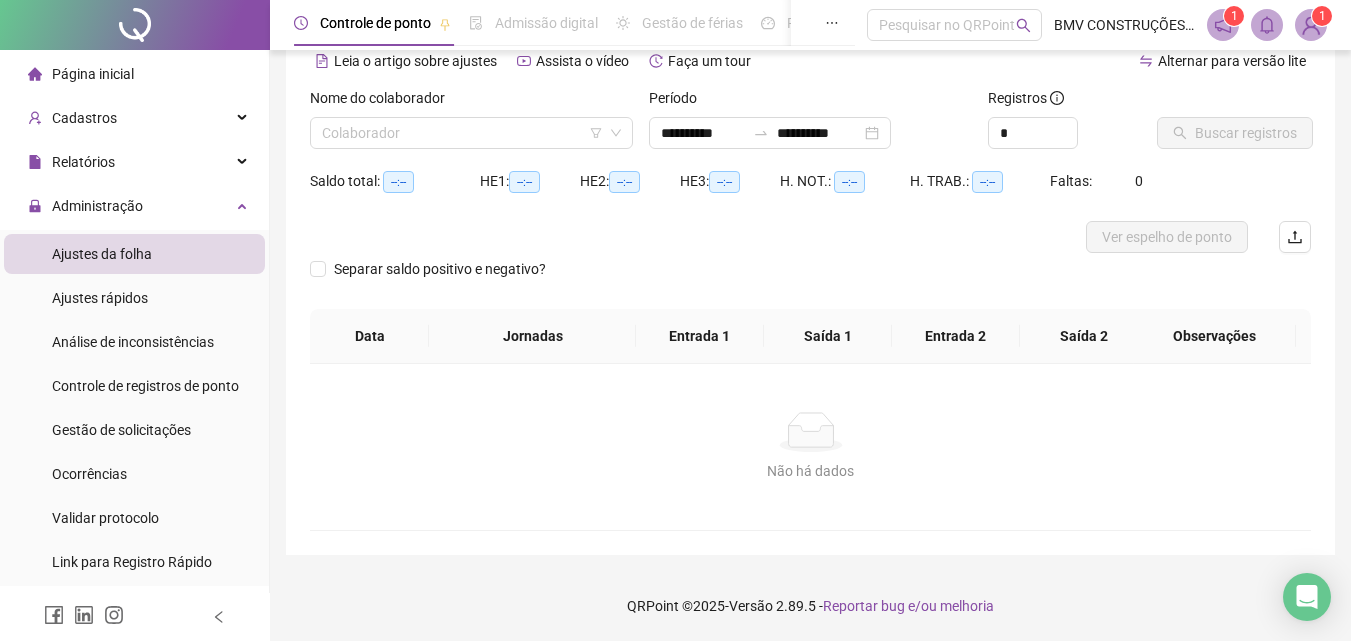 scroll, scrollTop: 97, scrollLeft: 0, axis: vertical 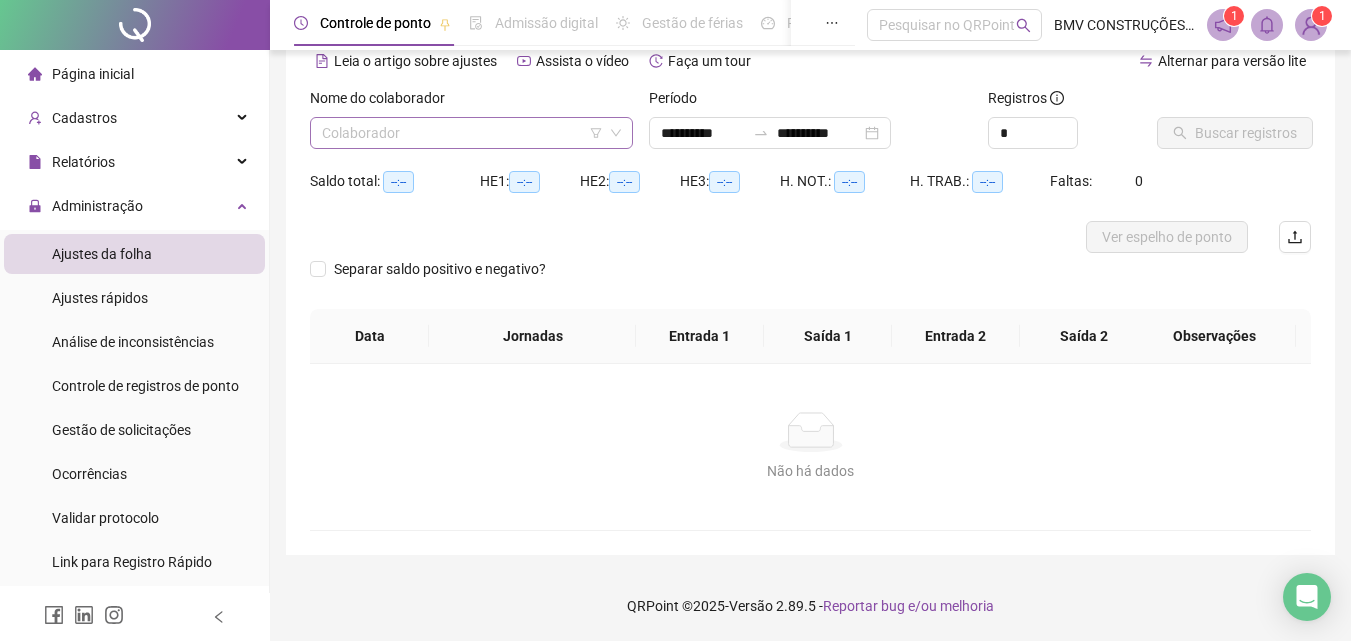click at bounding box center [462, 133] 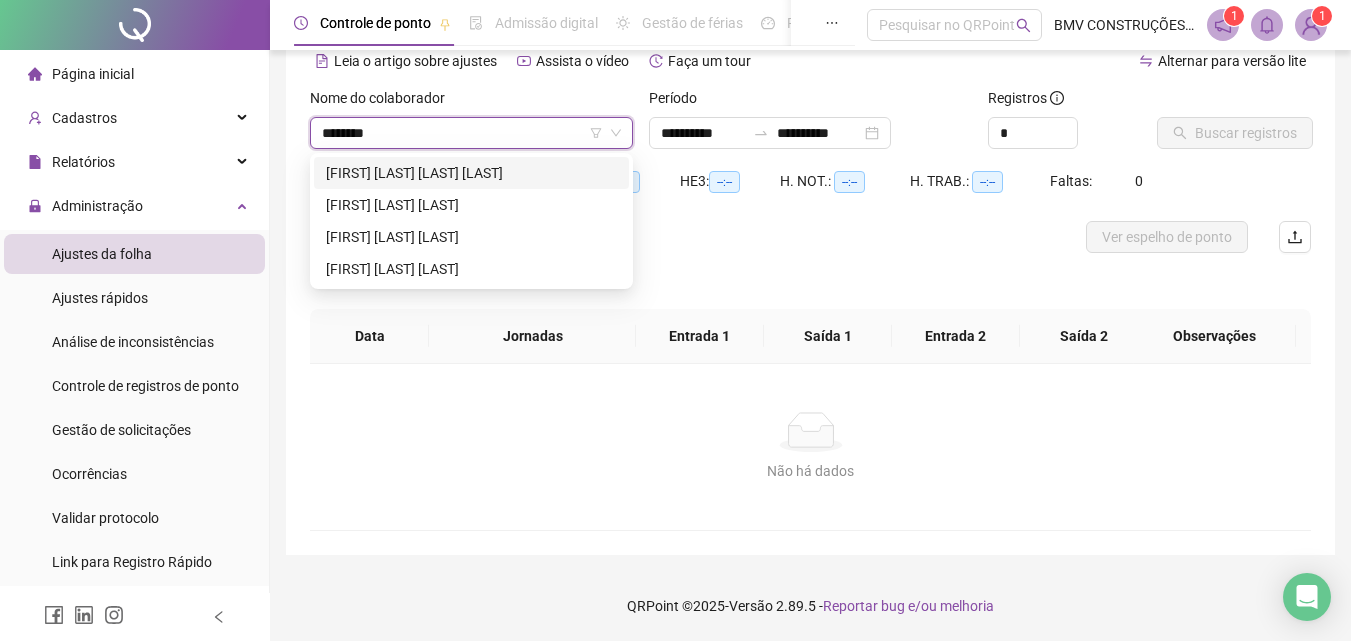type on "*********" 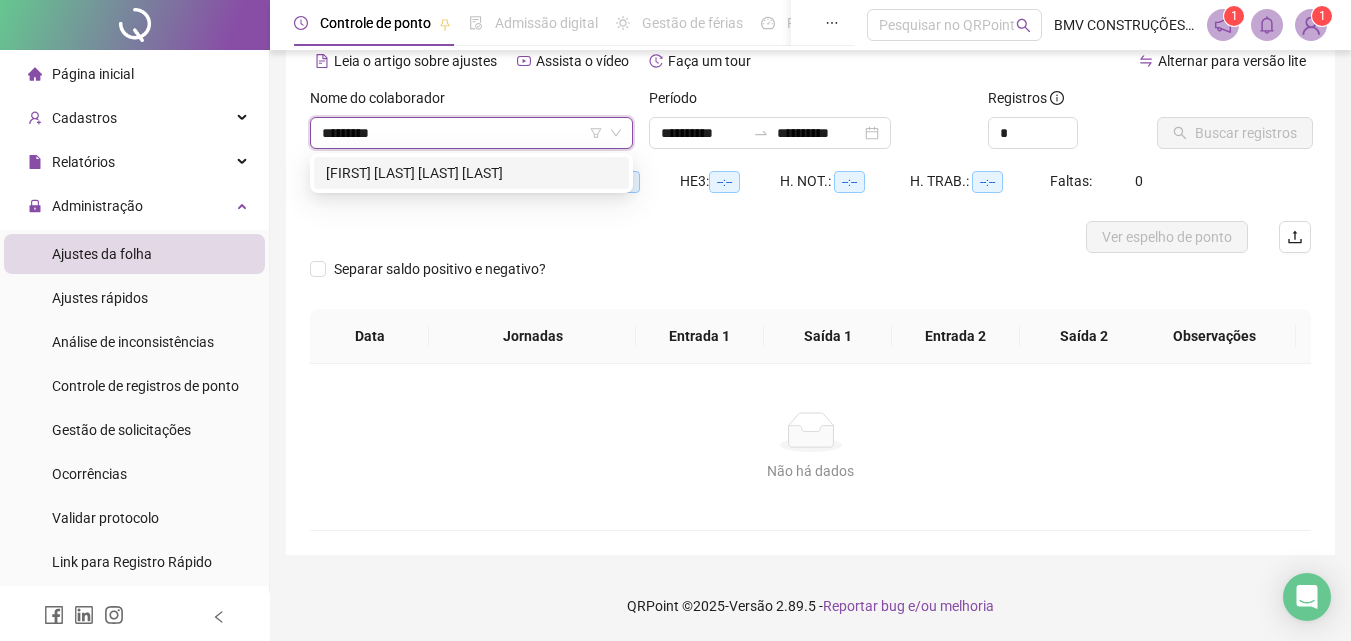 type 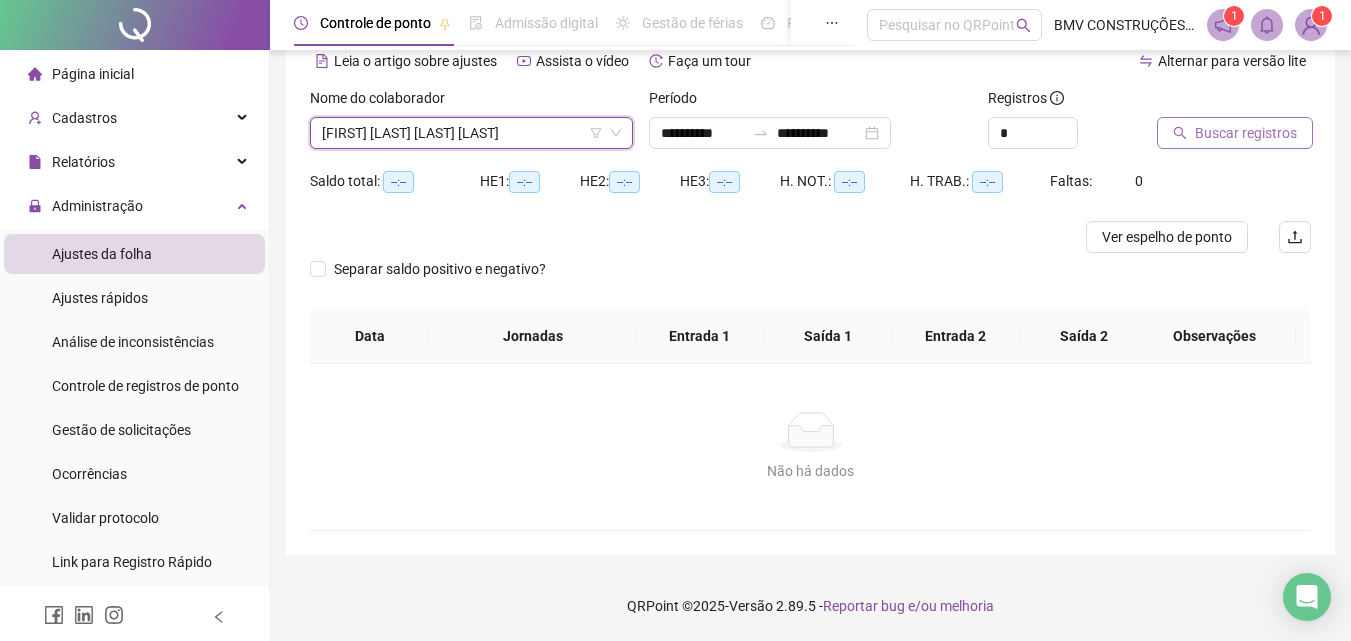 click on "Buscar registros" at bounding box center [1246, 133] 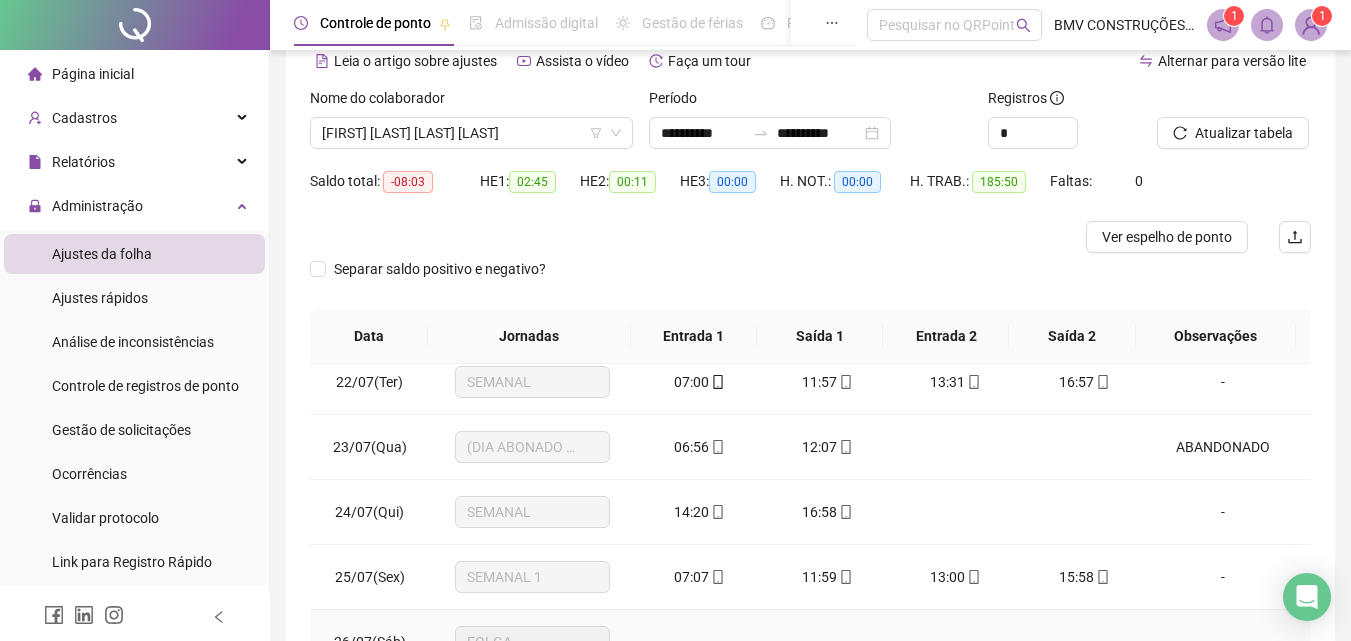 scroll, scrollTop: 1588, scrollLeft: 0, axis: vertical 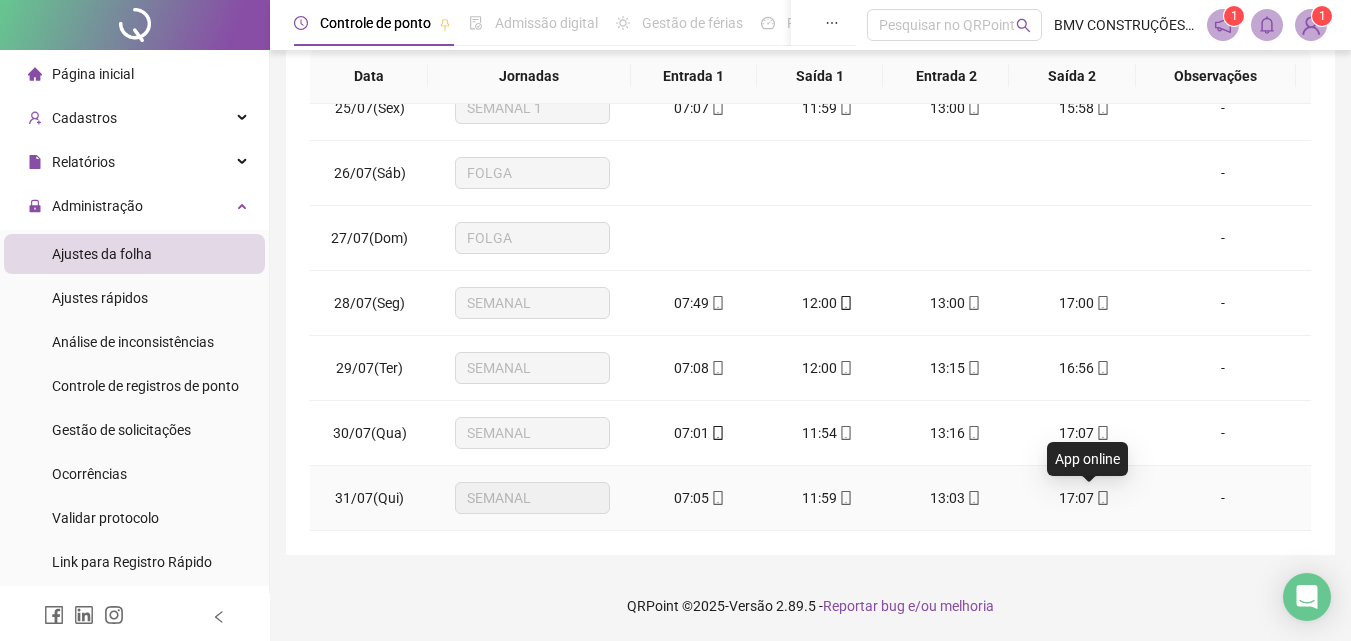 click 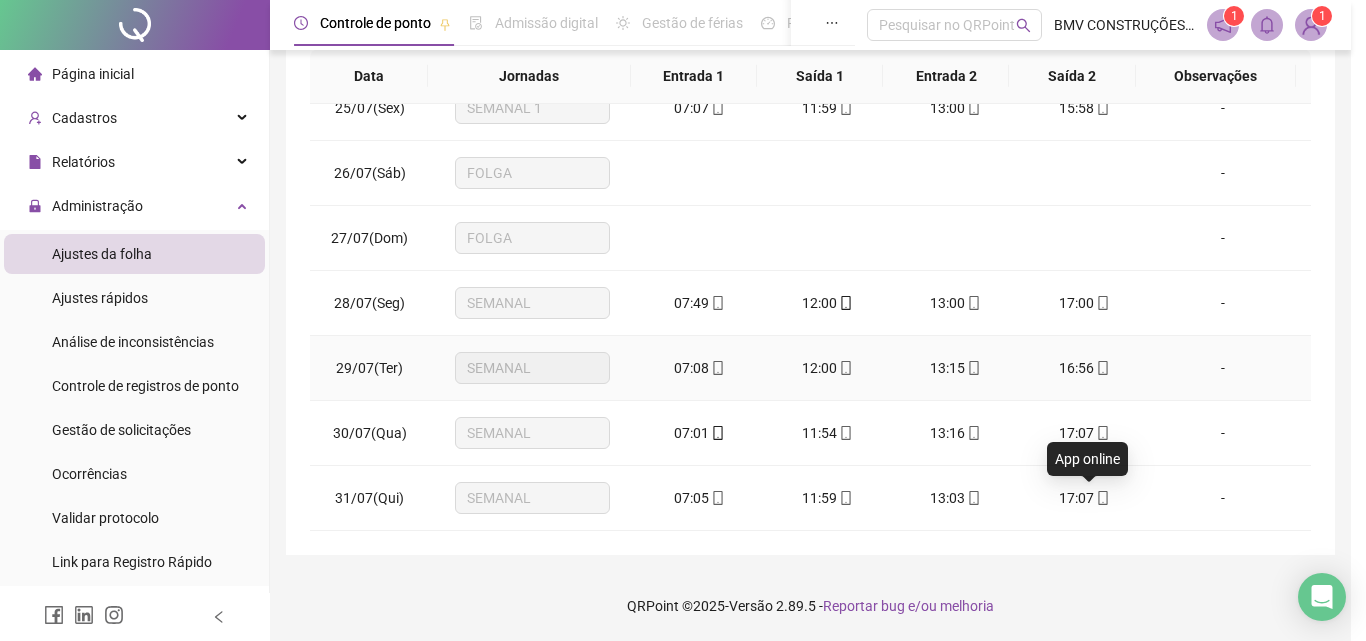 type on "**********" 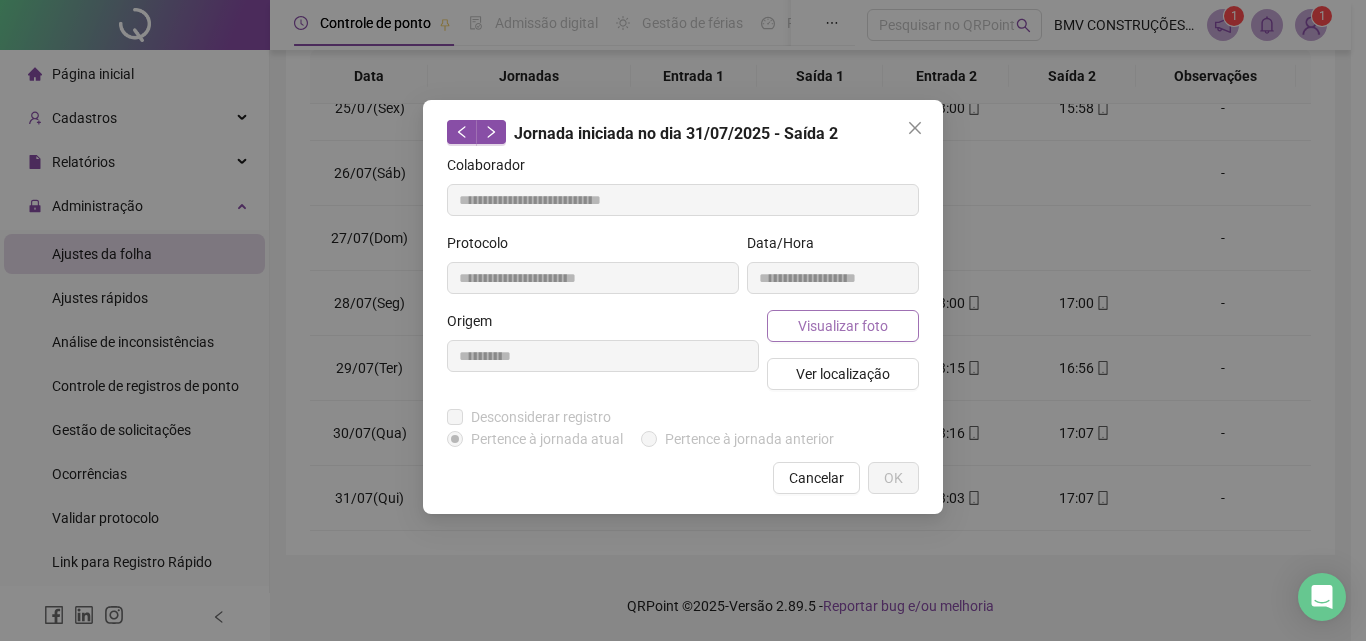 click on "Visualizar foto" at bounding box center [843, 326] 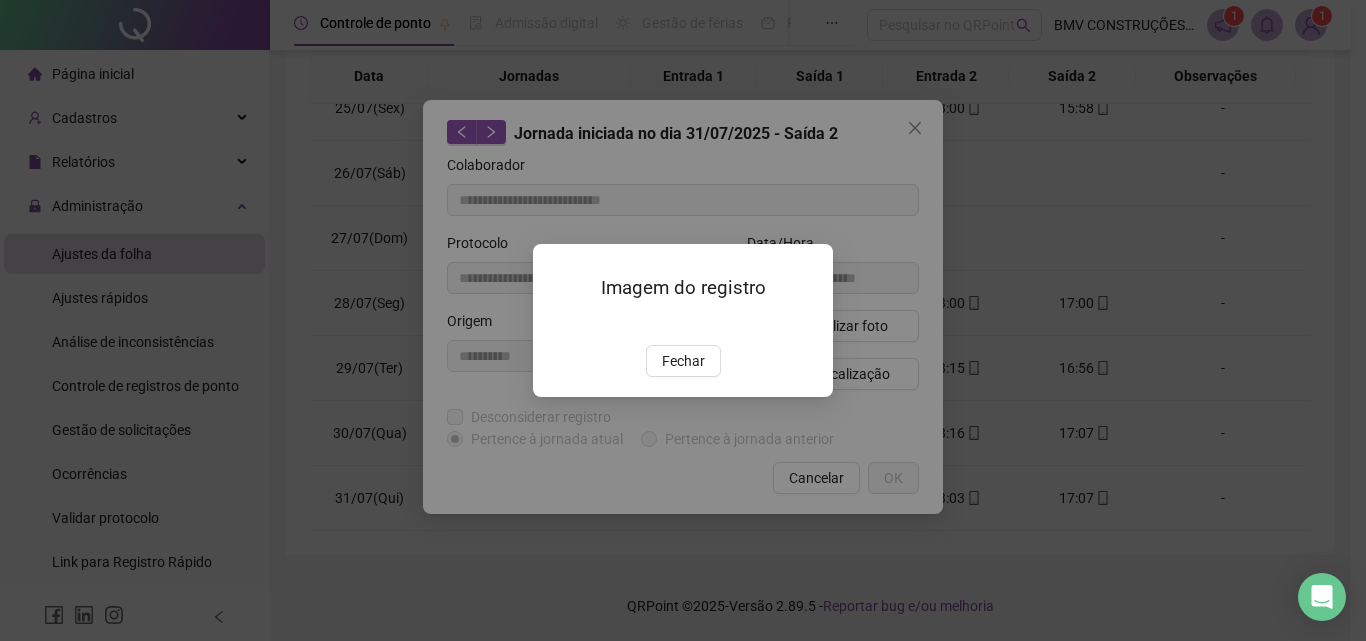 click at bounding box center (557, 324) 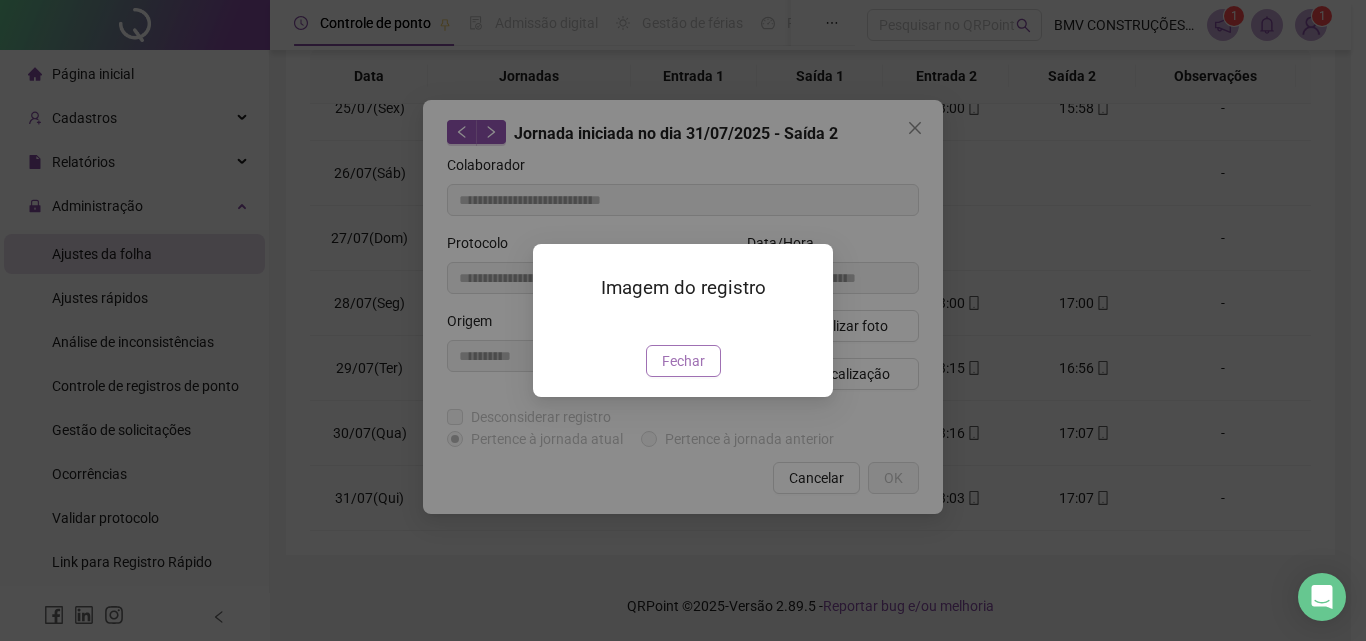 click on "Fechar" at bounding box center (683, 361) 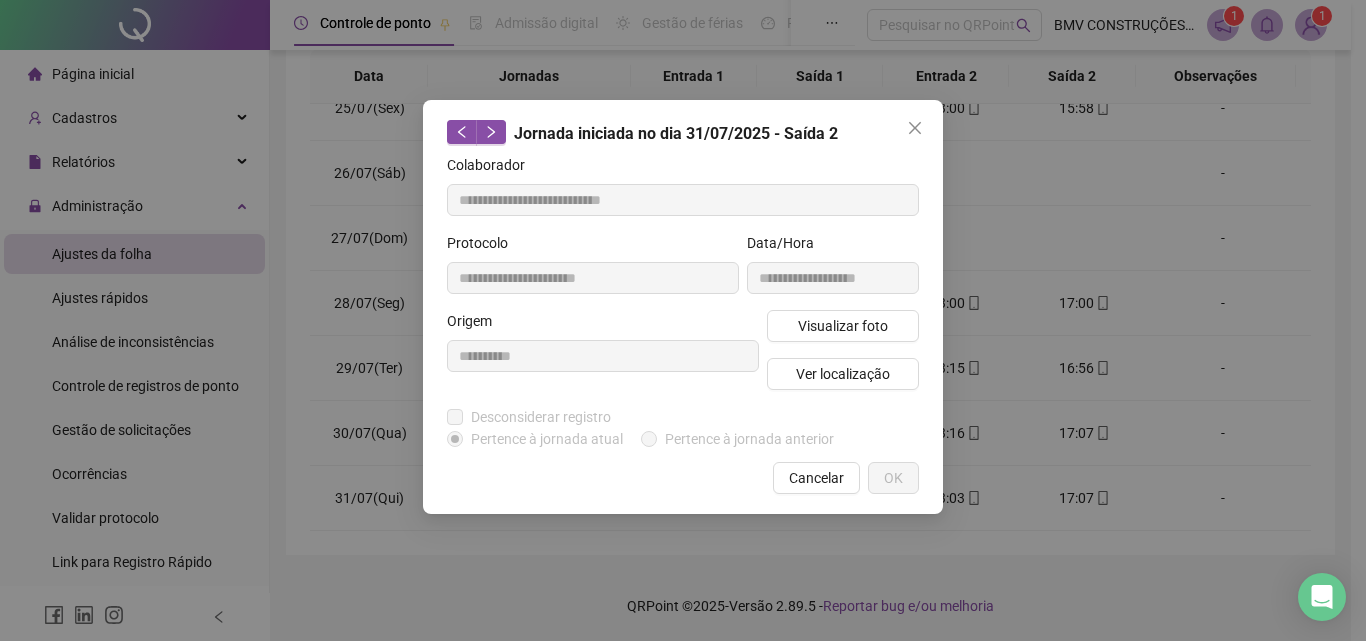 click on "Visualizar foto Ver localização" at bounding box center (843, 358) 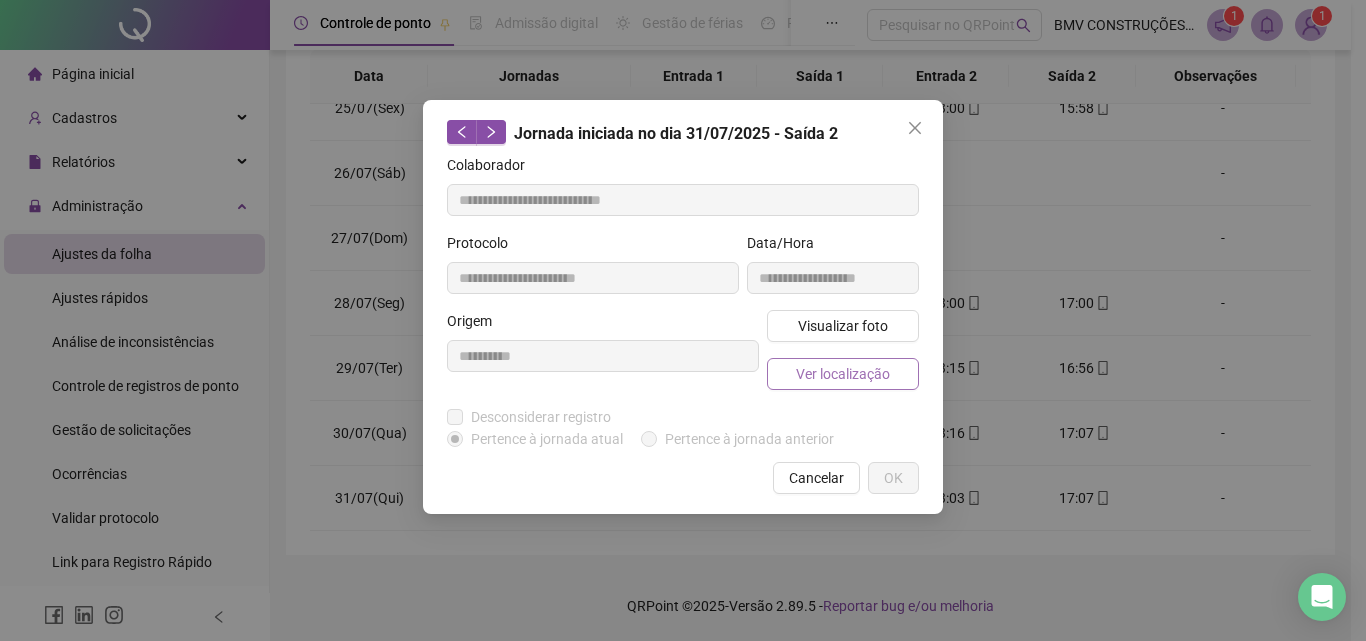 click on "Ver localização" at bounding box center [843, 374] 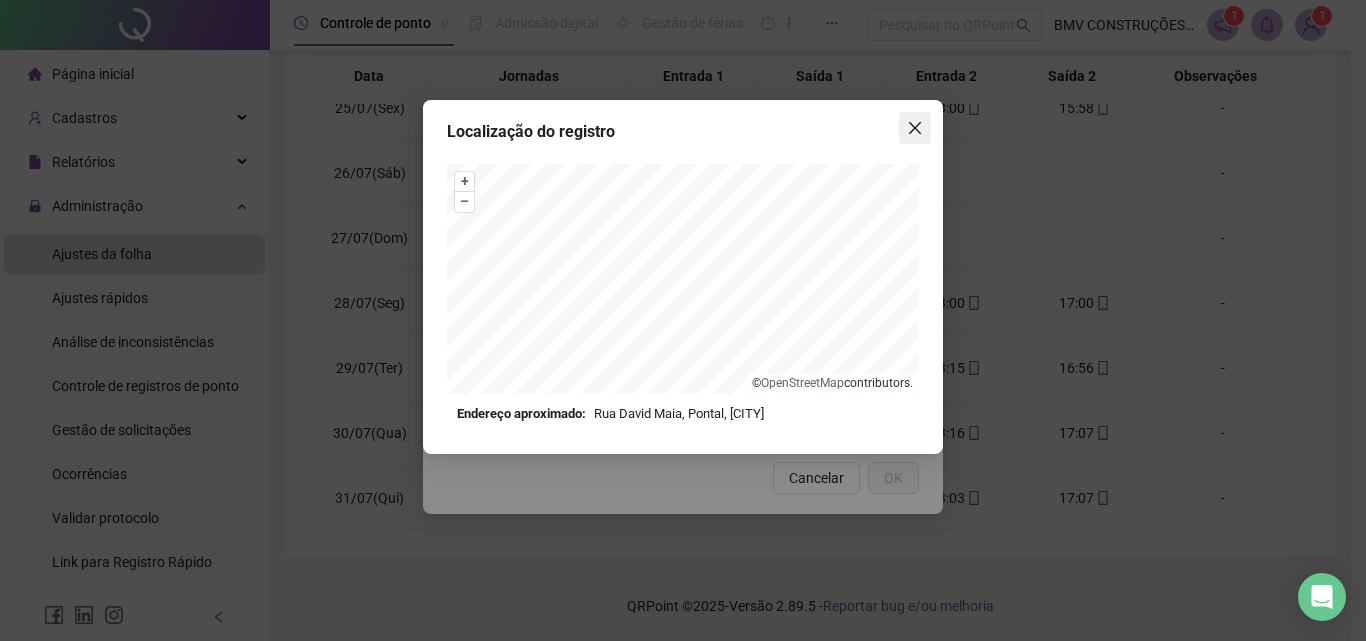 click at bounding box center (915, 128) 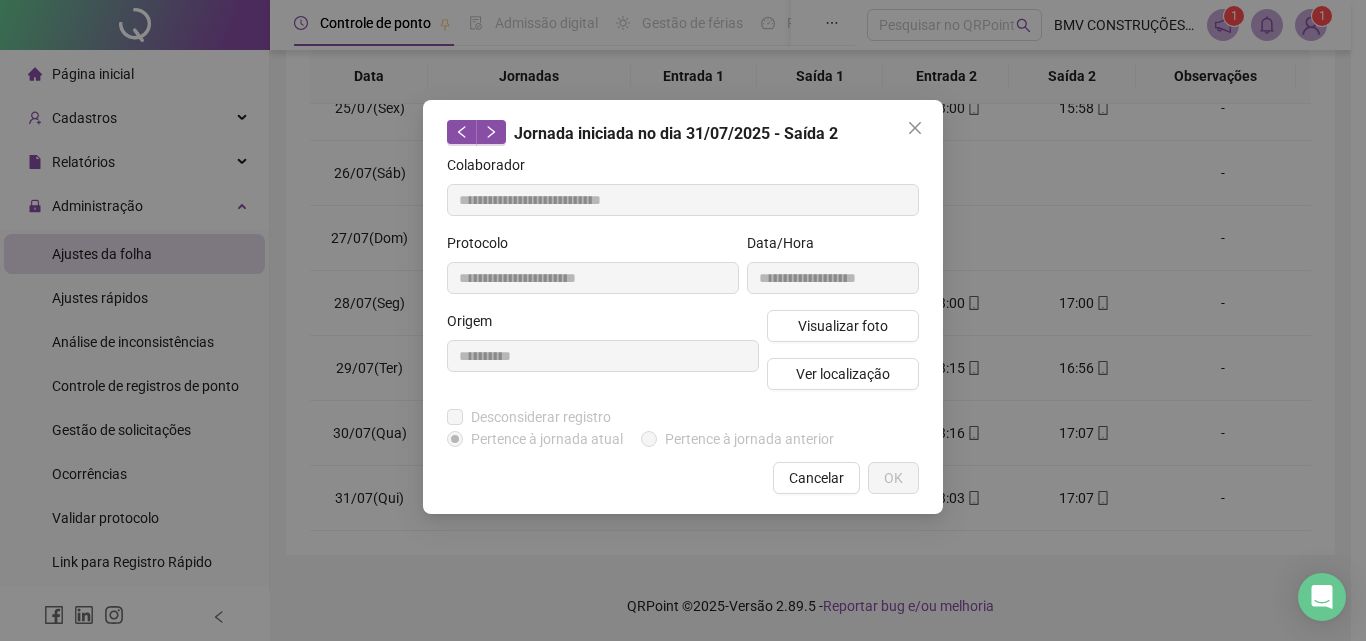 click at bounding box center (915, 128) 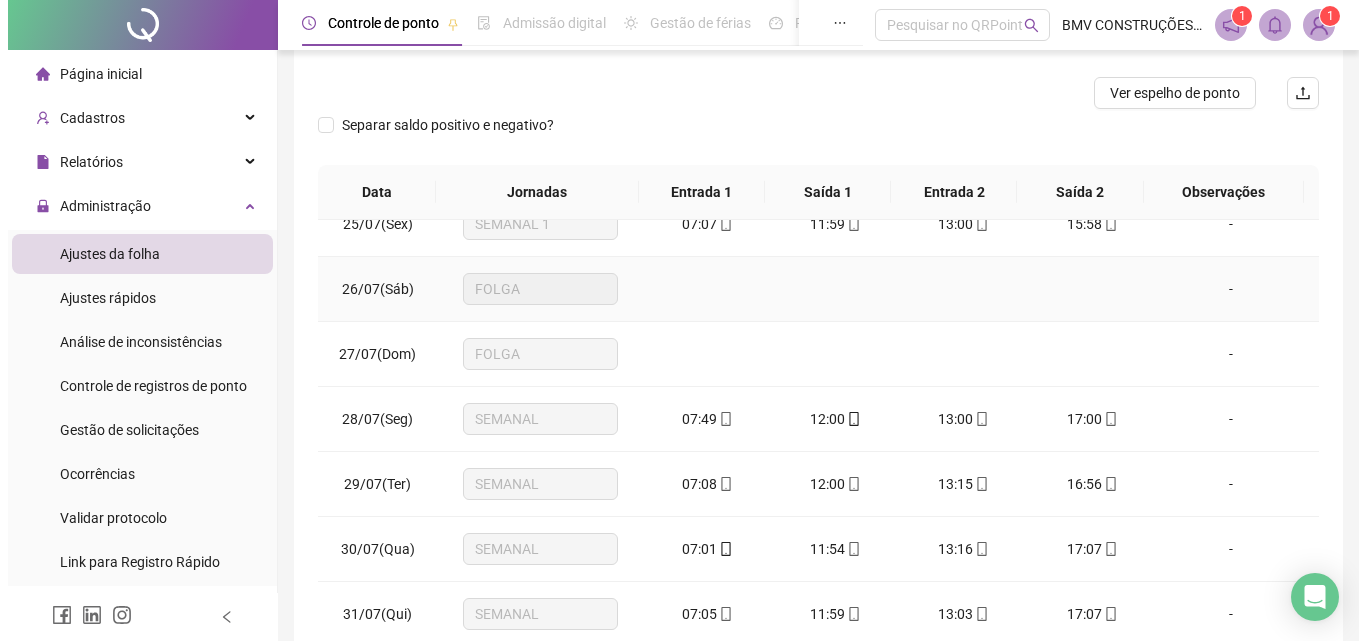 scroll, scrollTop: 0, scrollLeft: 0, axis: both 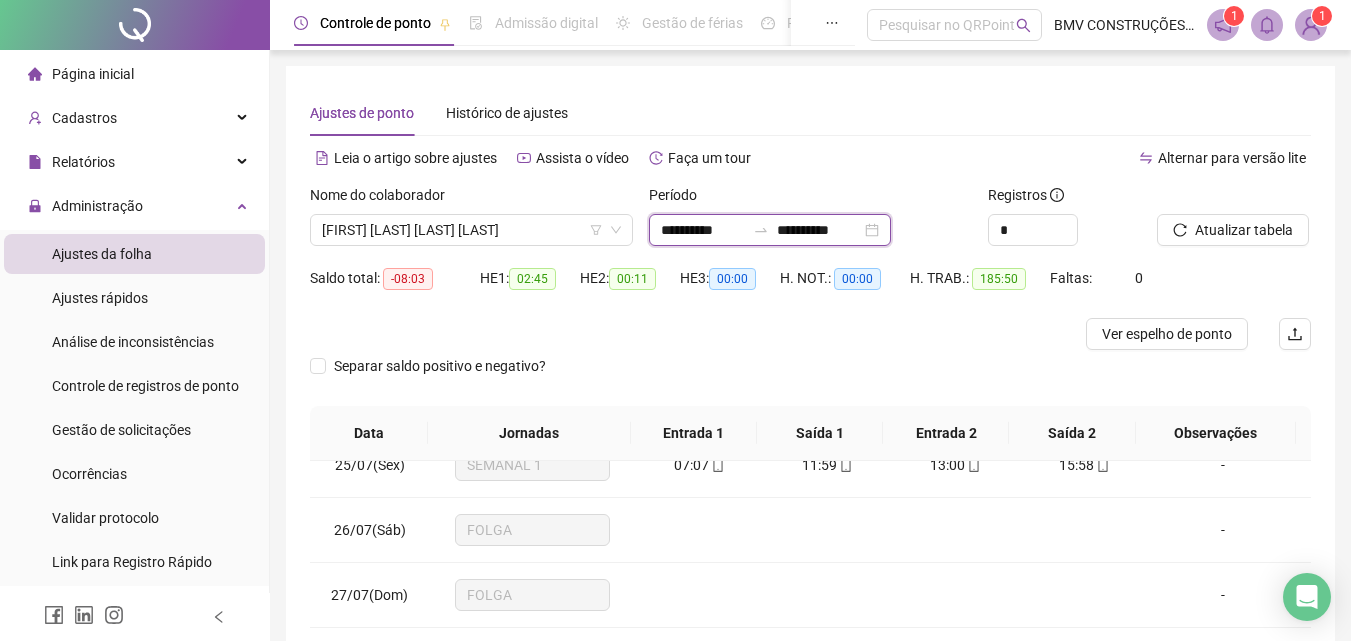 click on "**********" at bounding box center (819, 230) 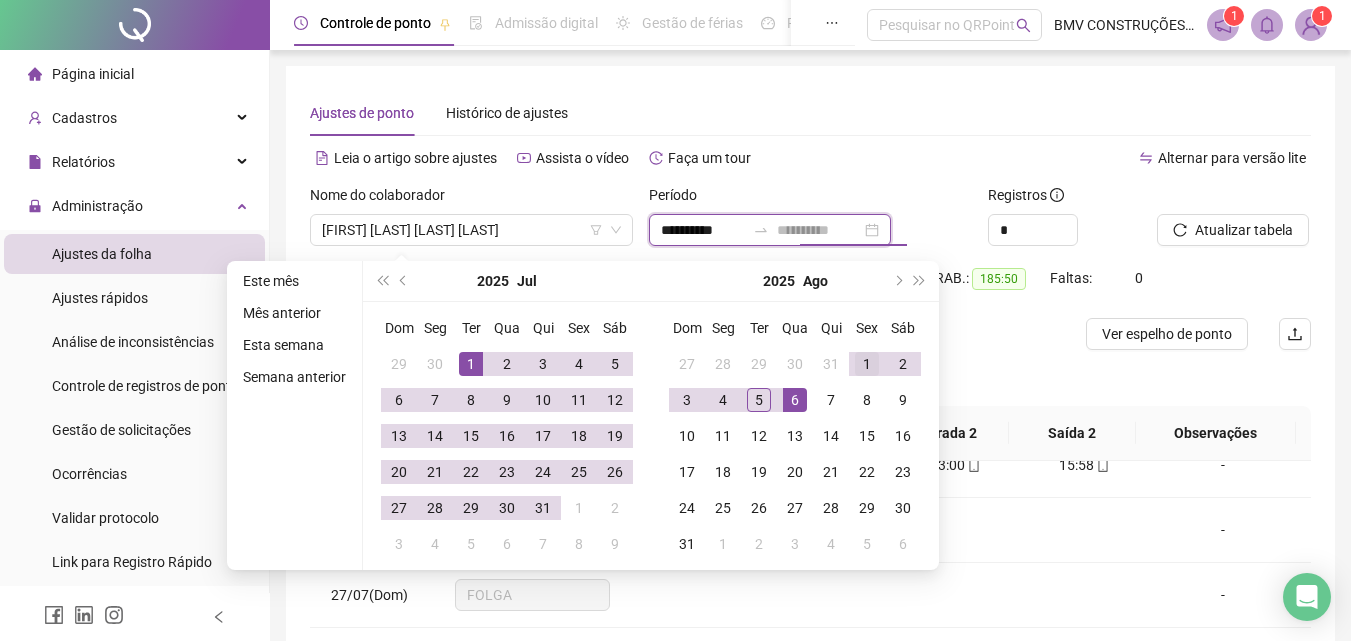 type on "**********" 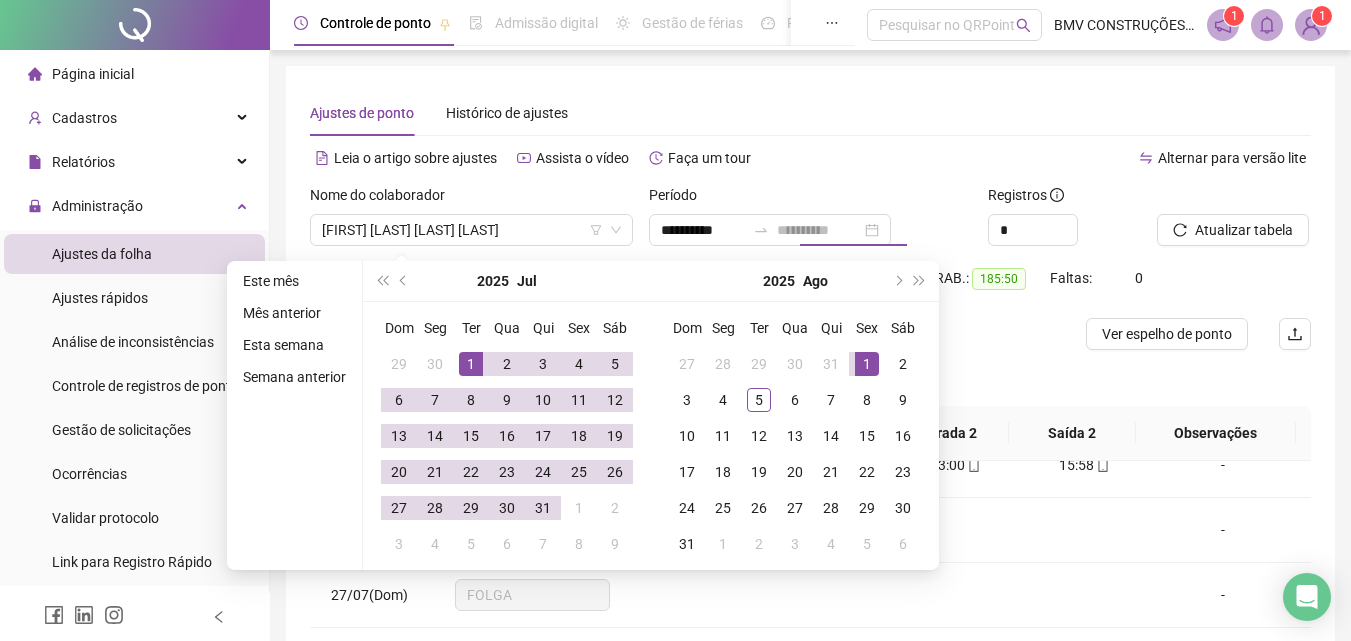 click on "1" at bounding box center [867, 364] 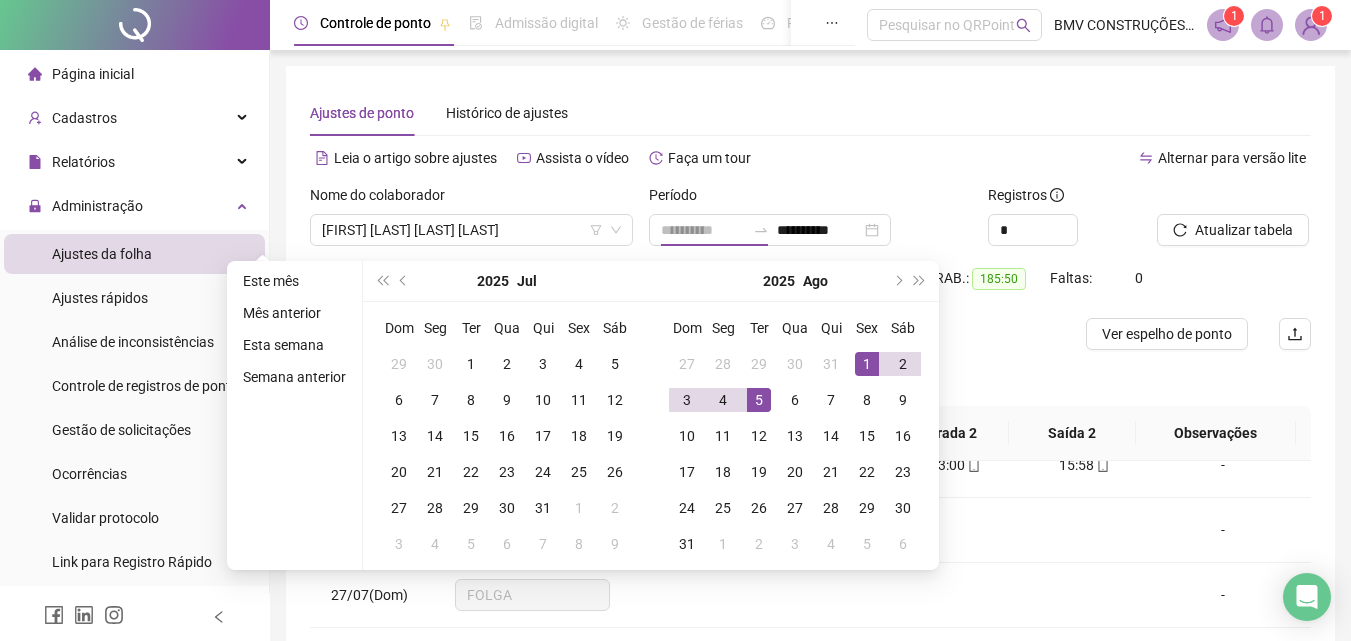 click on "5" at bounding box center [759, 400] 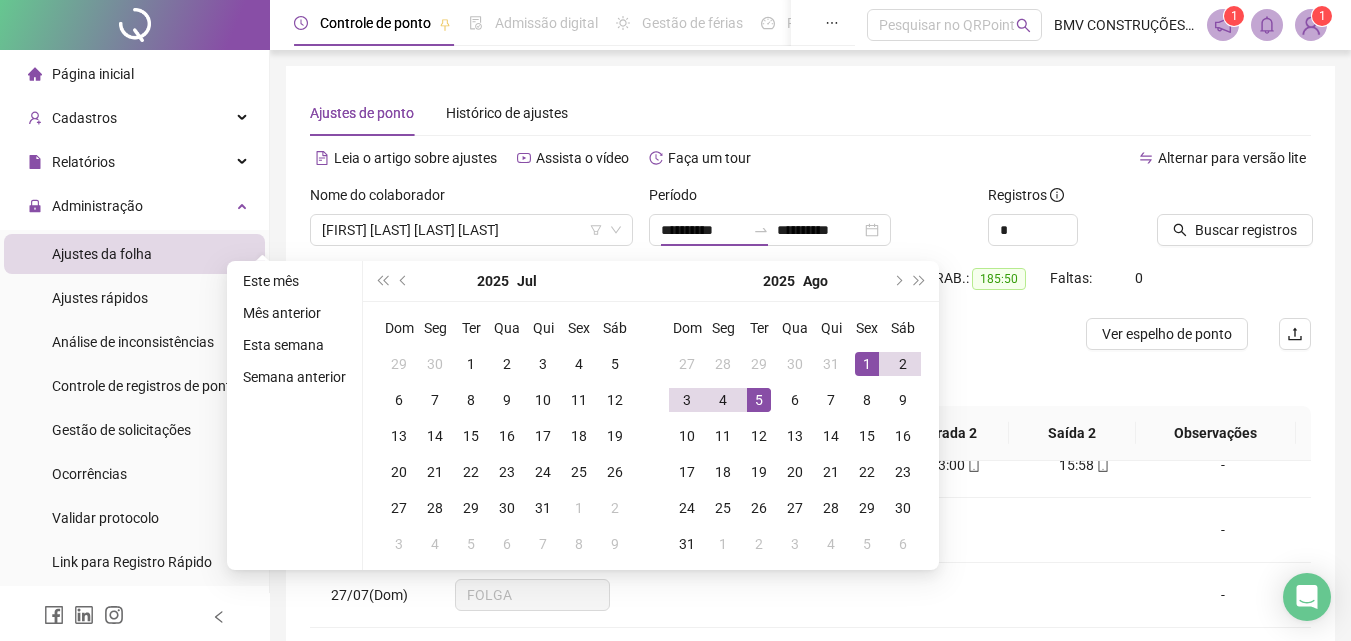 type on "**********" 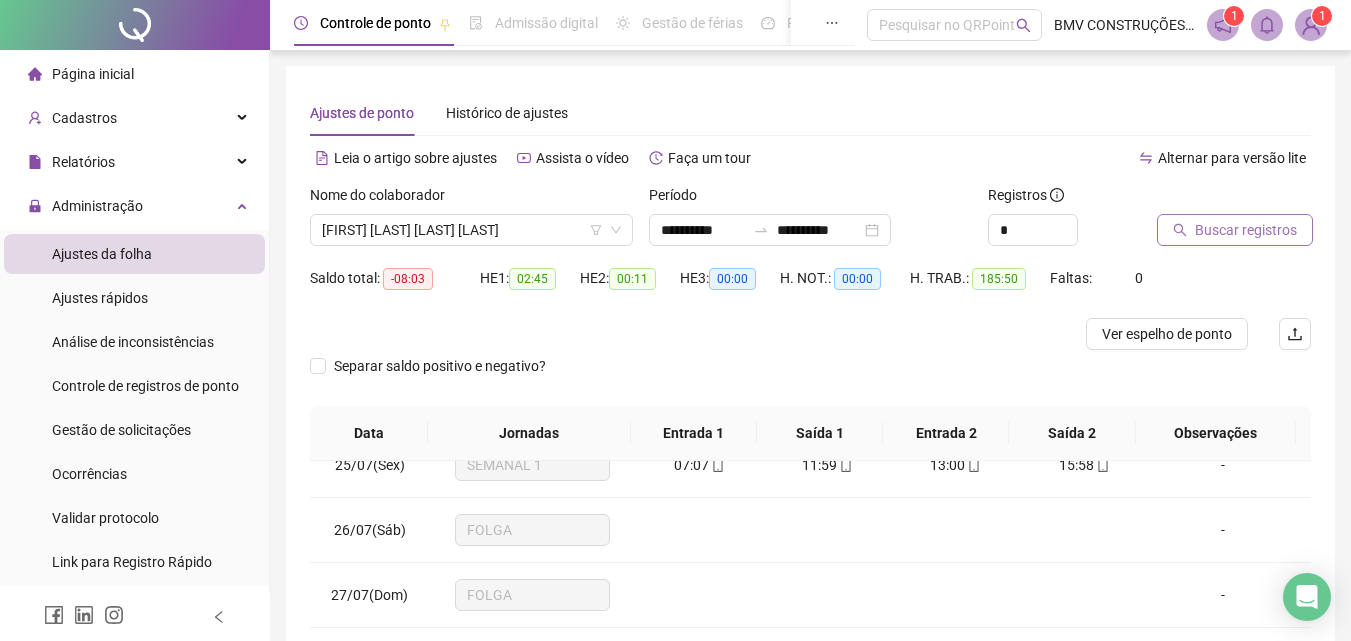 click on "Buscar registros" at bounding box center (1246, 230) 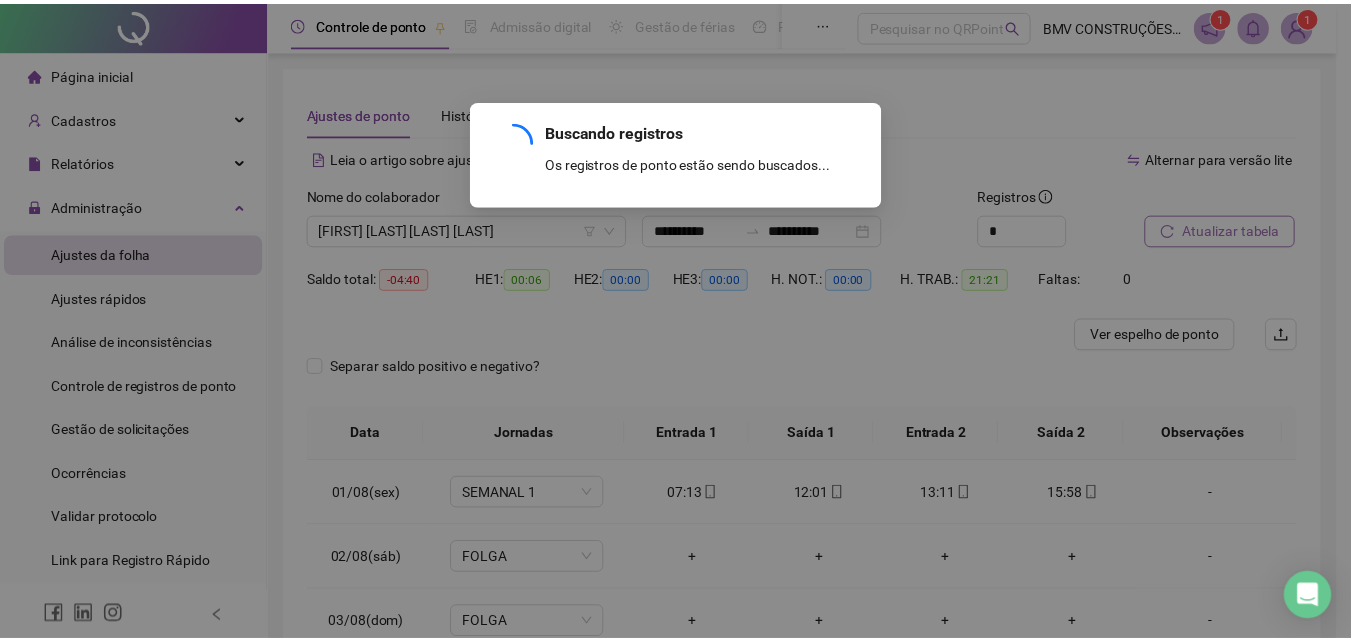 scroll, scrollTop: 0, scrollLeft: 0, axis: both 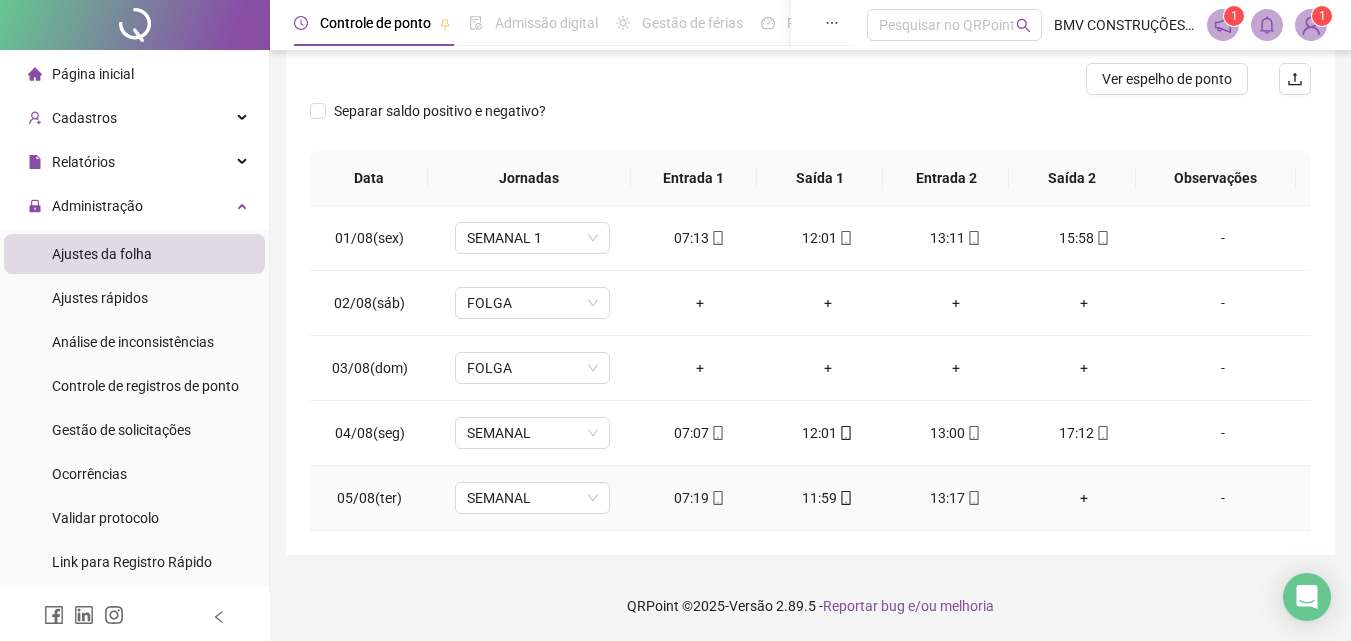 click on "13:17" at bounding box center (956, 498) 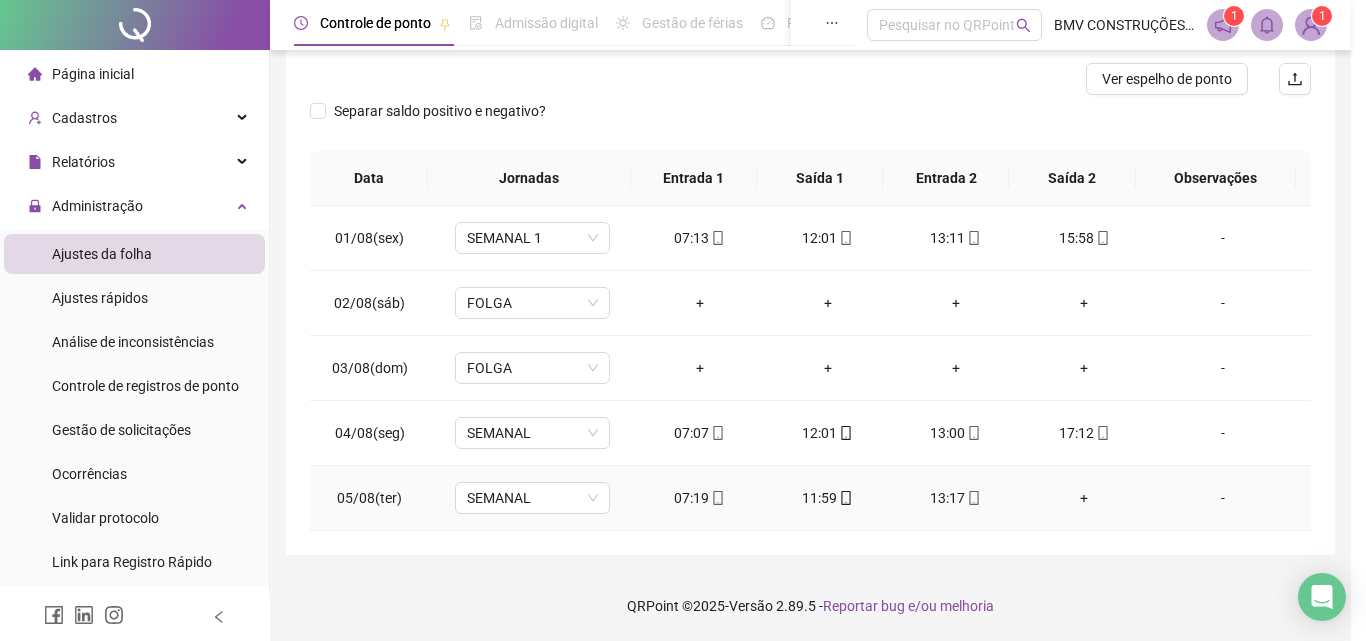 type on "**********" 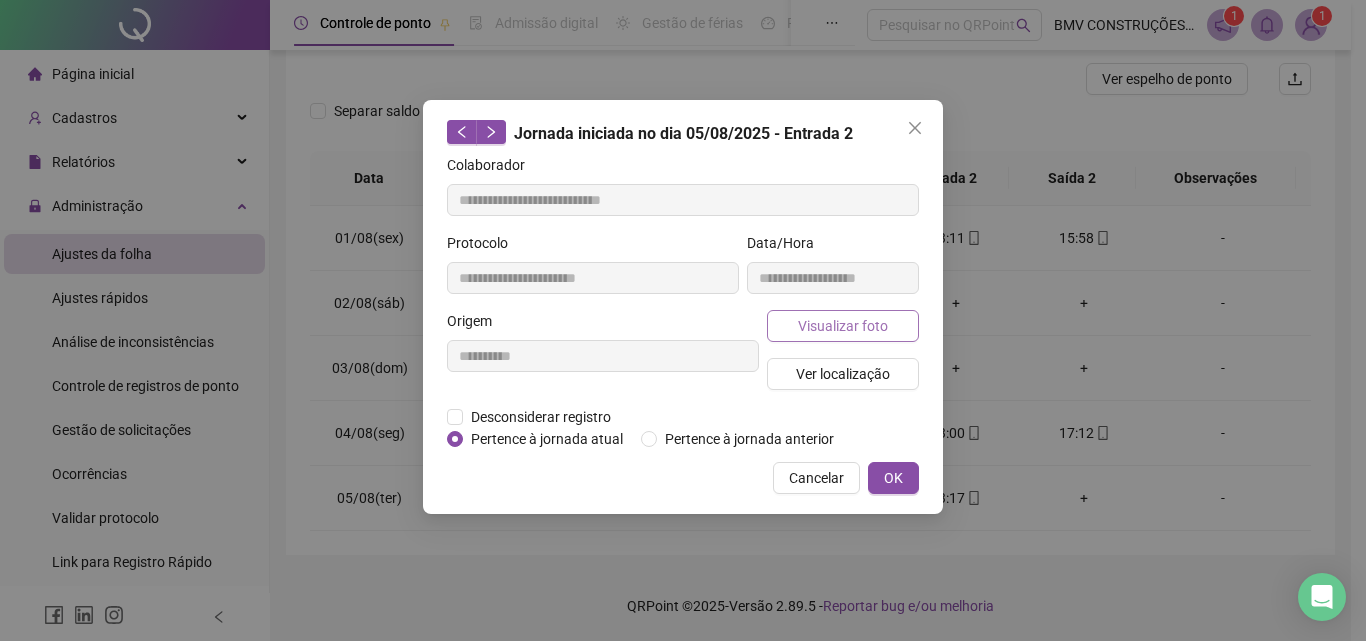 click on "Visualizar foto" at bounding box center (843, 326) 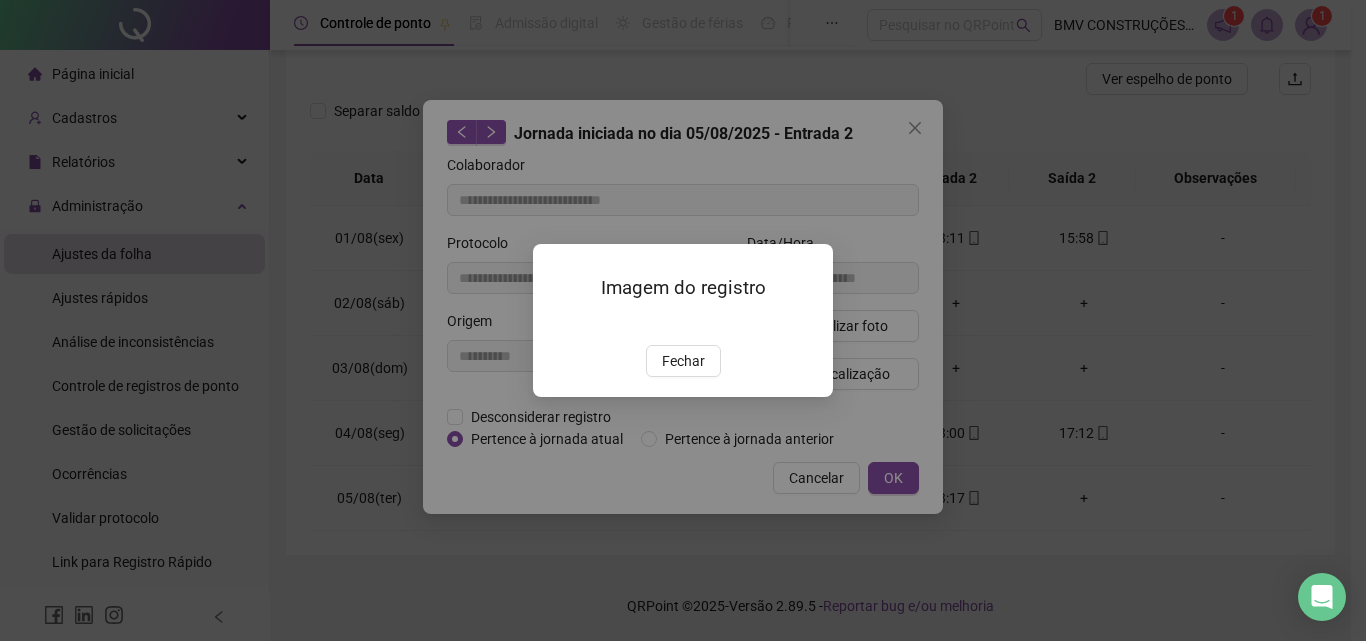 click on "Imagem do registro Fechar" at bounding box center (683, 320) 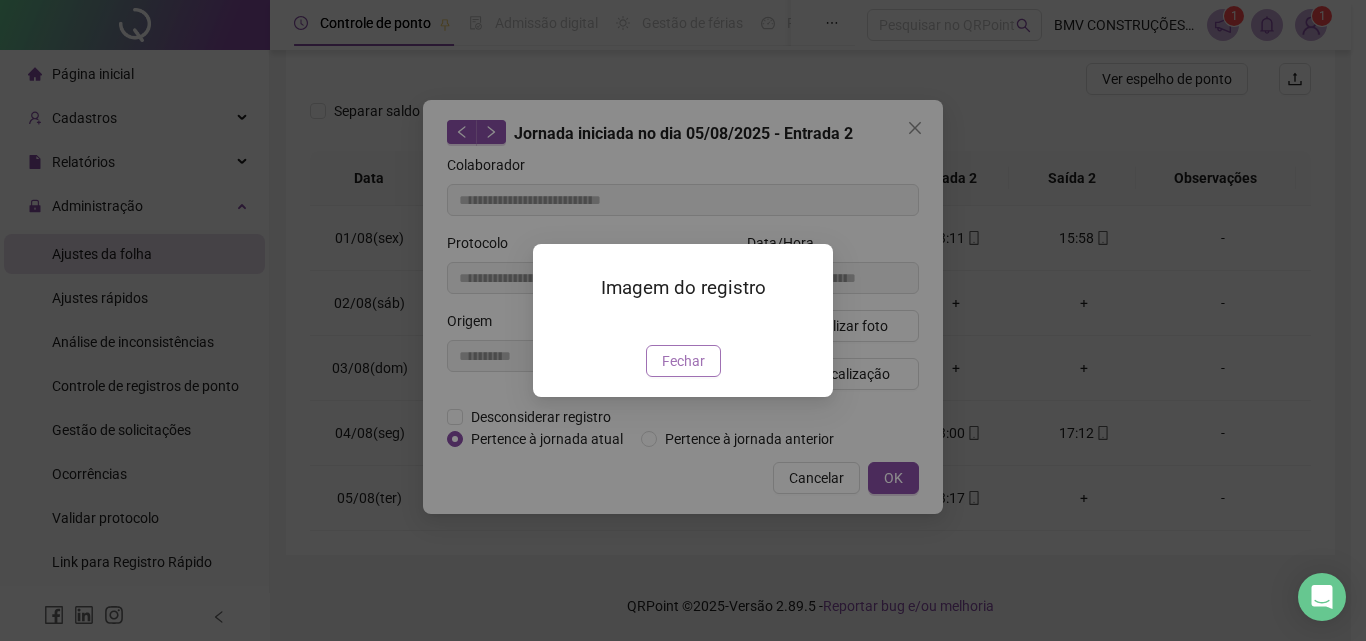 click on "Fechar" at bounding box center [683, 361] 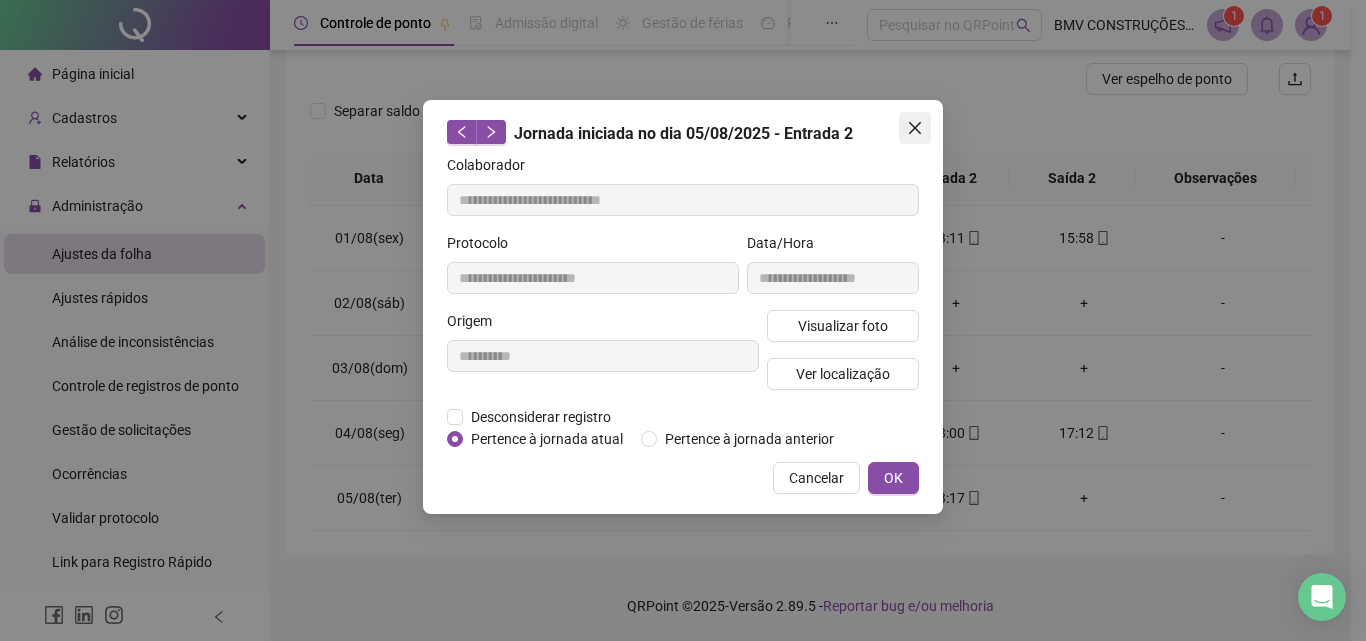 click 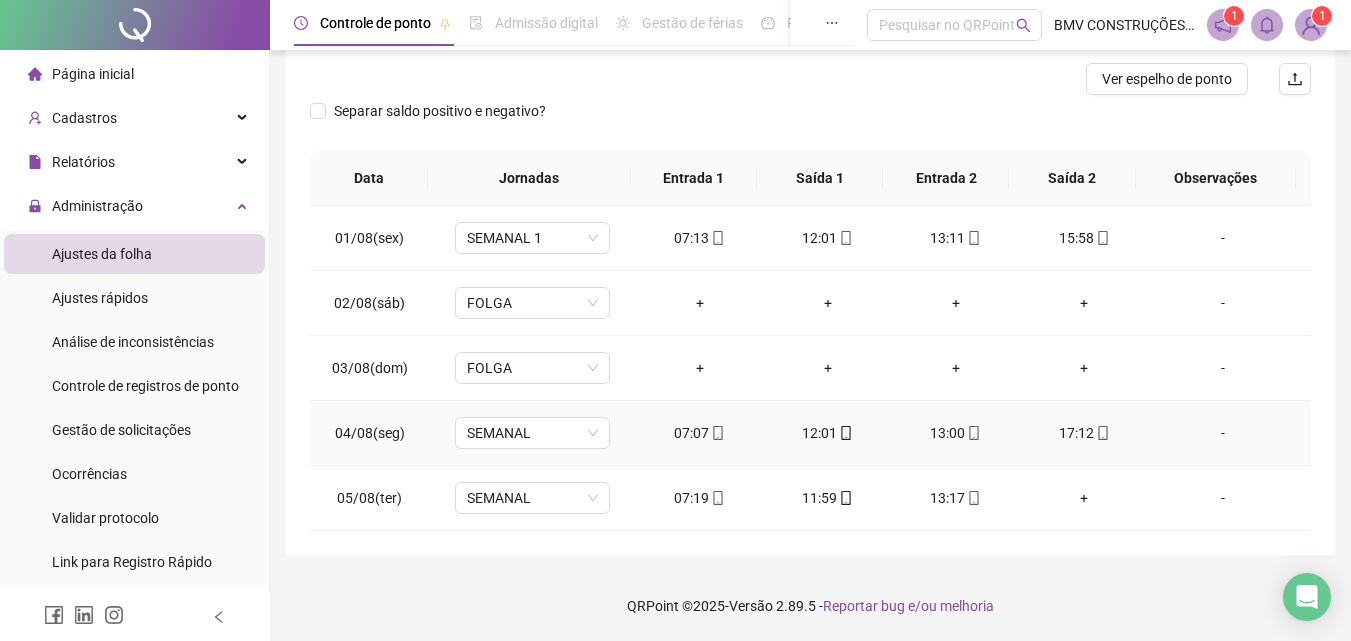 click on "17:12" at bounding box center [1084, 433] 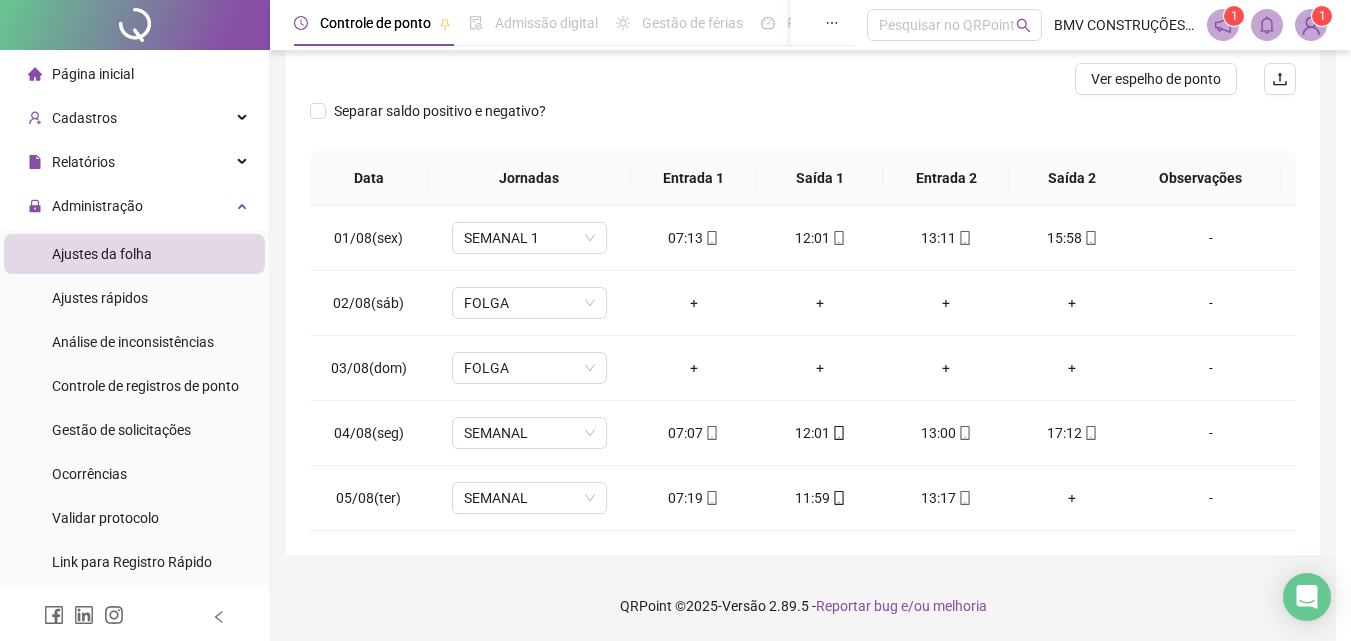type on "**********" 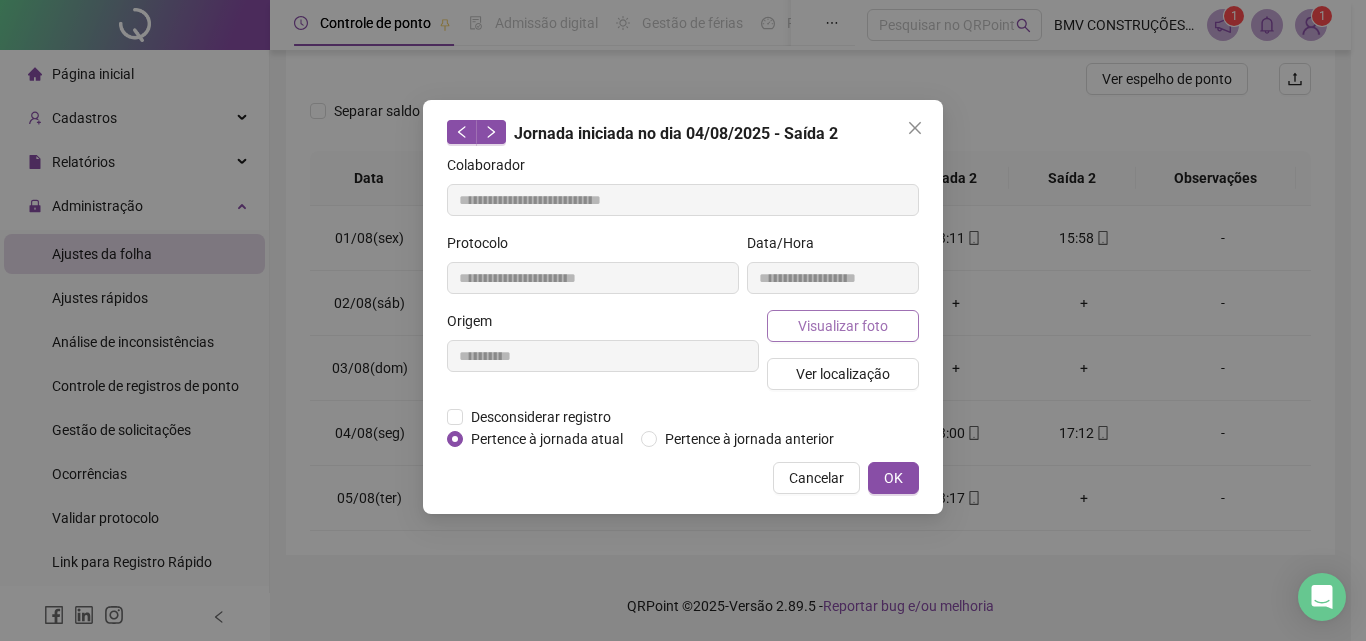 click on "Visualizar foto" at bounding box center (843, 326) 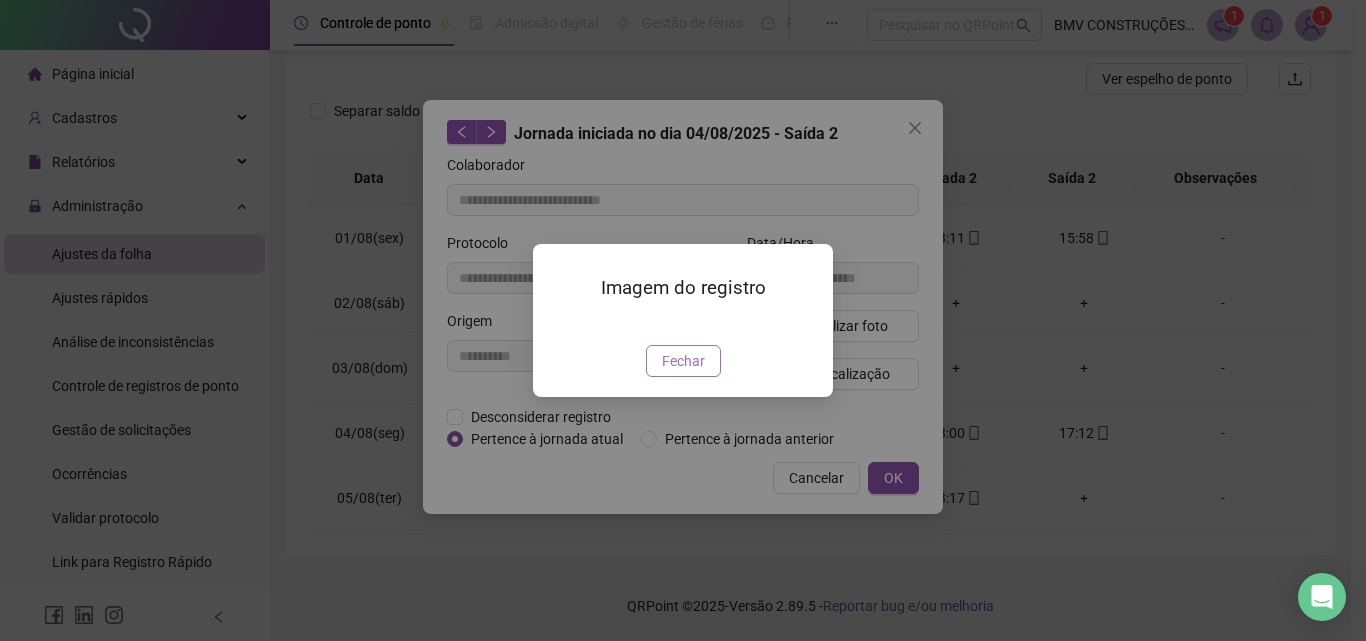 click on "Fechar" at bounding box center (683, 361) 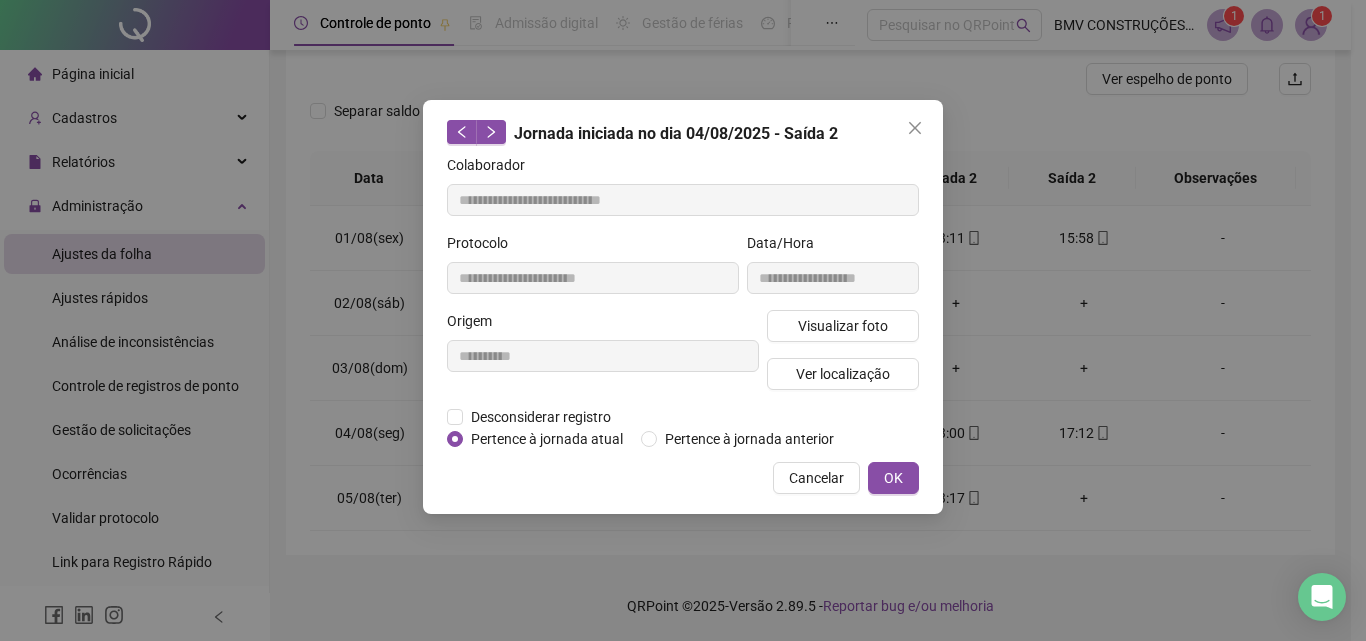 click on "Visualizar foto Ver localização" at bounding box center (843, 358) 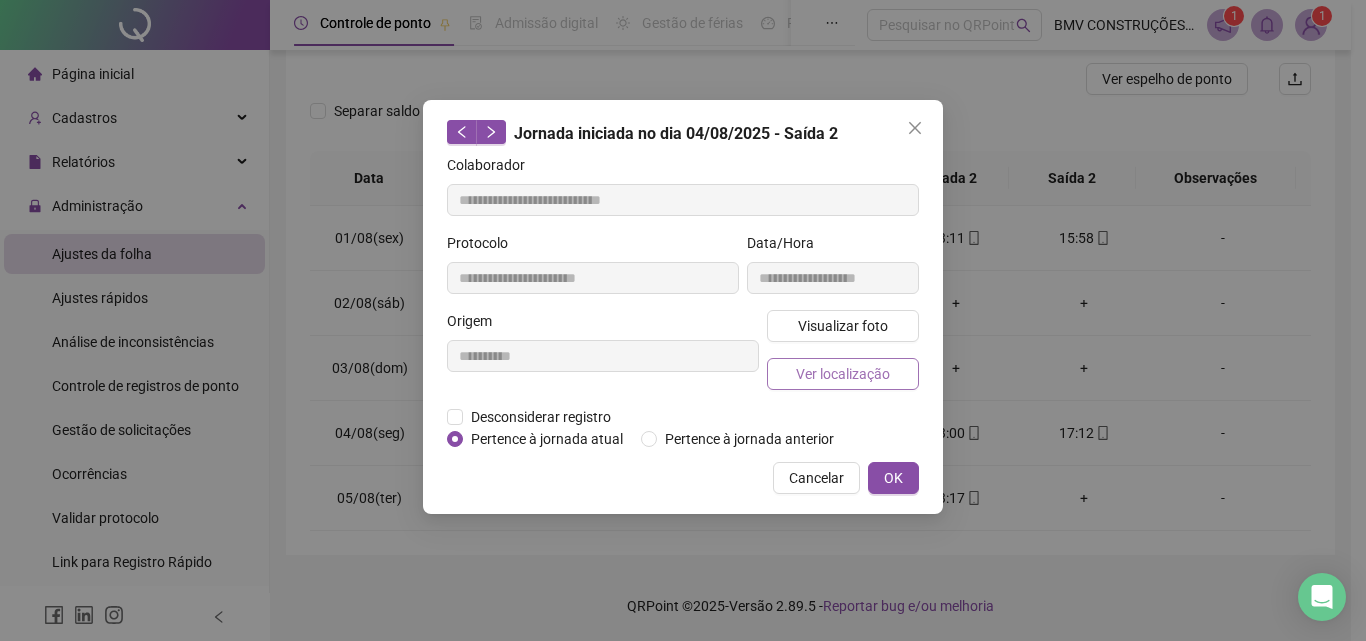 click on "Ver localização" at bounding box center [843, 374] 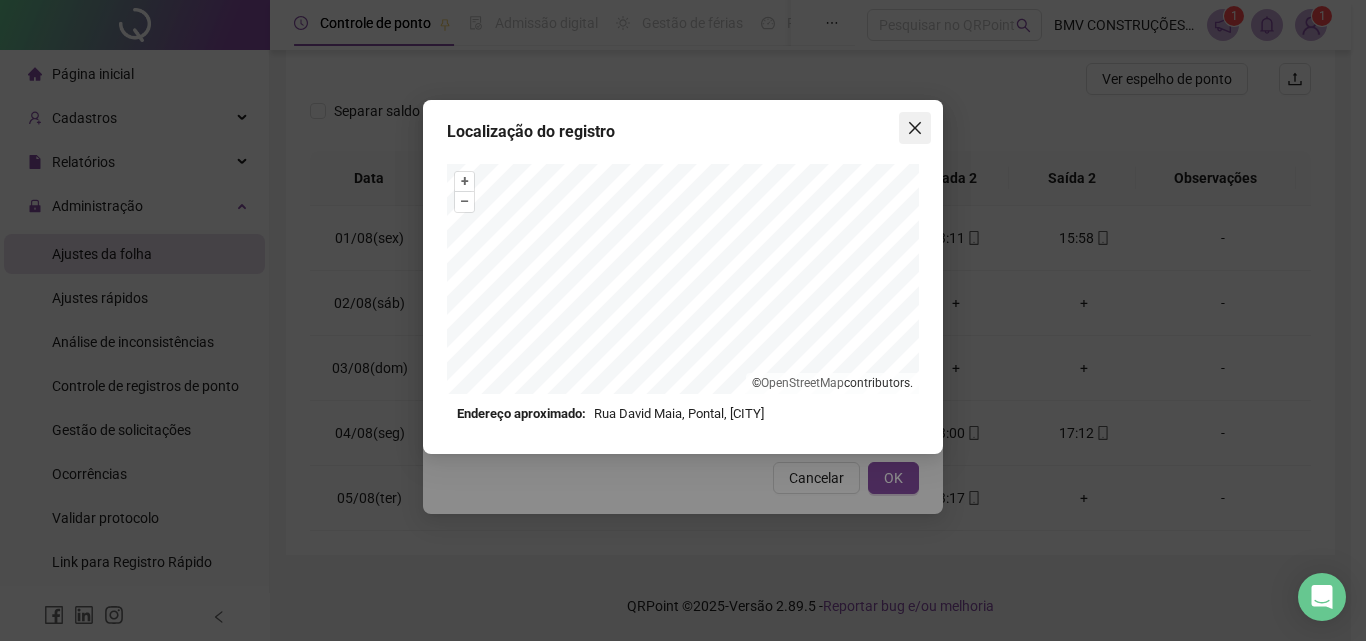 click at bounding box center (915, 128) 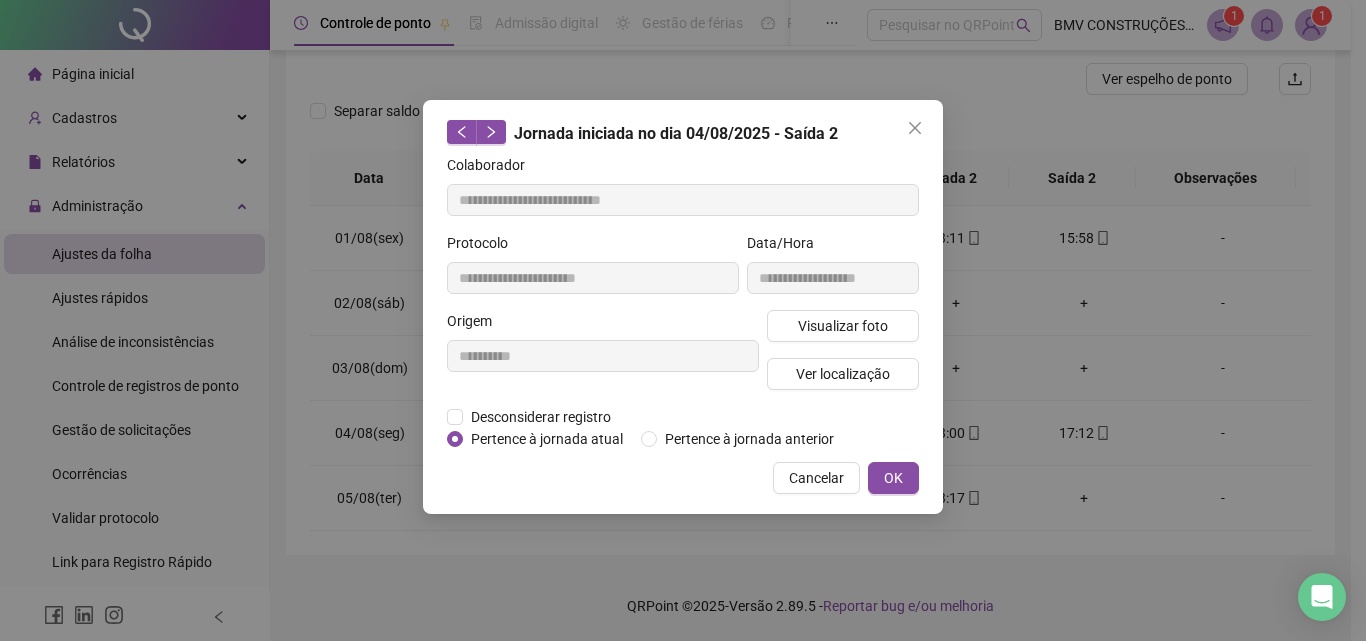 click at bounding box center [915, 128] 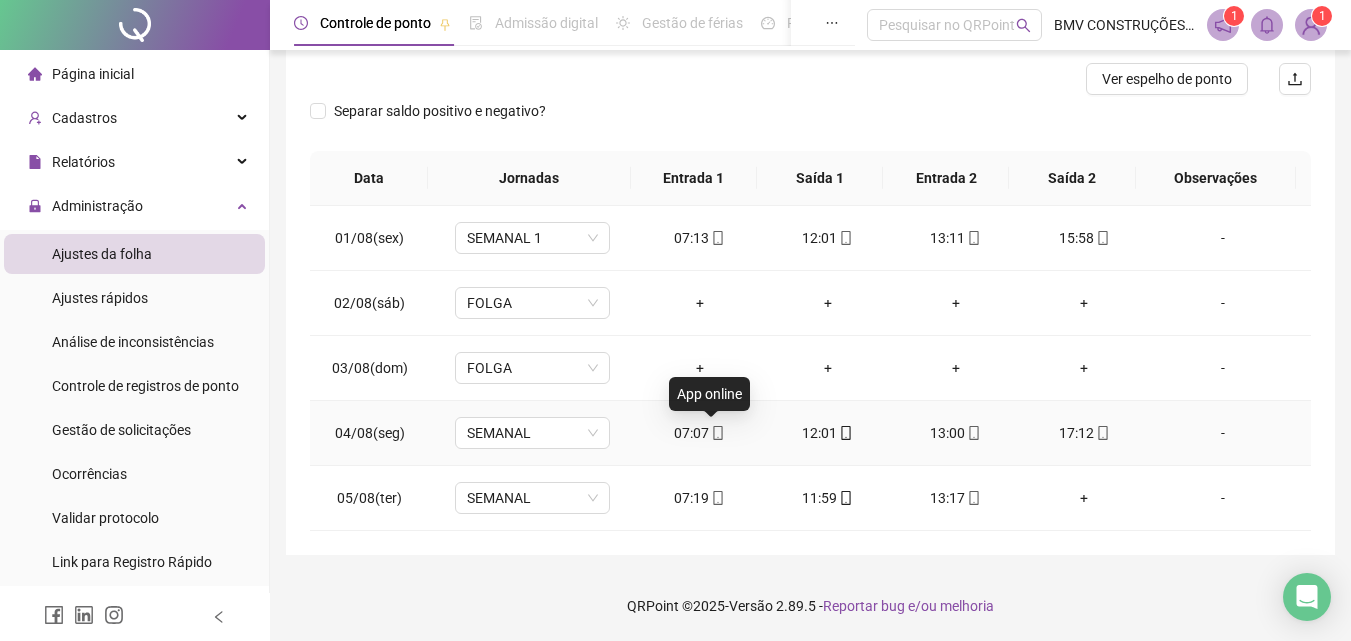 click 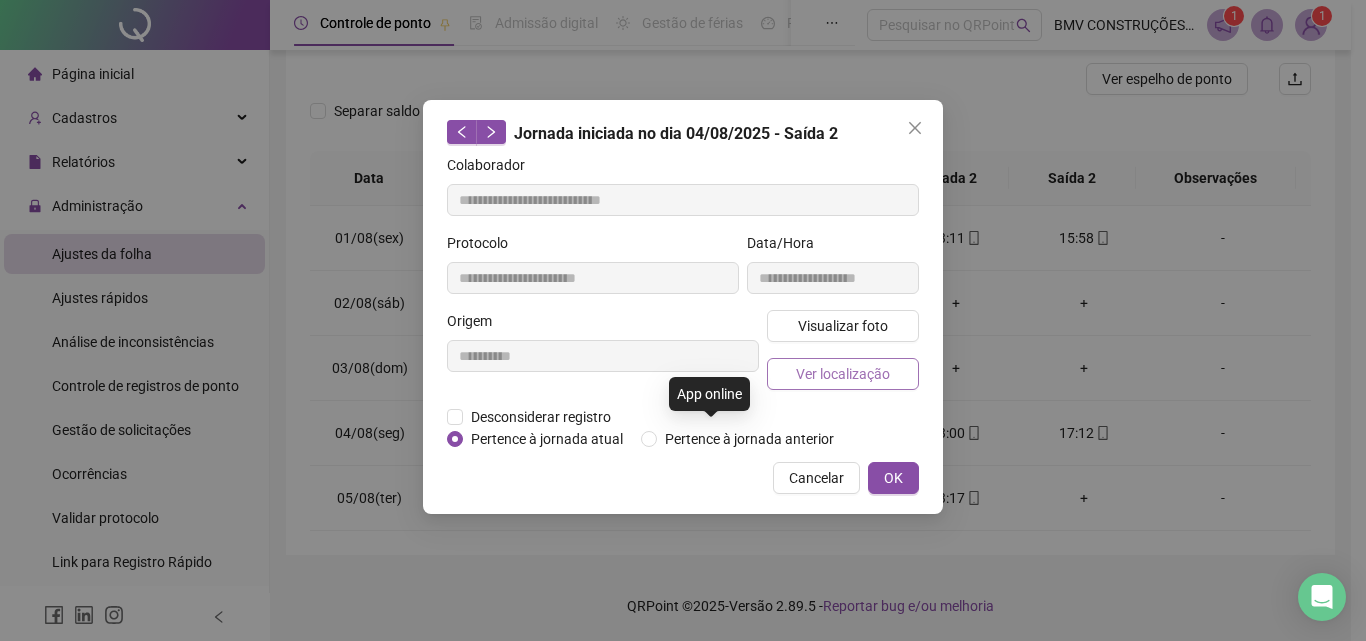 type on "**********" 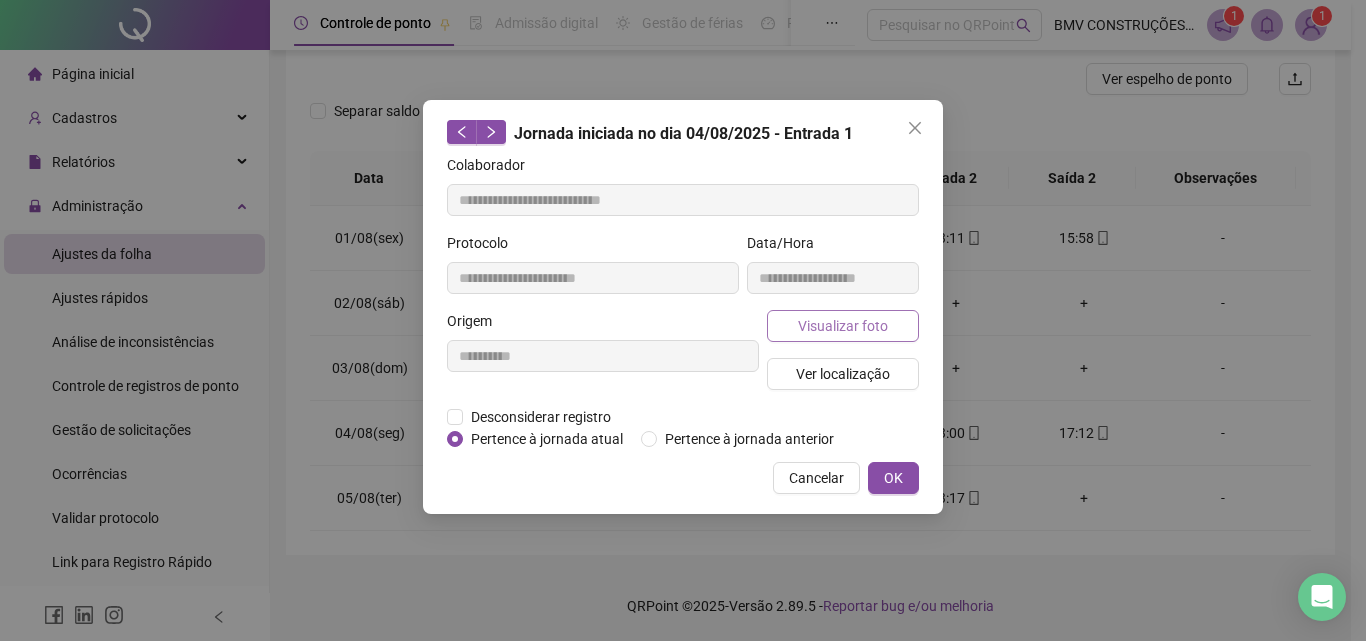 click on "Visualizar foto" at bounding box center [843, 326] 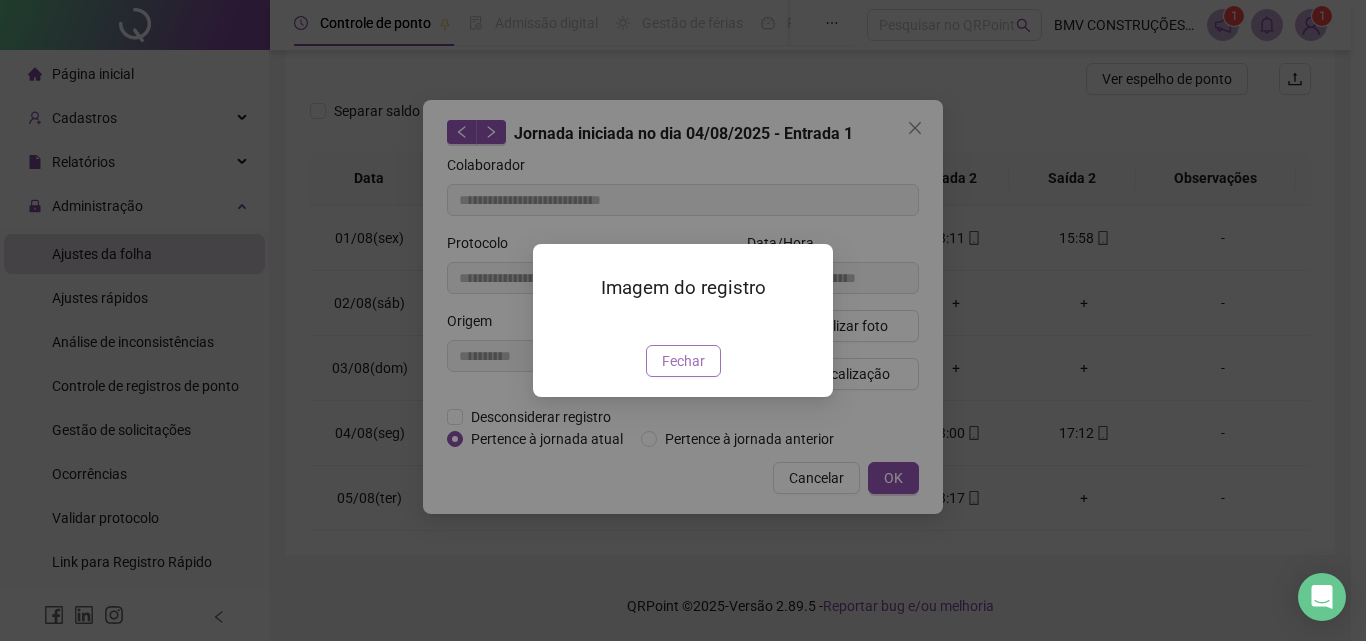 click on "Fechar" at bounding box center (683, 361) 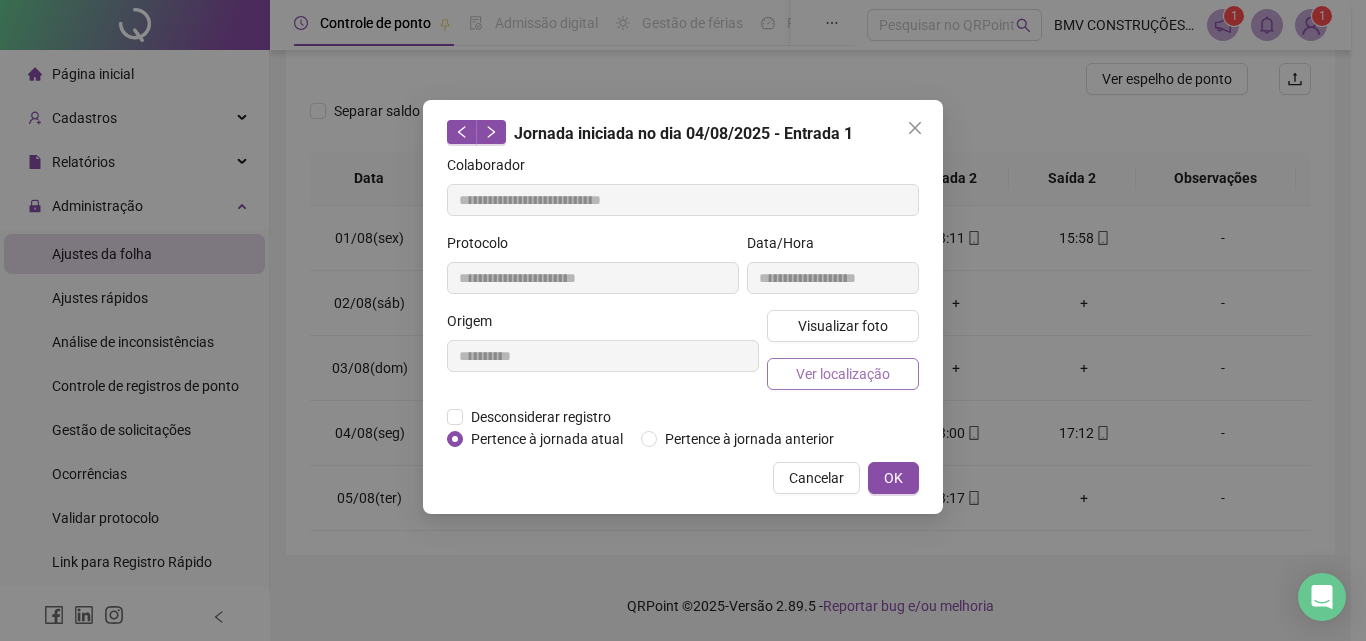 click on "Ver localização" at bounding box center (843, 374) 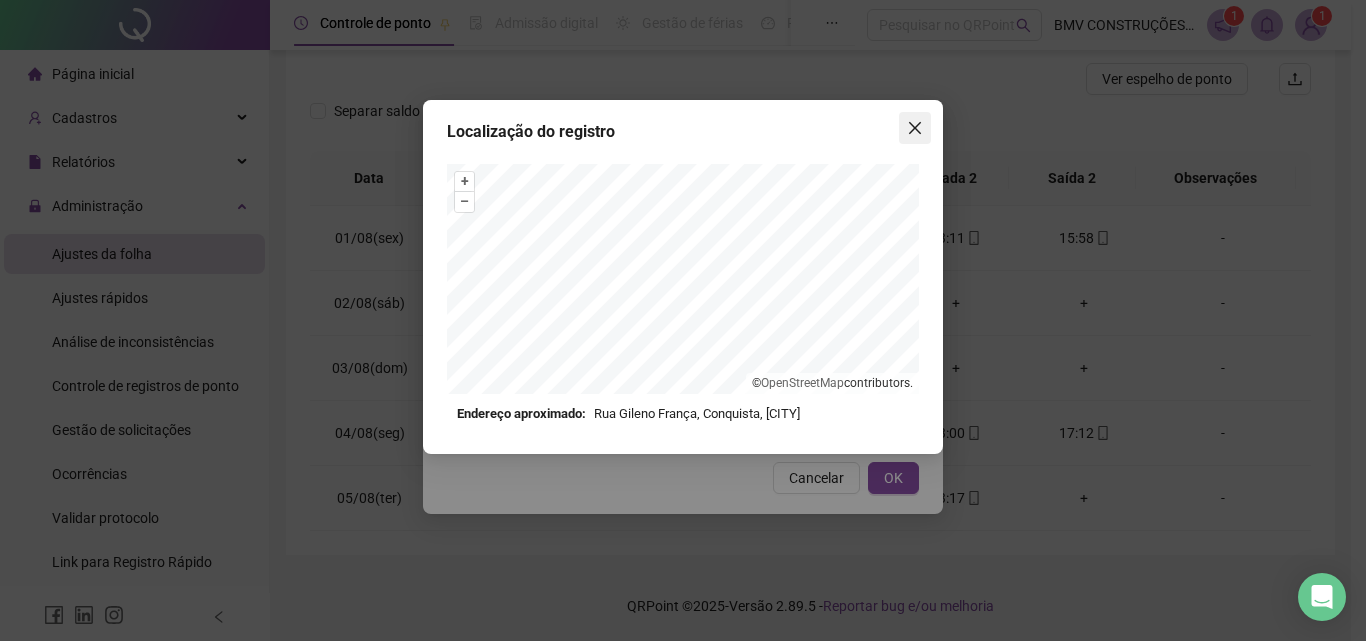click 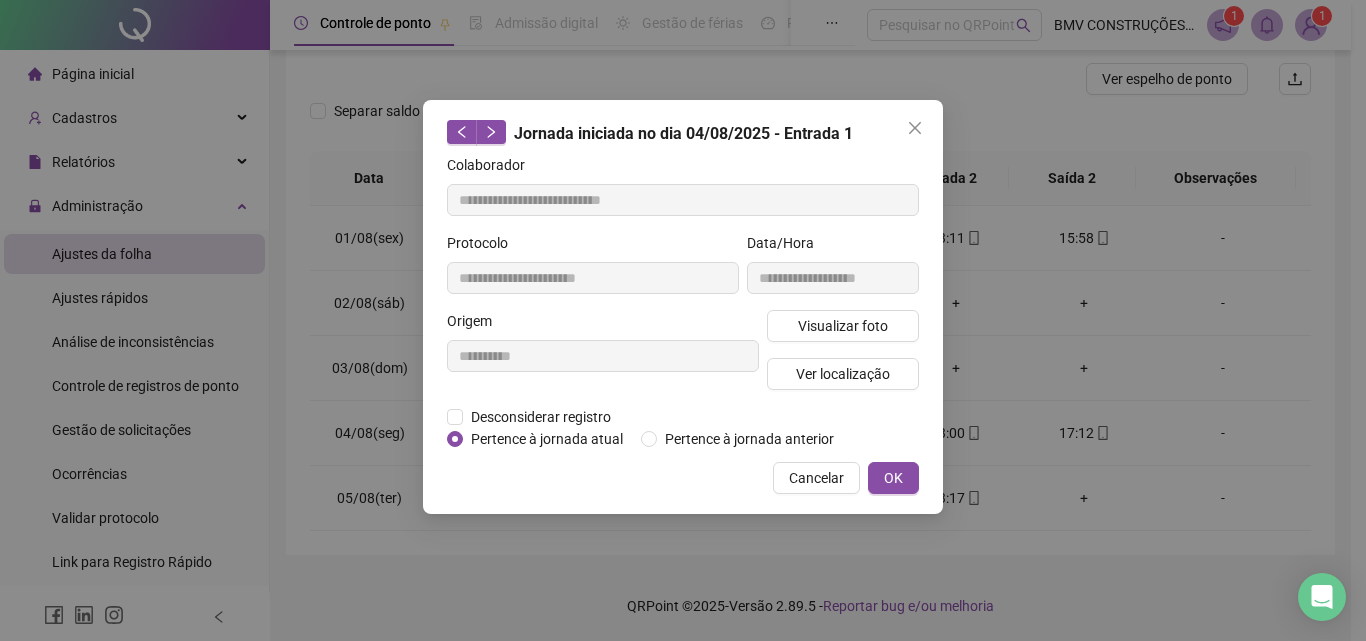 click on "**********" at bounding box center [675, 65] 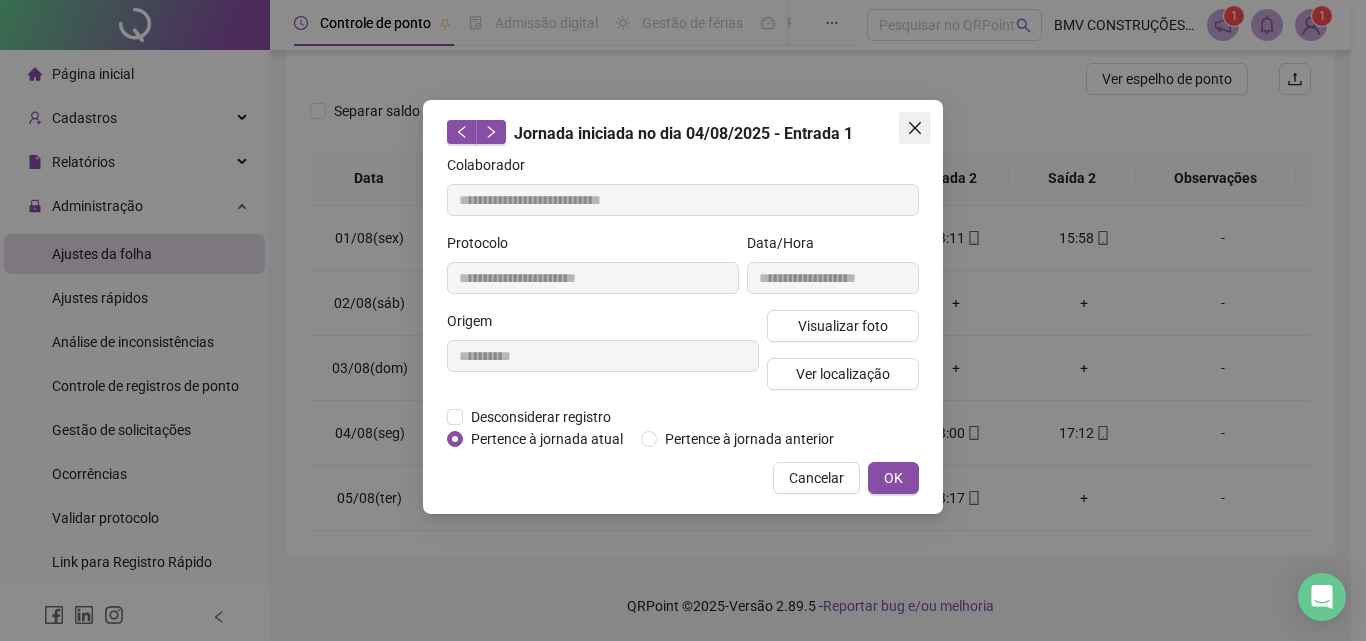 click at bounding box center [915, 128] 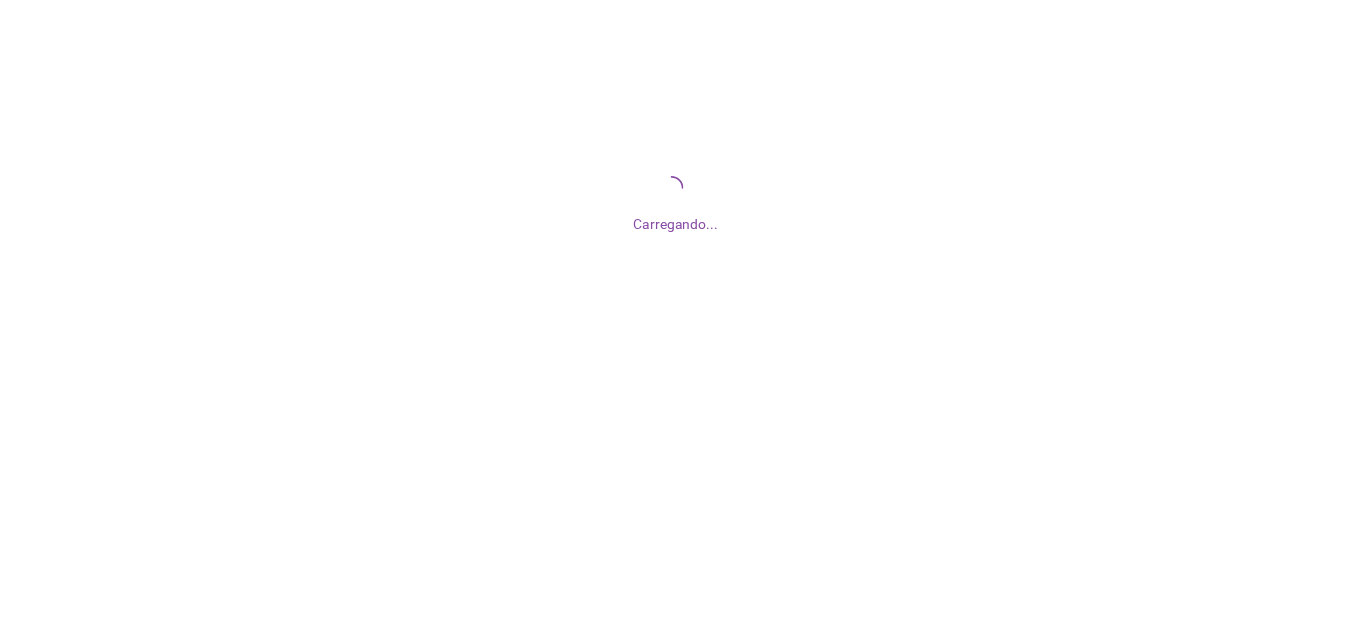 scroll, scrollTop: 0, scrollLeft: 0, axis: both 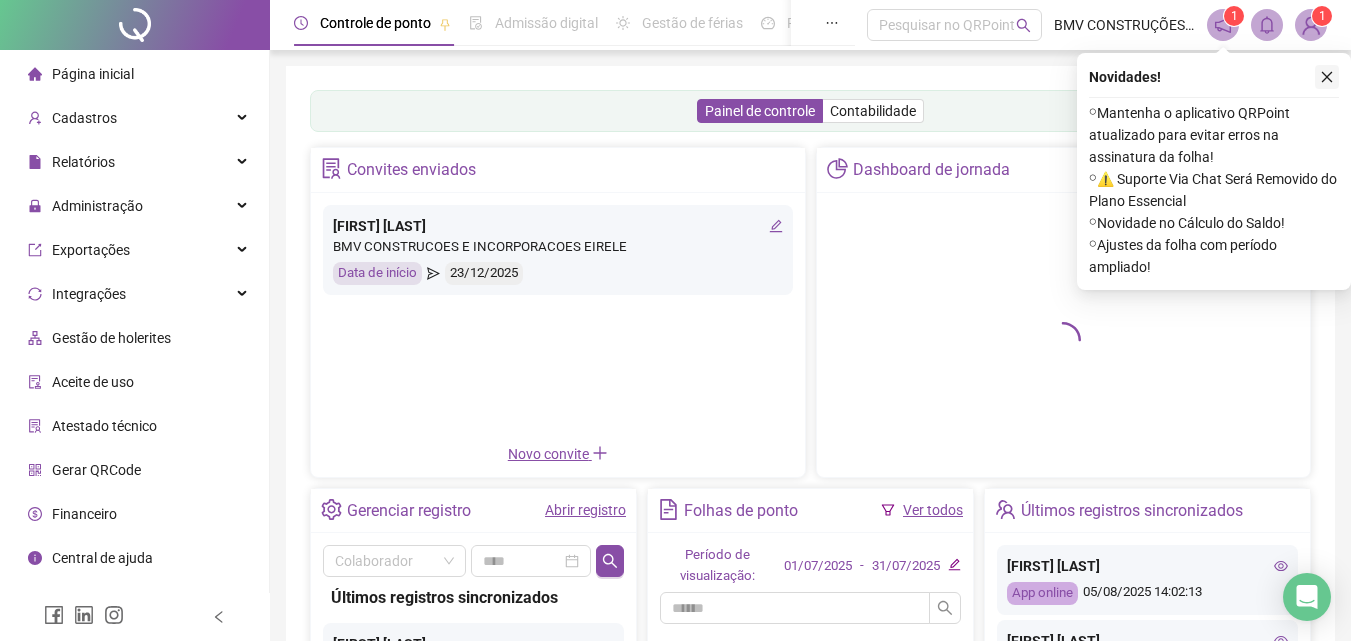 click 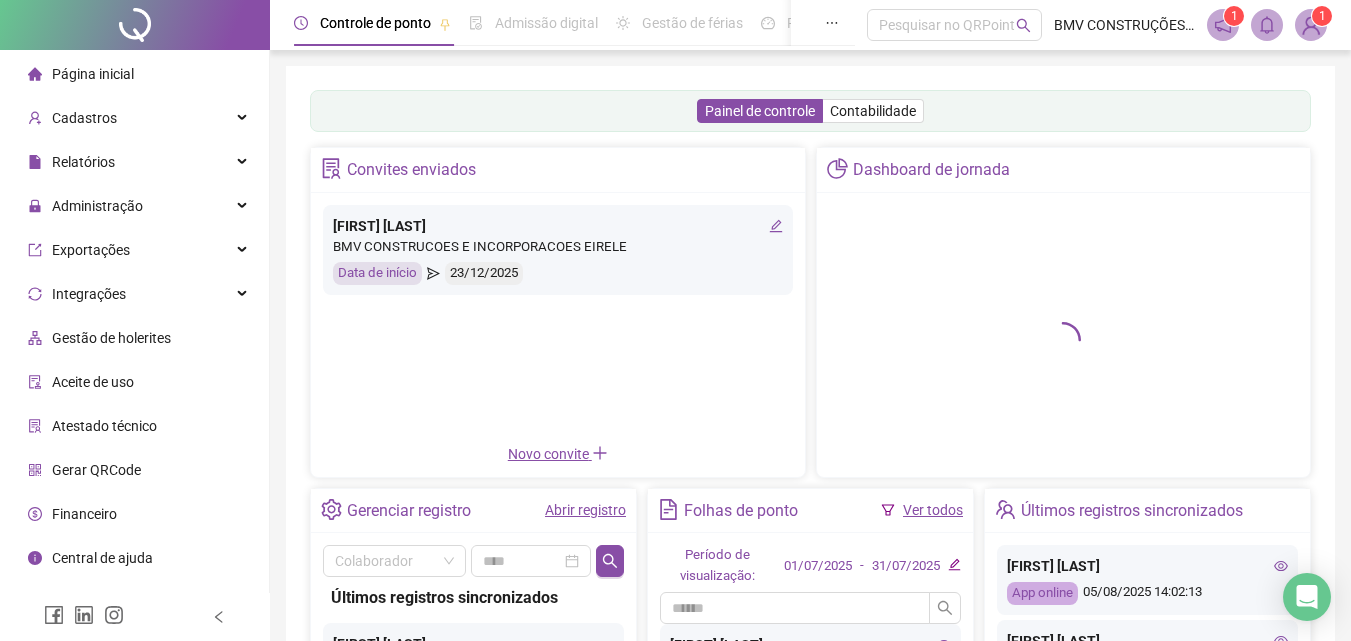 click at bounding box center [1311, 25] 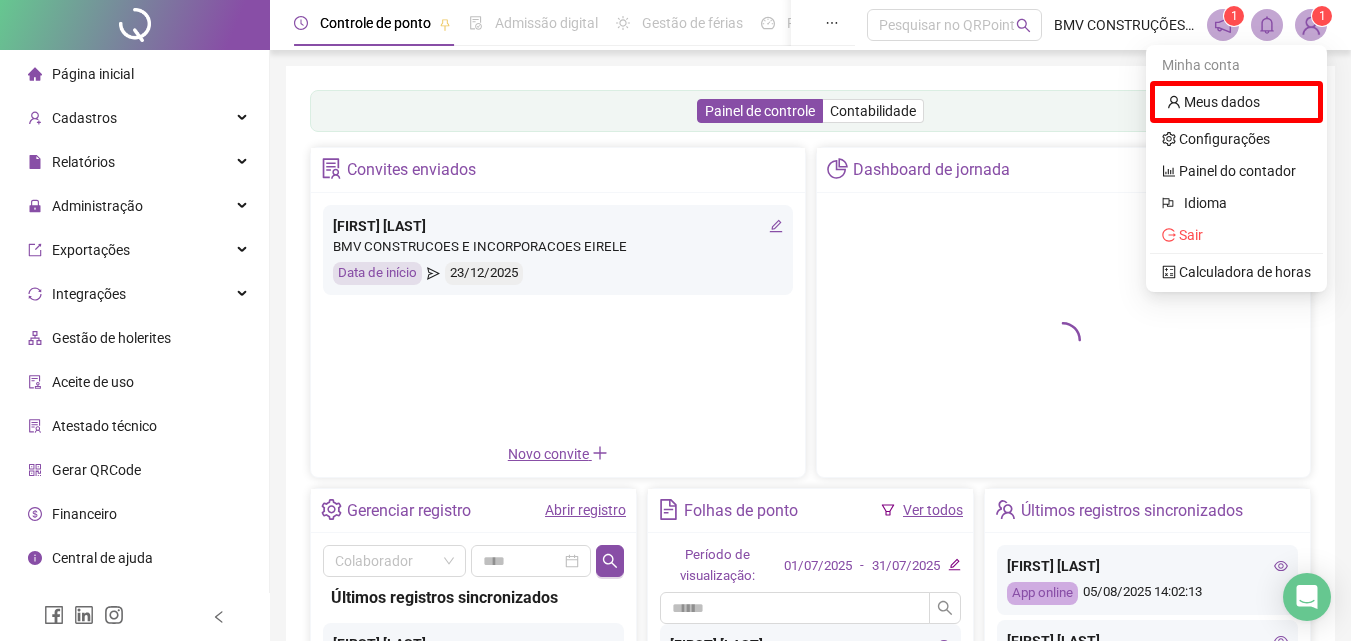 click at bounding box center [1311, 25] 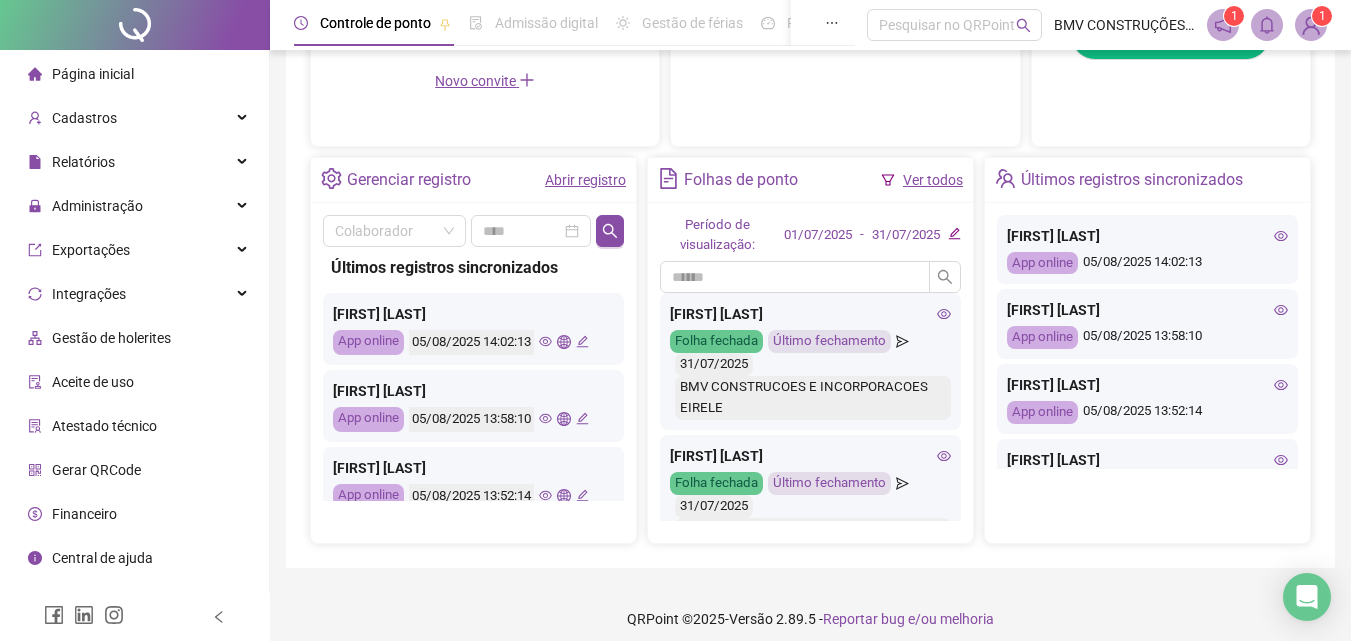 scroll, scrollTop: 681, scrollLeft: 0, axis: vertical 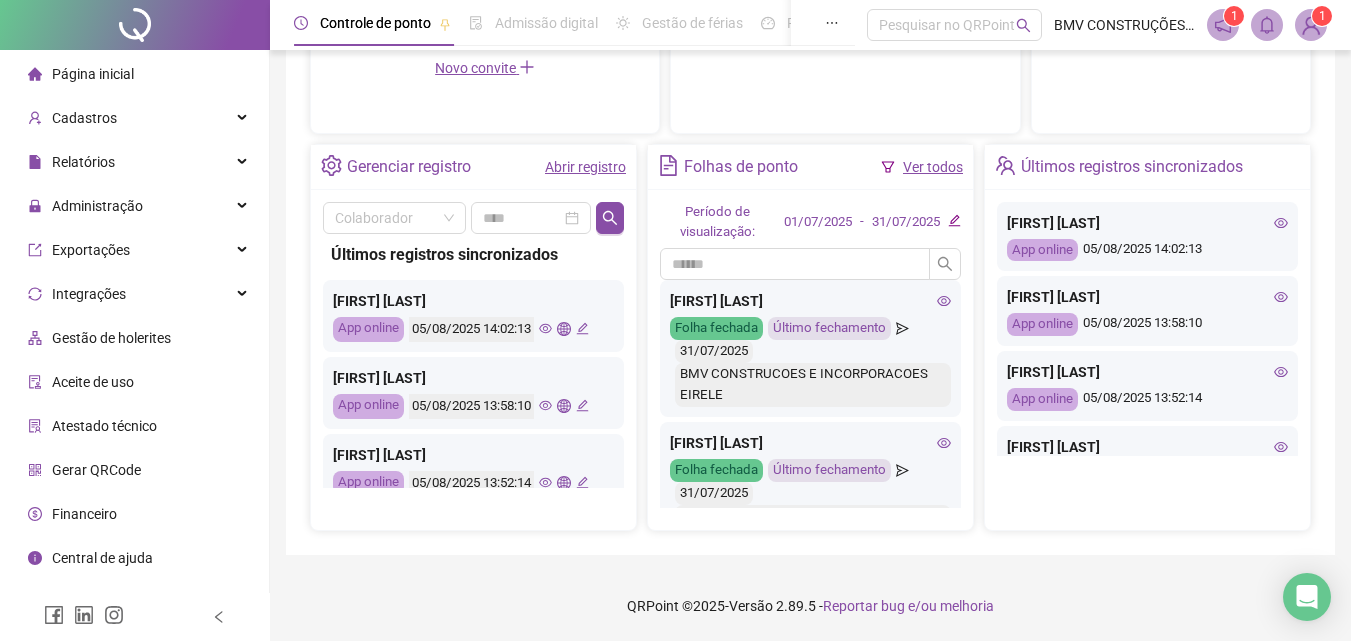 click 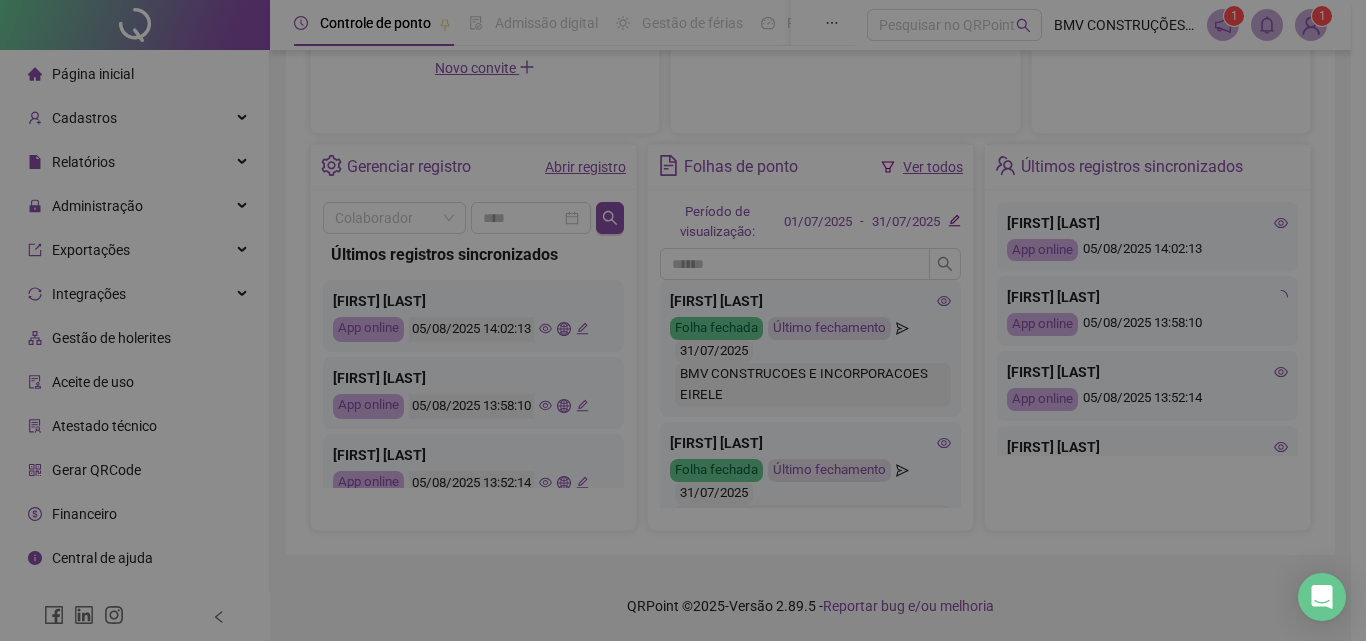 type on "**********" 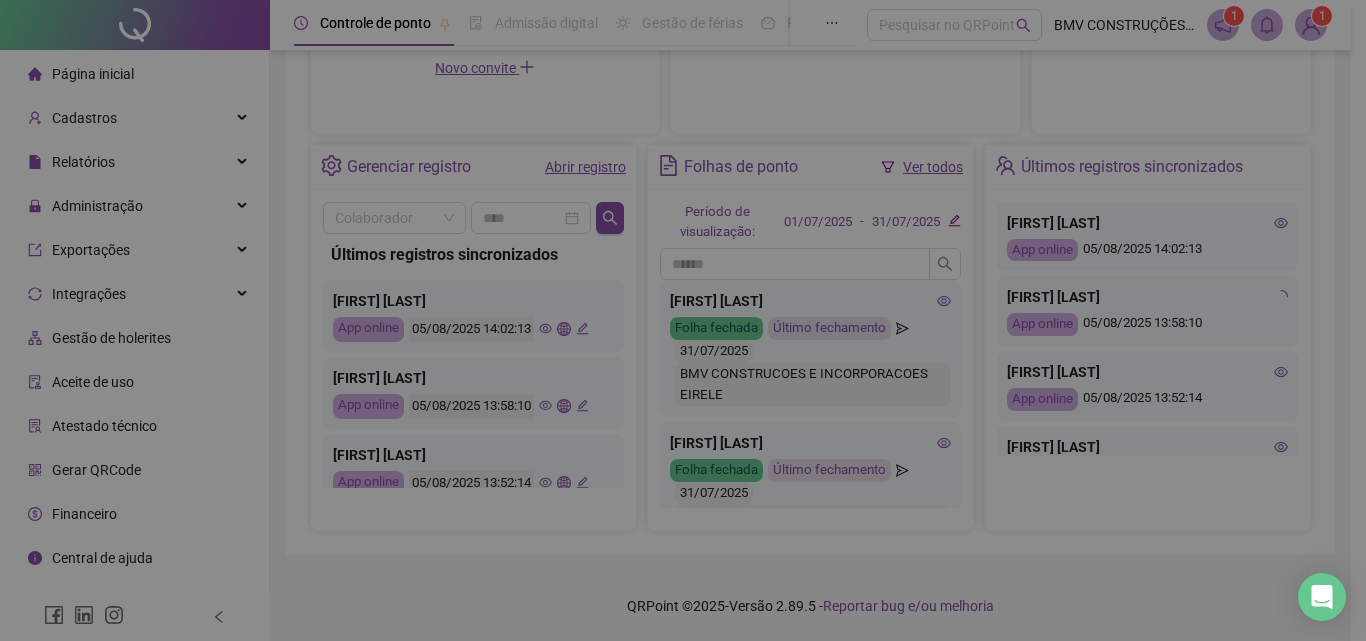 type on "**********" 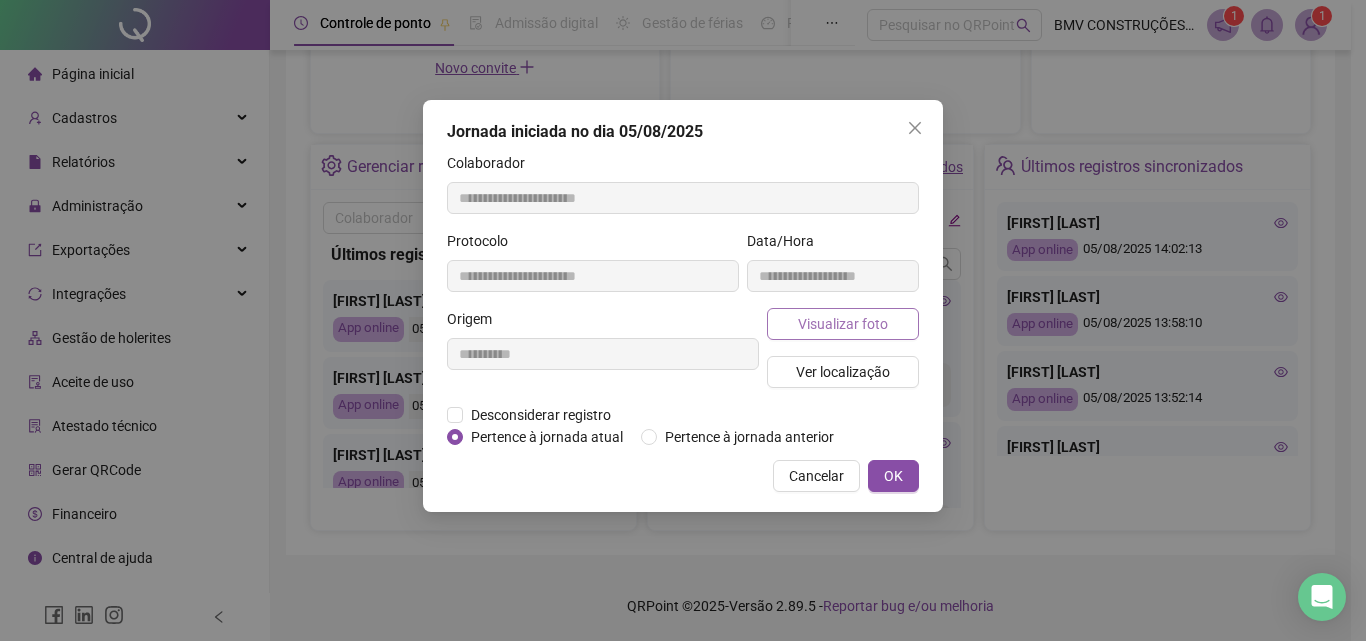 click on "Visualizar foto" at bounding box center (843, 324) 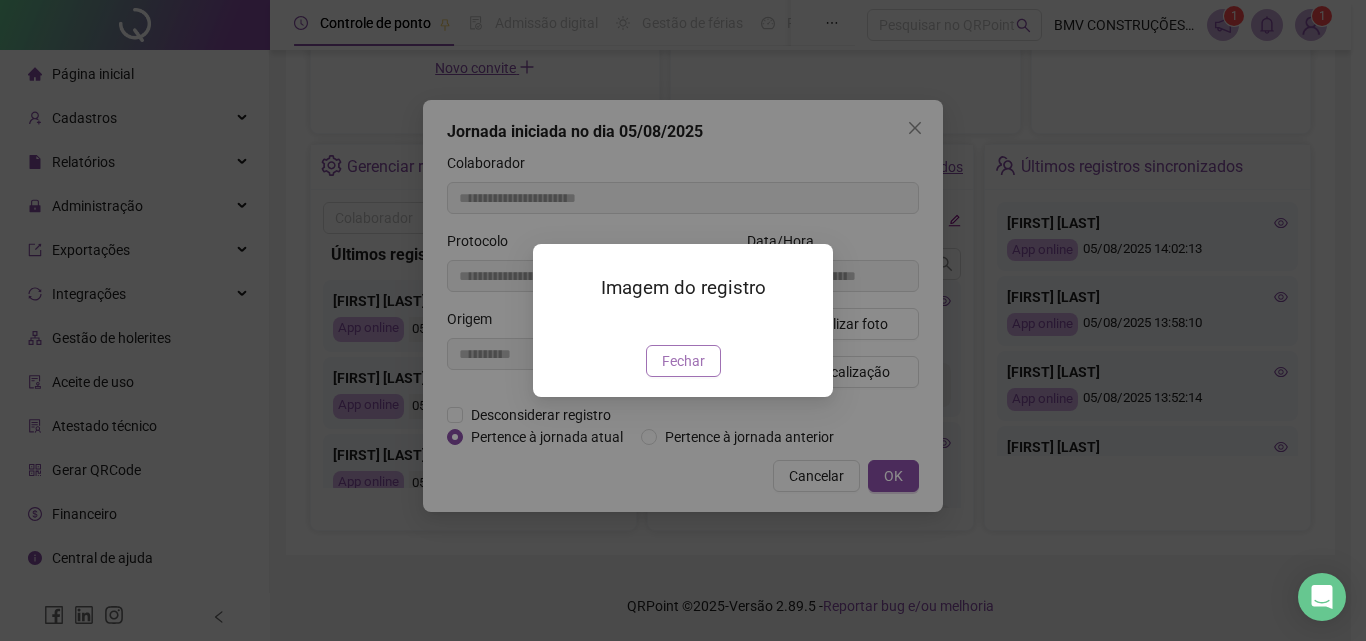 click on "Fechar" at bounding box center [683, 361] 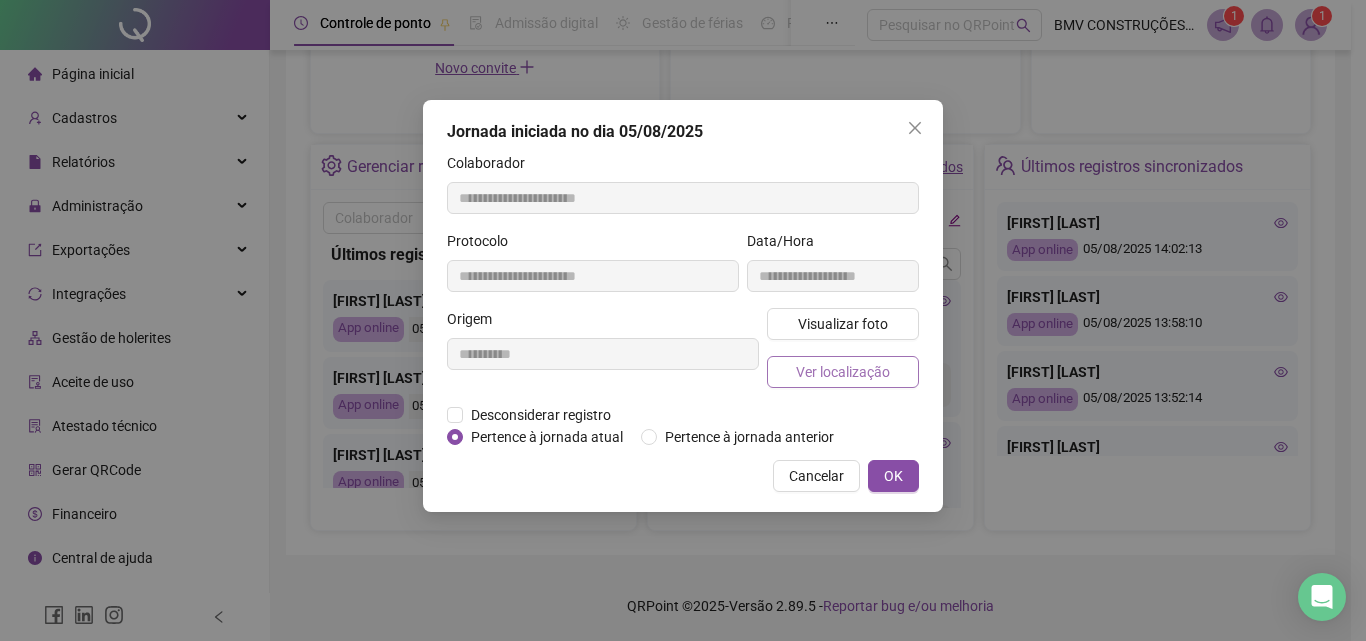 click on "Ver localização" at bounding box center [843, 372] 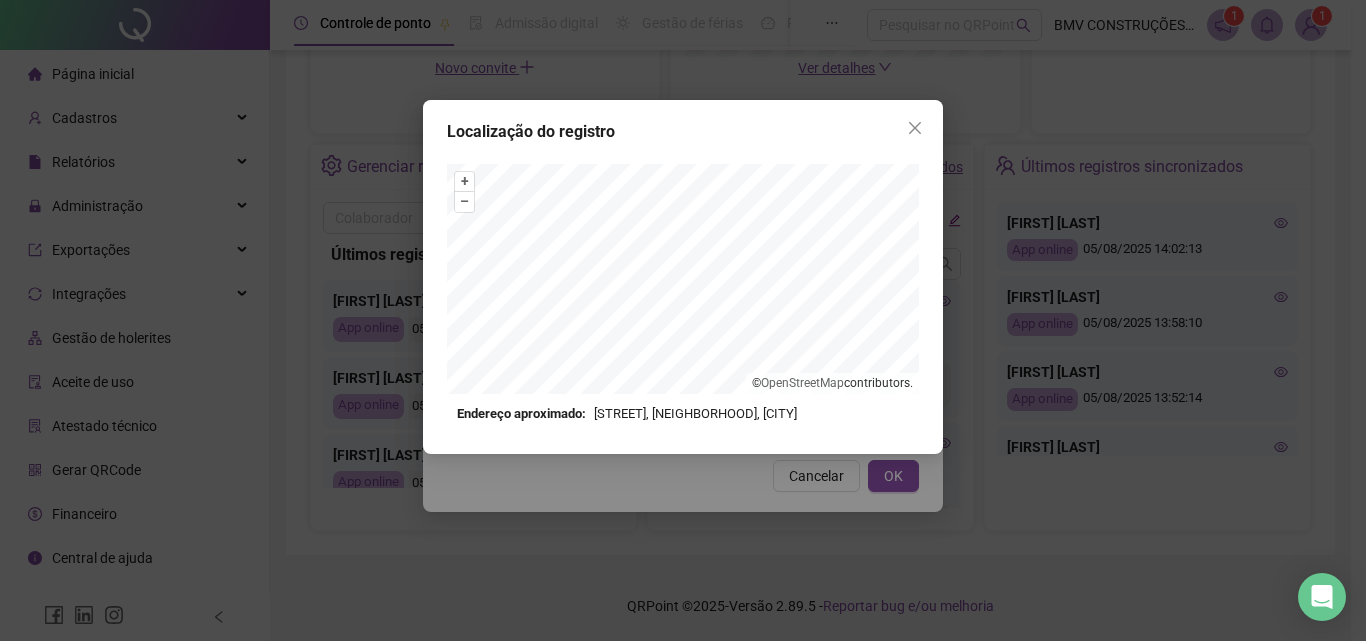 click at bounding box center (915, 128) 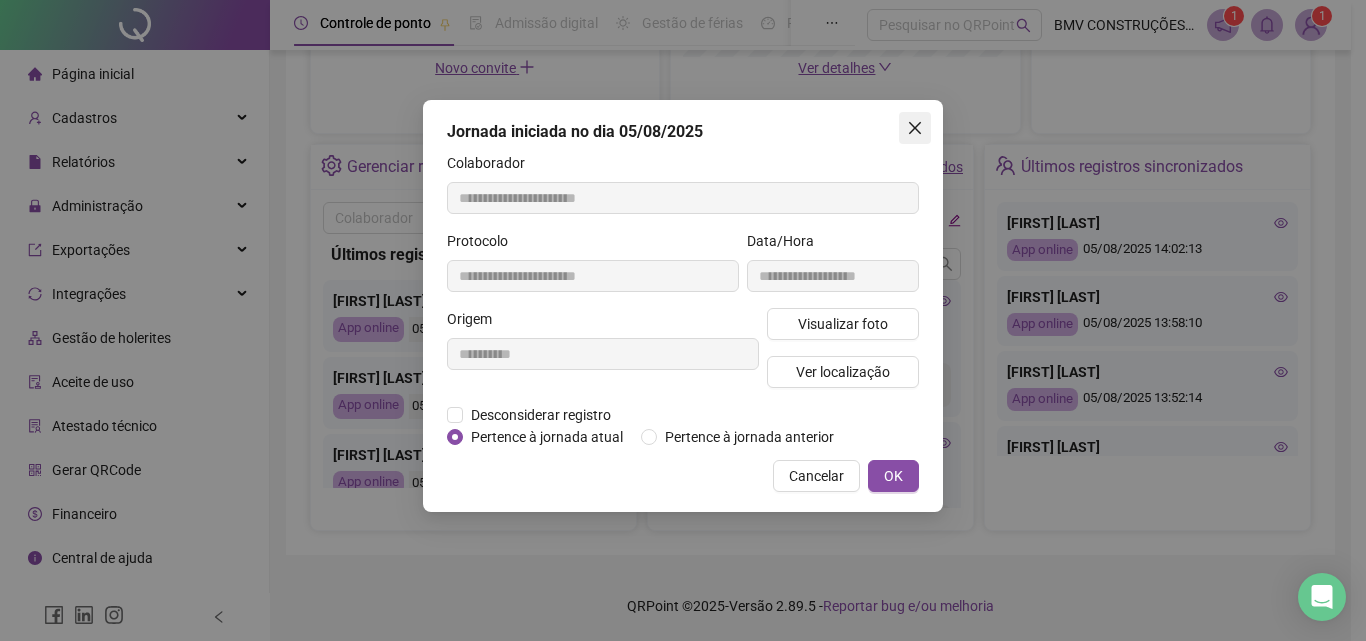 click 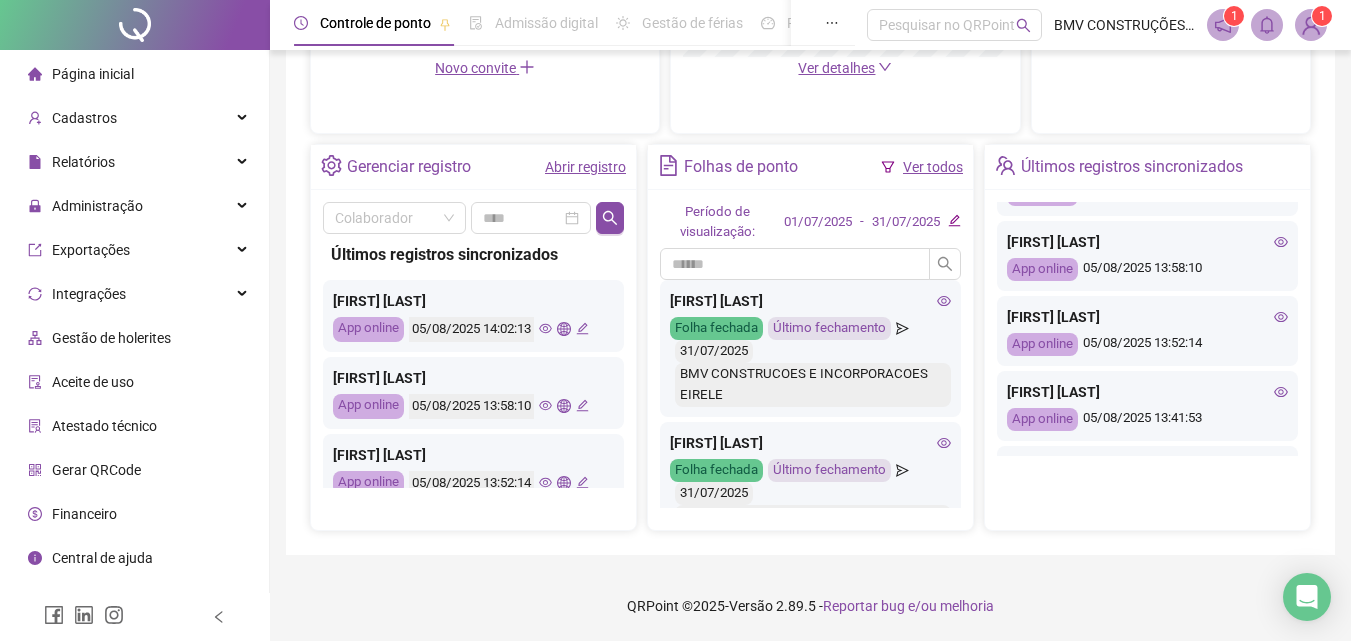 scroll, scrollTop: 100, scrollLeft: 0, axis: vertical 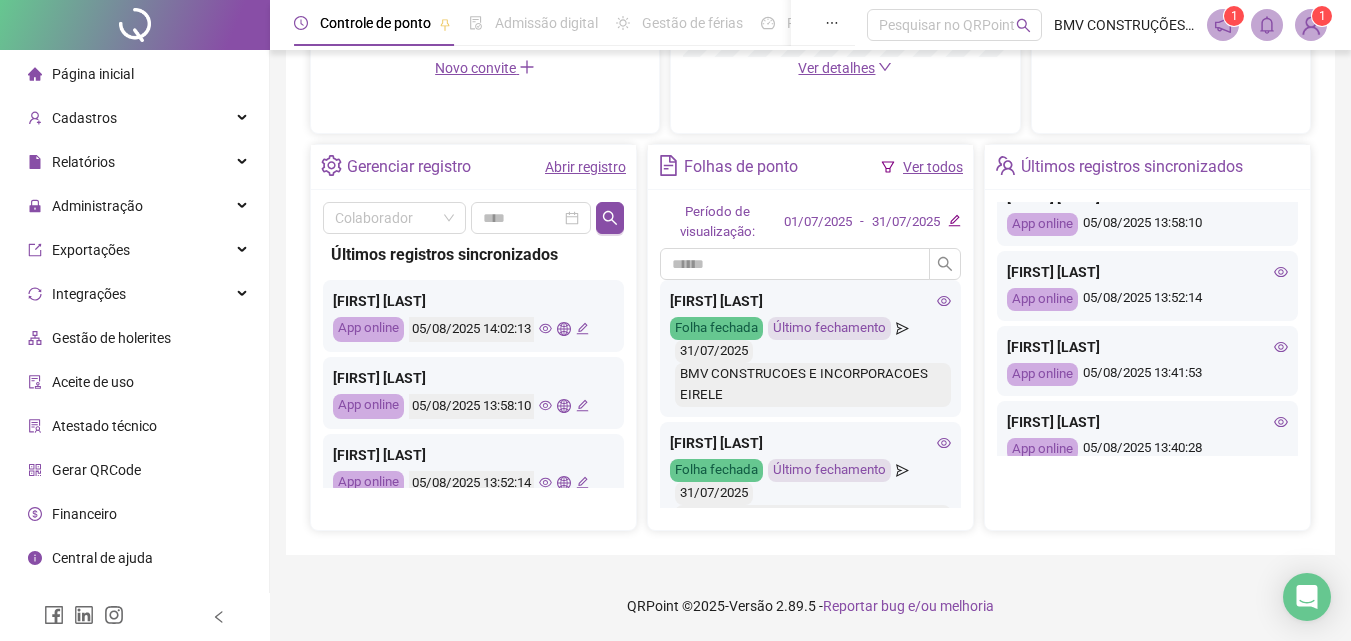 click on "ANALICE BATISTA SANTANA App online 05/08/2025 13:52:14" at bounding box center (1147, 286) 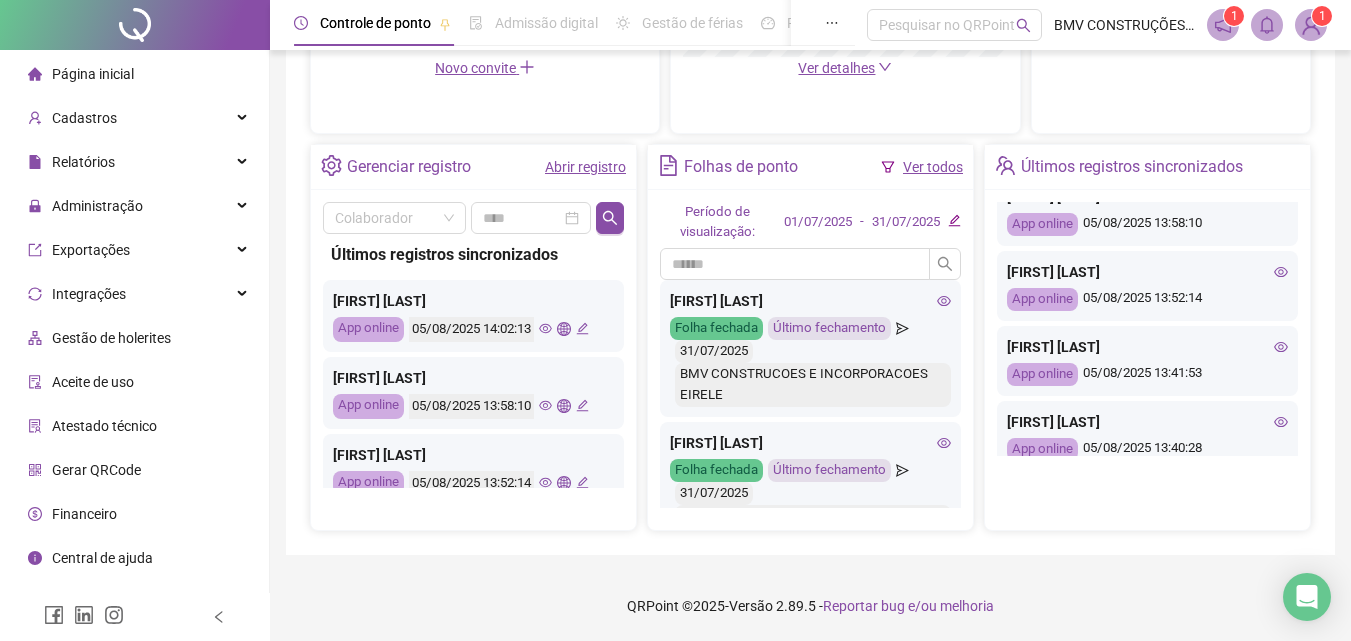 click on "ANALICE BATISTA SANTANA App online 05/08/2025 13:52:14" at bounding box center [1147, 286] 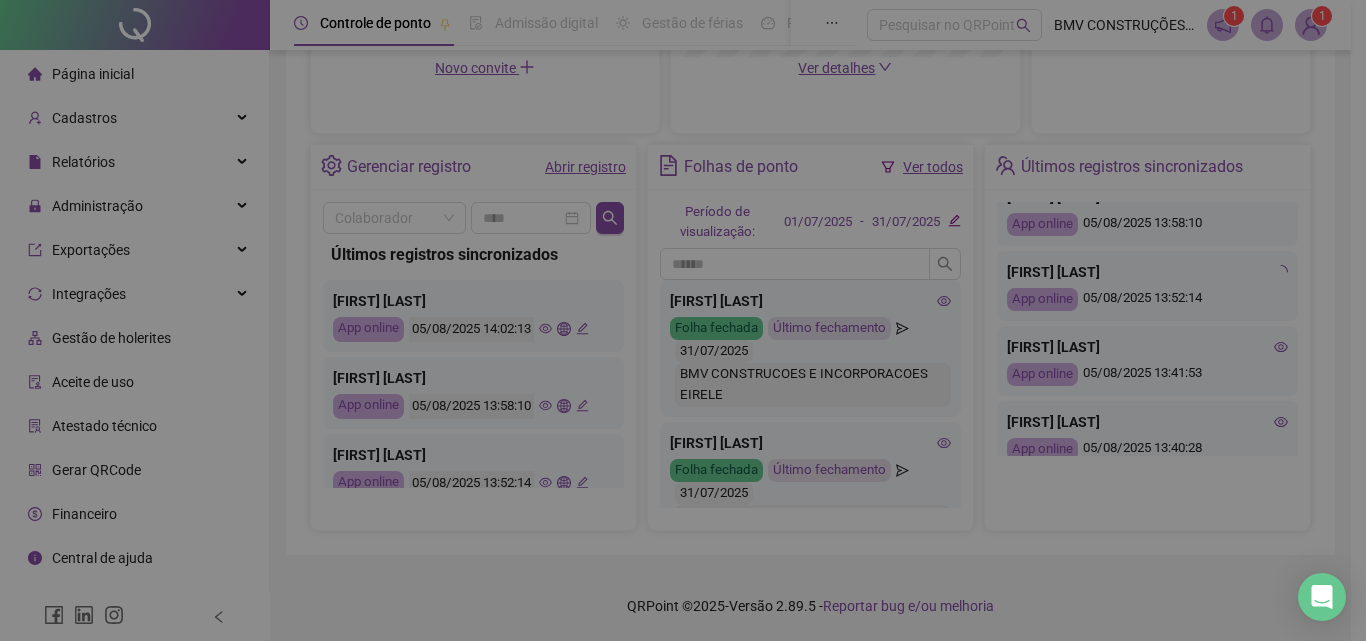 type on "**********" 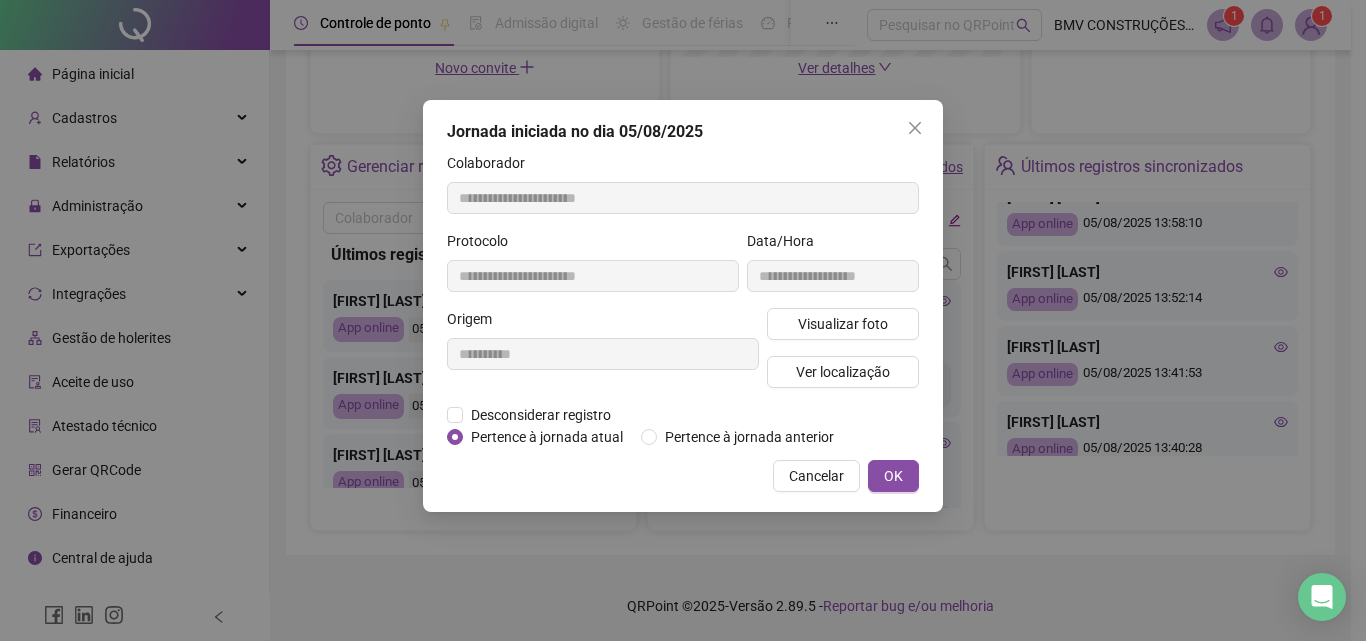 click on "**********" at bounding box center (683, 306) 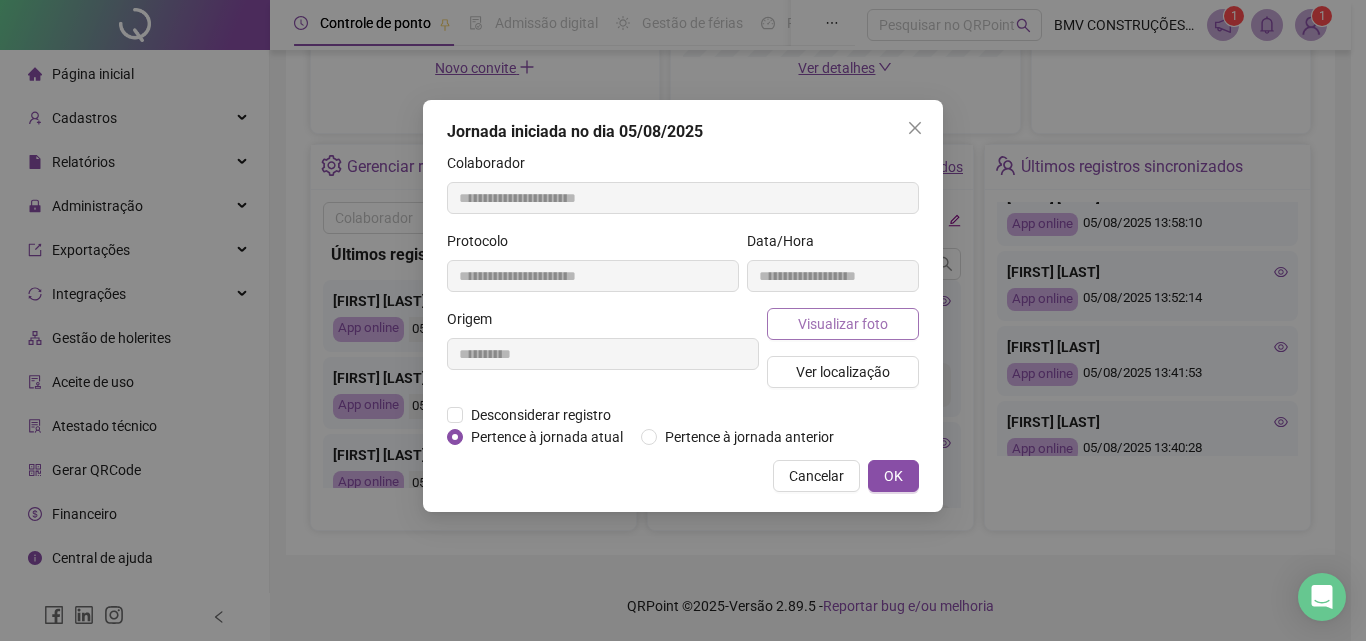 click on "Visualizar foto" at bounding box center [843, 324] 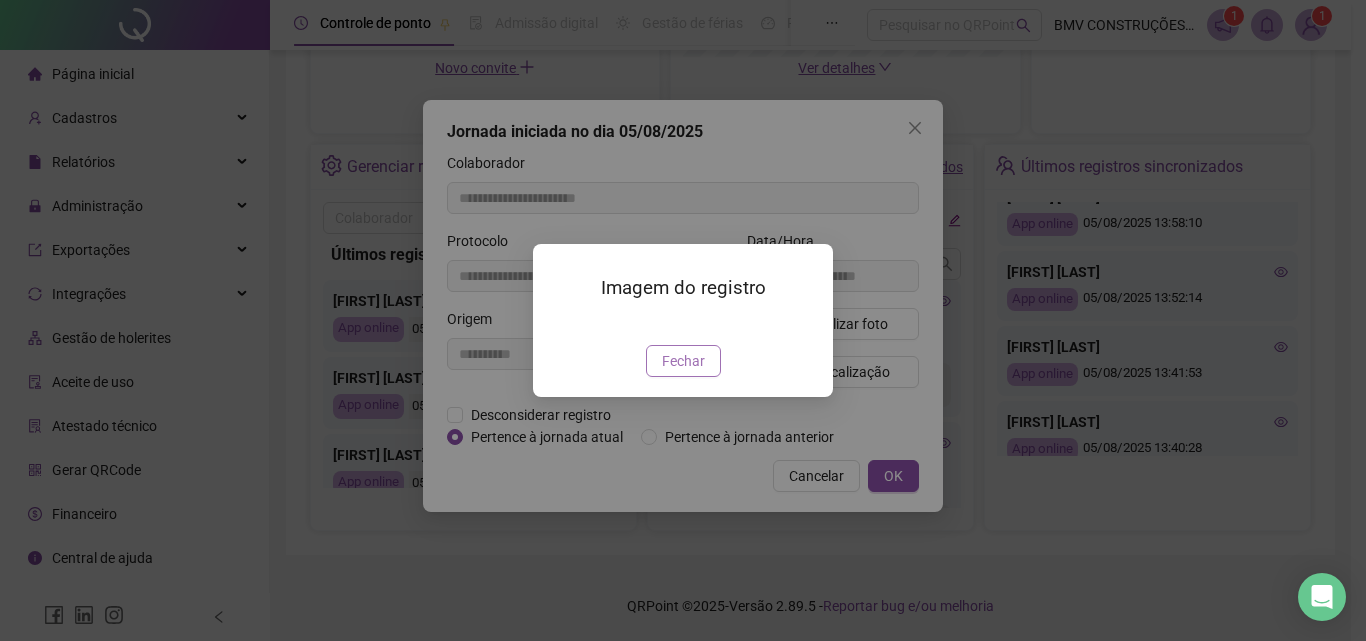 click on "Fechar" at bounding box center (683, 361) 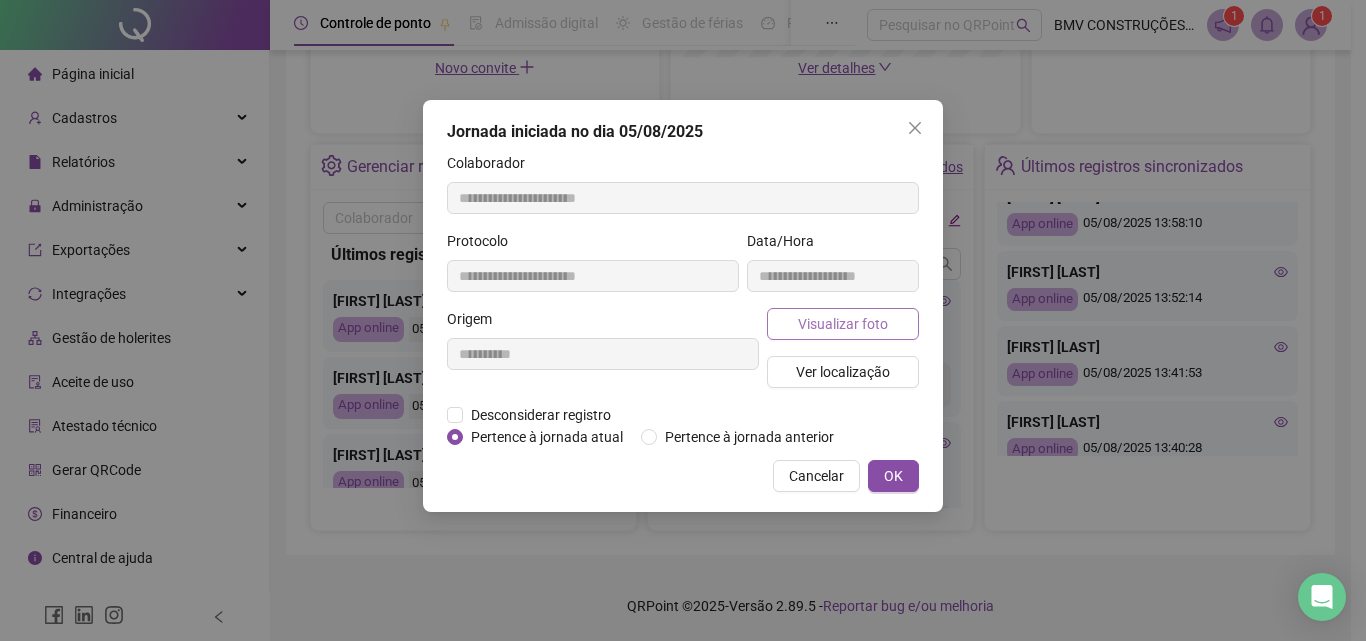 click on "Visualizar foto" at bounding box center [843, 324] 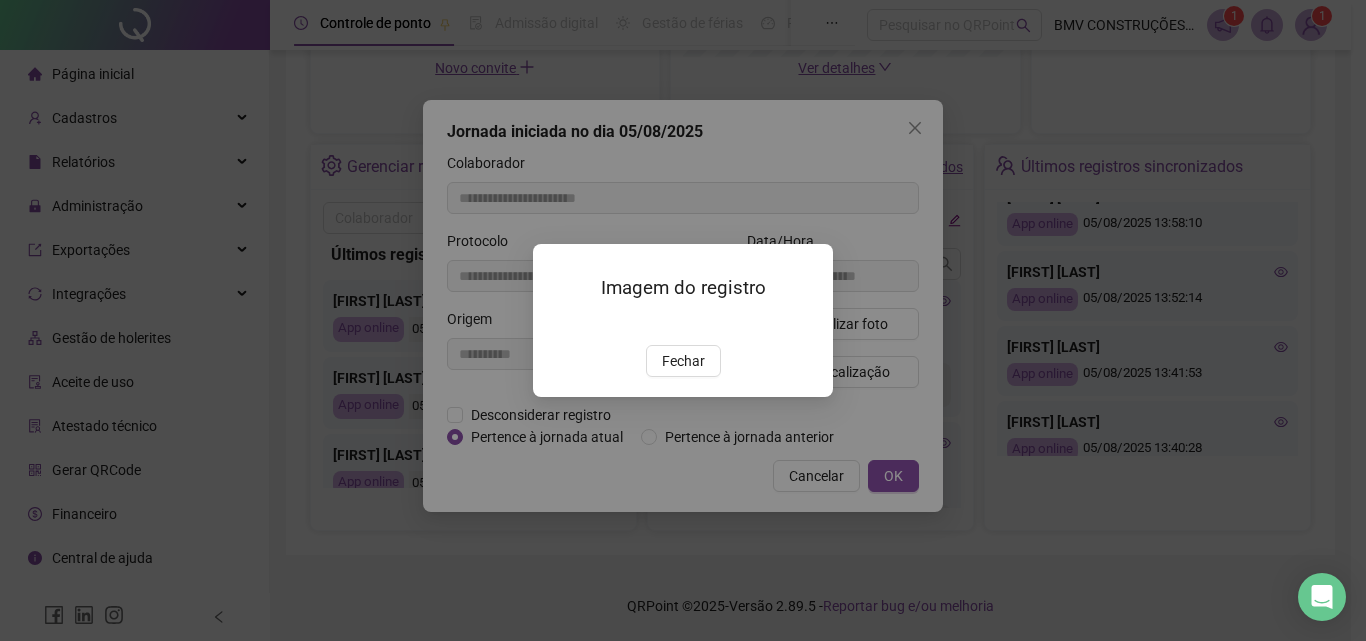 click on "Imagem do registro Fechar" at bounding box center (683, 320) 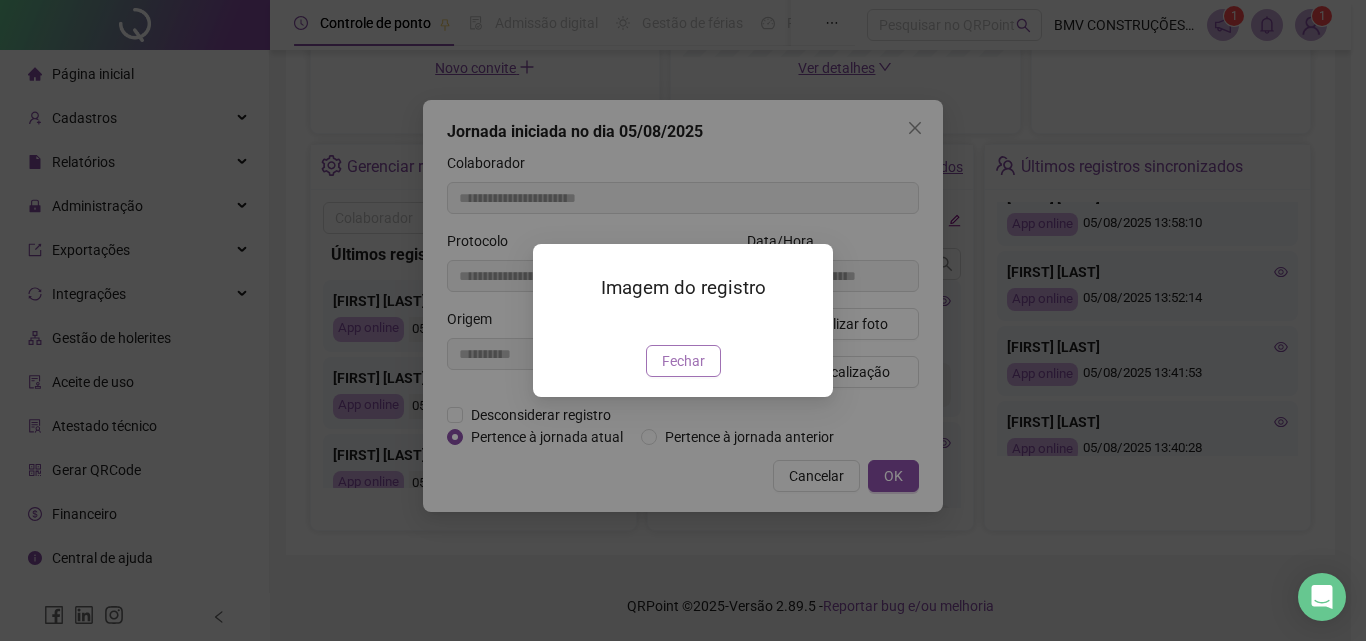click on "Fechar" at bounding box center [683, 361] 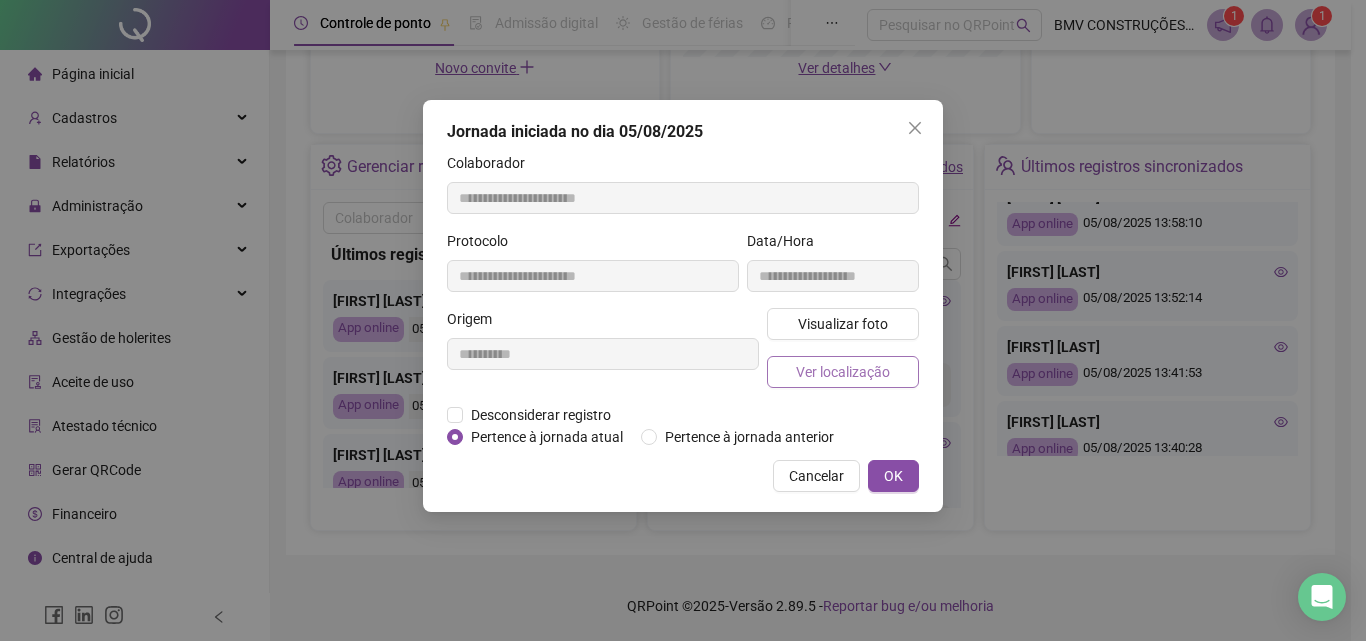 click on "Ver localização" at bounding box center (843, 372) 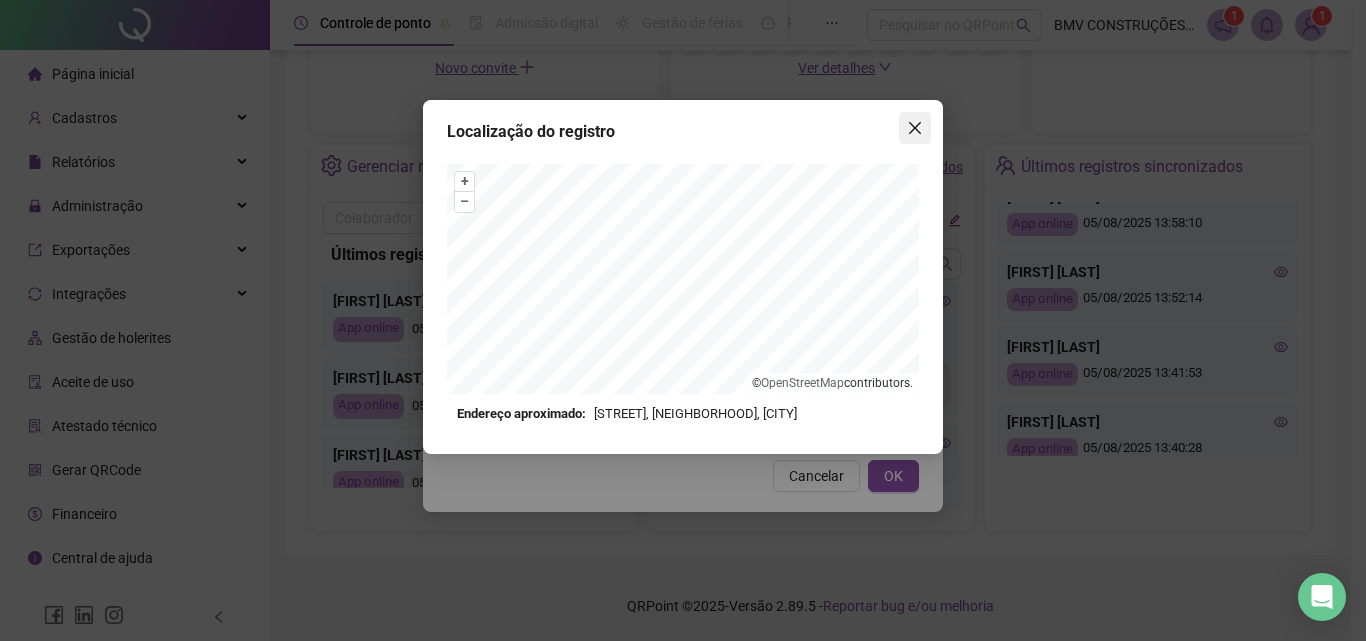 click 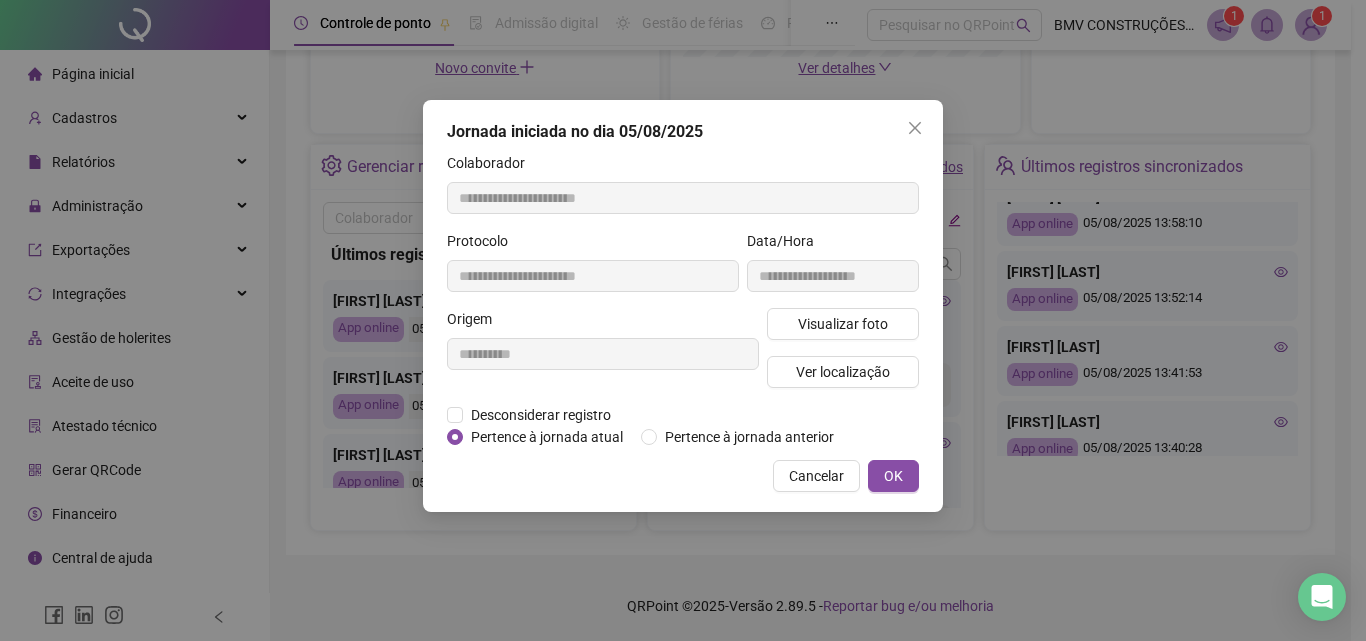 click at bounding box center (915, 128) 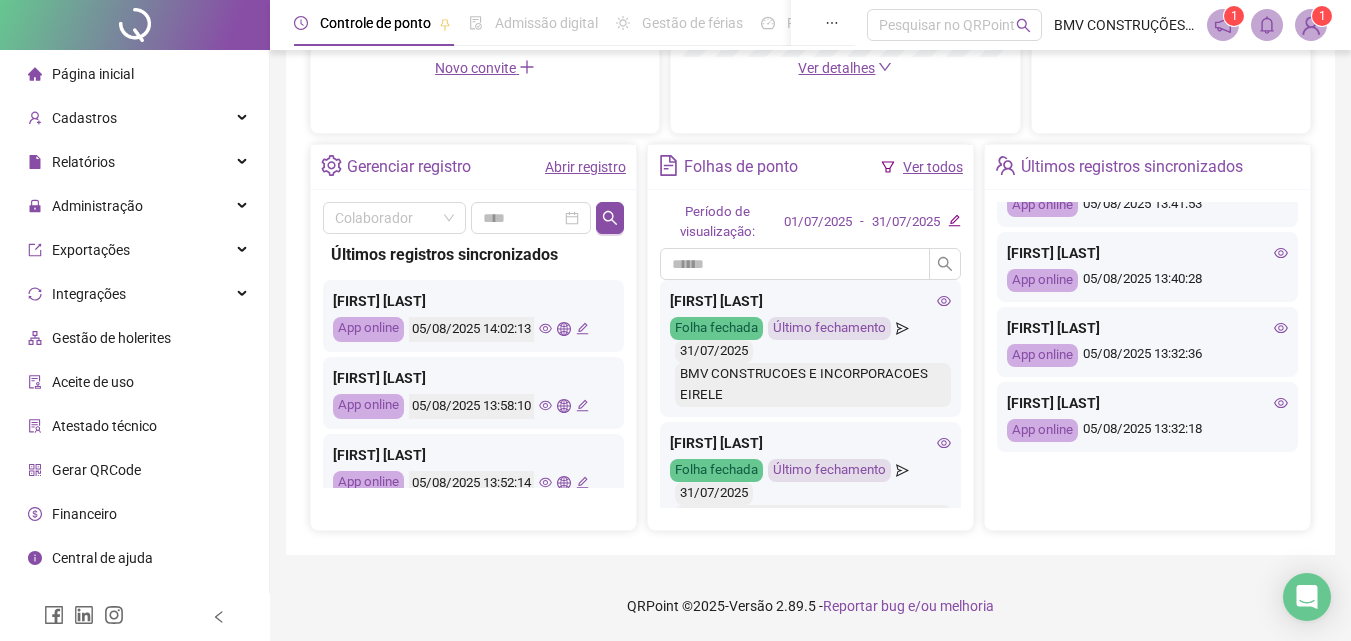 scroll, scrollTop: 300, scrollLeft: 0, axis: vertical 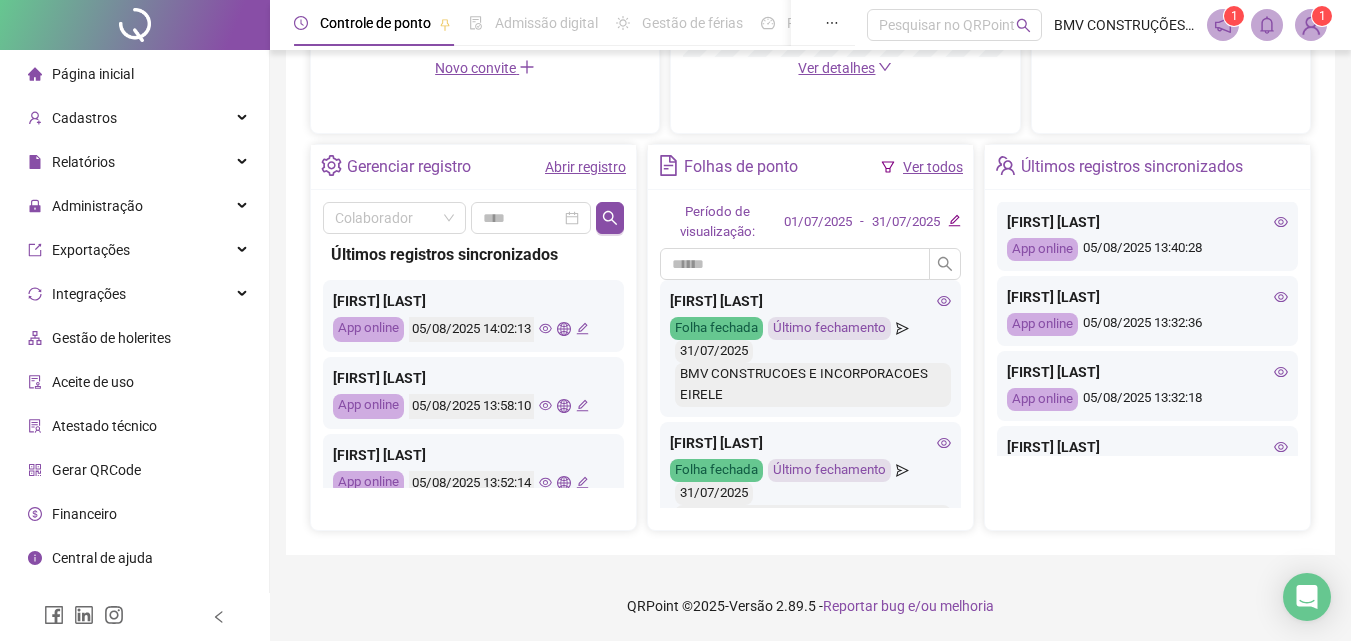 click 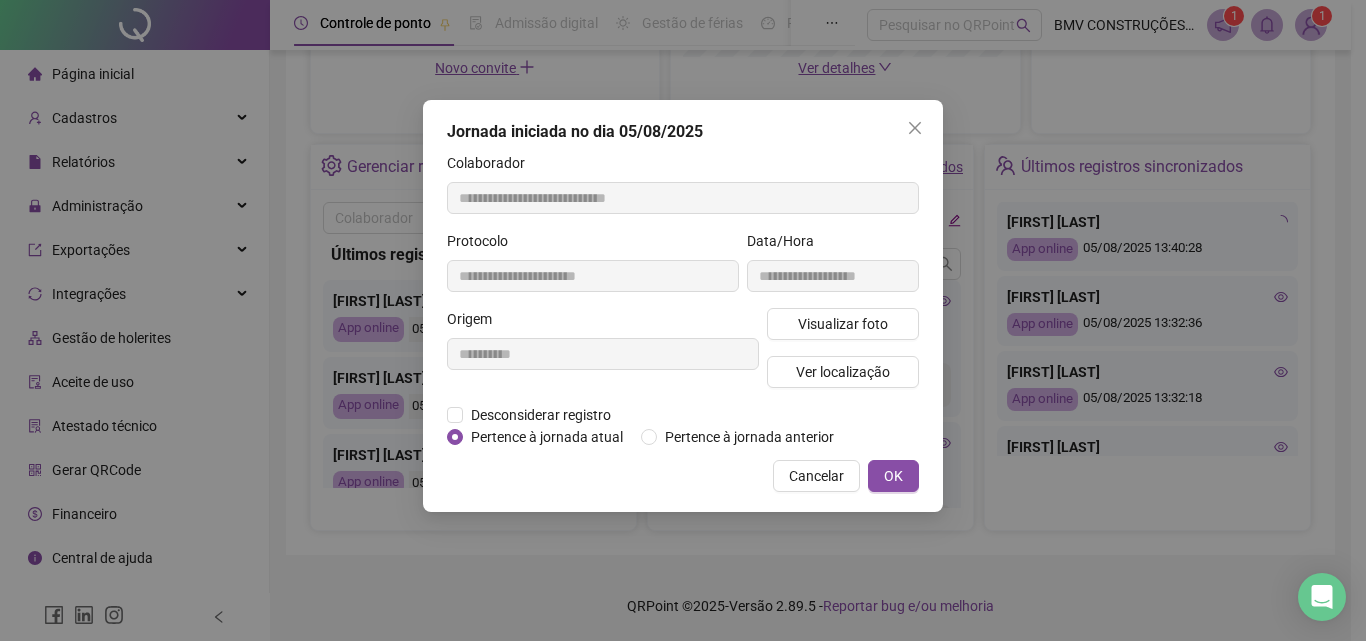 type on "**********" 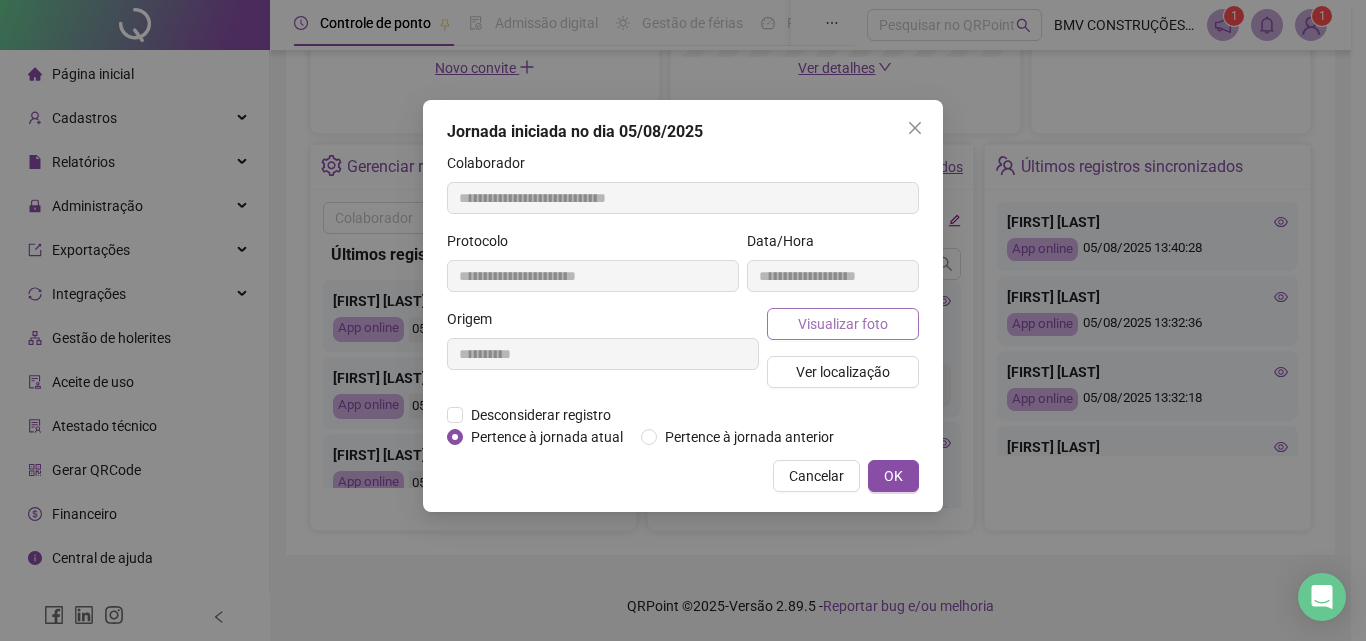 click on "Visualizar foto" at bounding box center (843, 324) 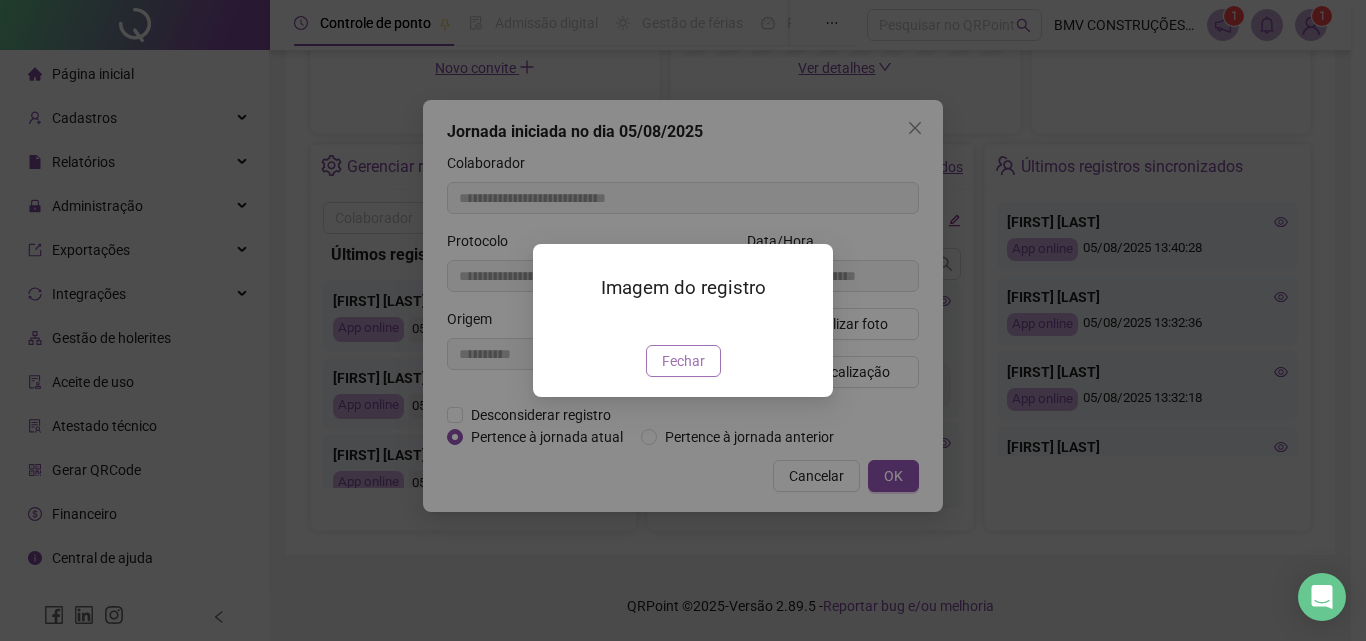 click on "Fechar" at bounding box center [683, 361] 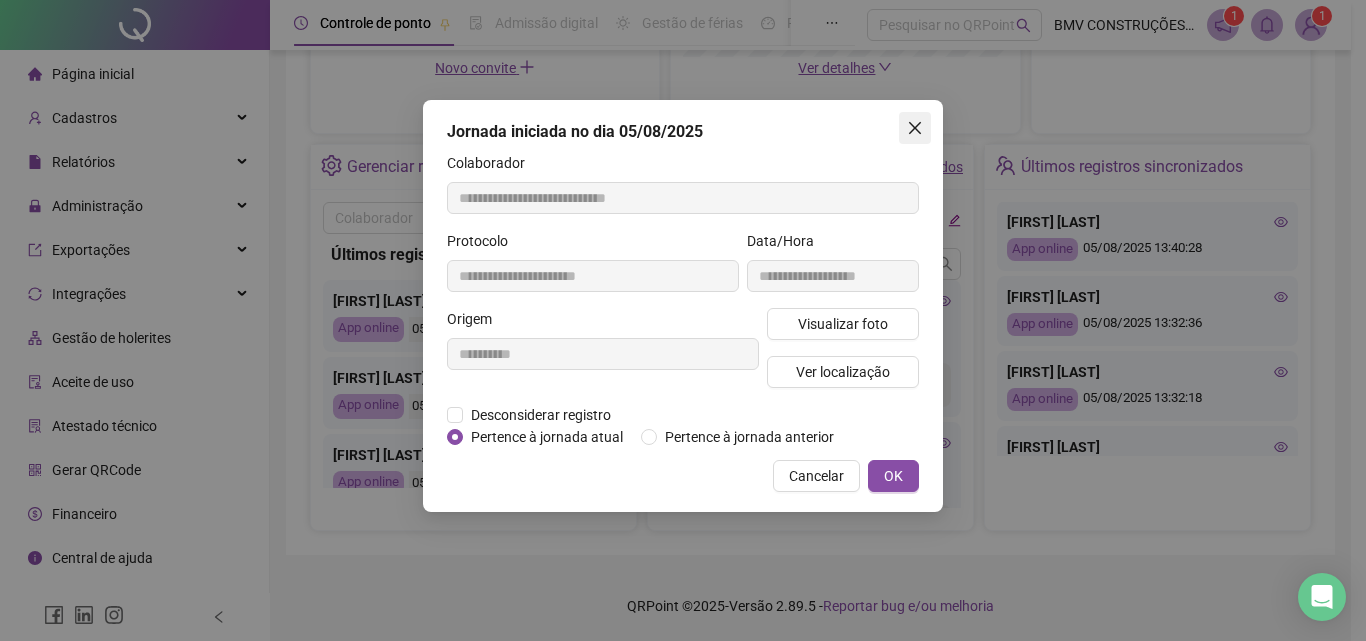 click at bounding box center (915, 128) 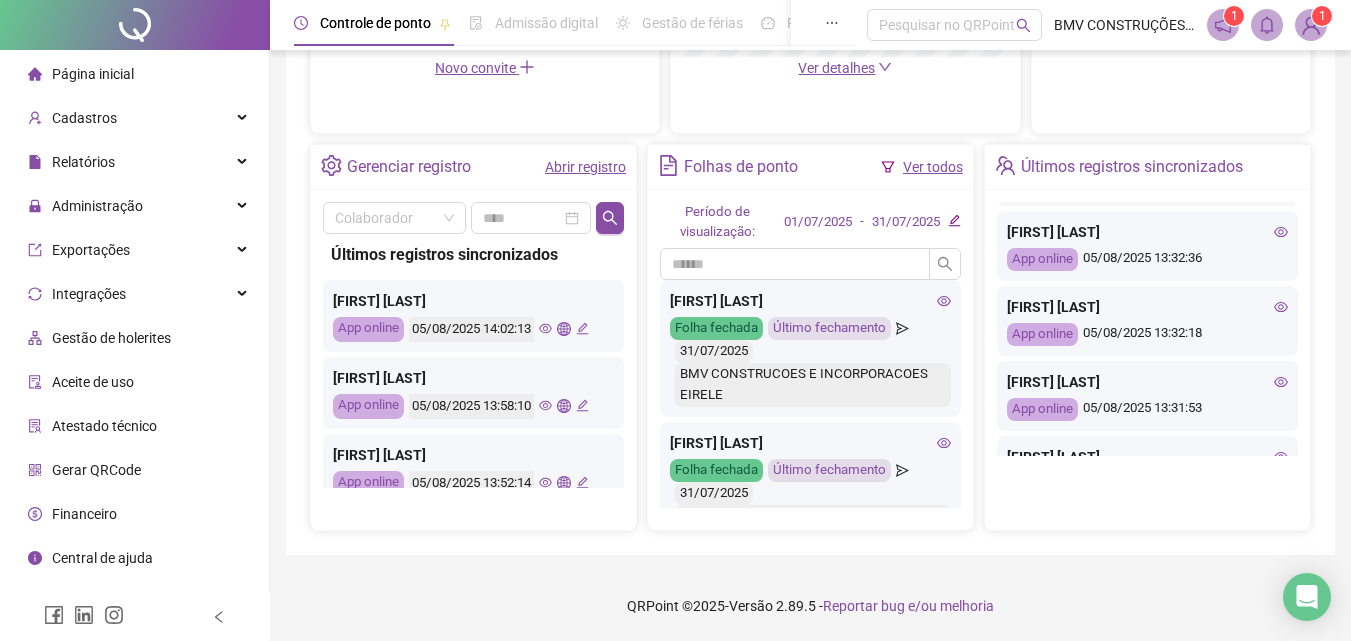 scroll, scrollTop: 400, scrollLeft: 0, axis: vertical 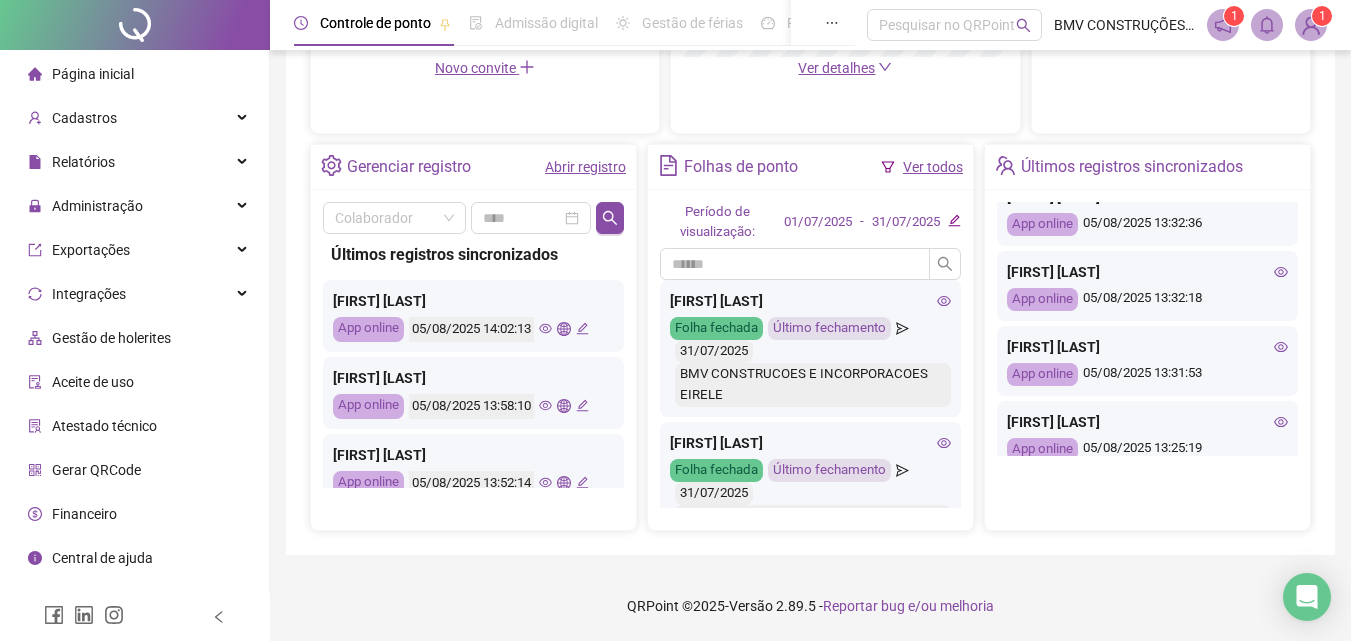 click on "[FIRST] [LAST] [LAST]" at bounding box center (1147, 272) 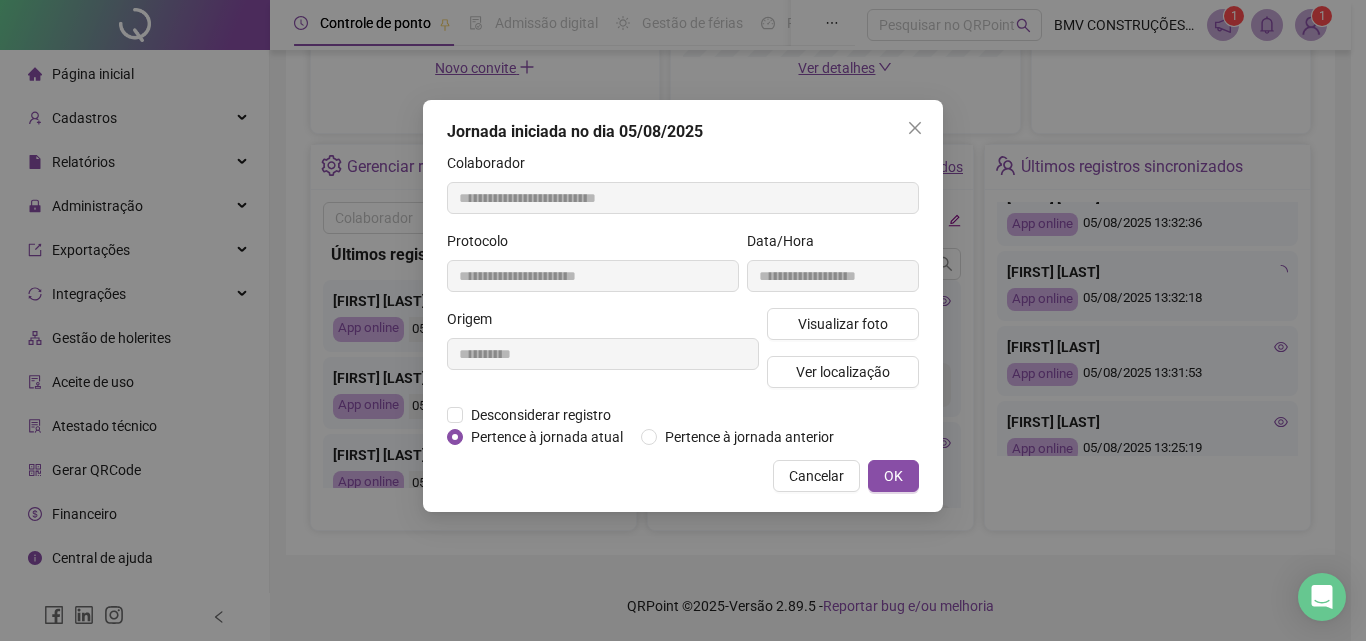 type on "**********" 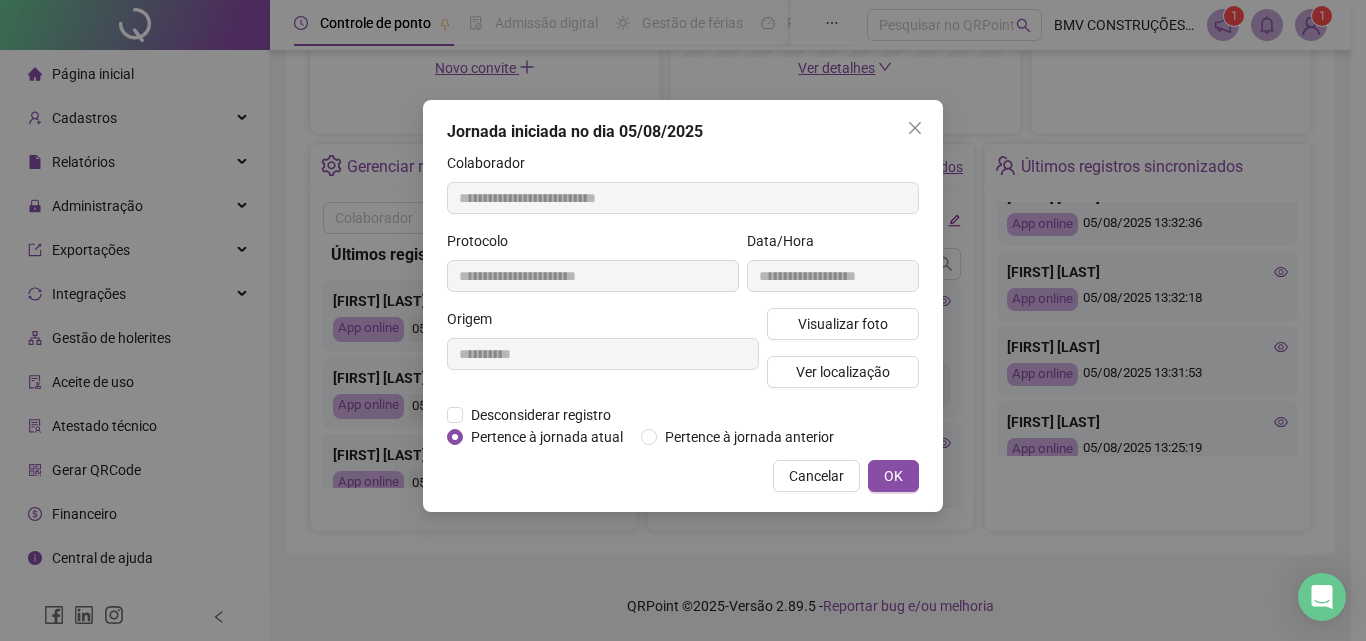 click on "Visualizar foto Ver localização" at bounding box center (843, 356) 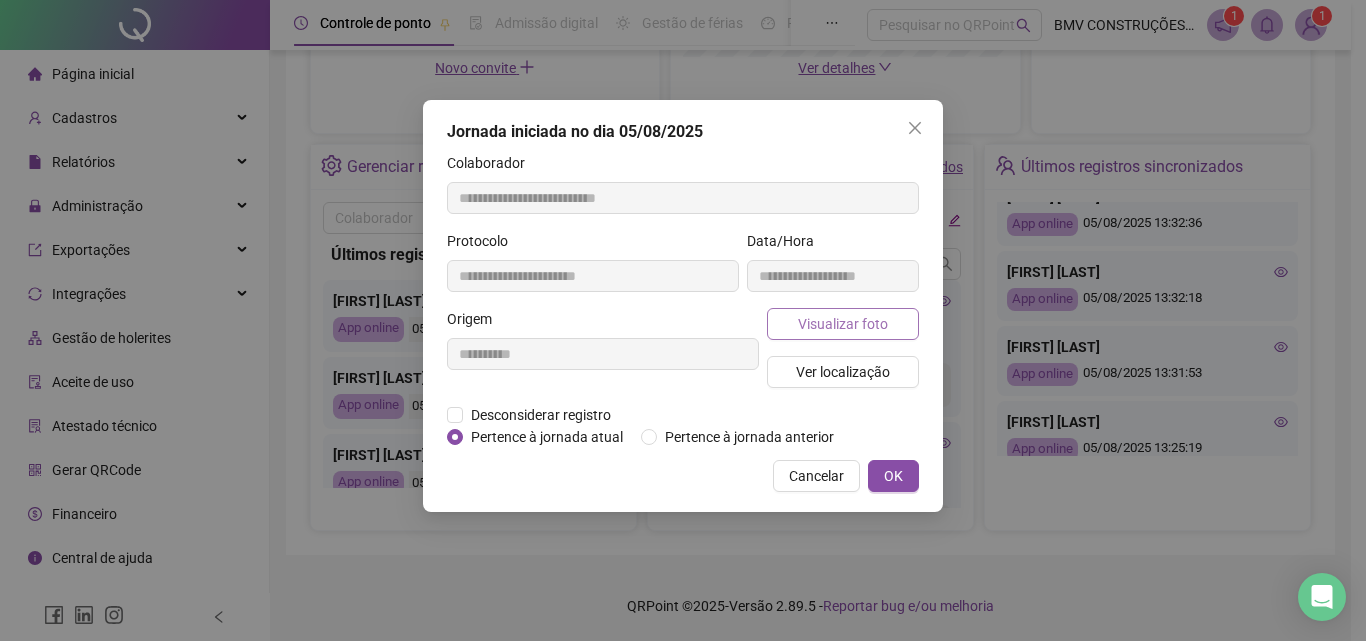 click on "Visualizar foto" at bounding box center (843, 324) 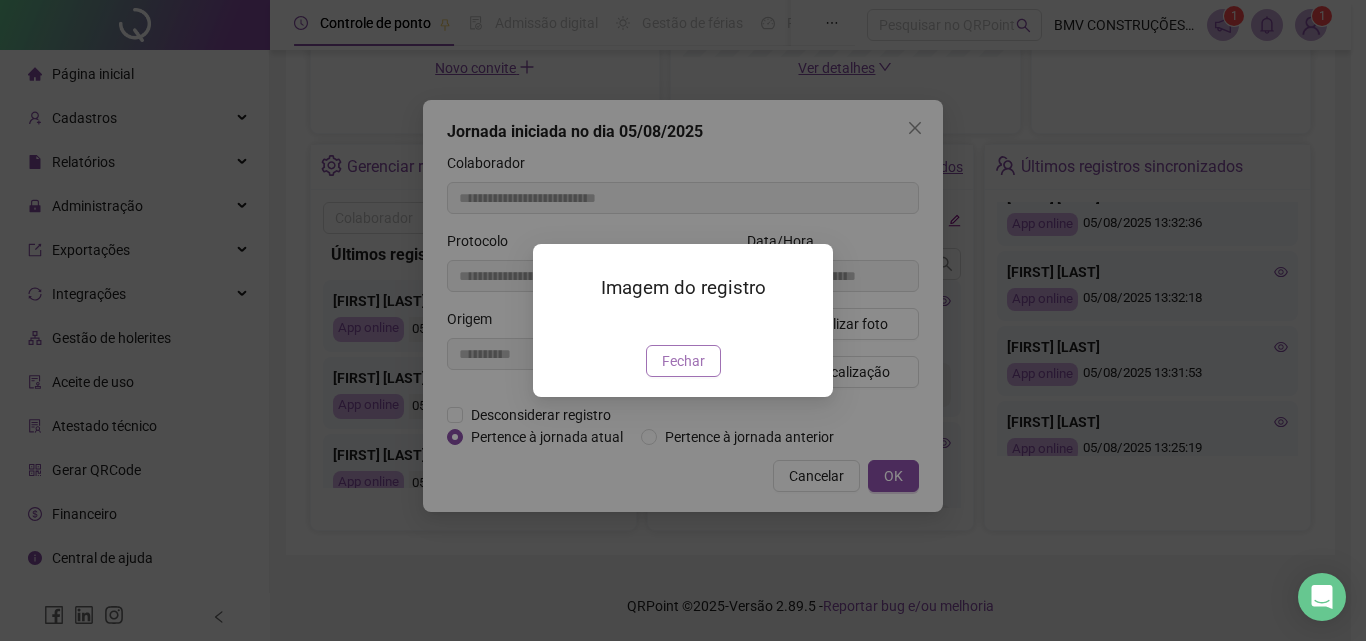 click on "Fechar" at bounding box center (683, 361) 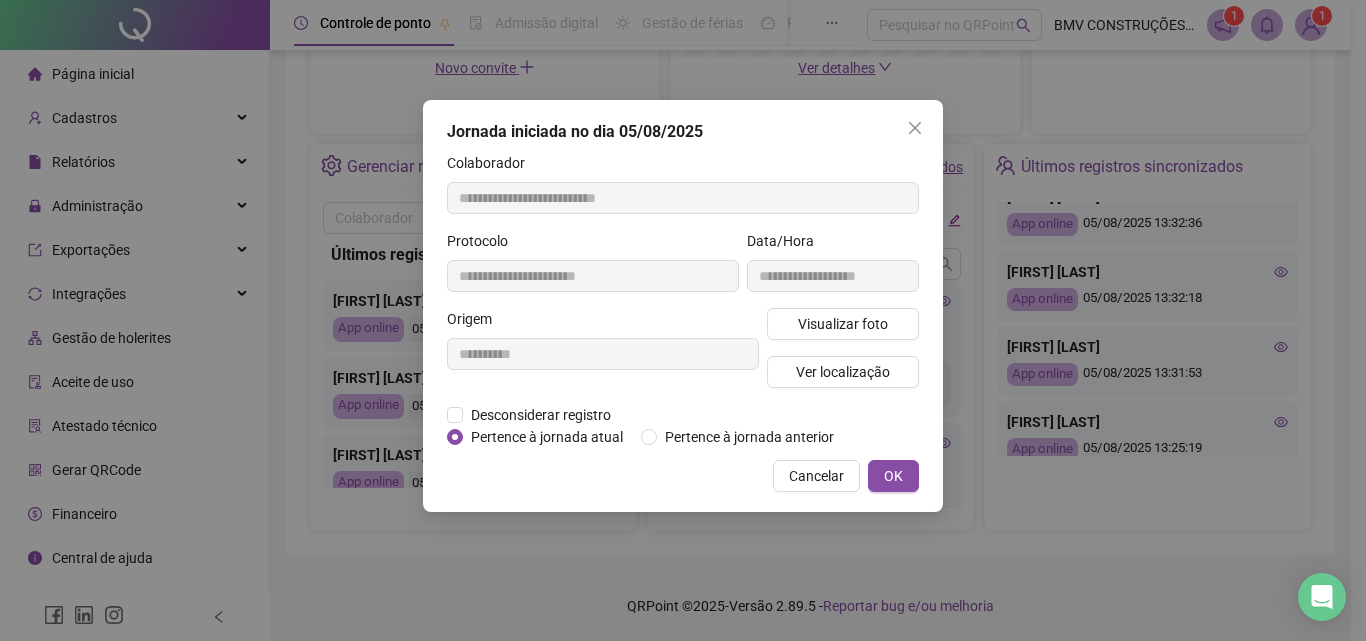 click on "Ver localização" at bounding box center [843, 372] 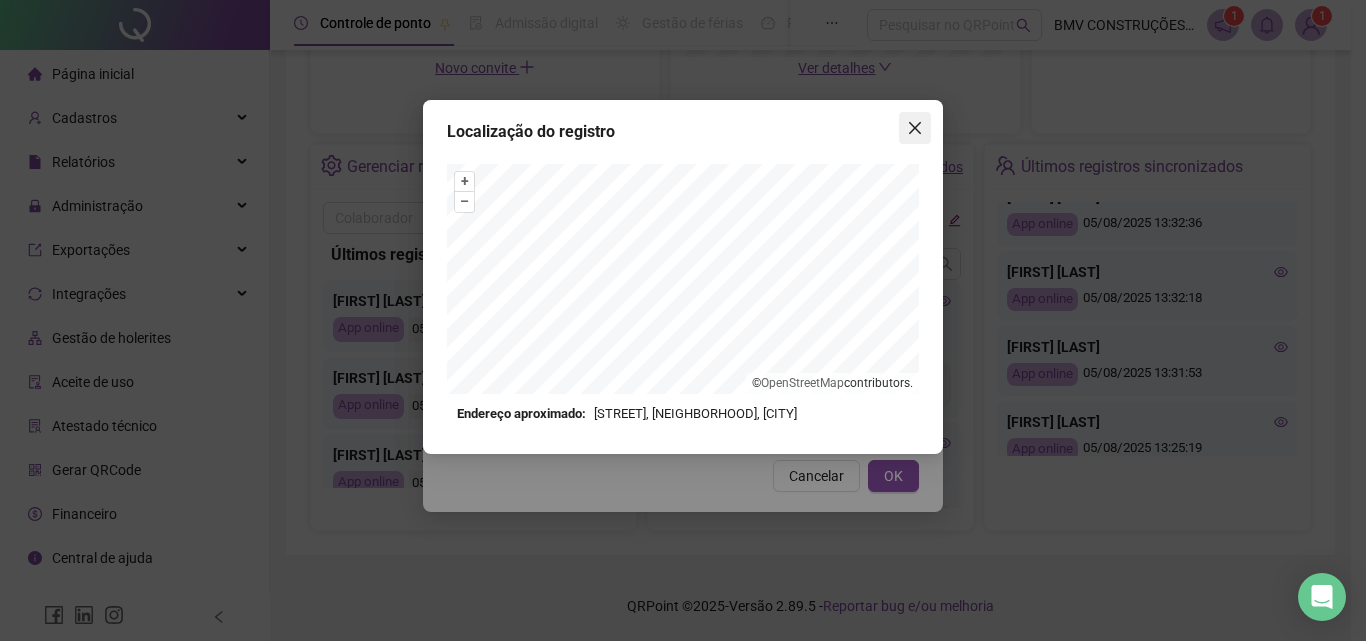 click 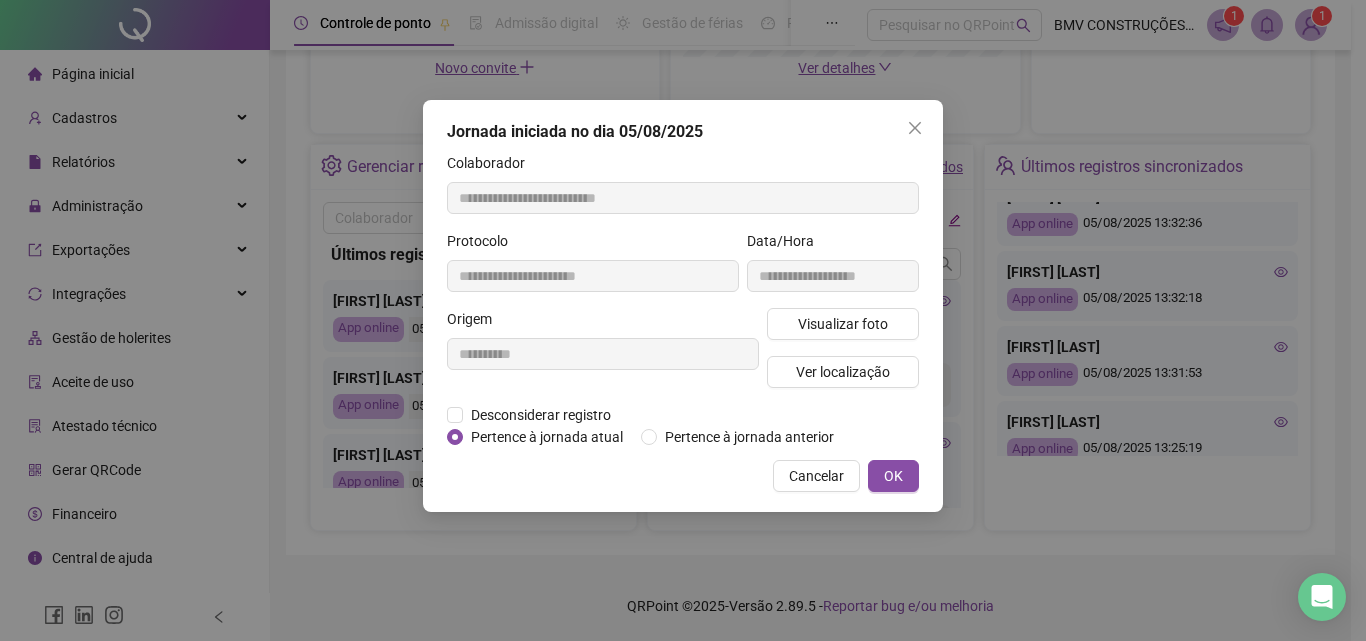 click 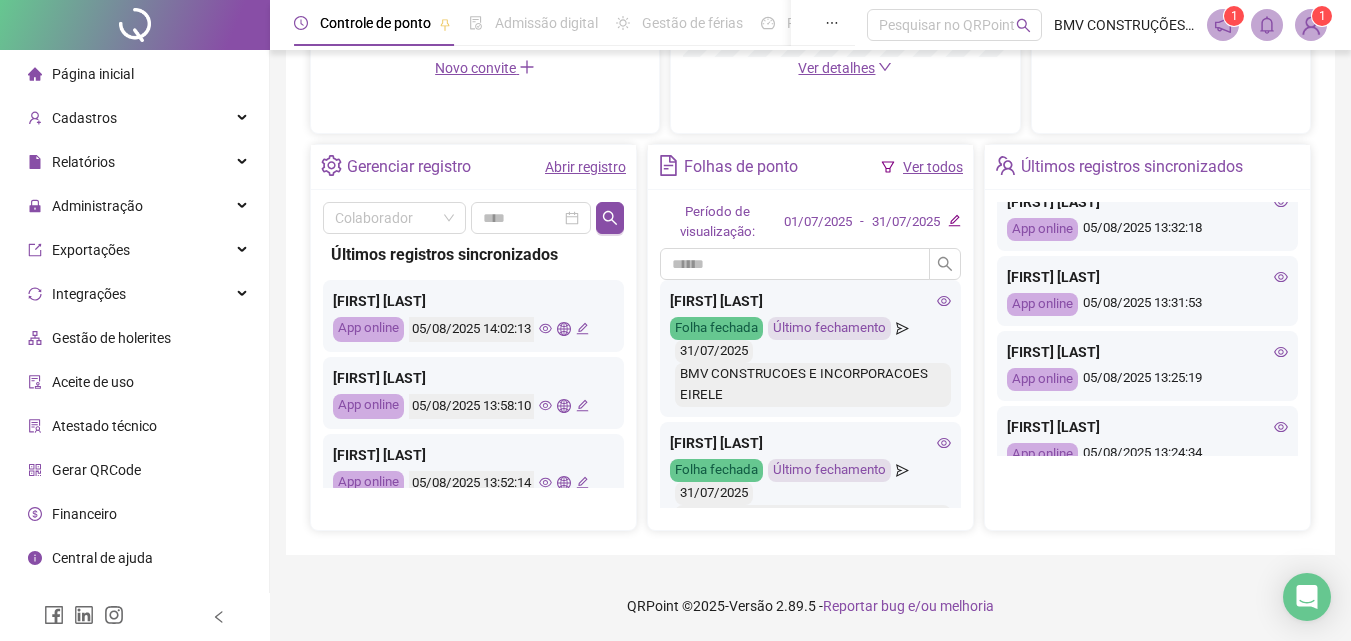 scroll, scrollTop: 600, scrollLeft: 0, axis: vertical 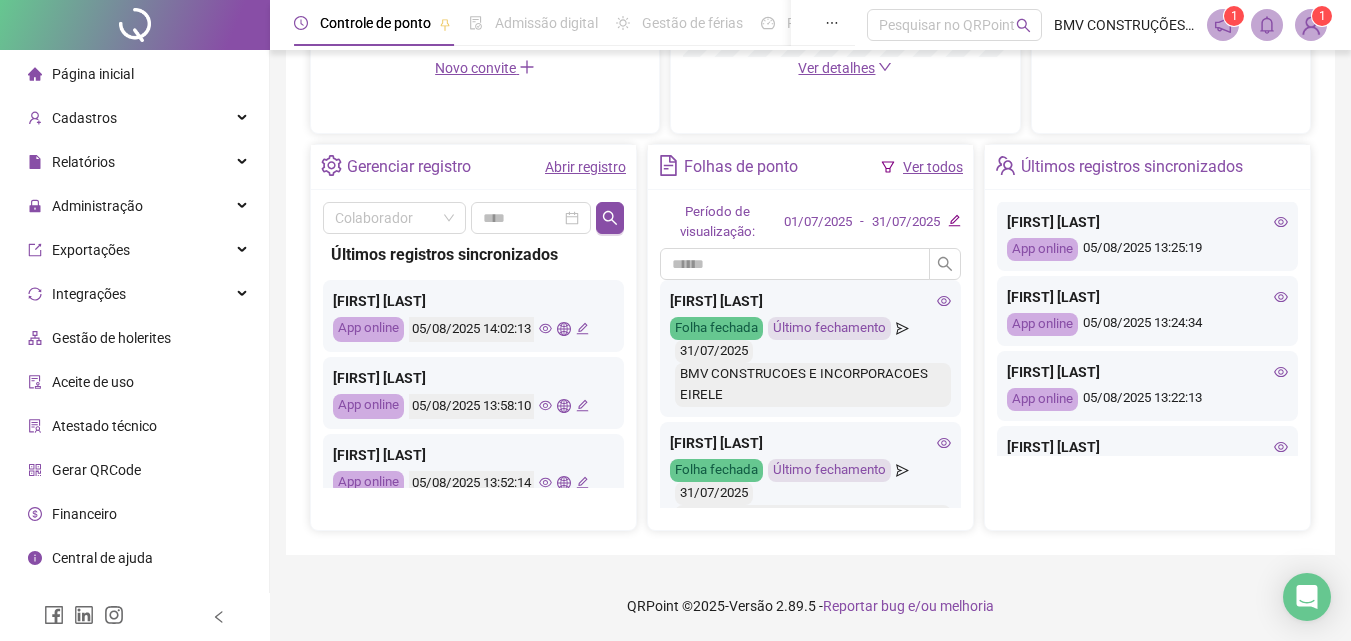 click on "[FIRST] [LAST] [LAST]" at bounding box center (1147, 297) 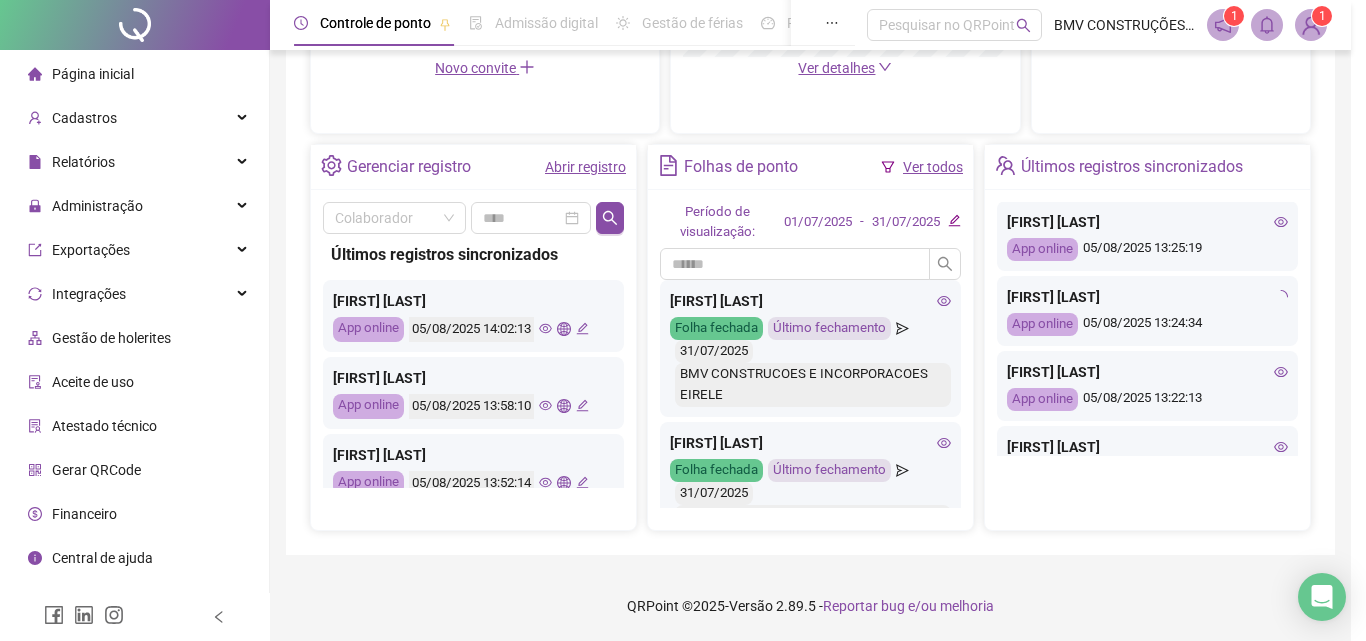 type on "**********" 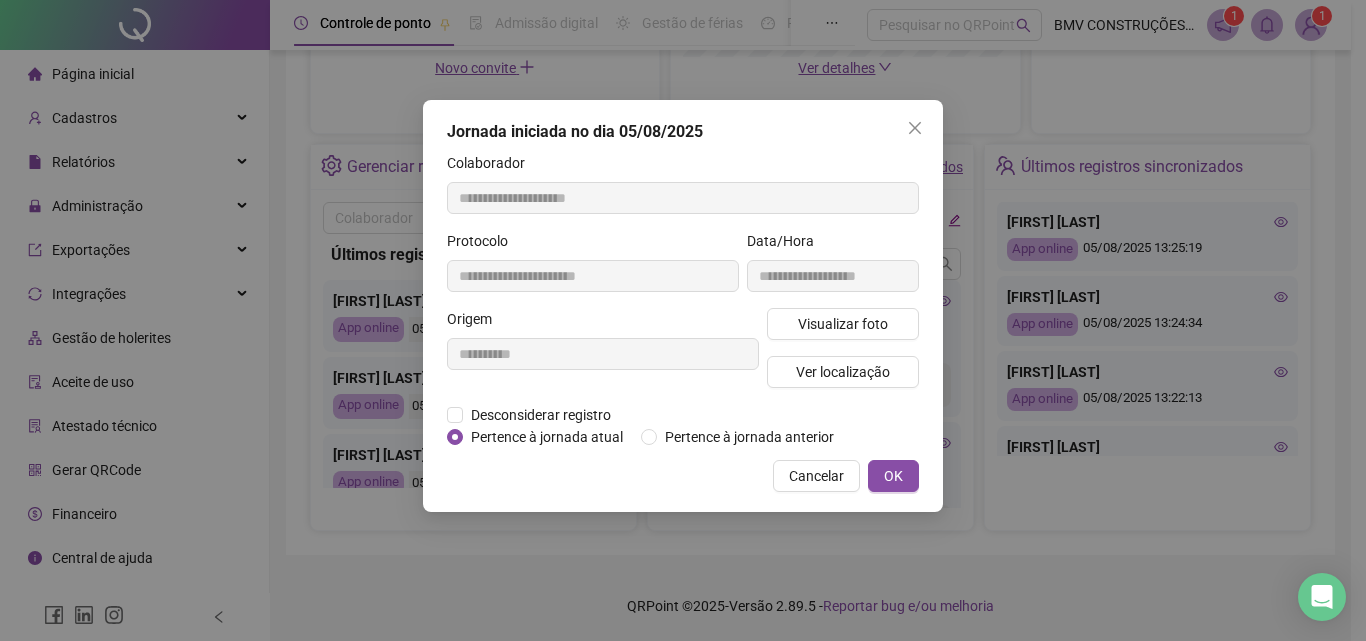 click on "Visualizar foto Ver localização" at bounding box center (843, 356) 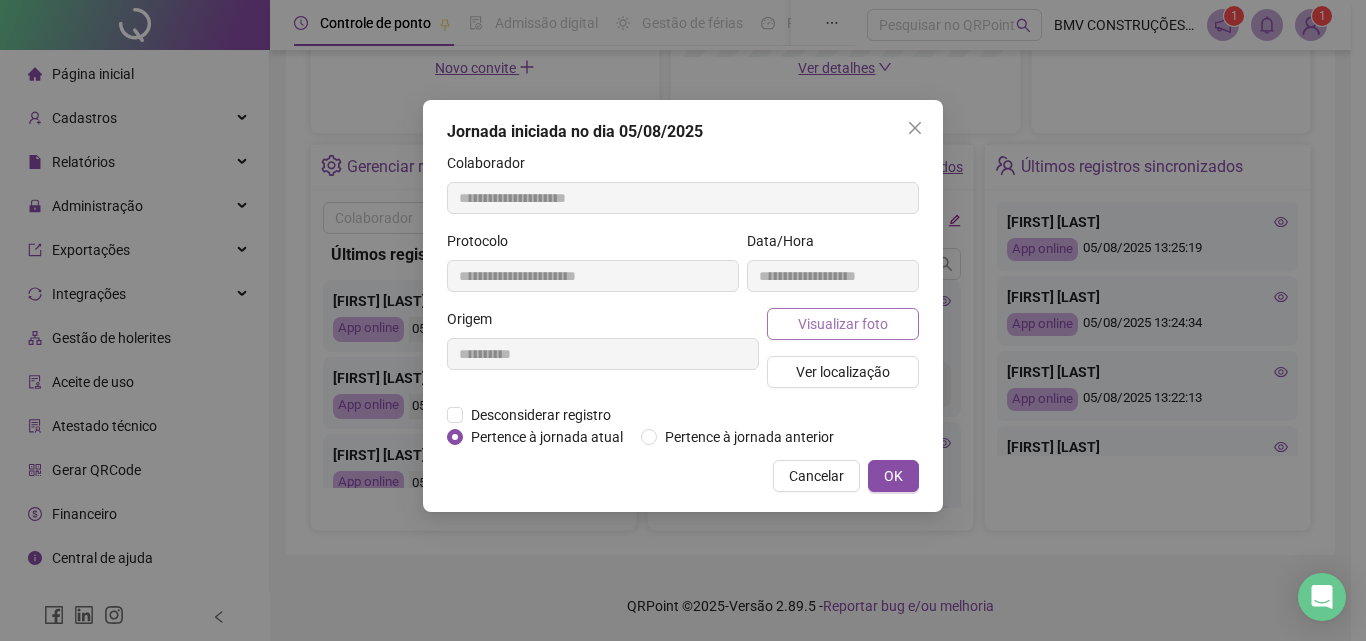 click on "Visualizar foto Ver localização" at bounding box center (843, 356) 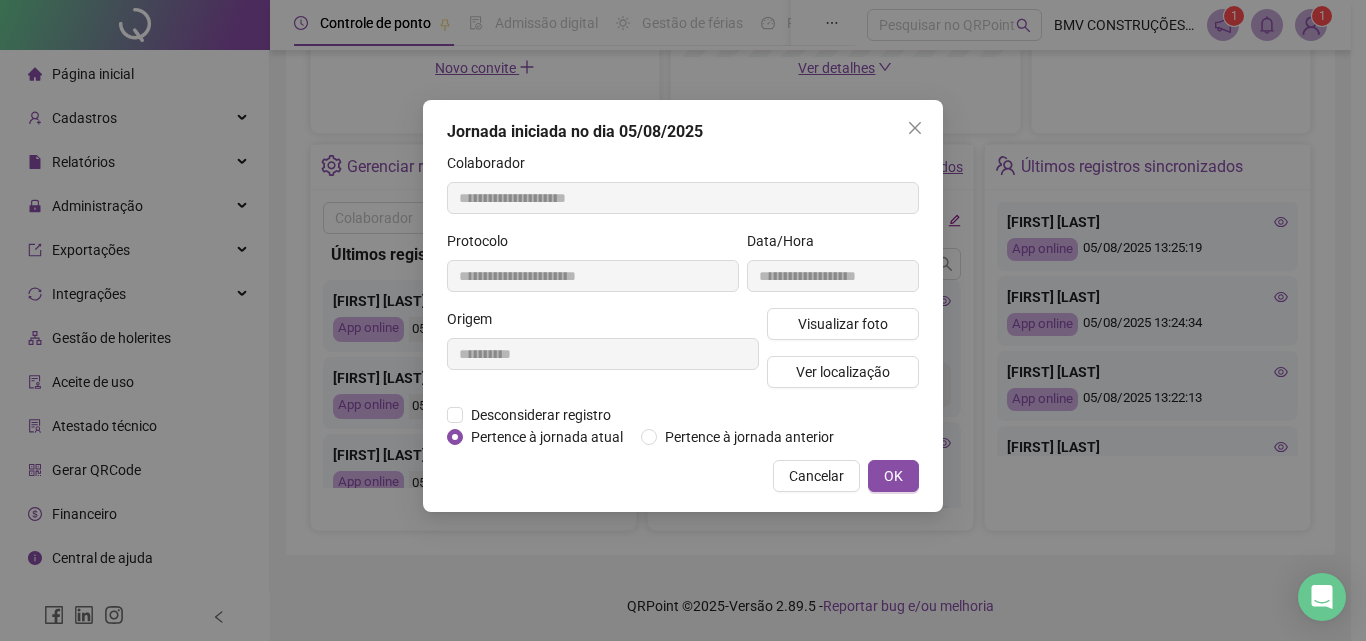 click on "Visualizar foto Ver localização" at bounding box center [843, 356] 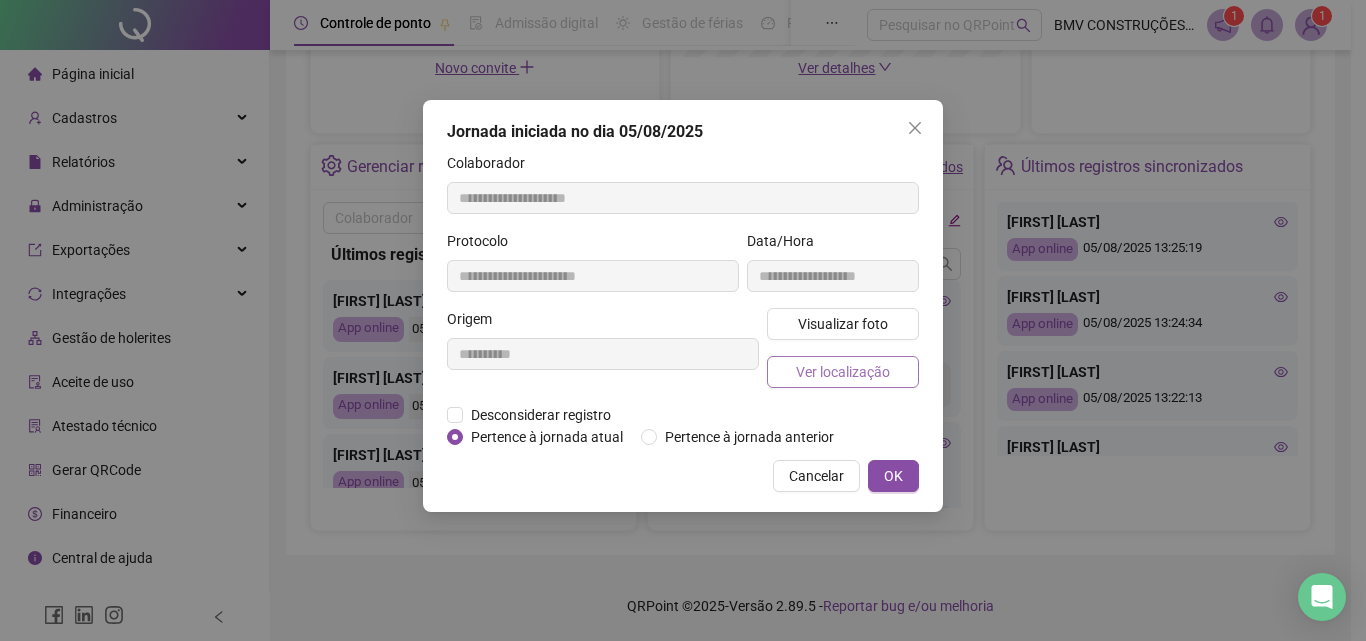 click on "Ver localização" at bounding box center (843, 372) 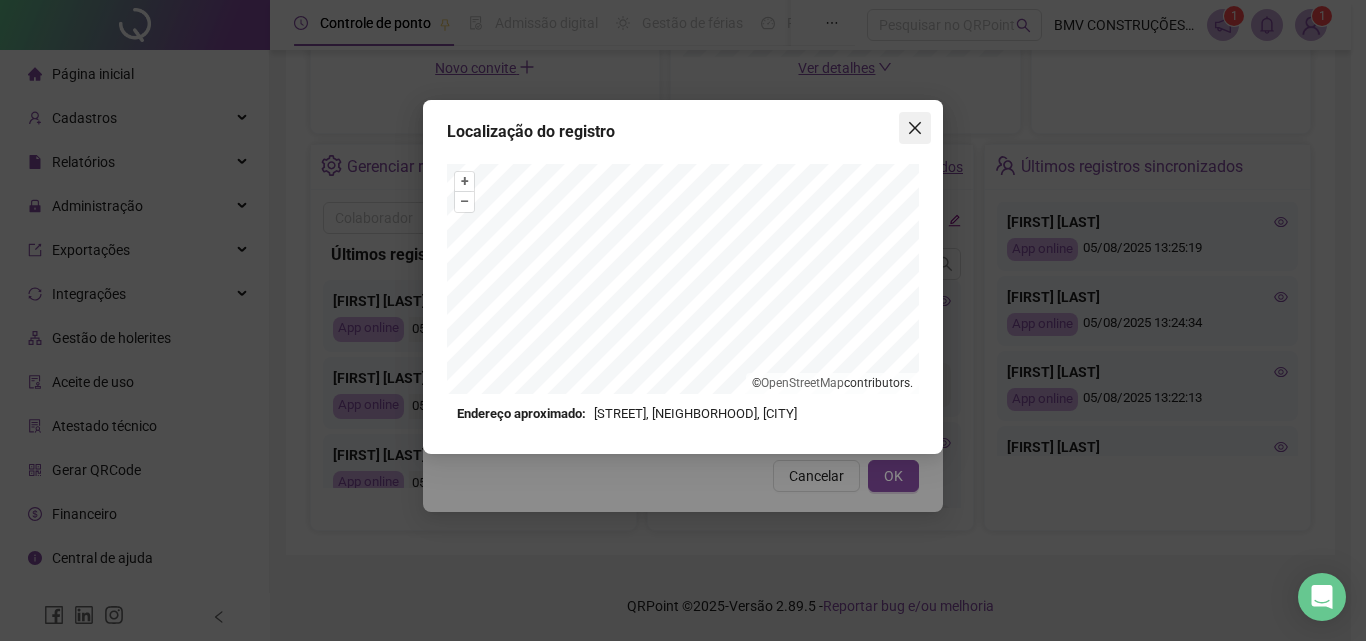 click at bounding box center (915, 128) 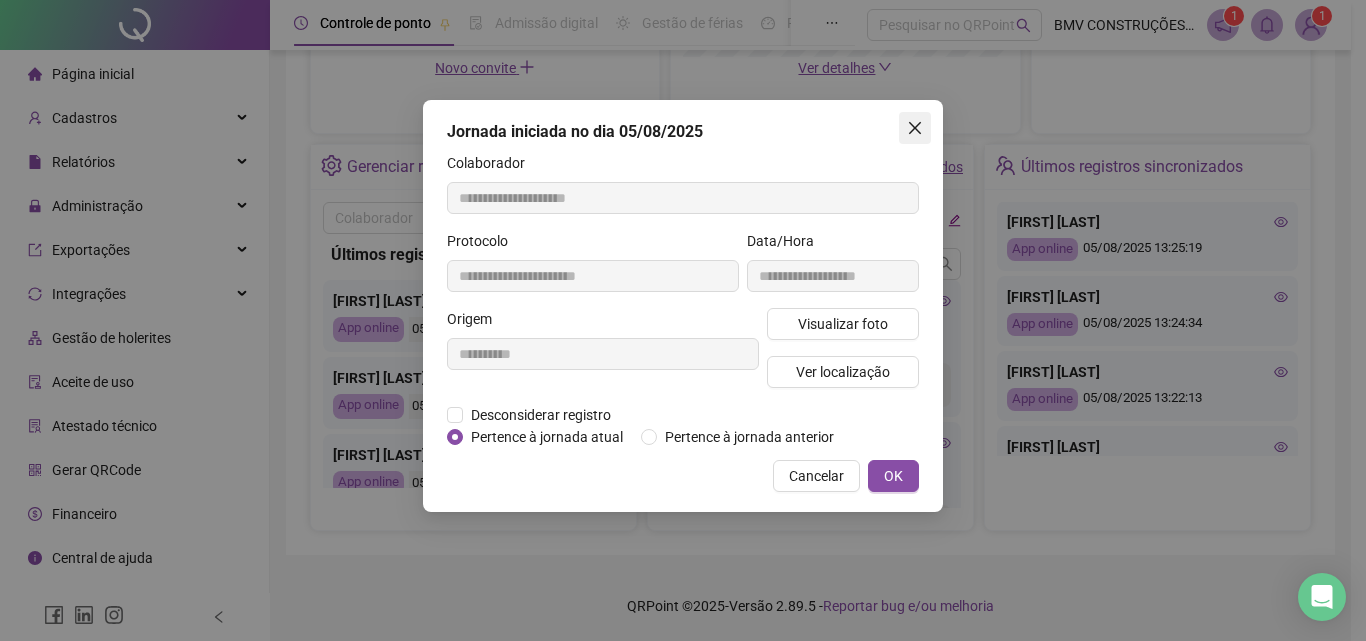click 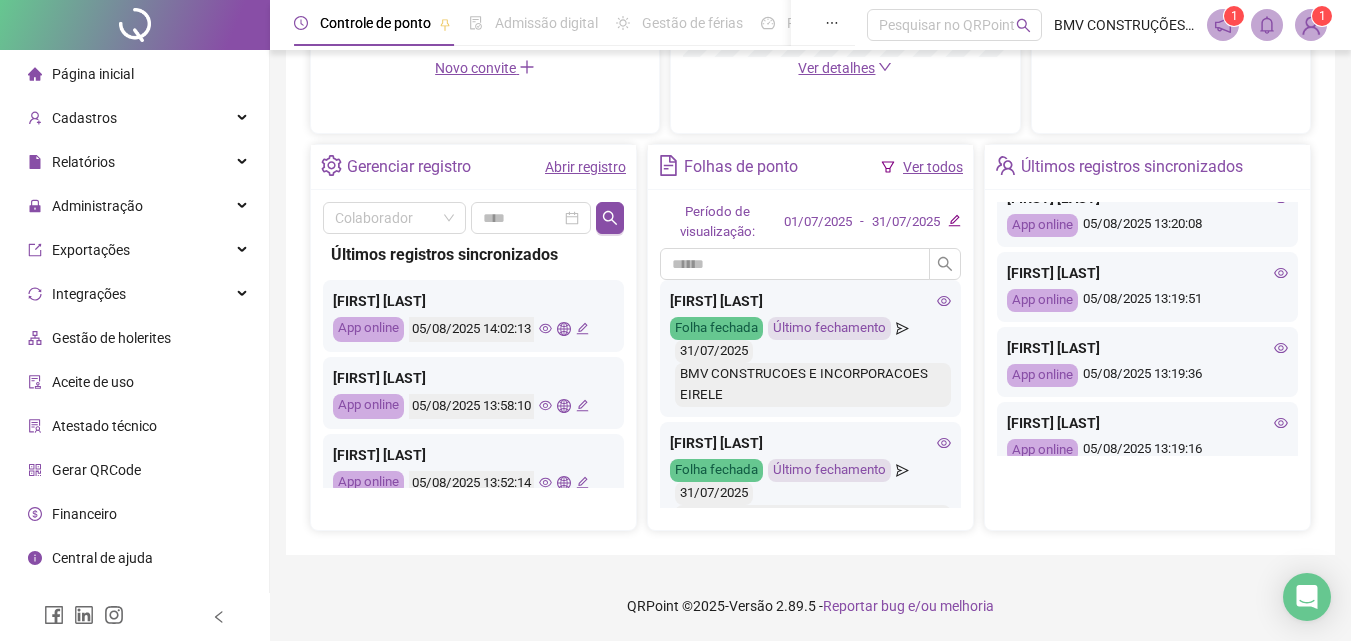 scroll, scrollTop: 887, scrollLeft: 0, axis: vertical 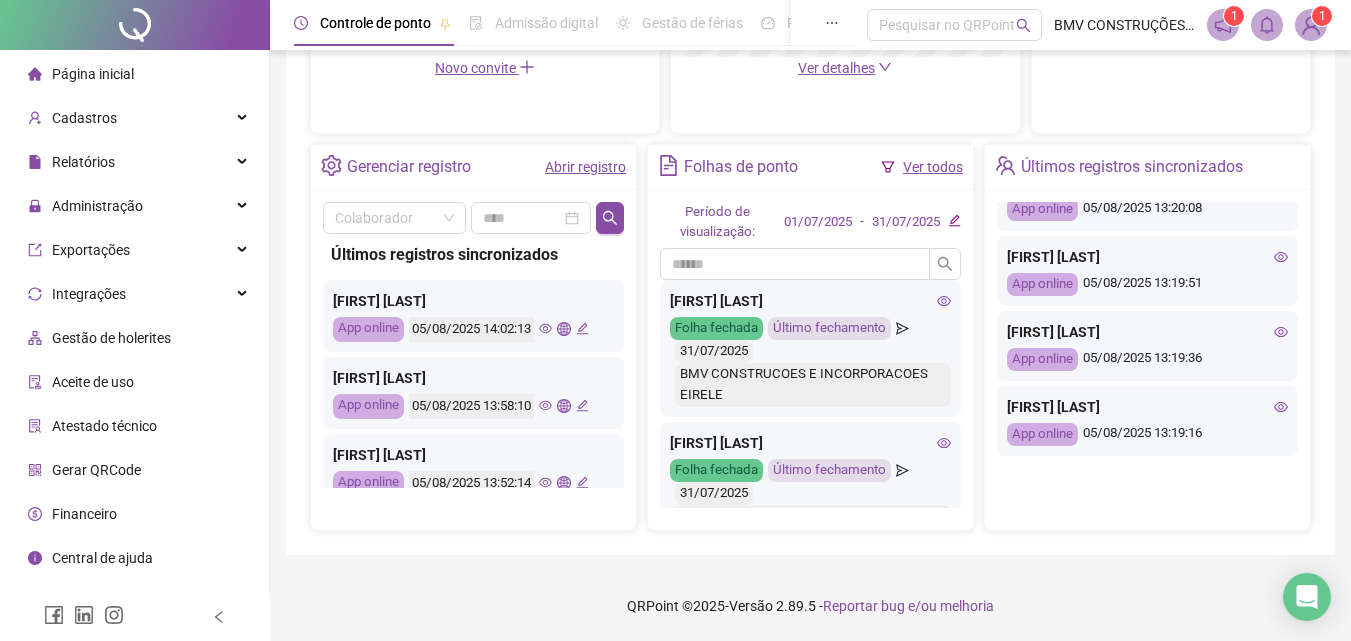 click 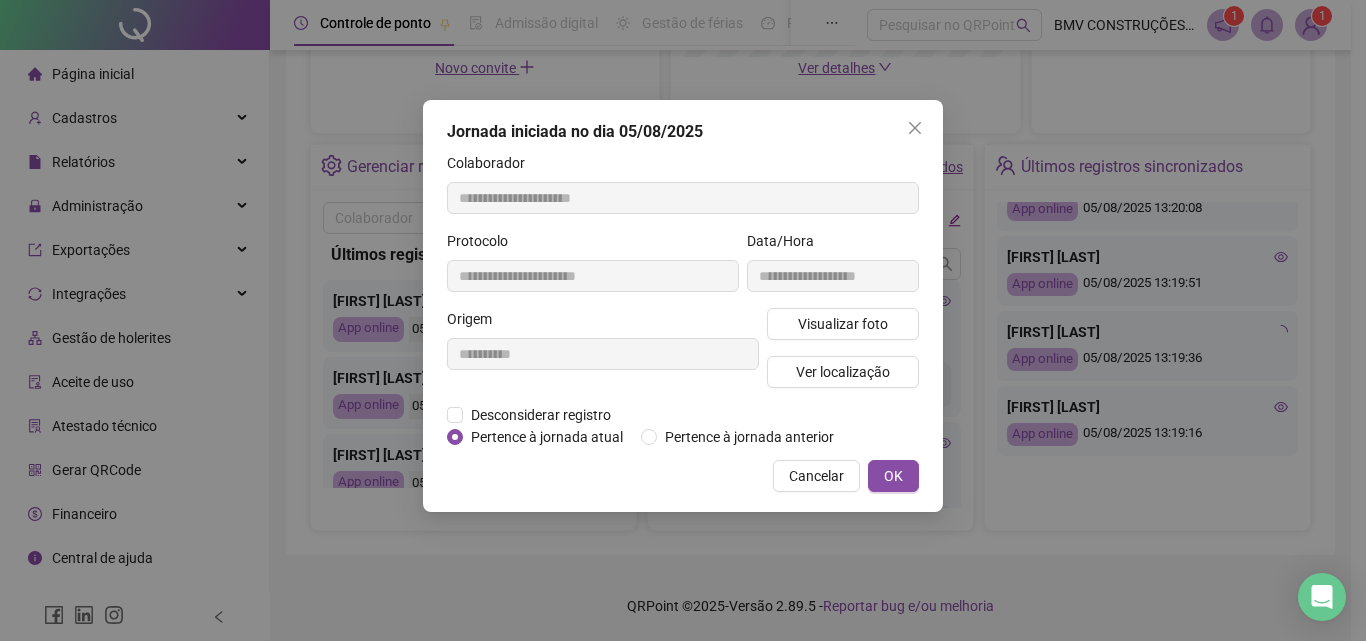 type on "**********" 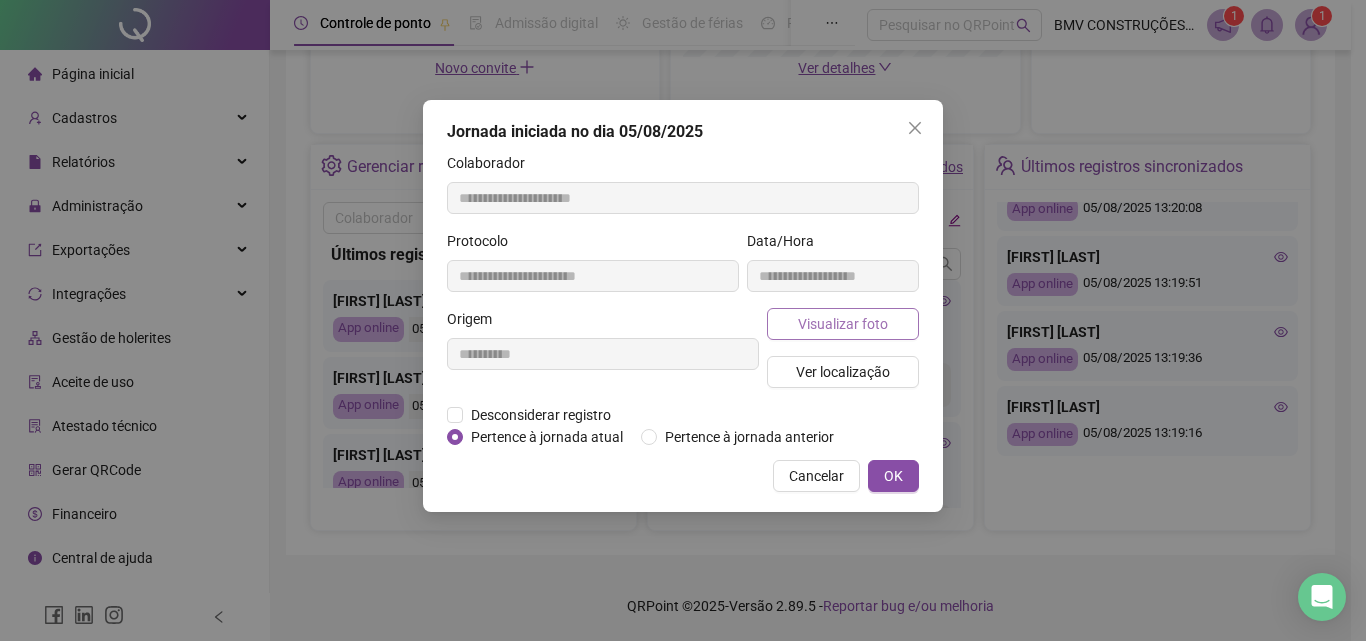 click on "Visualizar foto" at bounding box center (843, 324) 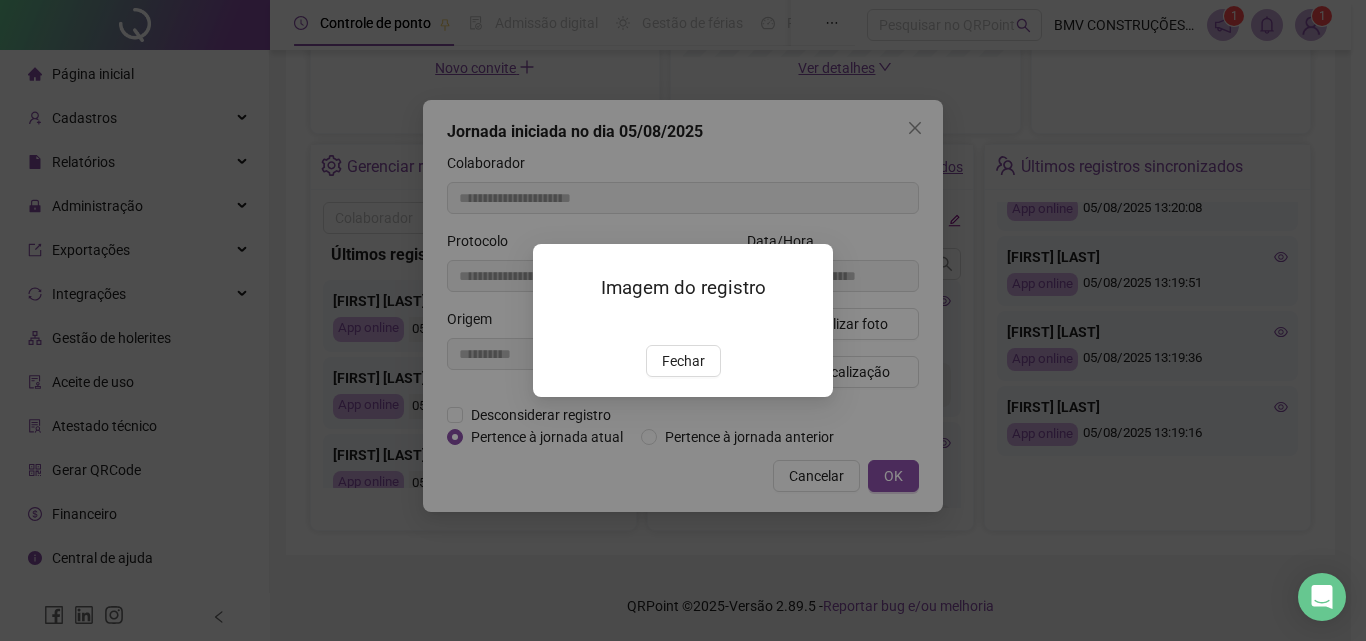 click at bounding box center (557, 324) 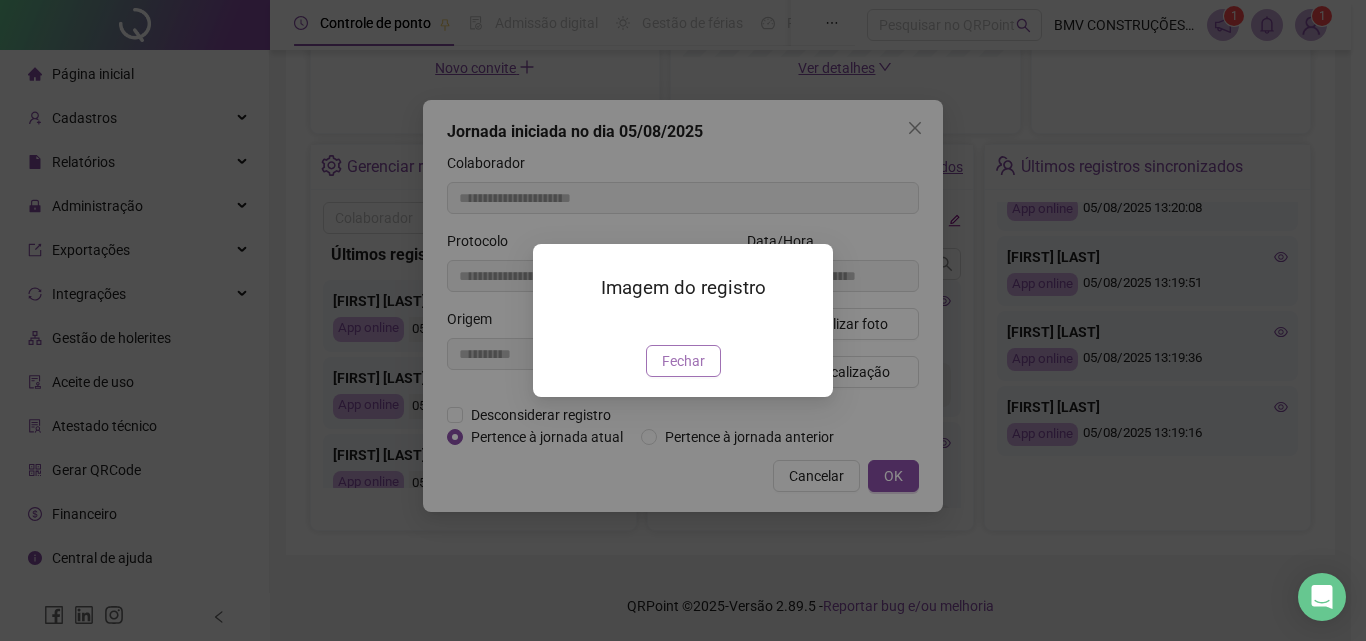 click on "Fechar" at bounding box center (683, 361) 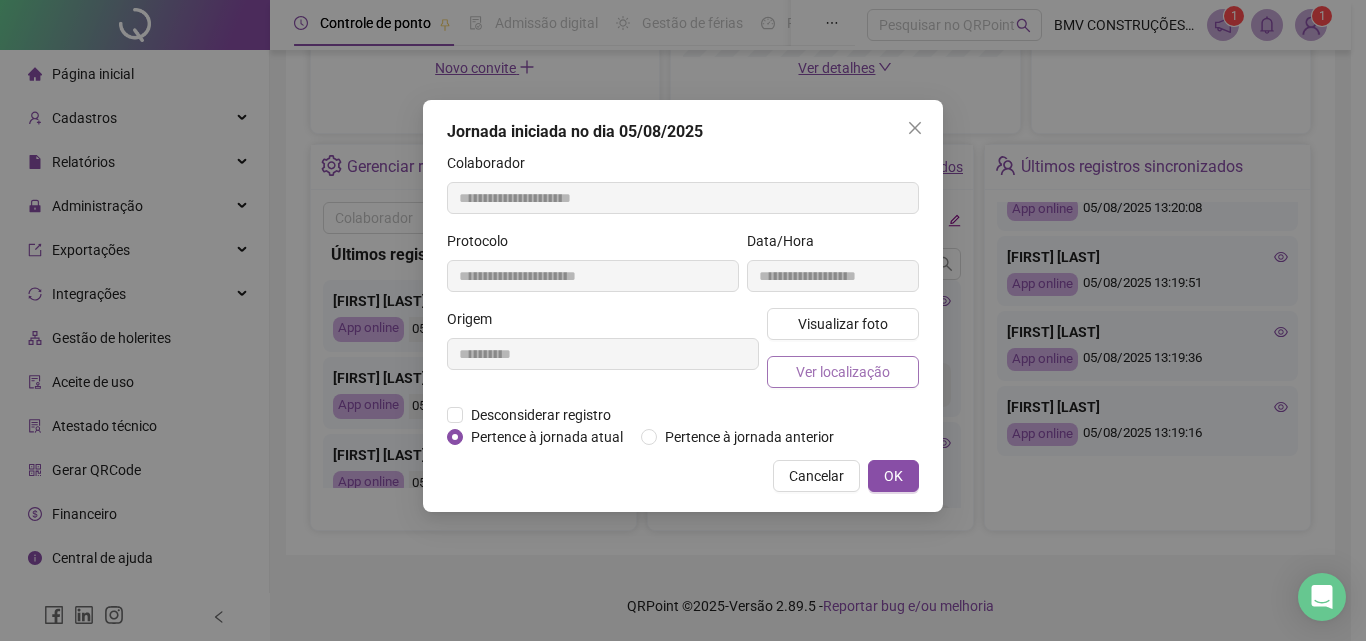 click on "Ver localização" at bounding box center (843, 372) 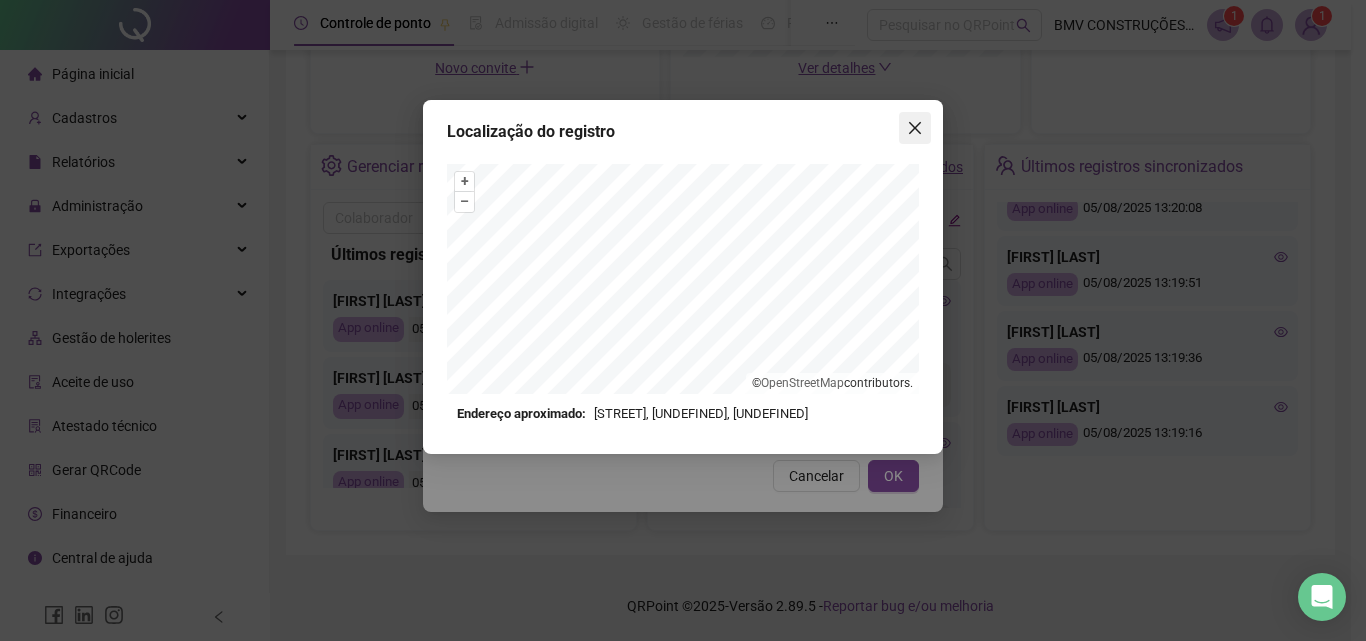 click 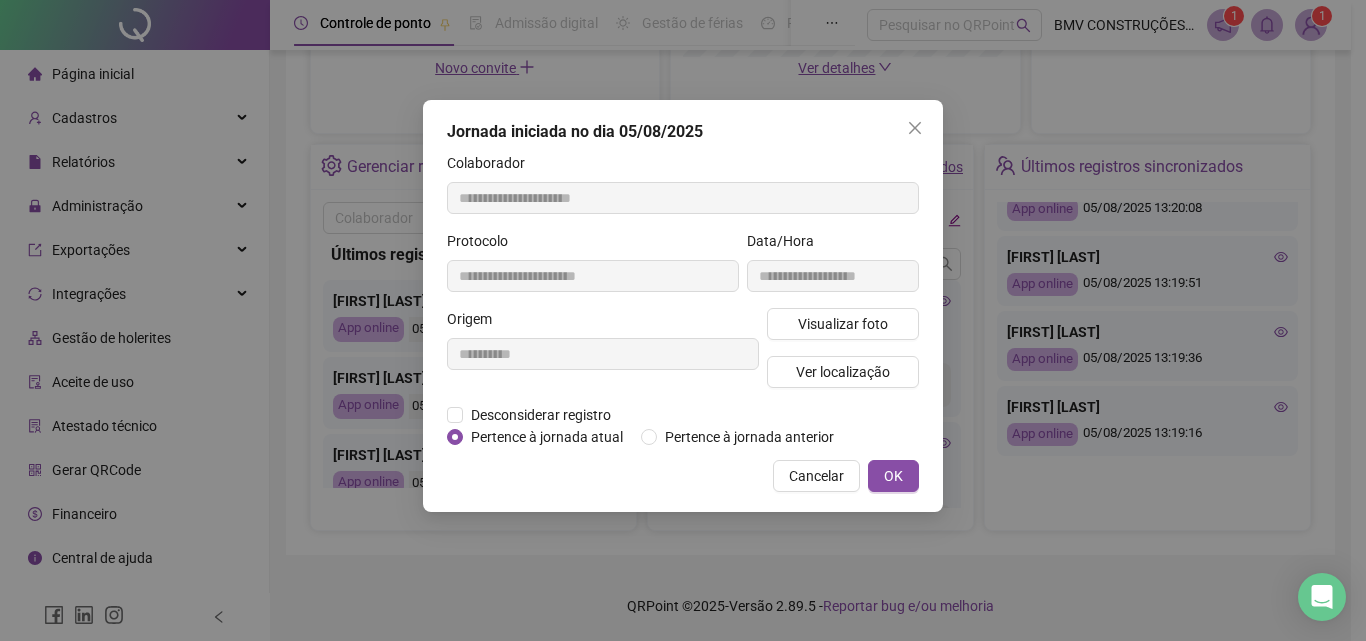 click 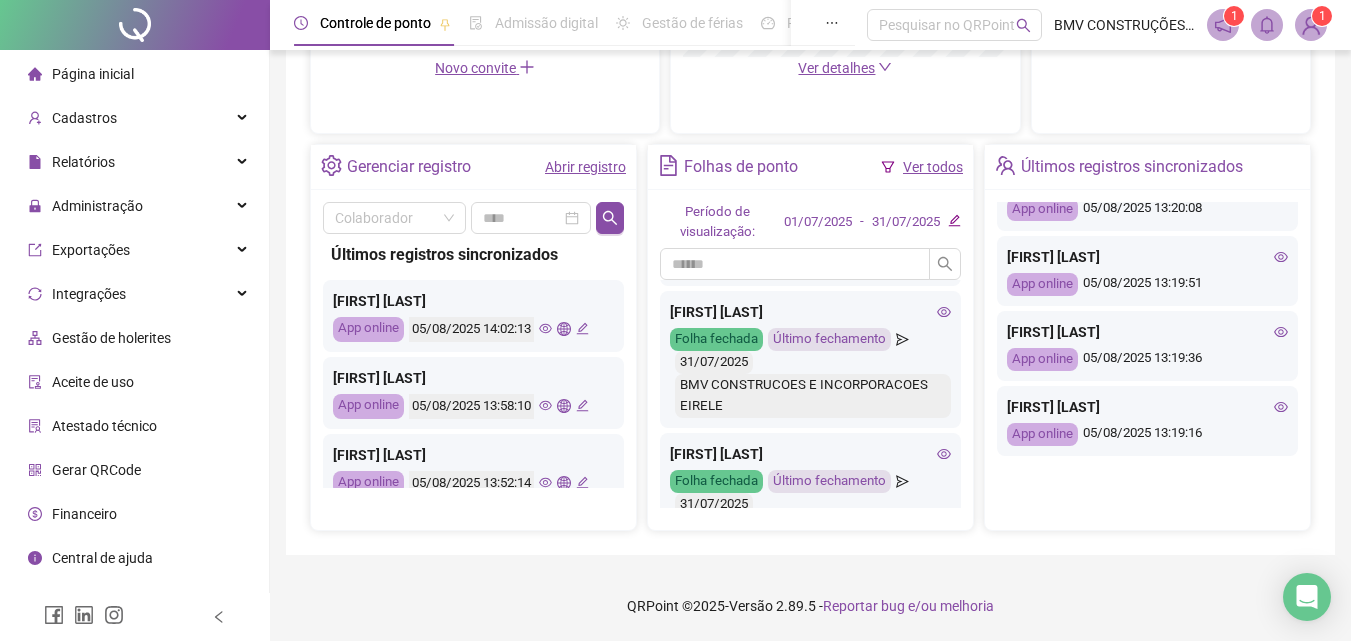 scroll, scrollTop: 700, scrollLeft: 0, axis: vertical 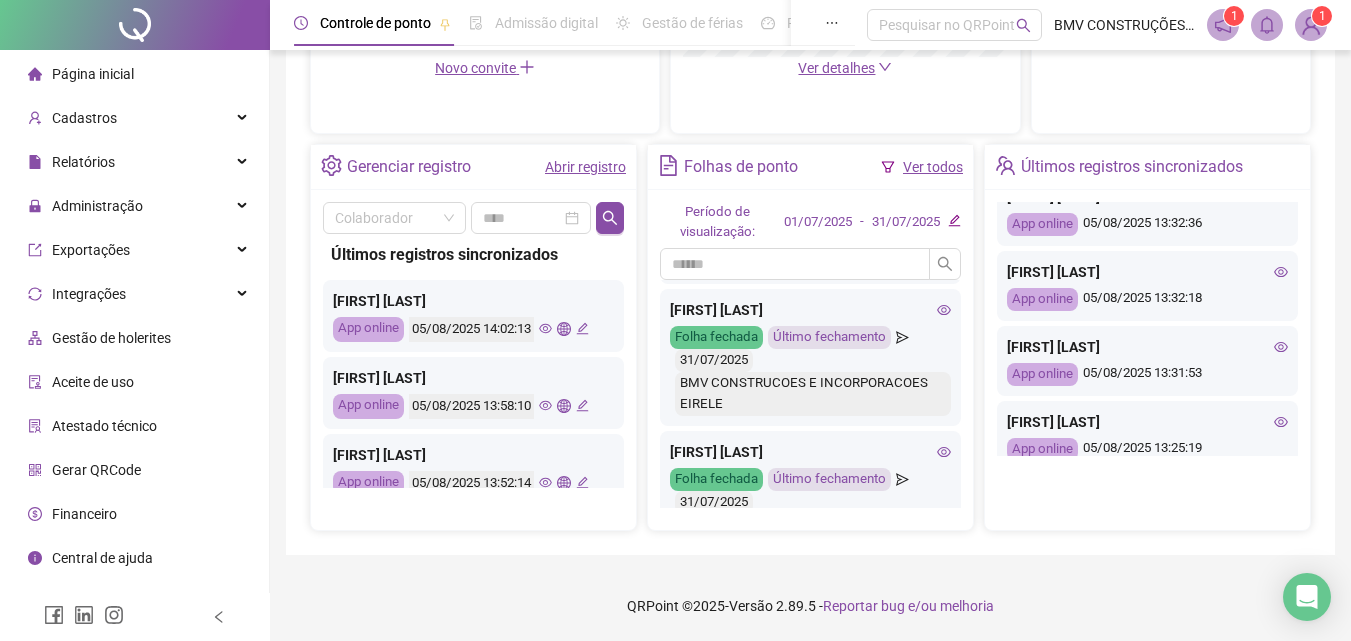 click 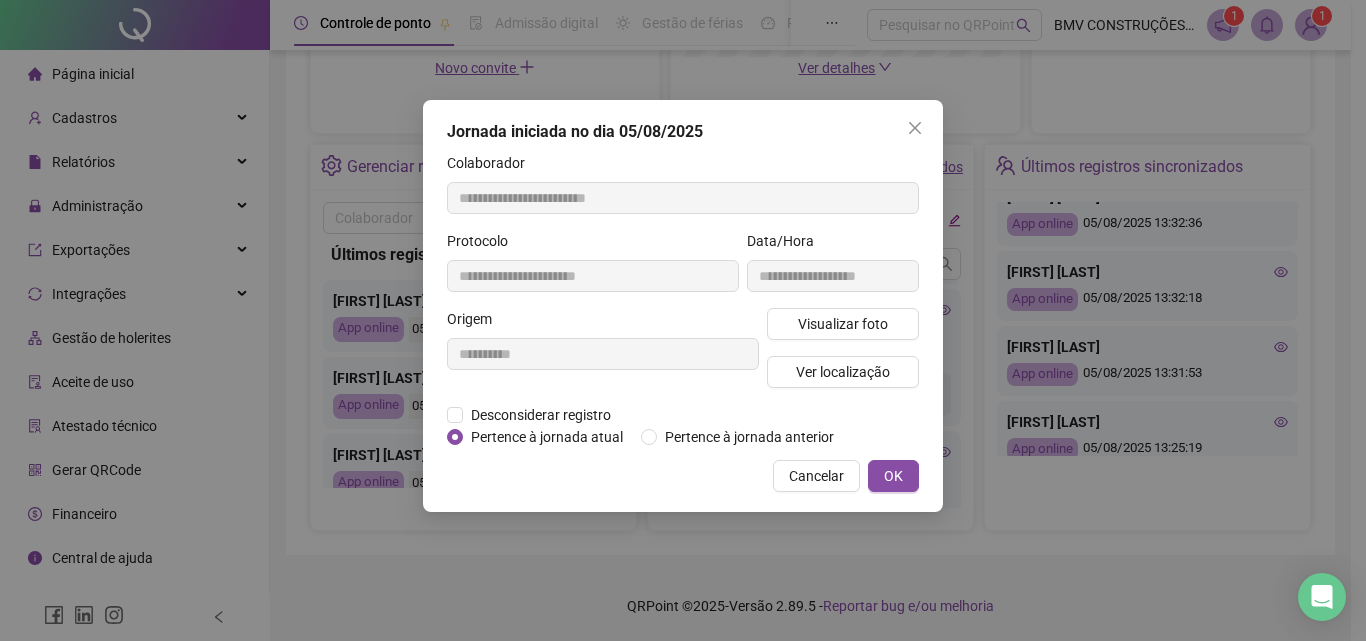 type on "**********" 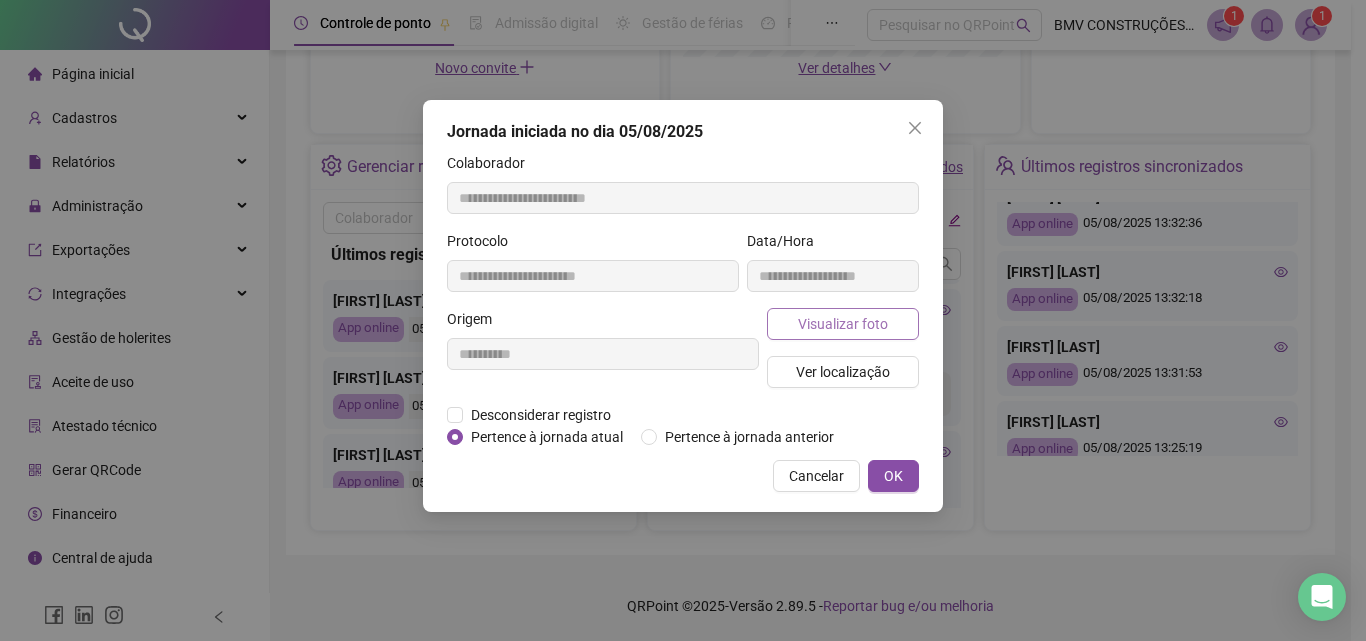 click on "Visualizar foto" at bounding box center (843, 324) 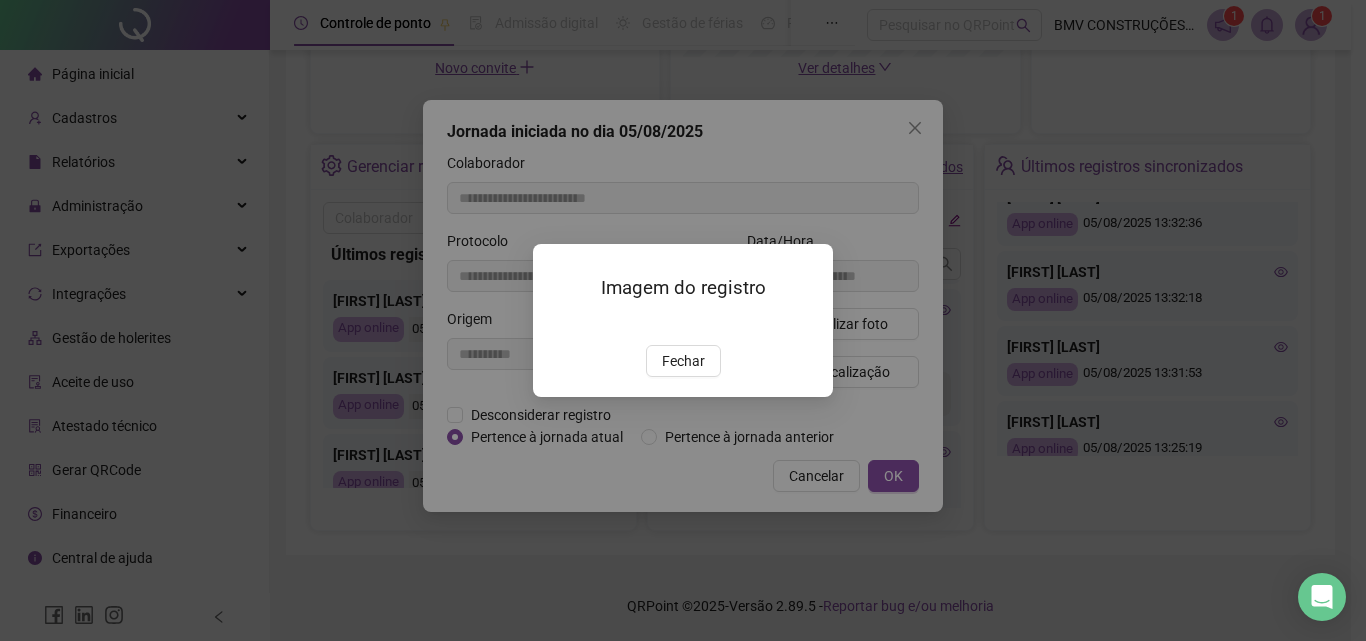 click at bounding box center [557, 324] 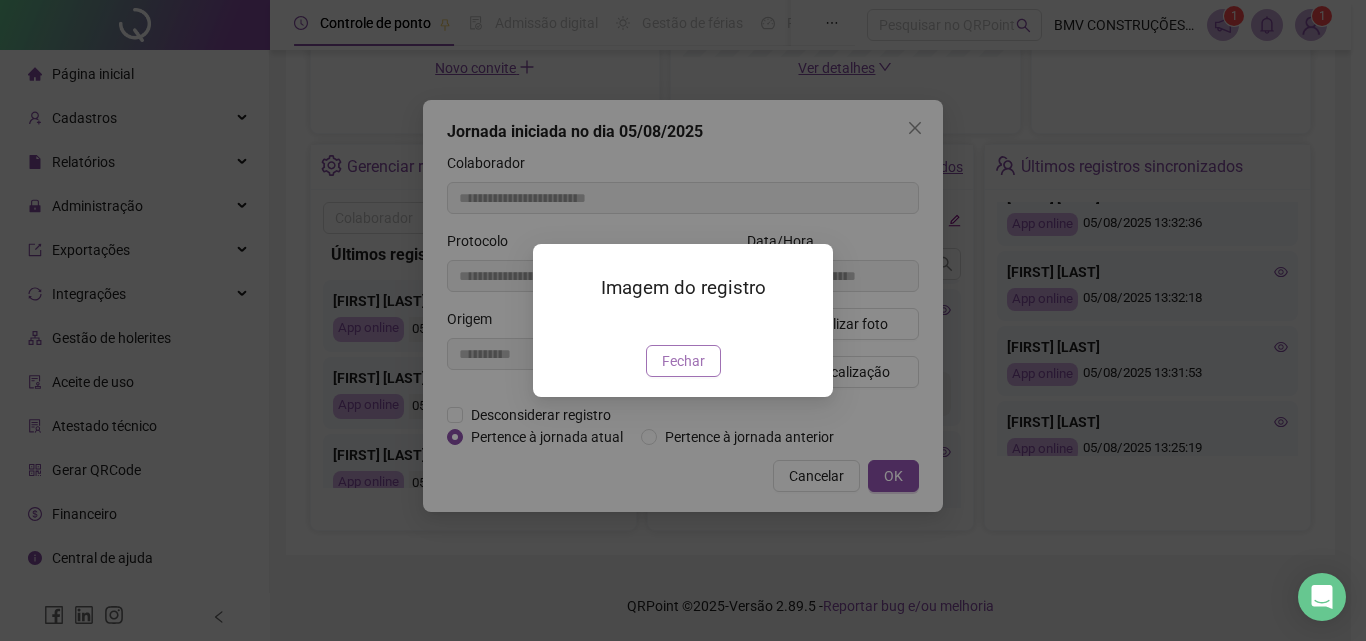 click on "Fechar" at bounding box center (683, 361) 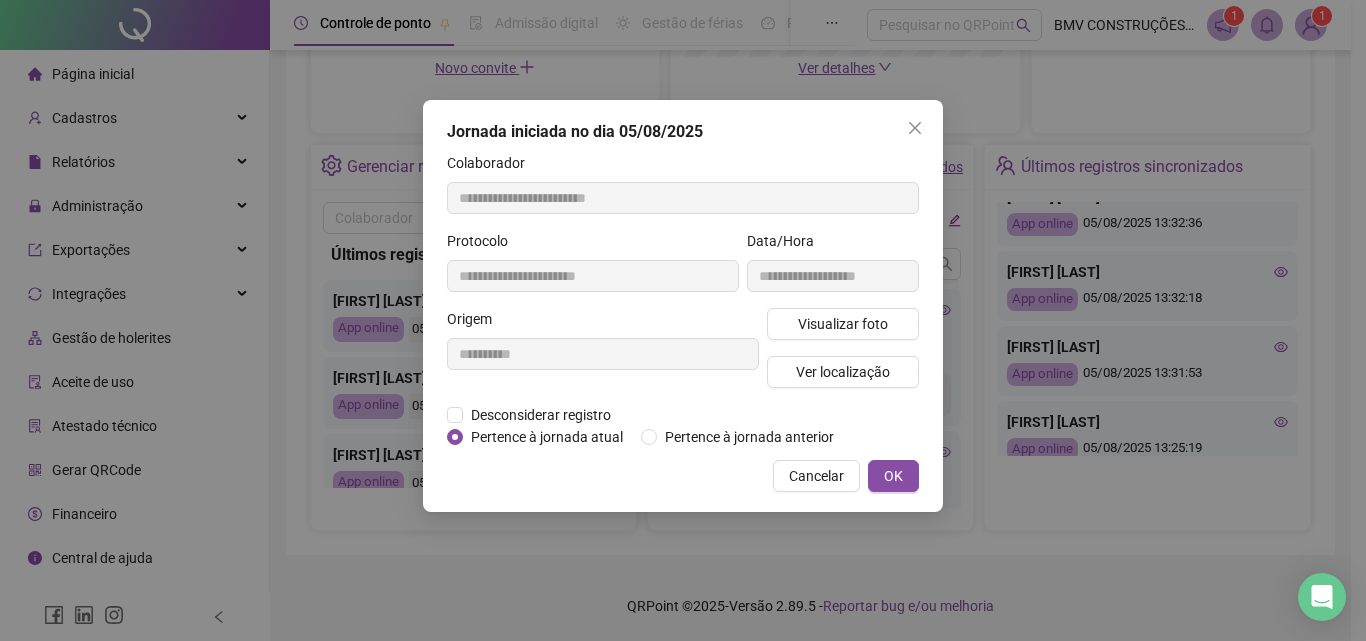 click on "Visualizar foto Ver localização" at bounding box center [843, 356] 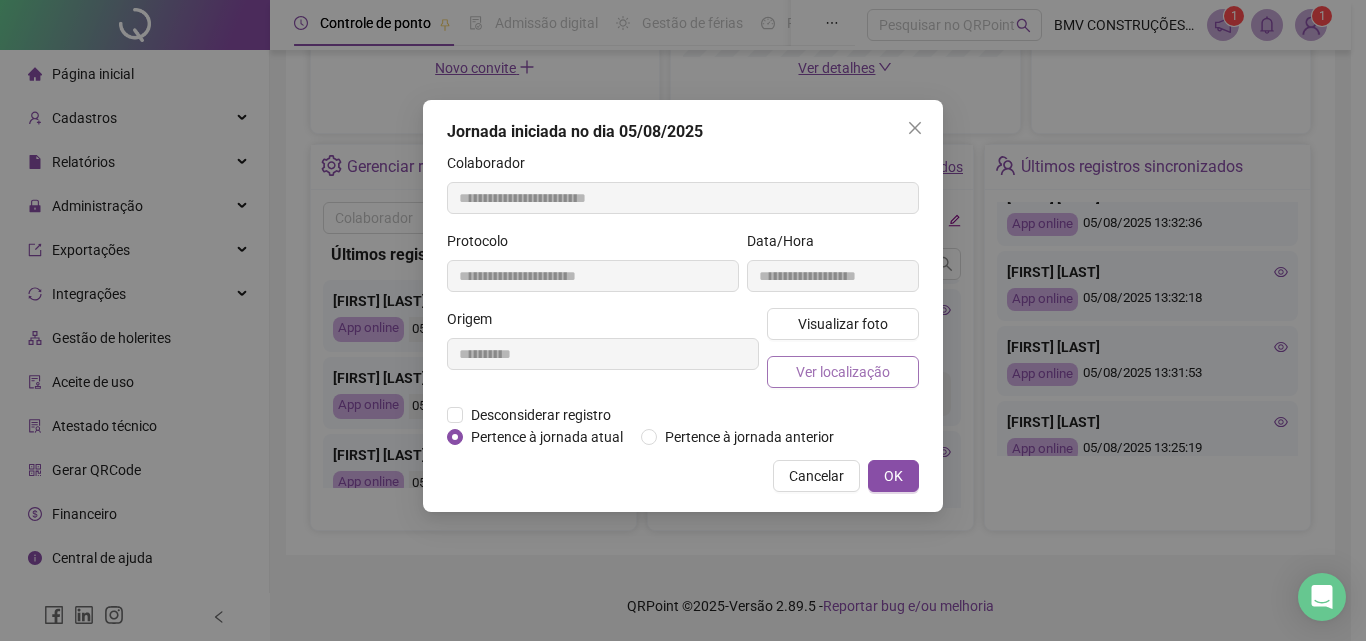 click on "Ver localização" at bounding box center (843, 372) 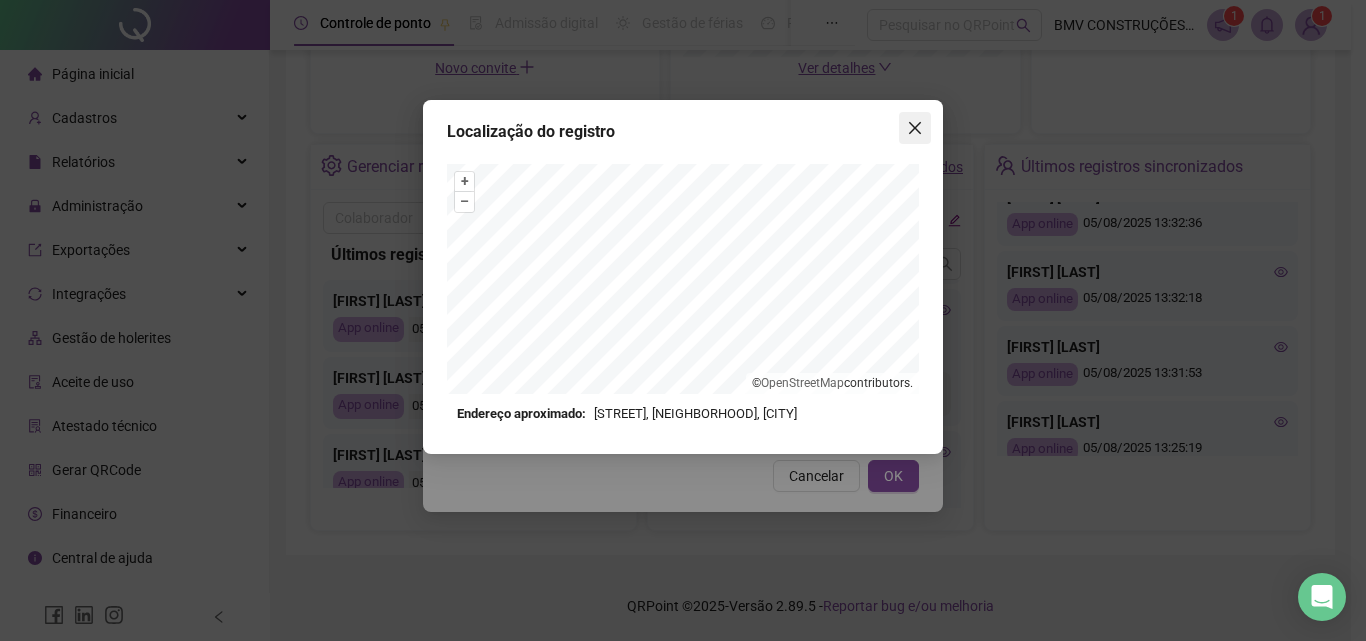 click at bounding box center (915, 128) 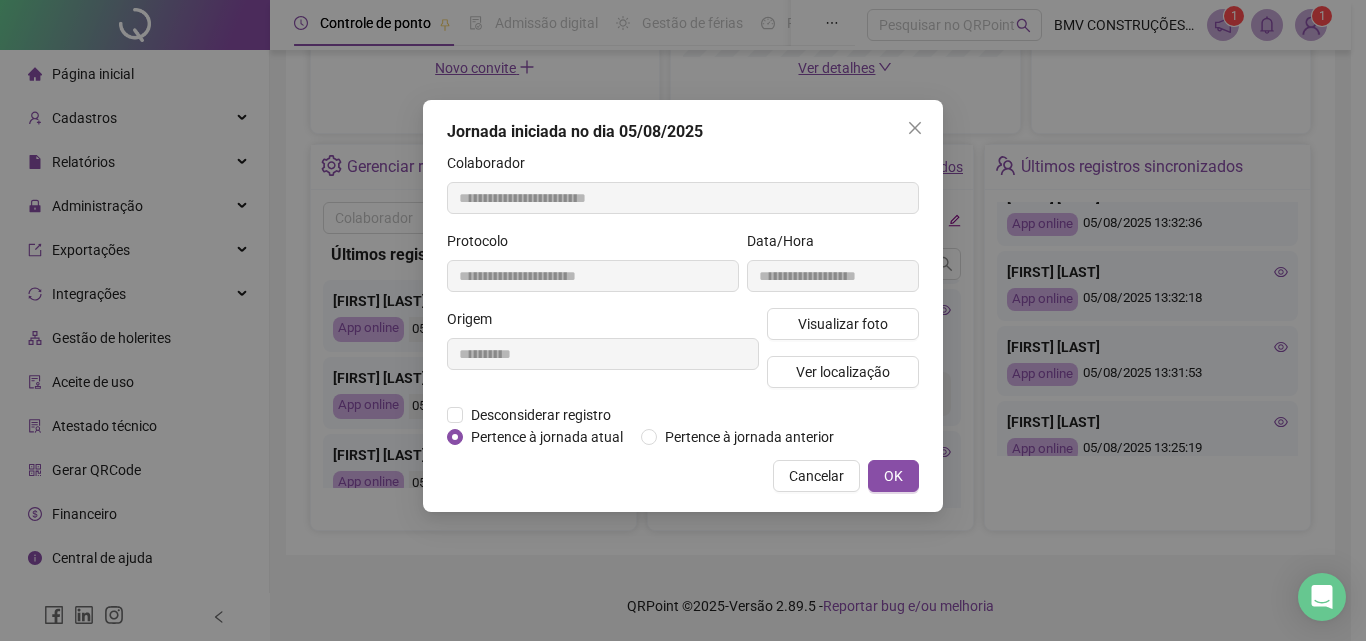 click on "Localização do registro Endereço aproximado:   Avenida Vereador Pedro Ribeiro de Freitas, Alto da Cruz, Camaçari *OBS Os registros de ponto executados através da web utilizam uma tecnologia menos precisa para obter a geolocalização do colaborador, o que poderá resultar em localizações distintas." at bounding box center (683, 320) 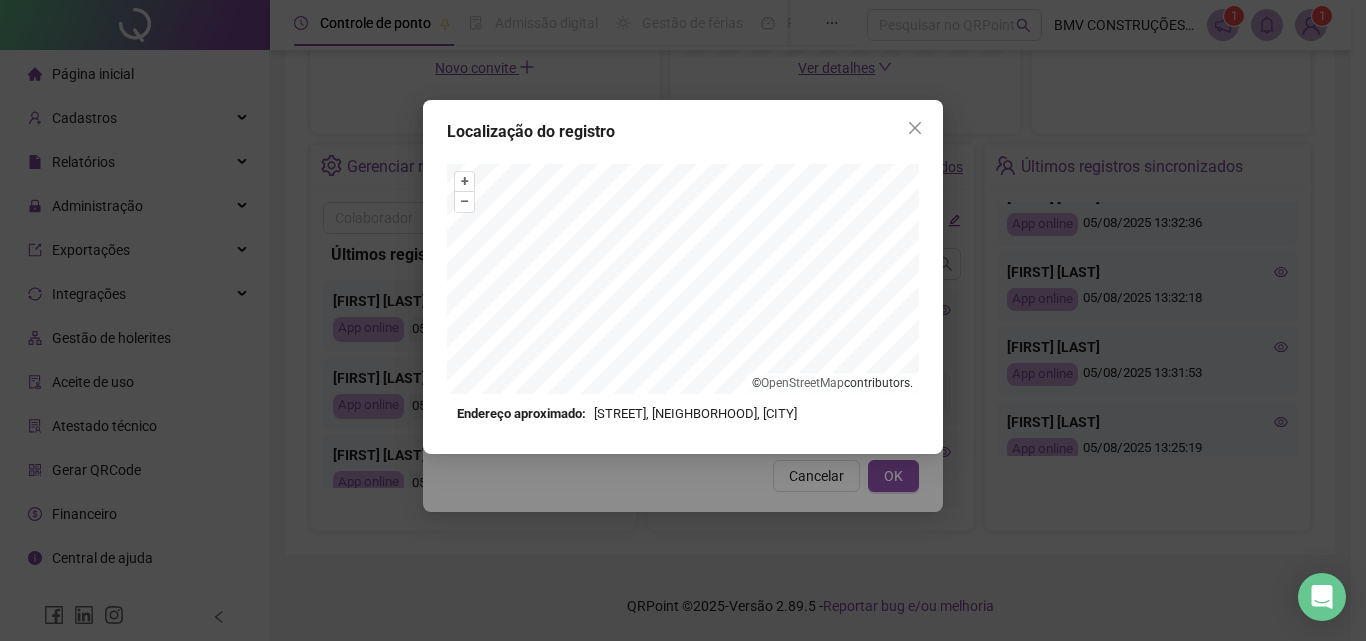 drag, startPoint x: 900, startPoint y: 123, endPoint x: 900, endPoint y: 233, distance: 110 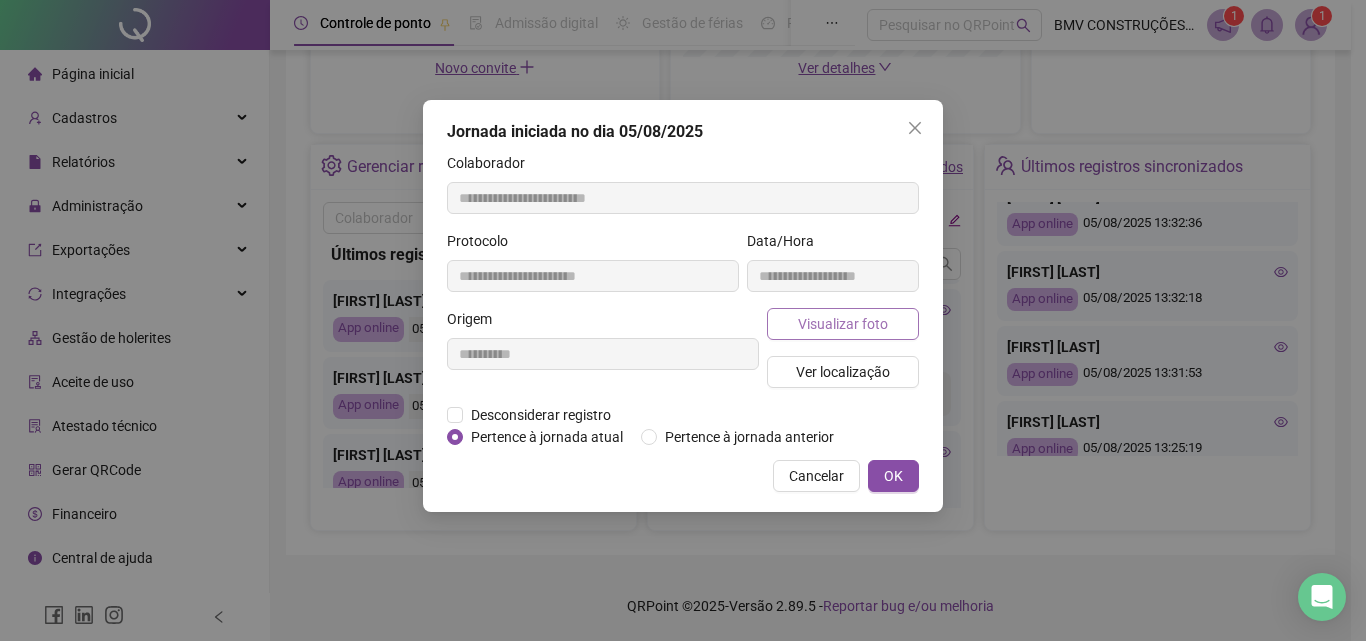 click on "Visualizar foto" at bounding box center (843, 324) 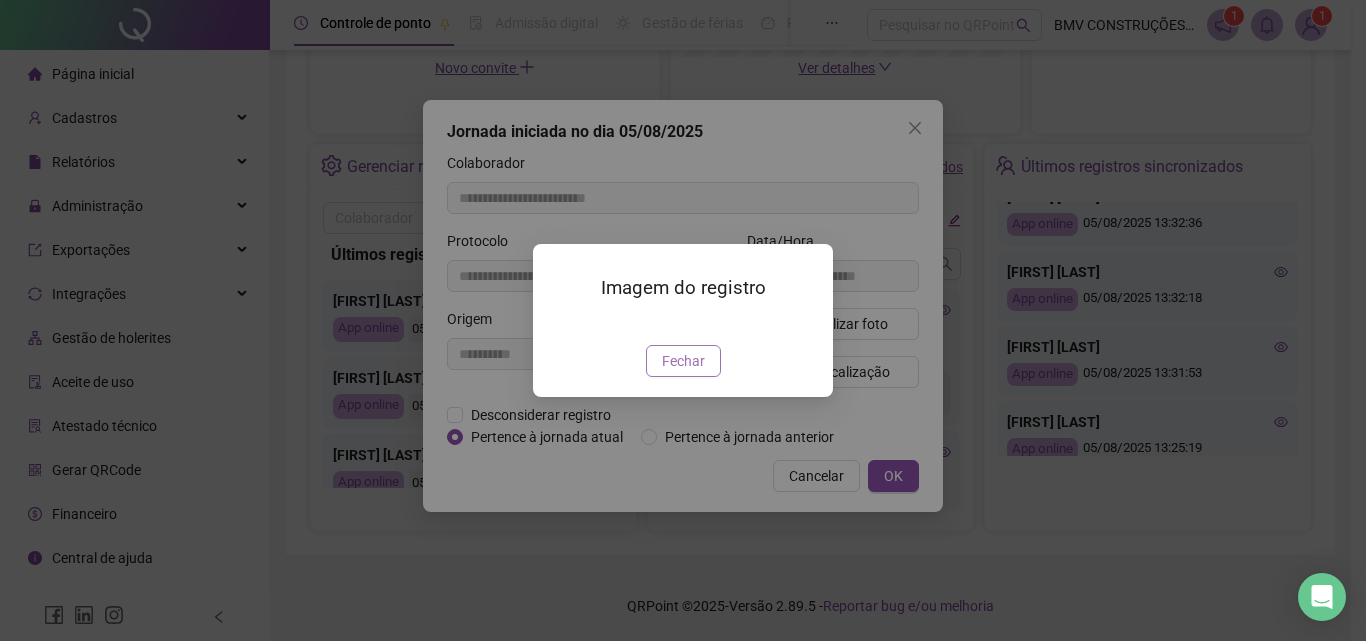 click on "Fechar" at bounding box center (683, 361) 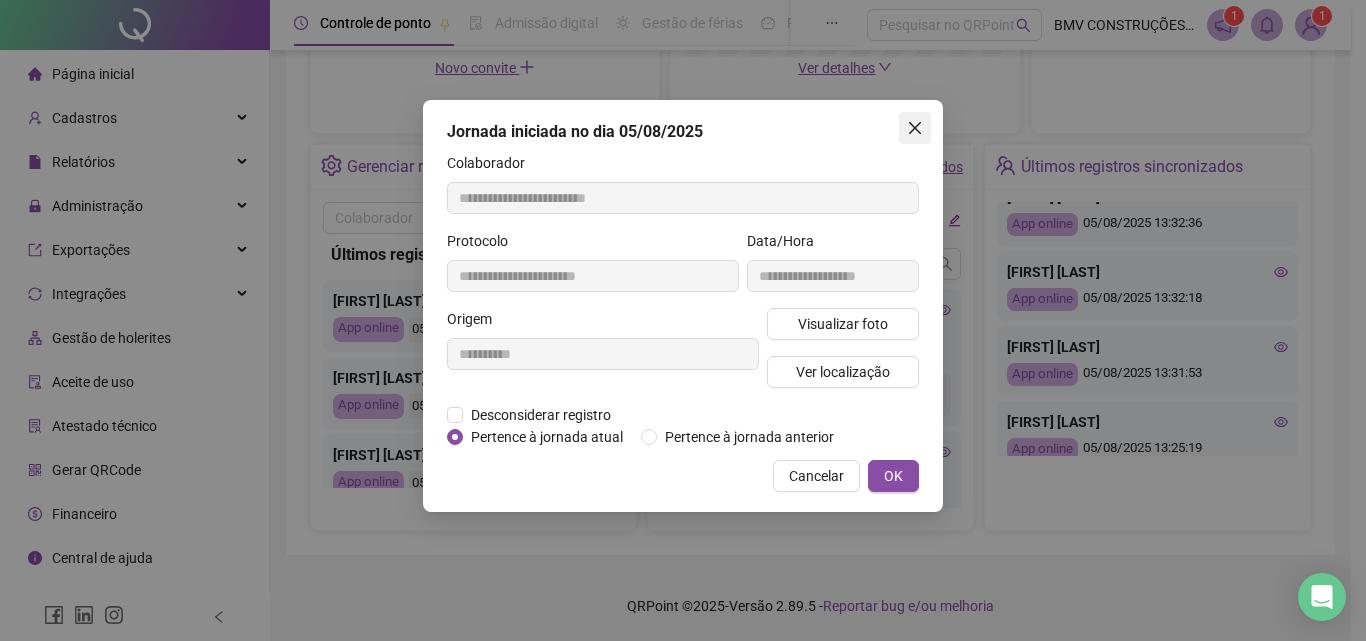 click at bounding box center (915, 128) 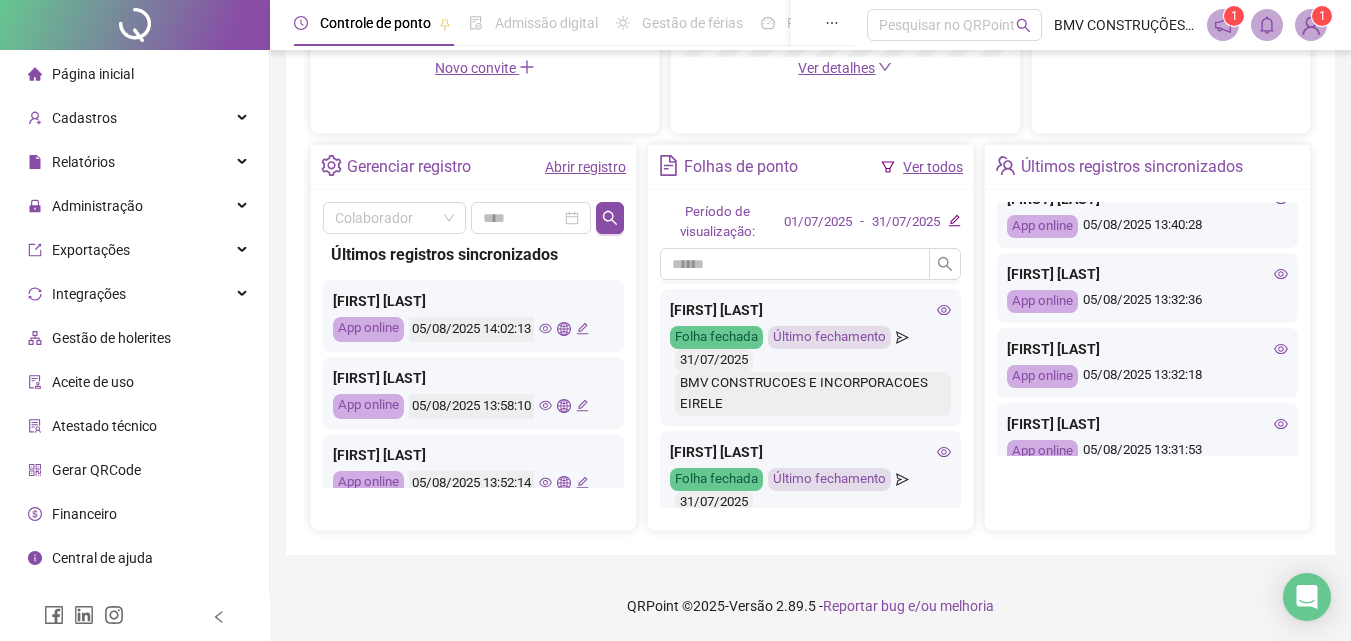 scroll, scrollTop: 200, scrollLeft: 0, axis: vertical 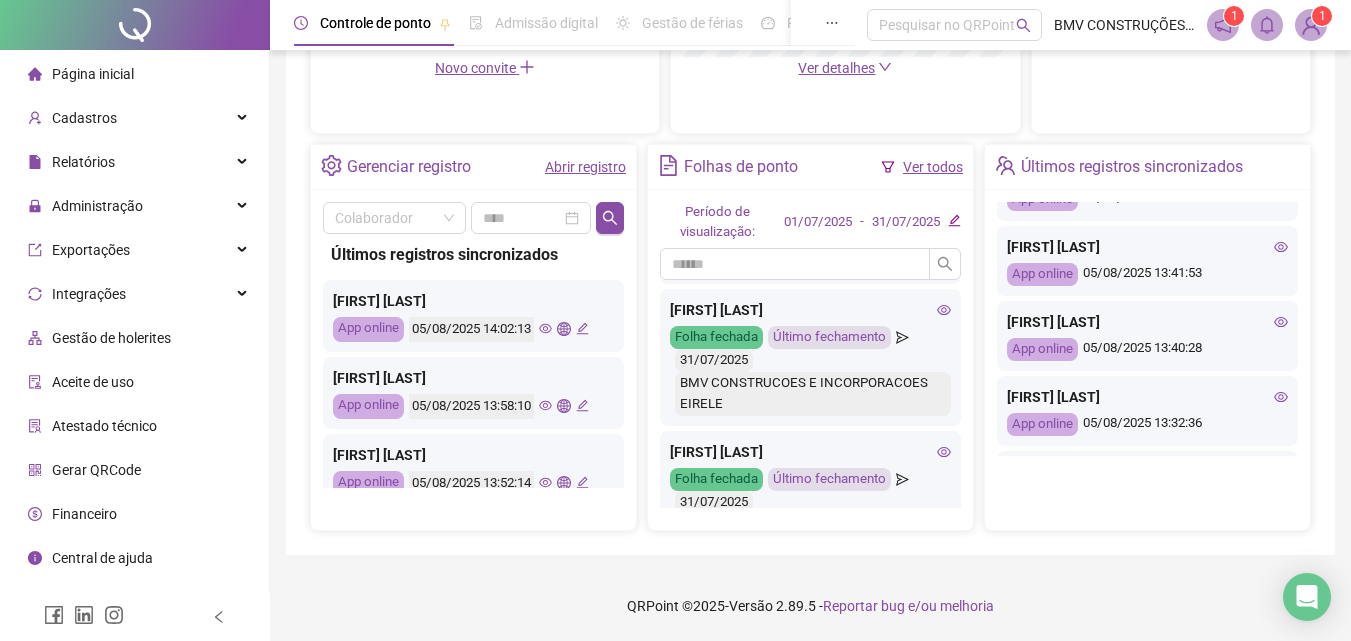 click 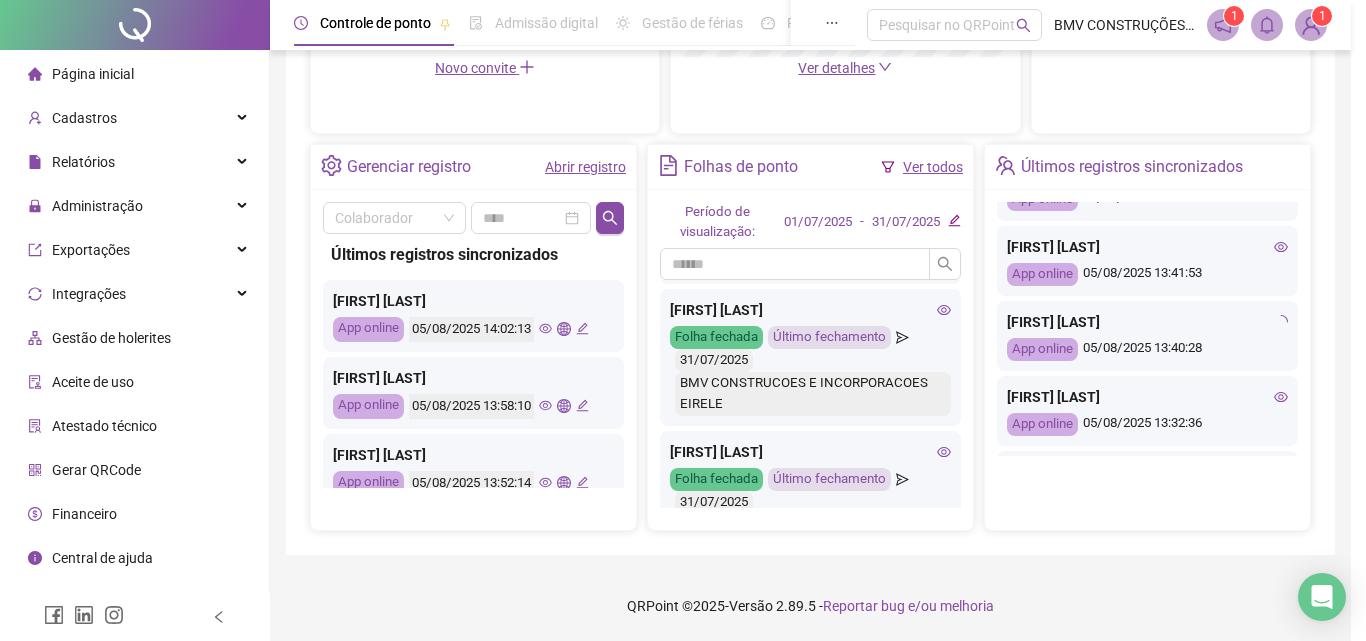 type on "**********" 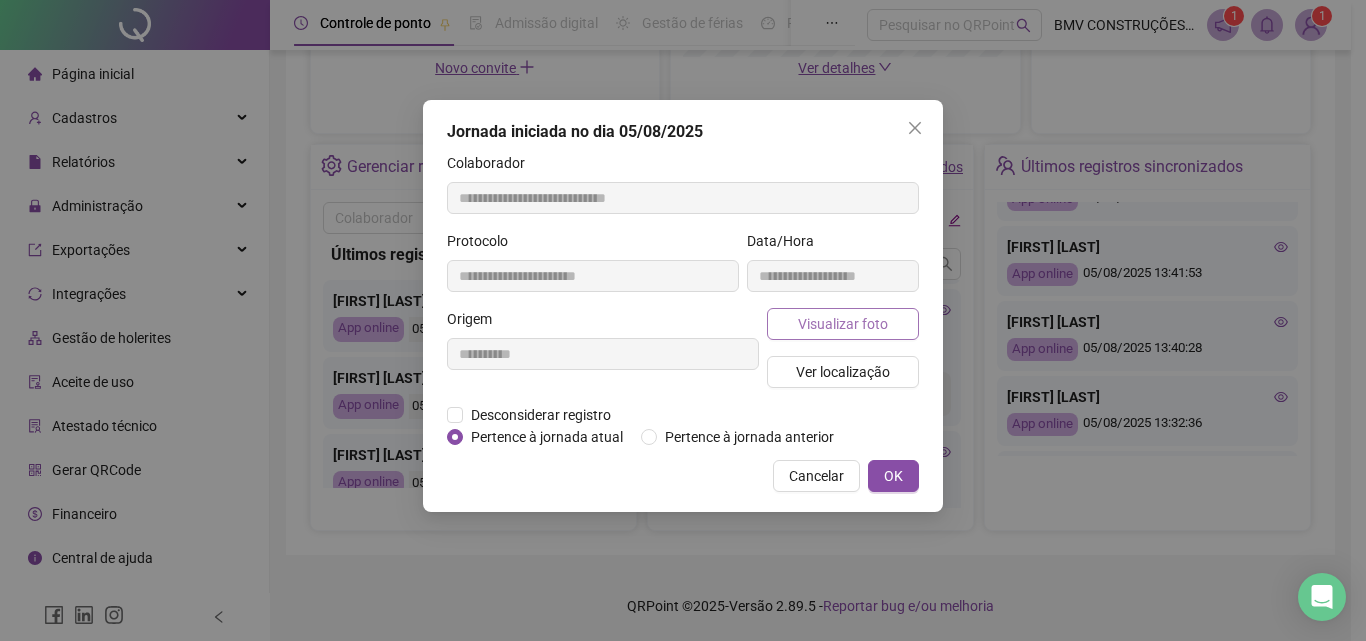 click on "Visualizar foto" at bounding box center (843, 324) 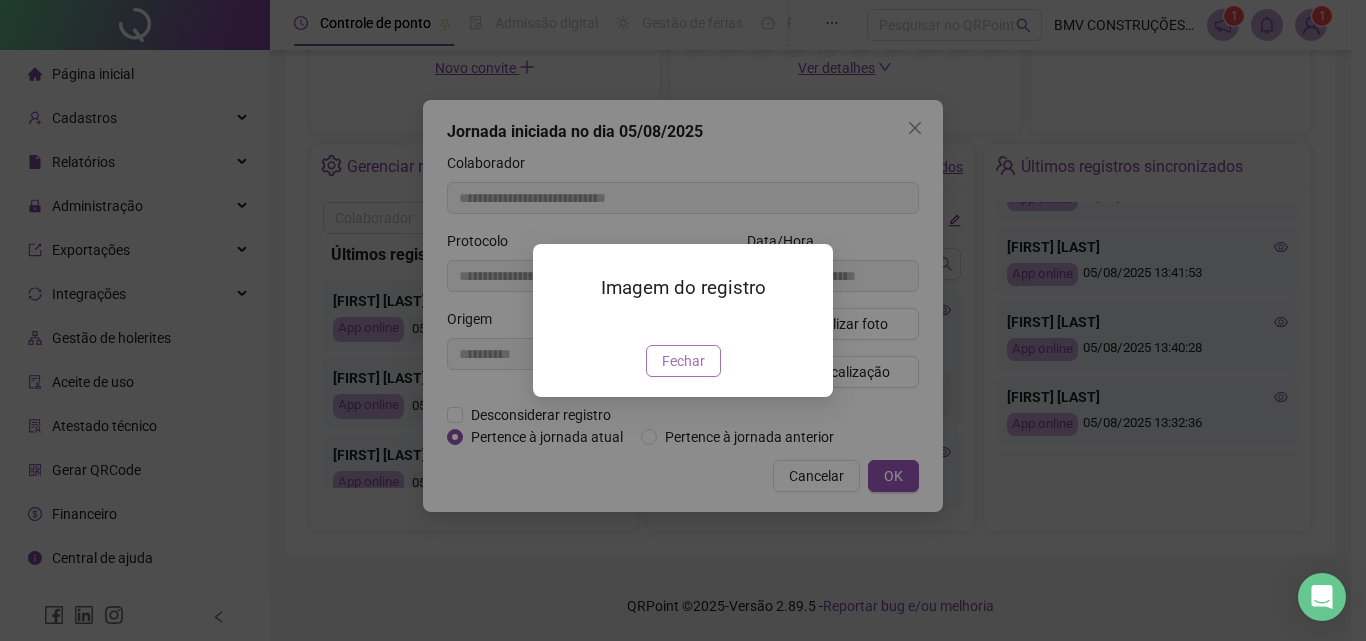 click on "Fechar" at bounding box center (683, 361) 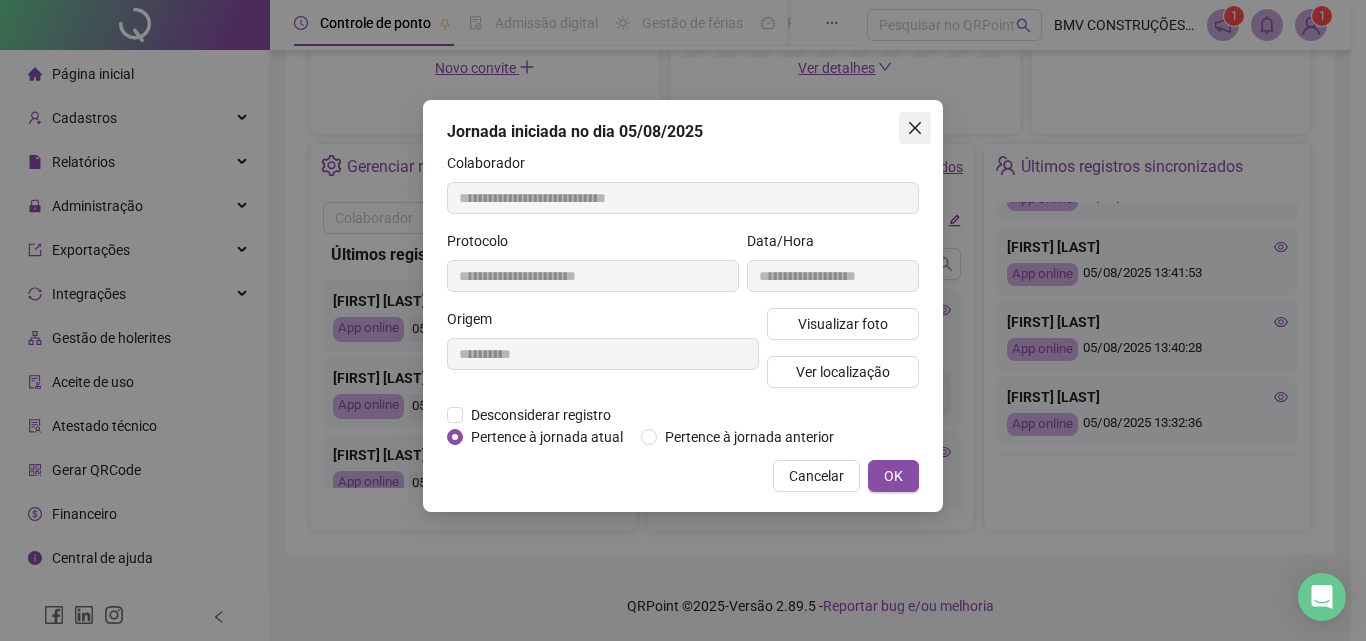 click 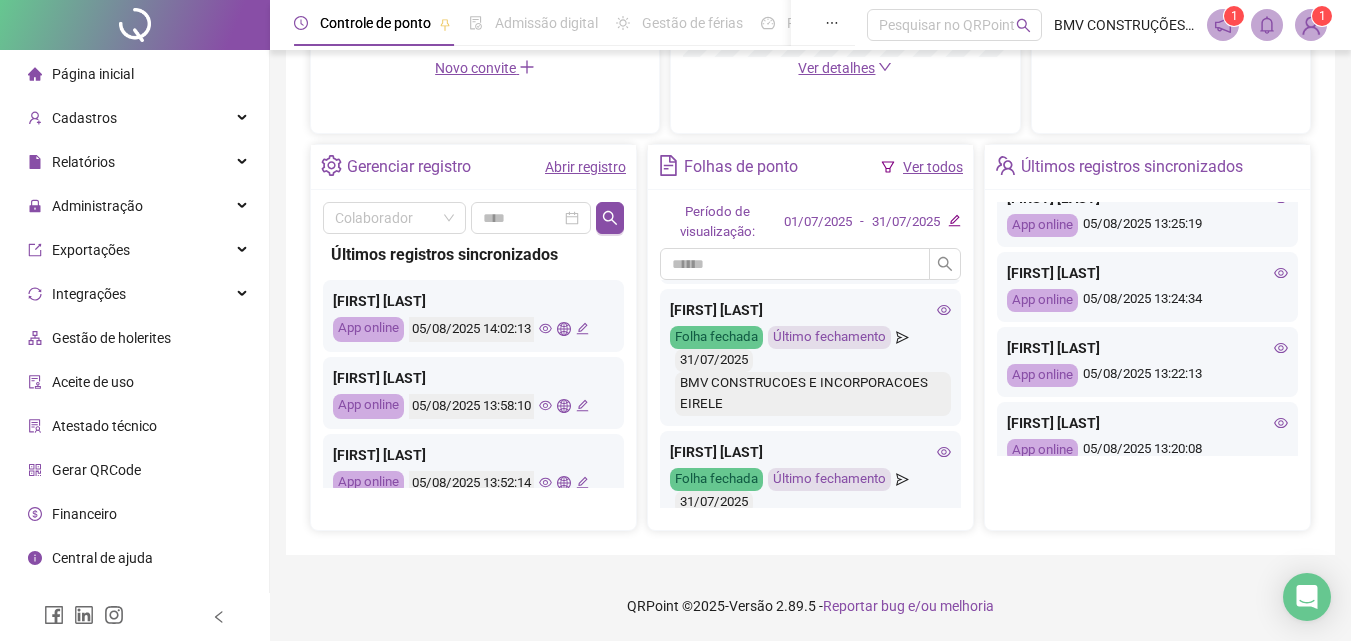 scroll, scrollTop: 587, scrollLeft: 0, axis: vertical 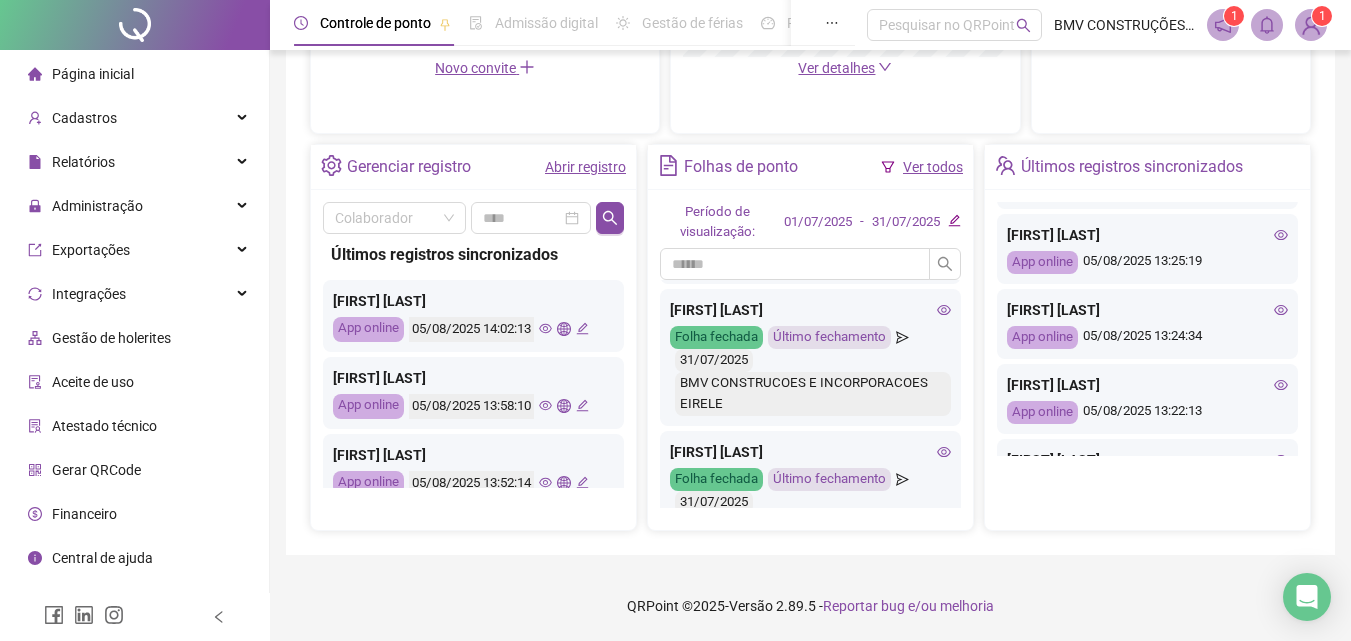 click on "FILIPE CARVALHO MUNIZ" at bounding box center (1147, 310) 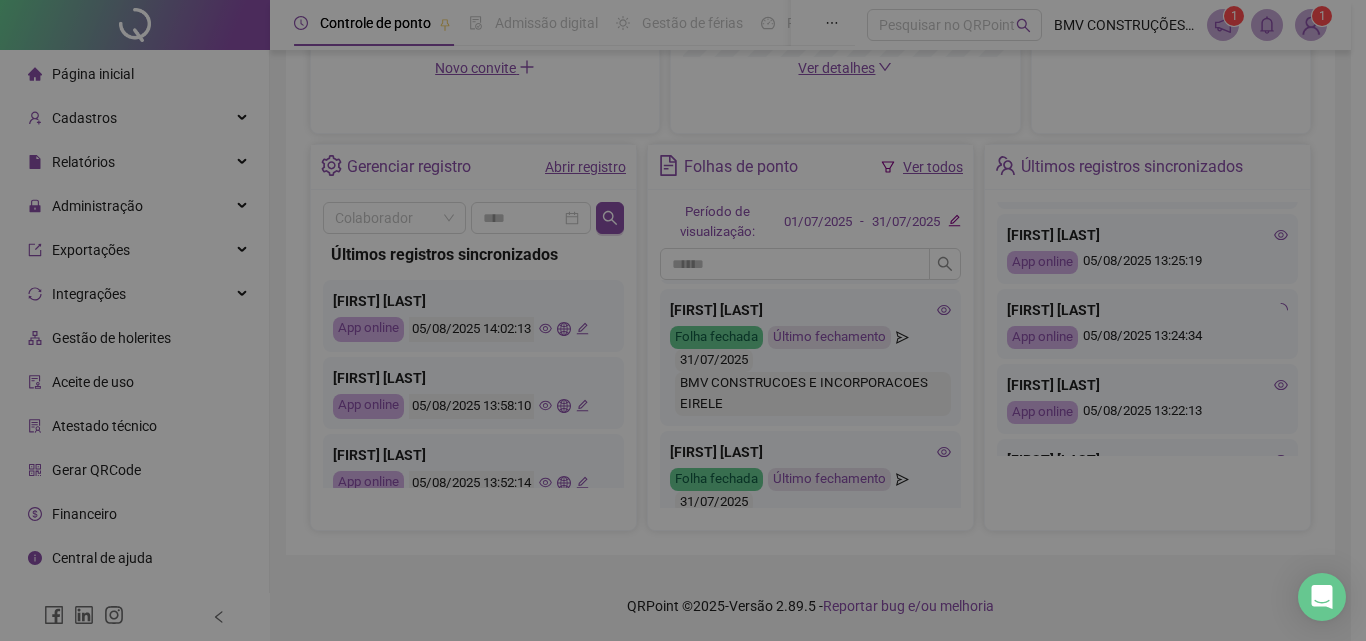 type on "**********" 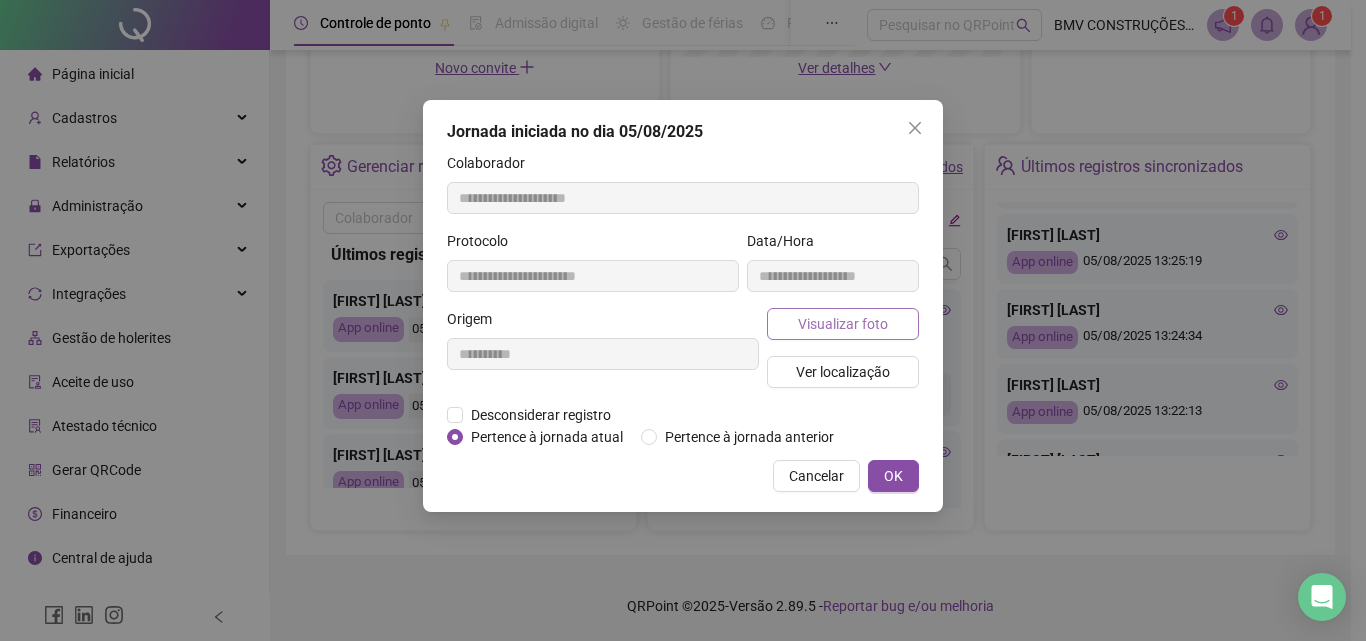 click on "Visualizar foto" at bounding box center (843, 324) 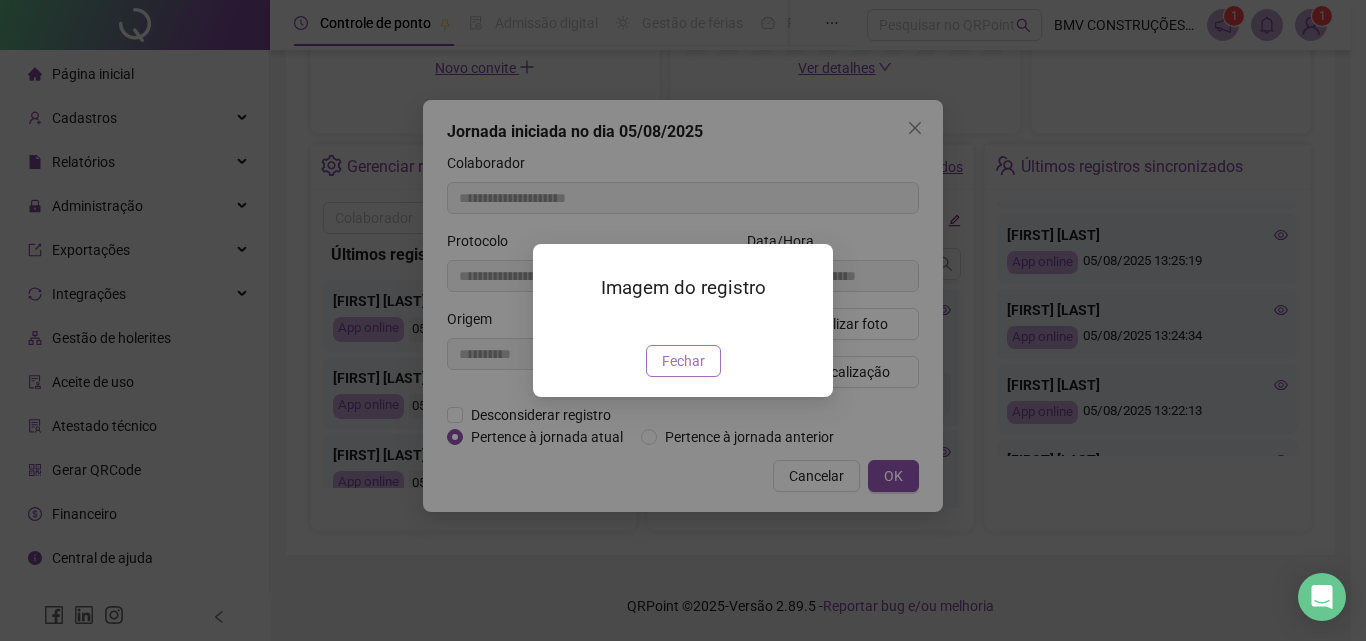 click on "Fechar" at bounding box center (683, 361) 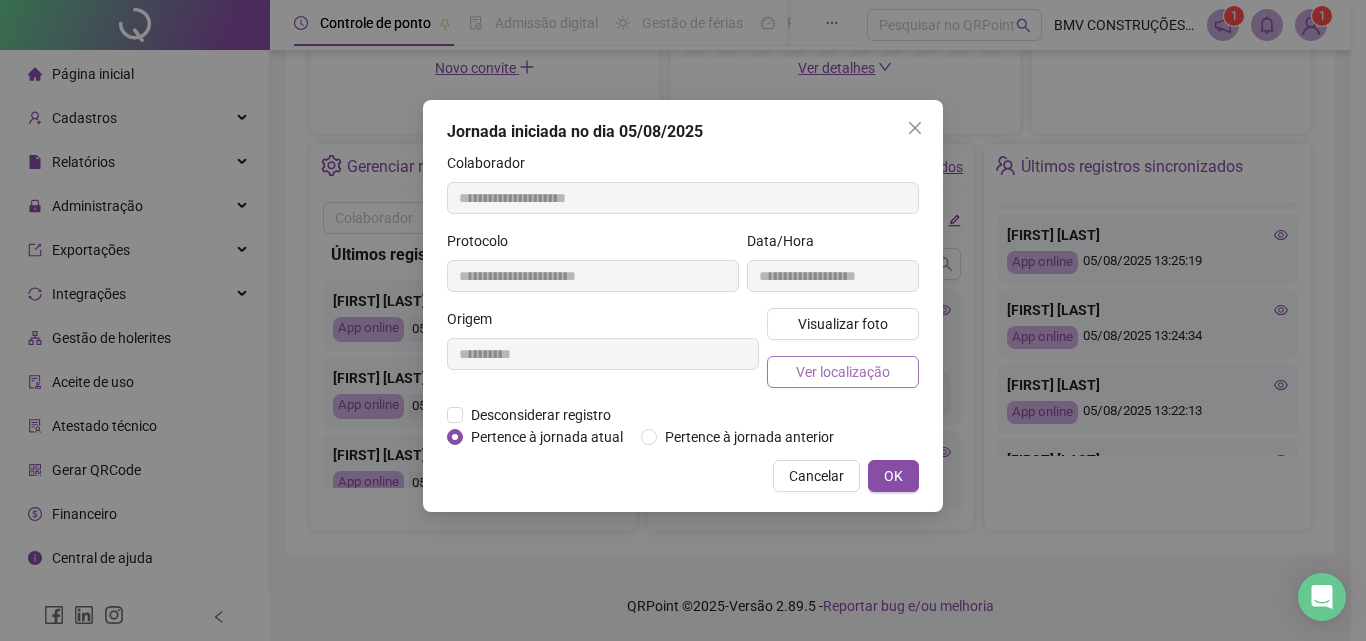 click on "Ver localização" at bounding box center (843, 372) 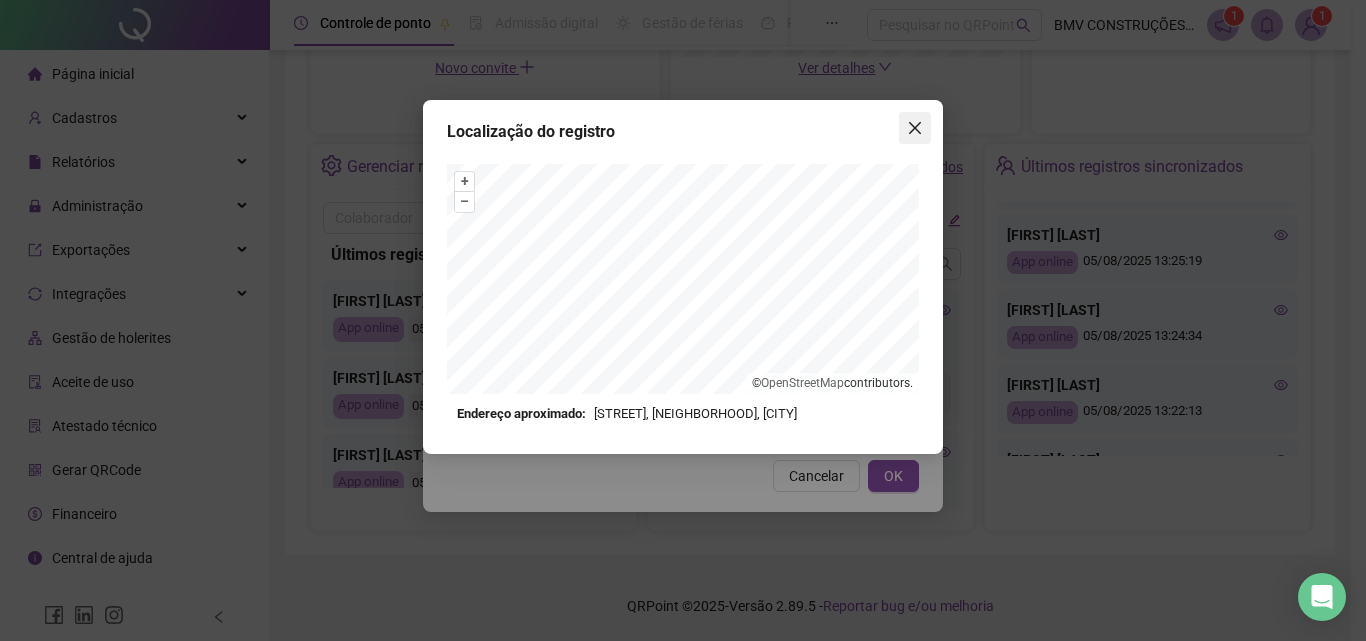 click at bounding box center [915, 128] 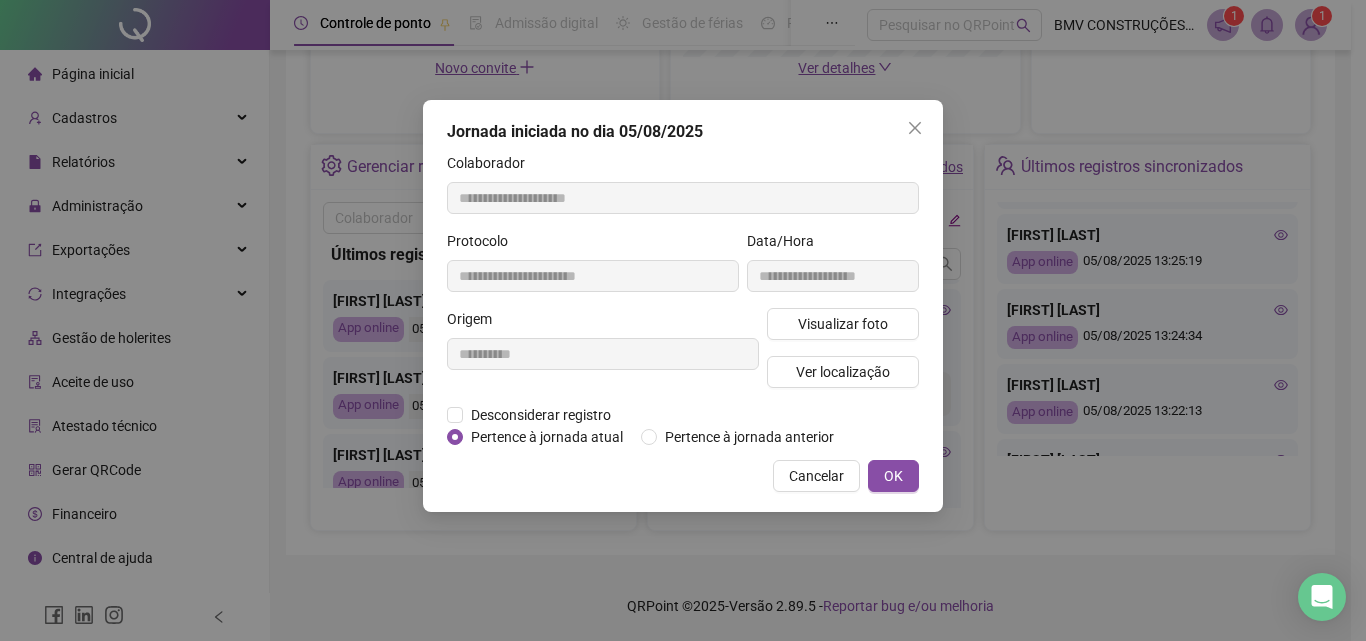 click at bounding box center (915, 128) 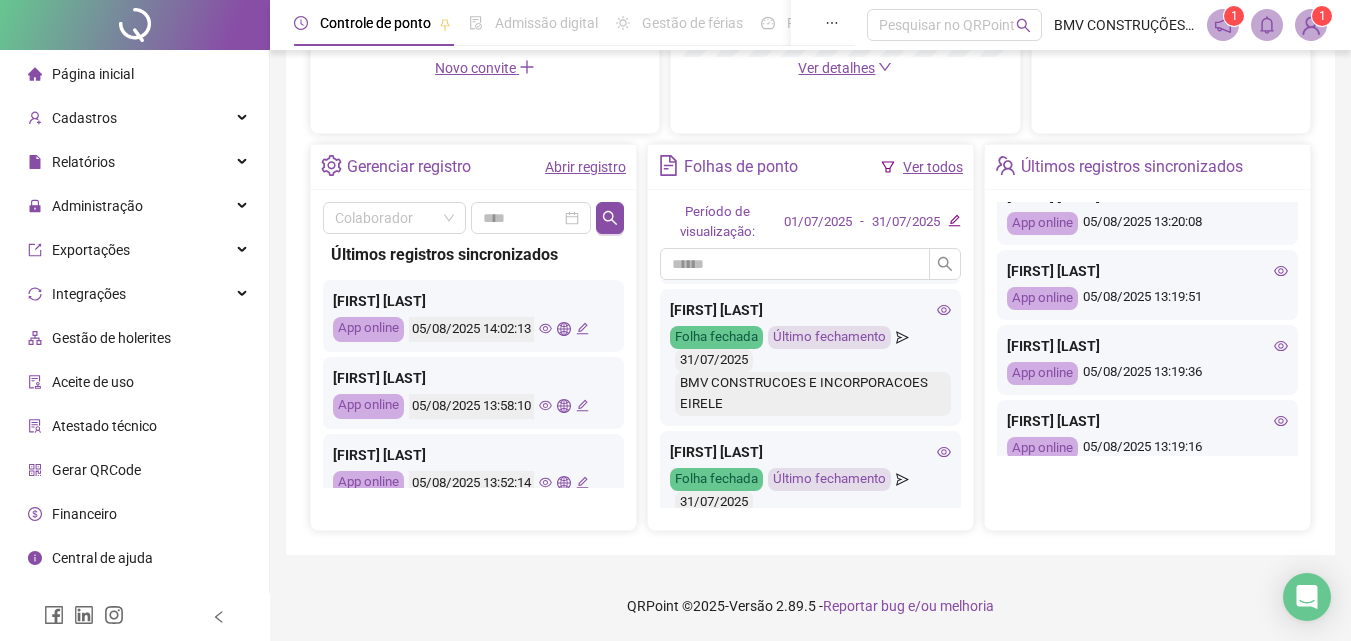 scroll, scrollTop: 887, scrollLeft: 0, axis: vertical 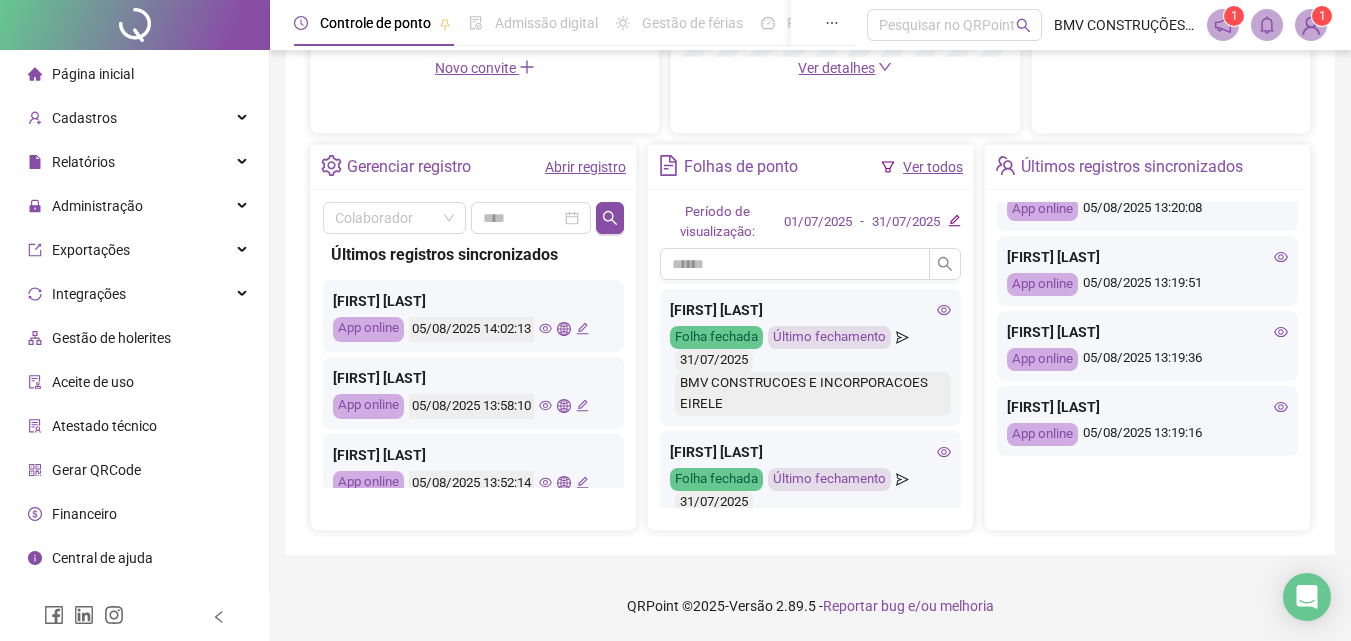 click 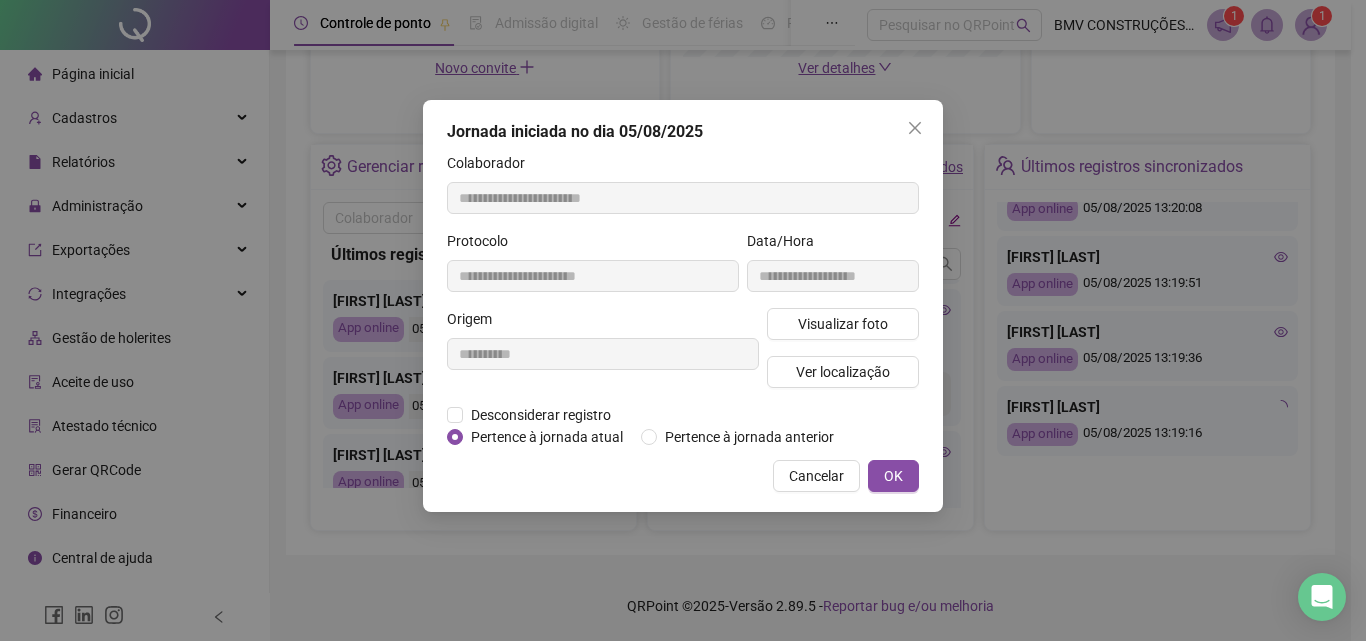 type on "**********" 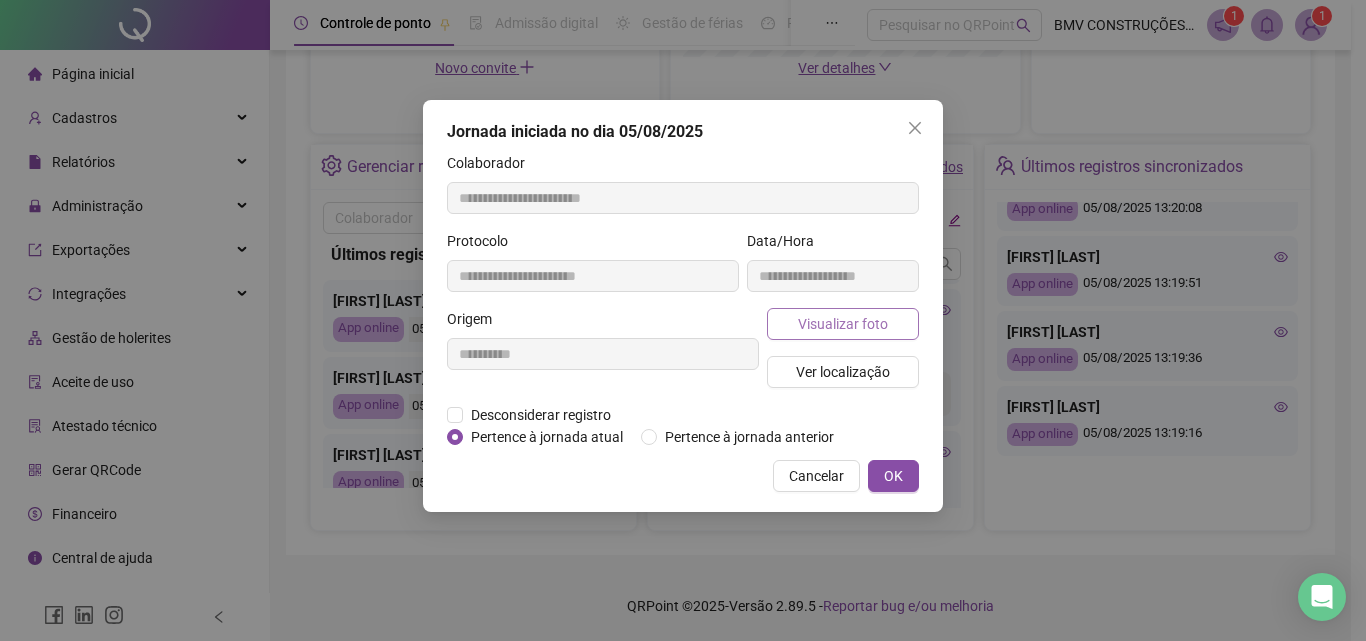 click on "Visualizar foto" at bounding box center [843, 324] 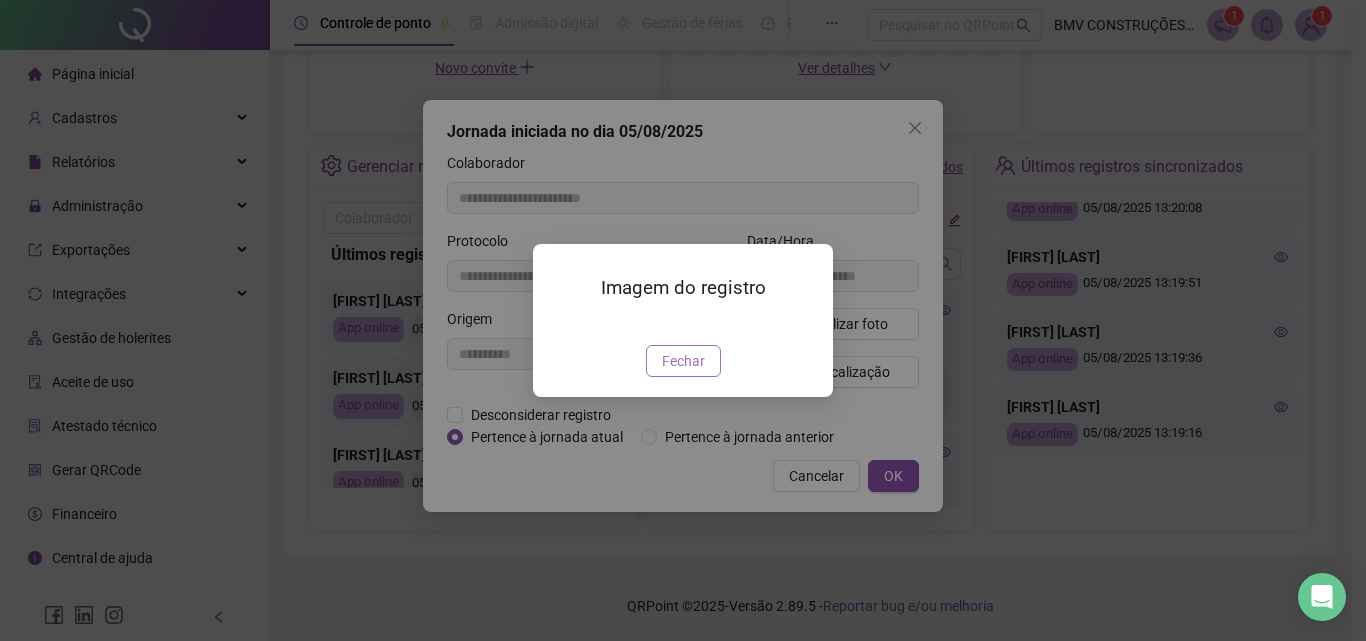 click on "Fechar" at bounding box center (683, 361) 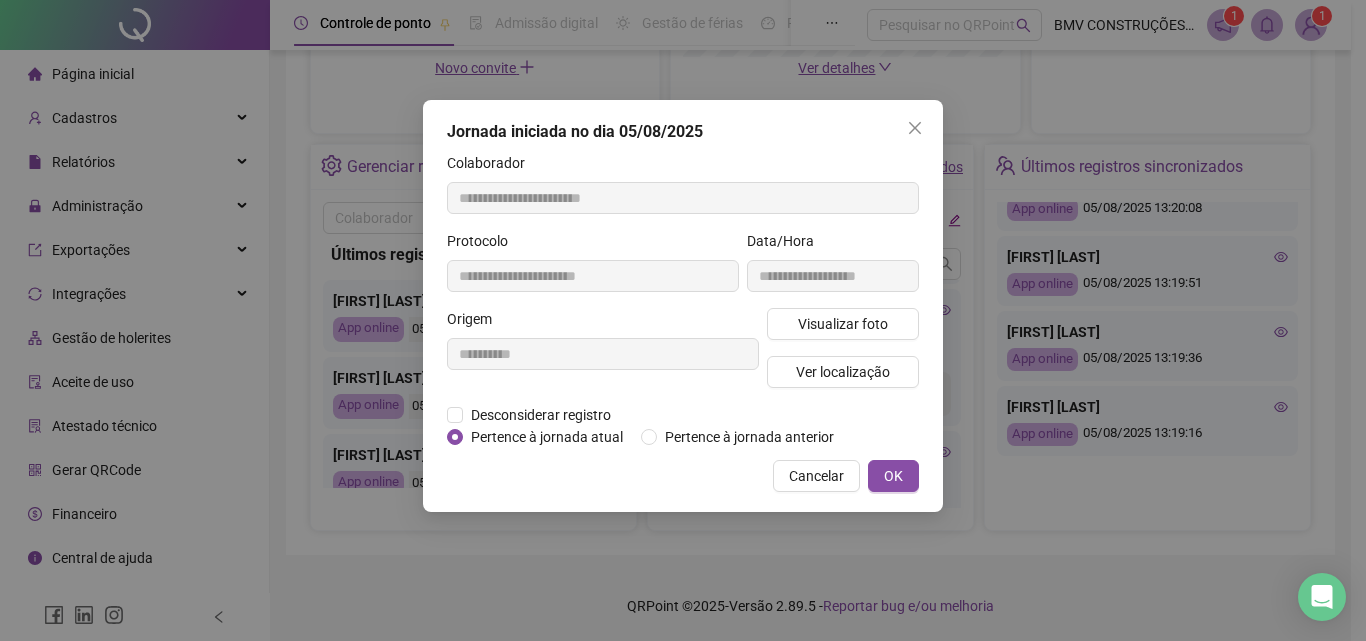 click on "Visualizar foto Ver localização" at bounding box center [843, 356] 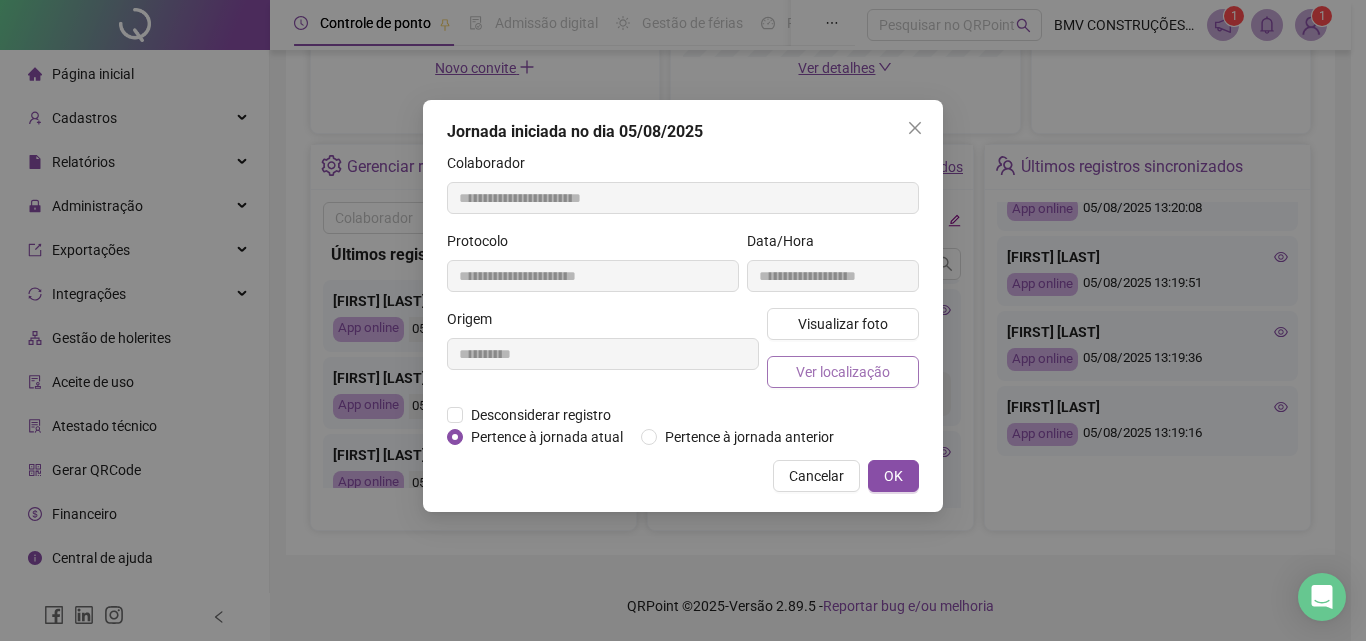 click on "Ver localização" at bounding box center [843, 372] 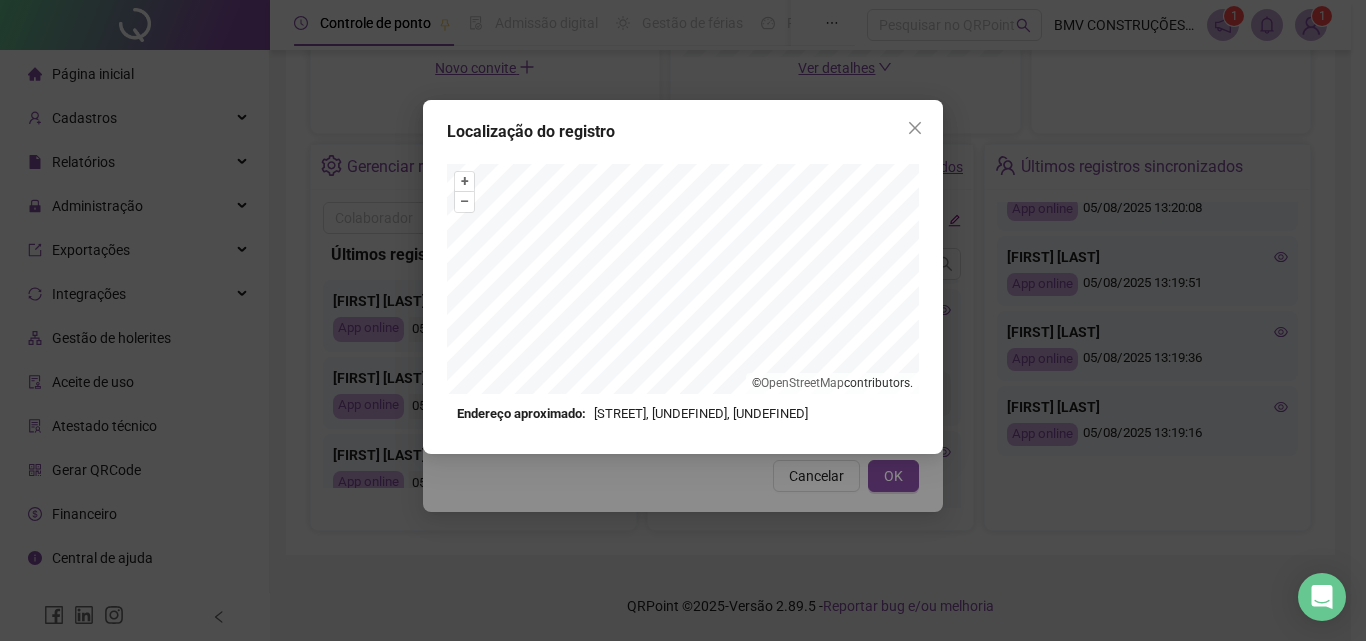 click at bounding box center [915, 128] 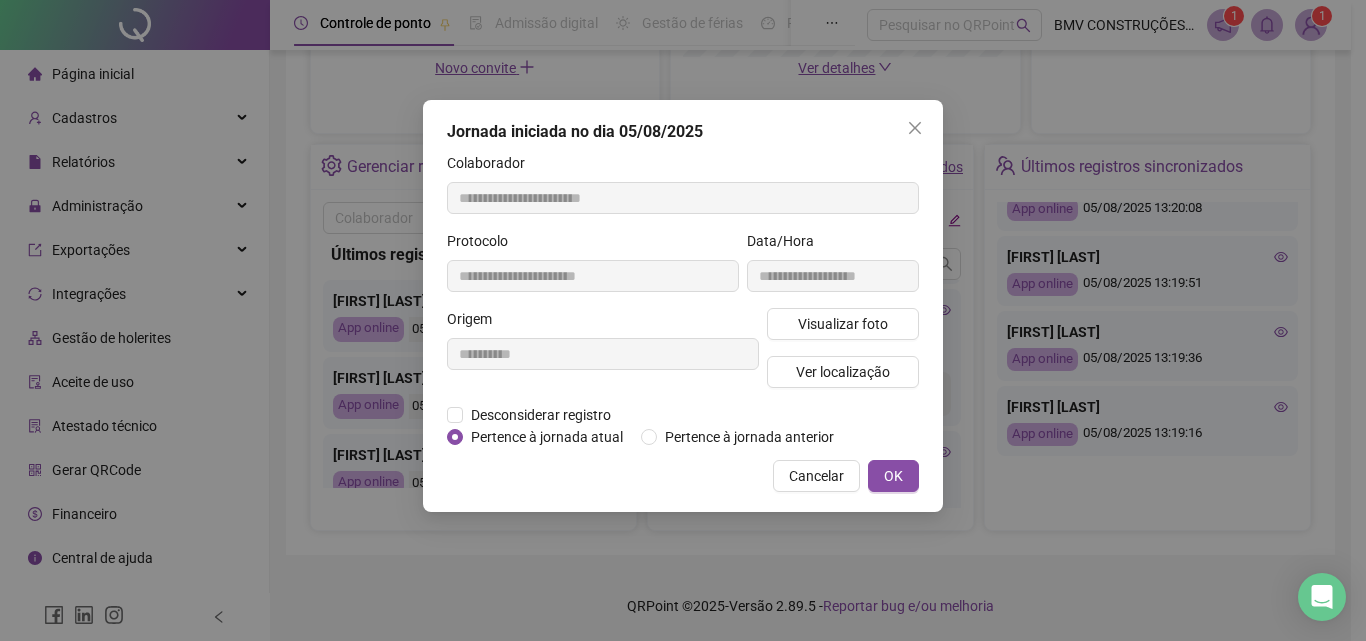 click at bounding box center [915, 128] 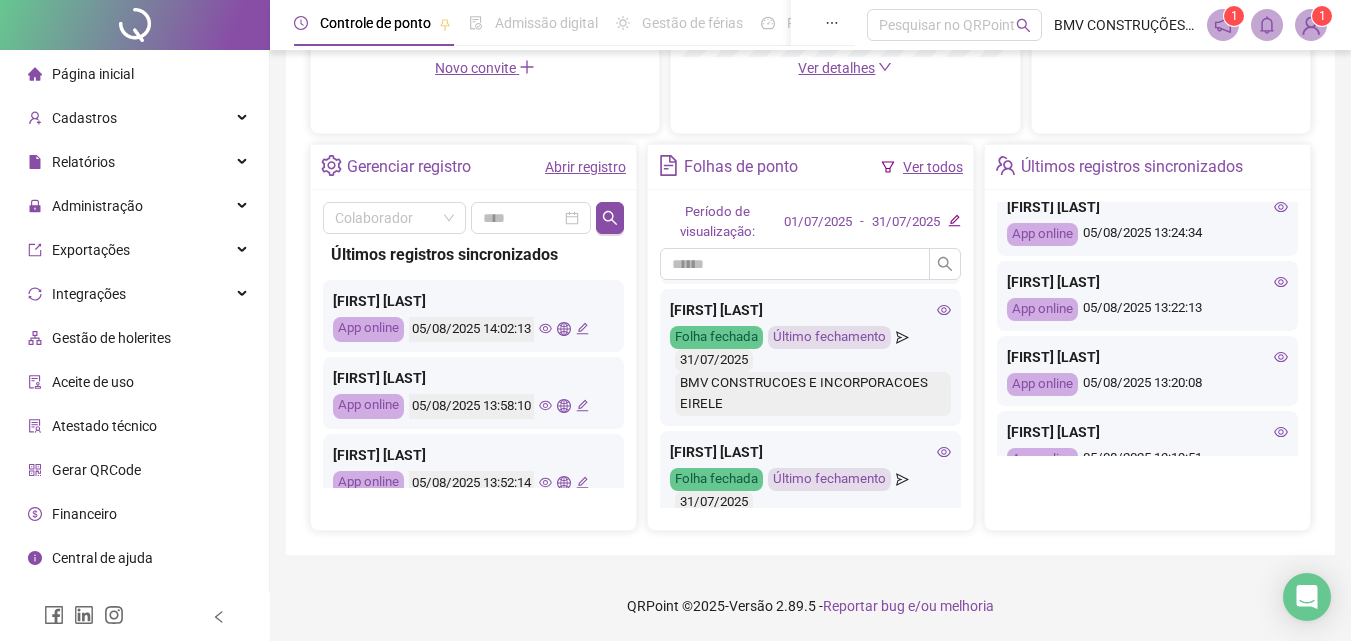 scroll, scrollTop: 687, scrollLeft: 0, axis: vertical 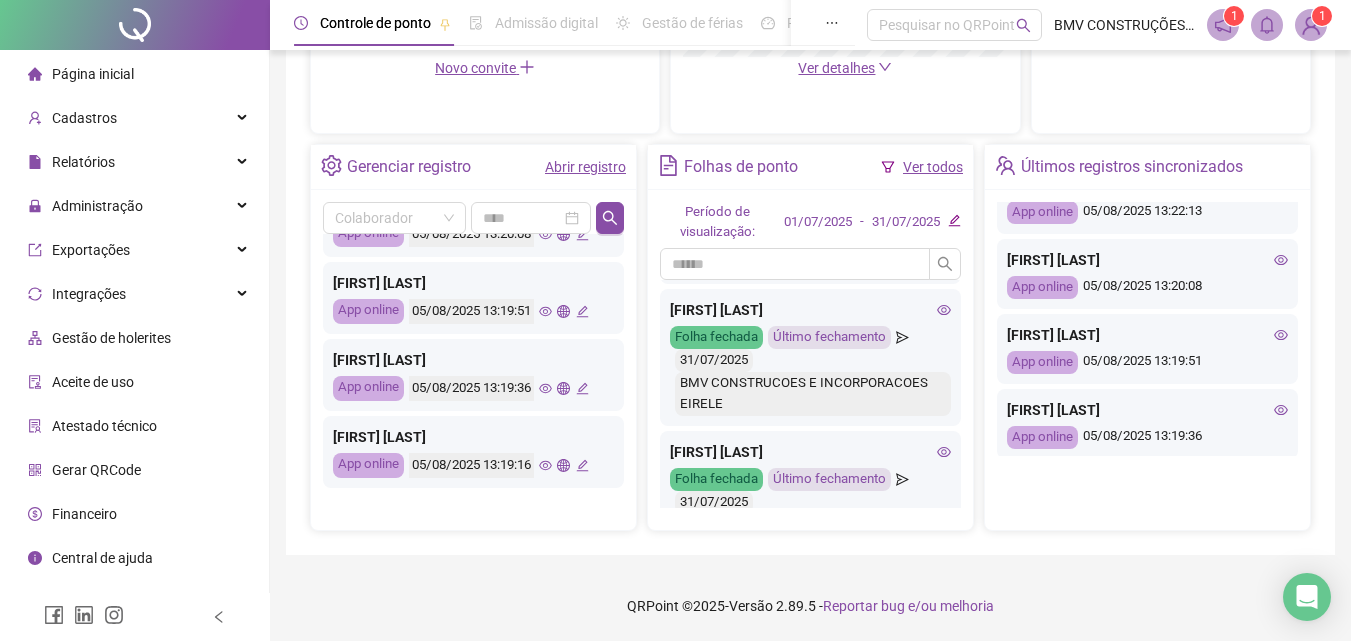 click 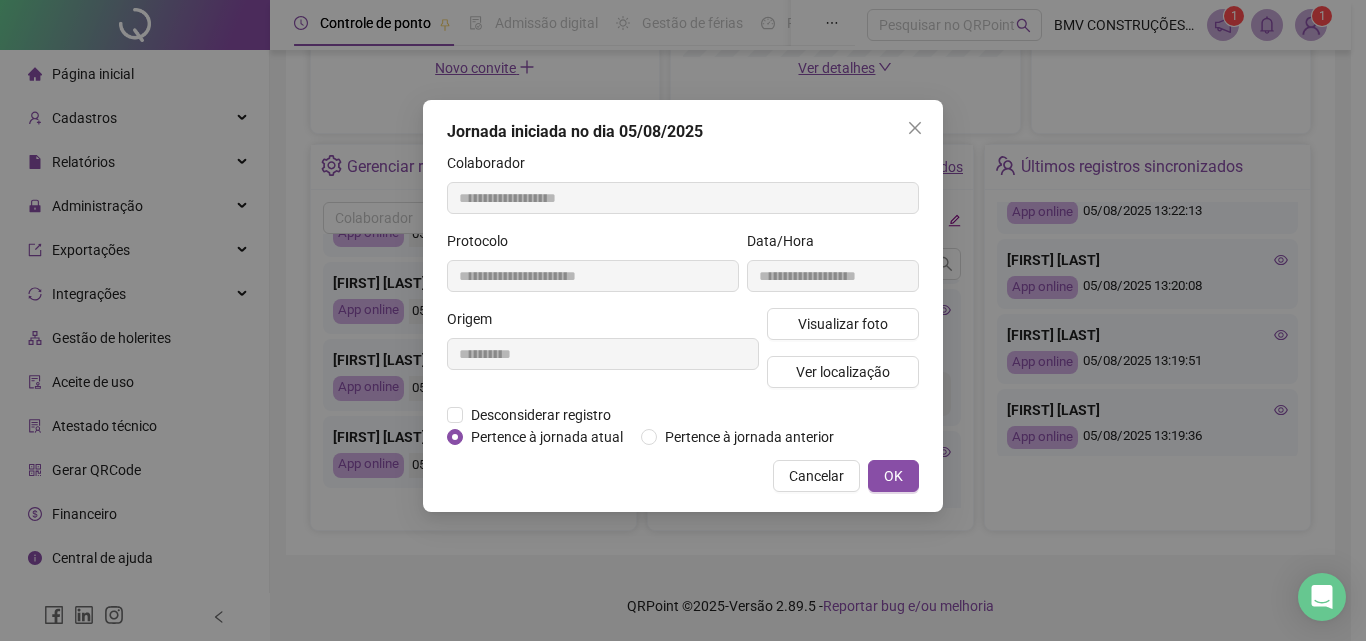 click on "Visualizar foto Ver localização" at bounding box center [843, 356] 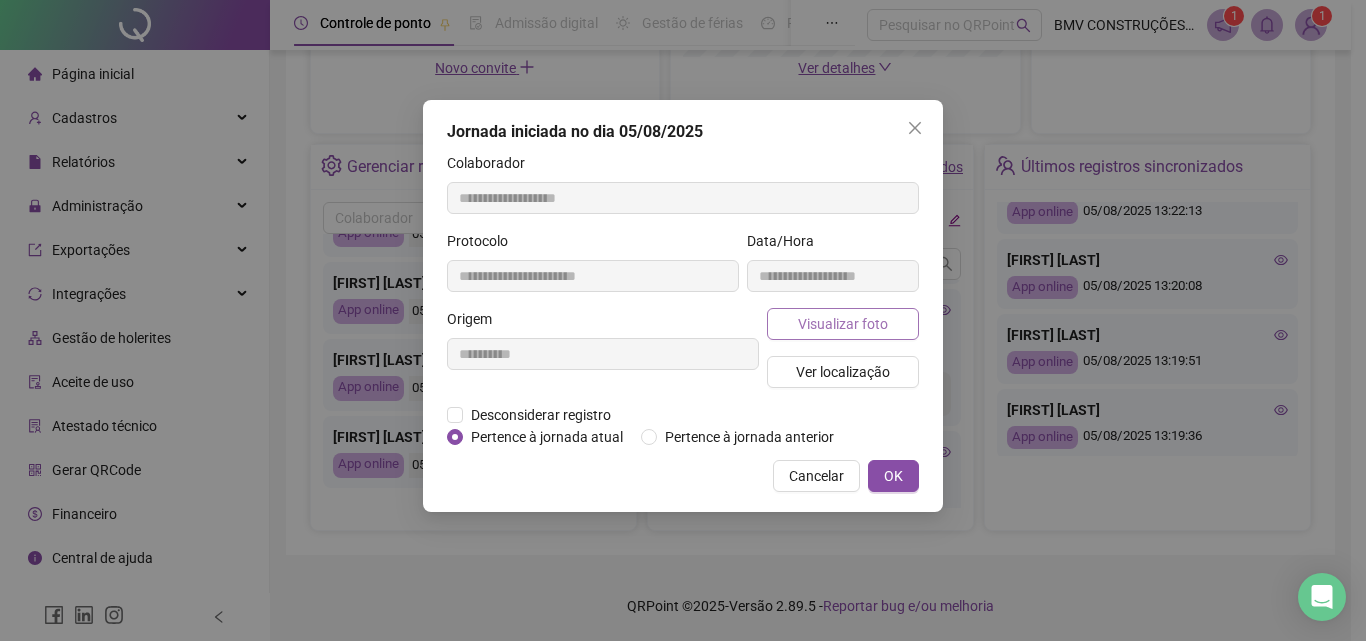 click on "Visualizar foto" at bounding box center (843, 324) 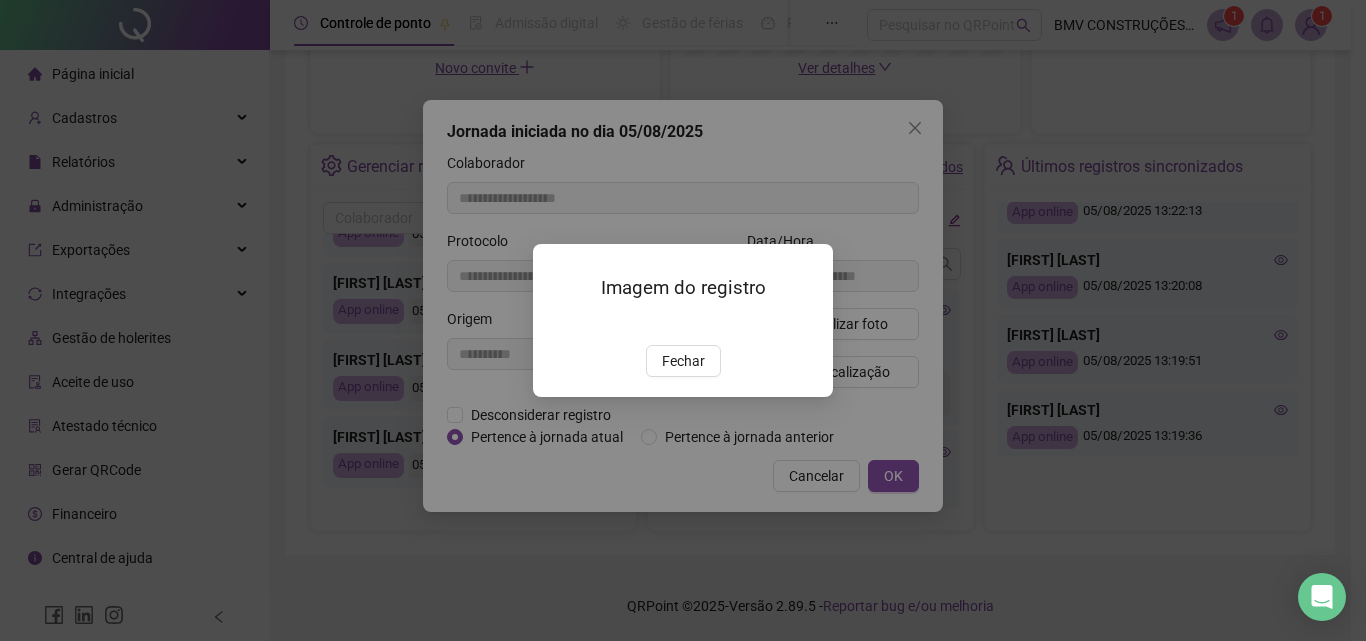 drag, startPoint x: 672, startPoint y: 478, endPoint x: 691, endPoint y: 473, distance: 19.646883 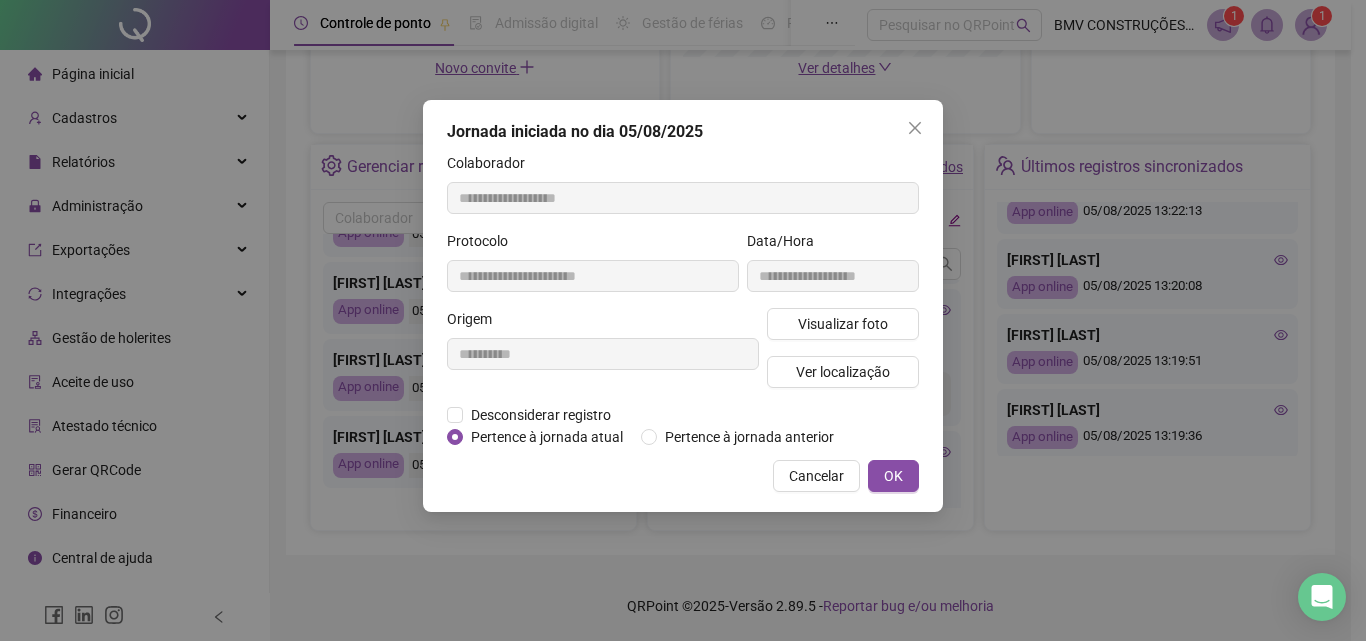 click on "Visualizar foto Ver localização" at bounding box center (843, 356) 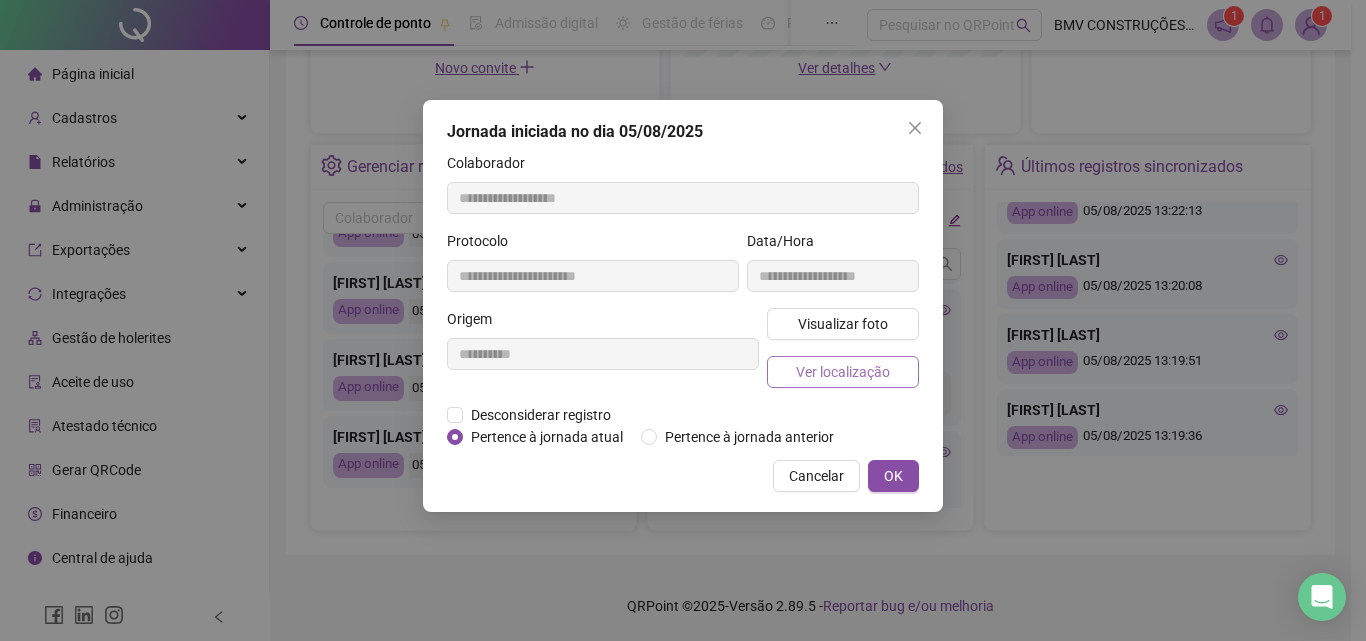 click on "Ver localização" at bounding box center [843, 372] 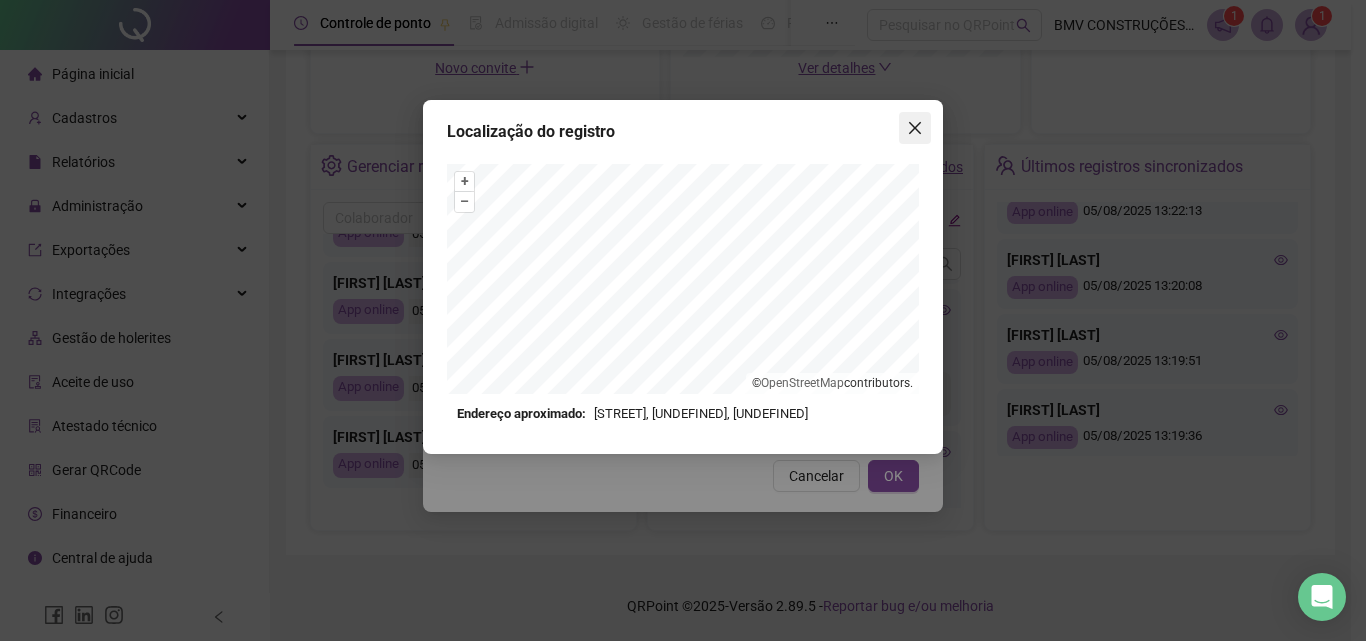 click 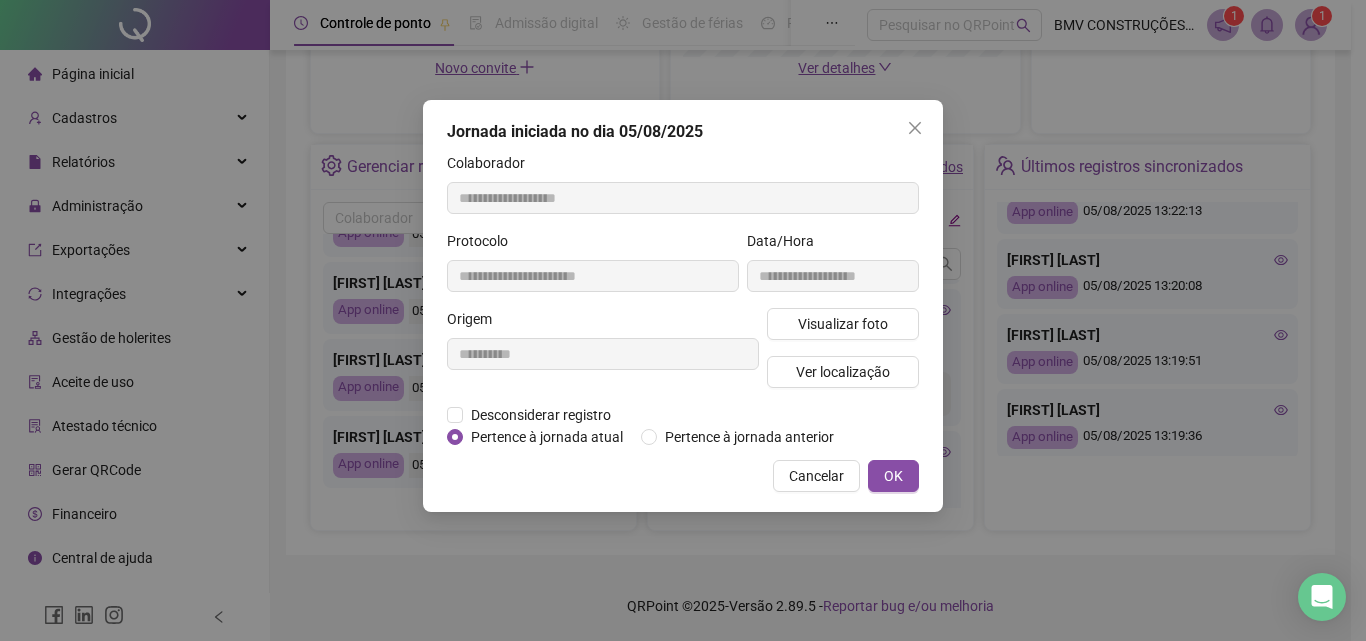click 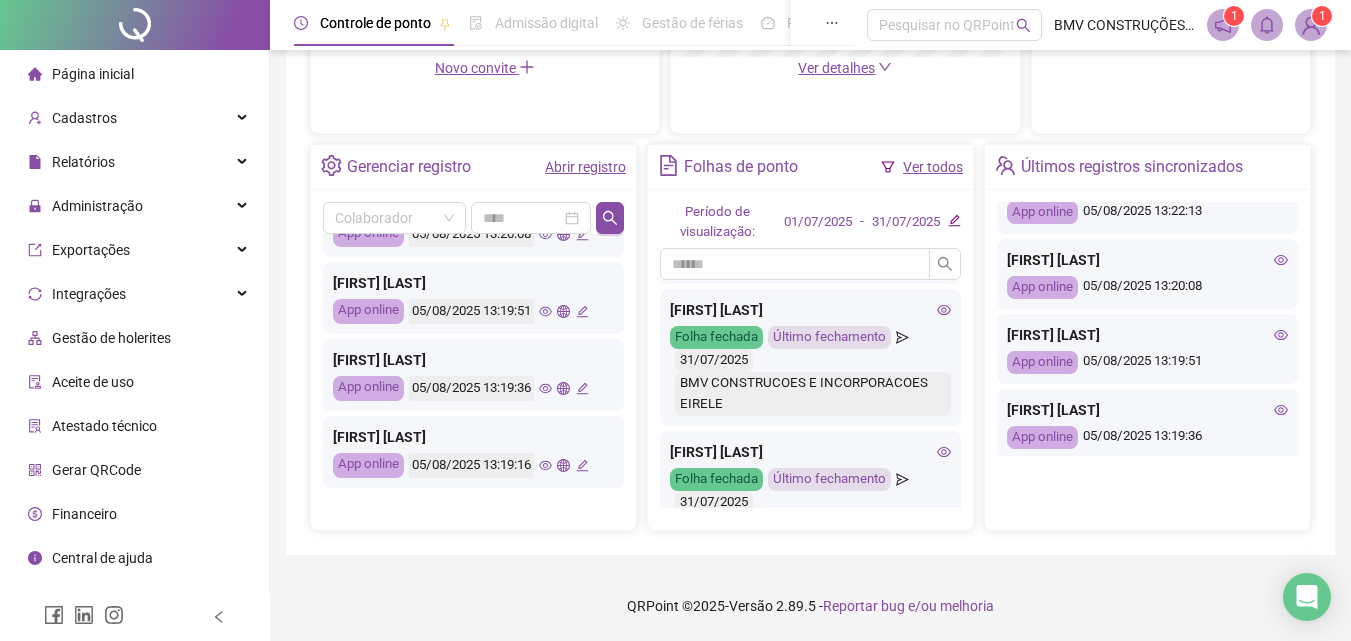 click 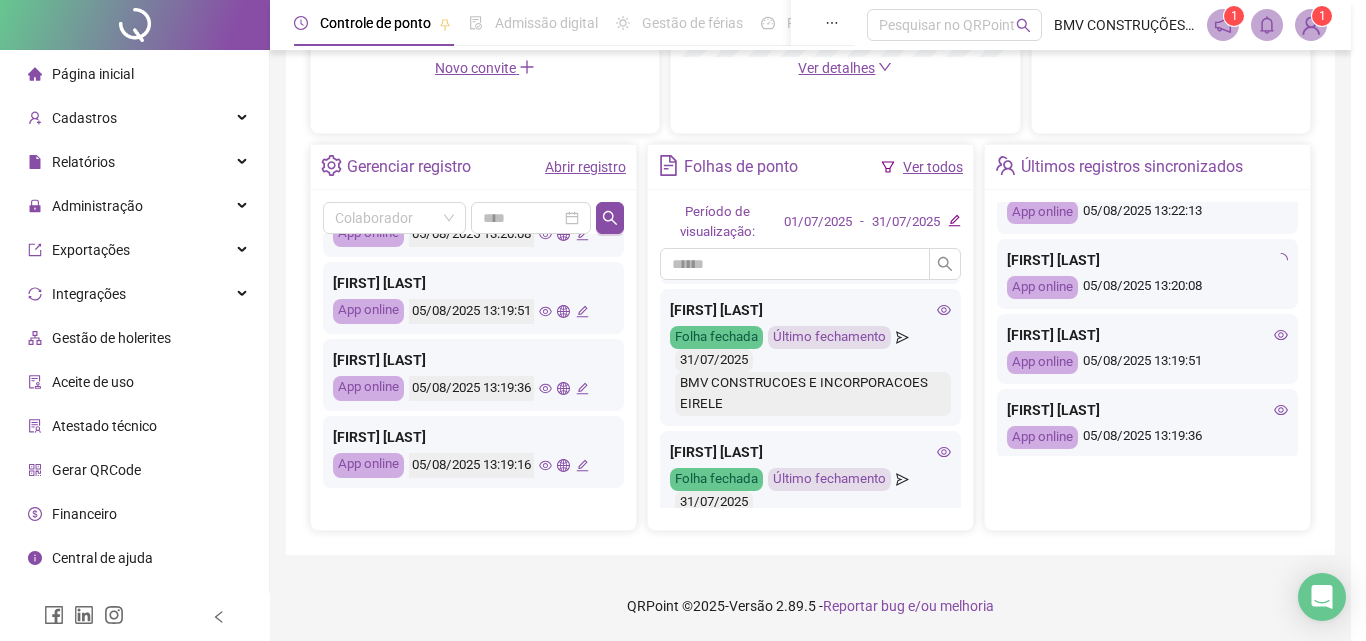 type on "**********" 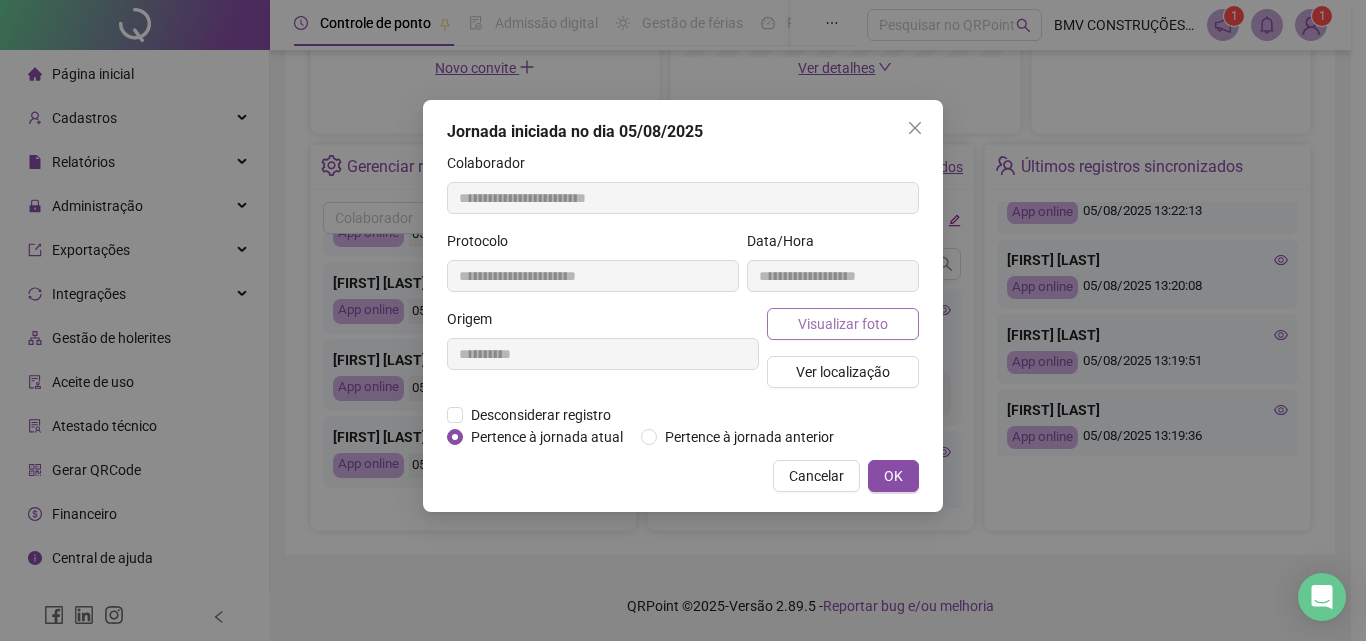 click on "Visualizar foto" at bounding box center [843, 324] 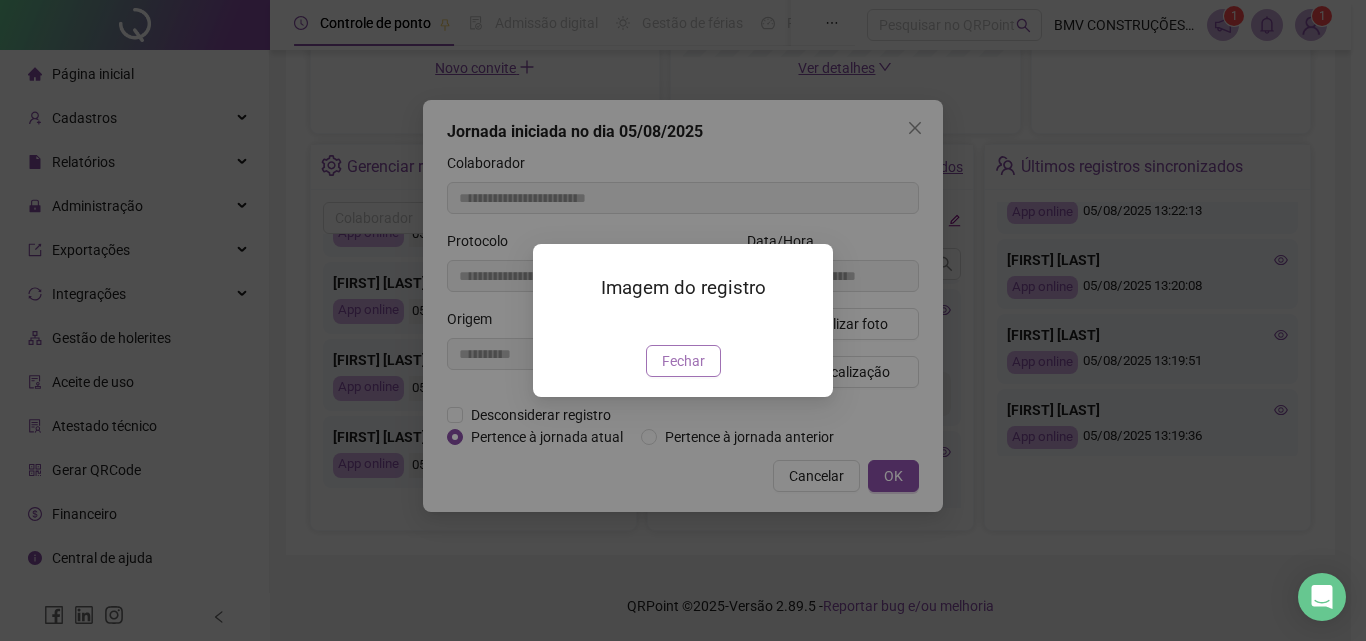 click on "Fechar" at bounding box center (683, 361) 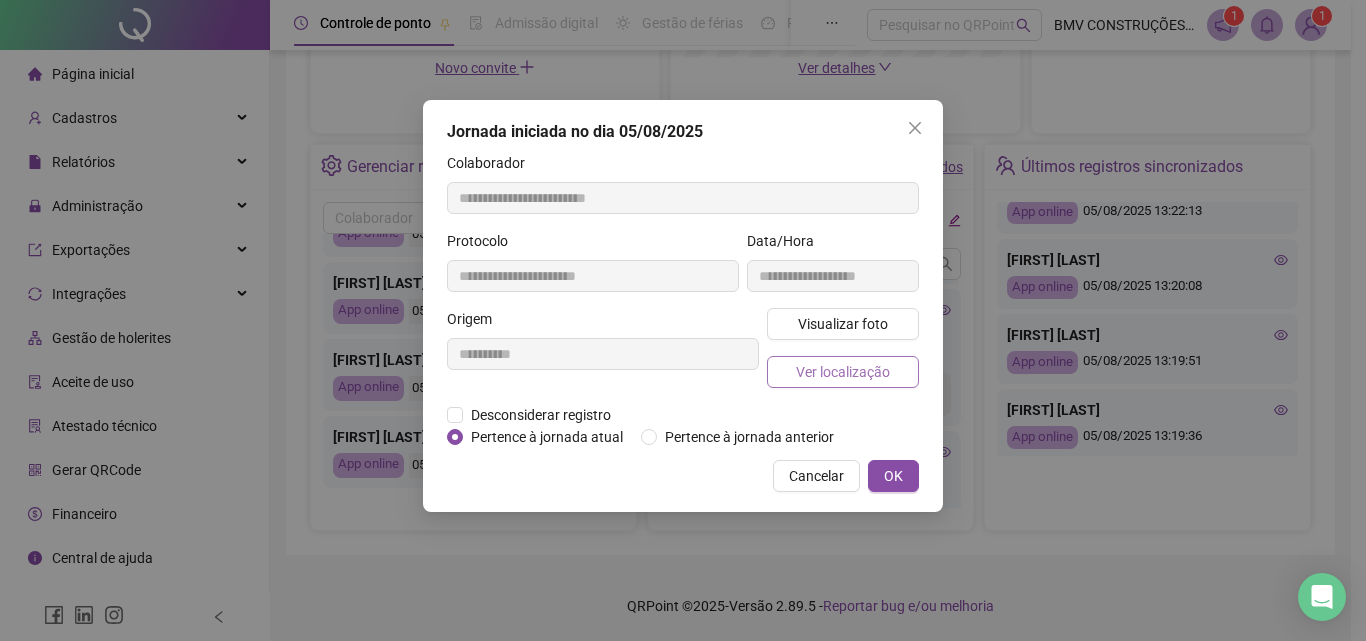 click on "Ver localização" at bounding box center [843, 372] 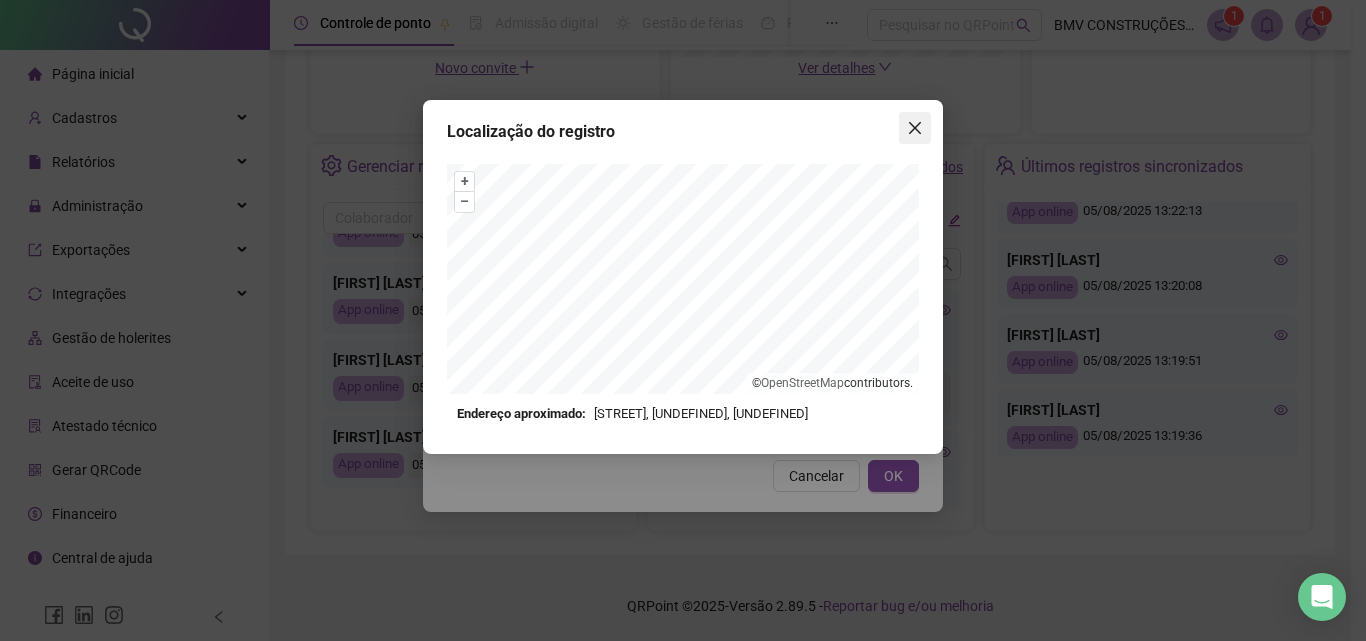 click 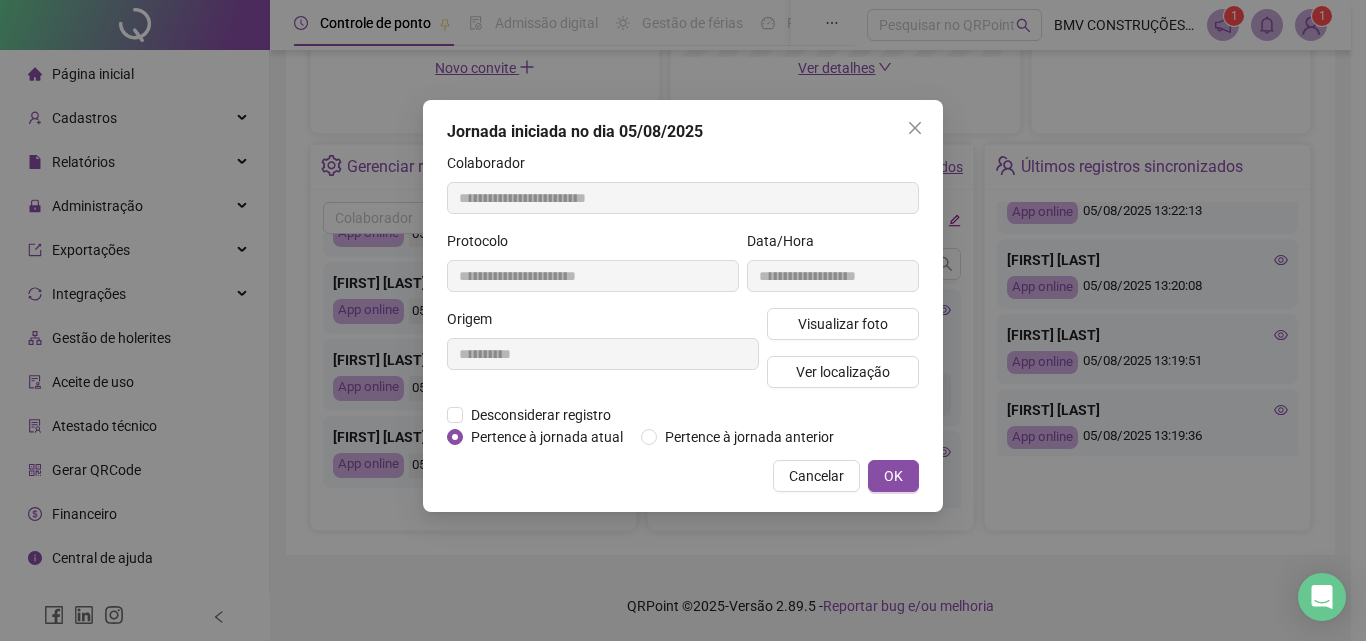 click 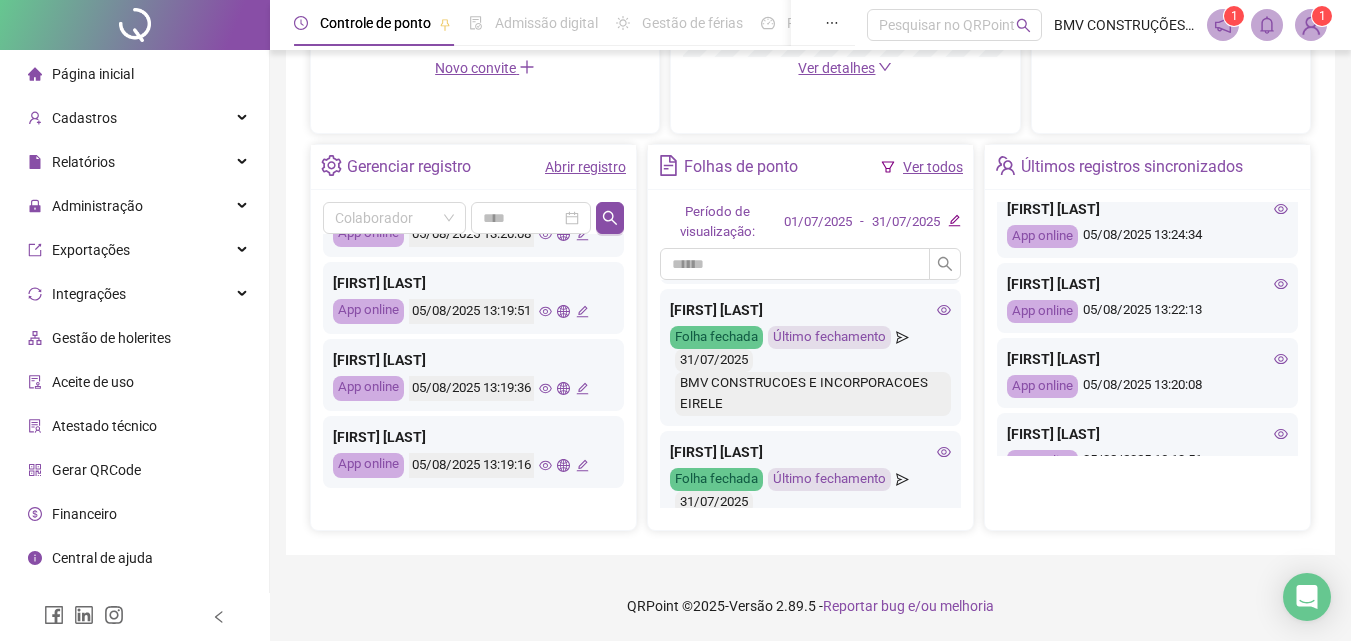 scroll, scrollTop: 687, scrollLeft: 0, axis: vertical 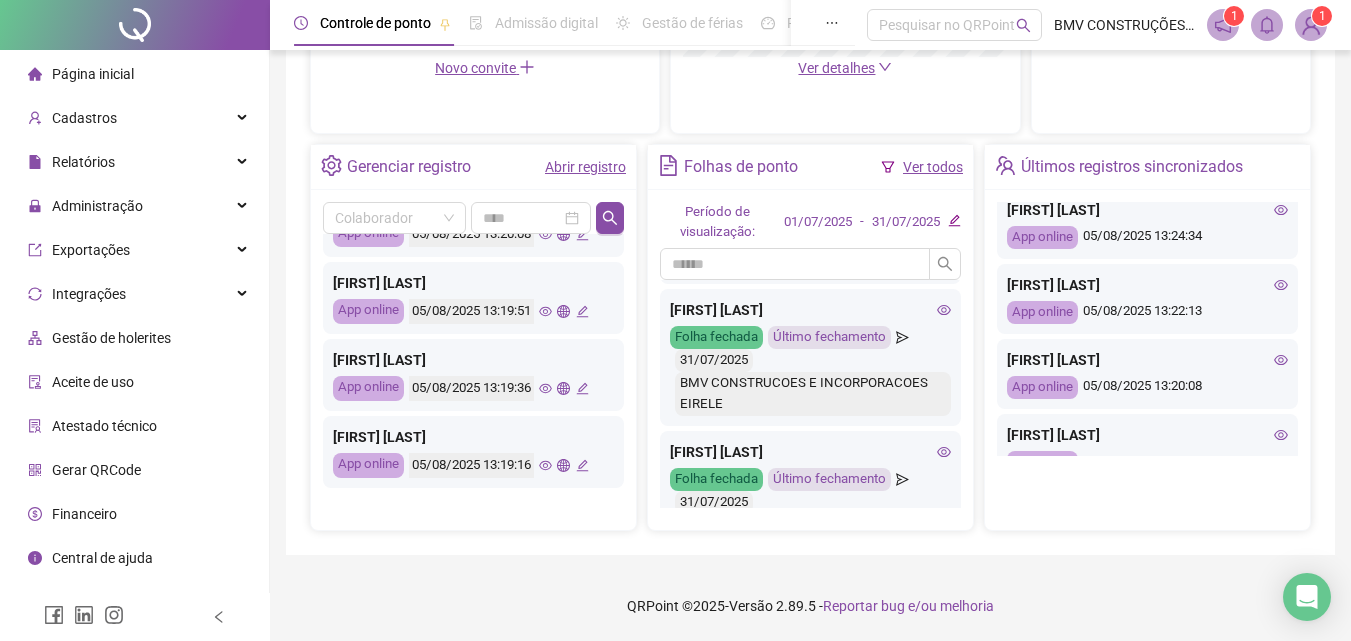 click 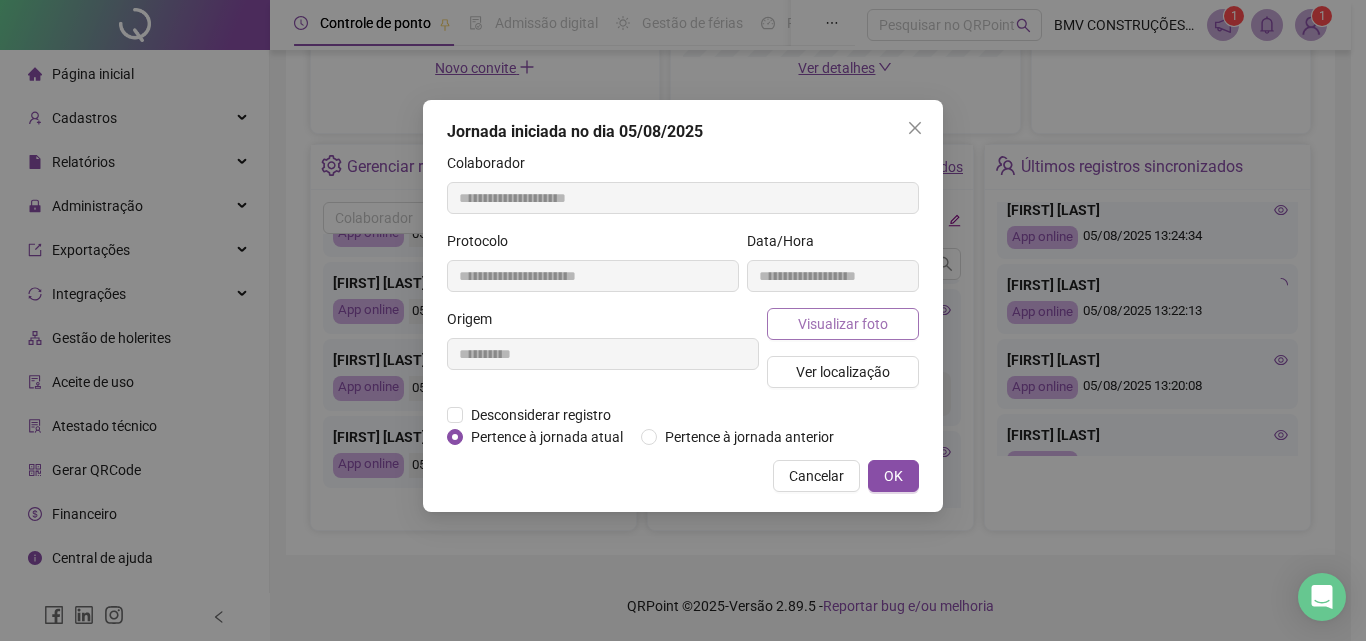 type on "**********" 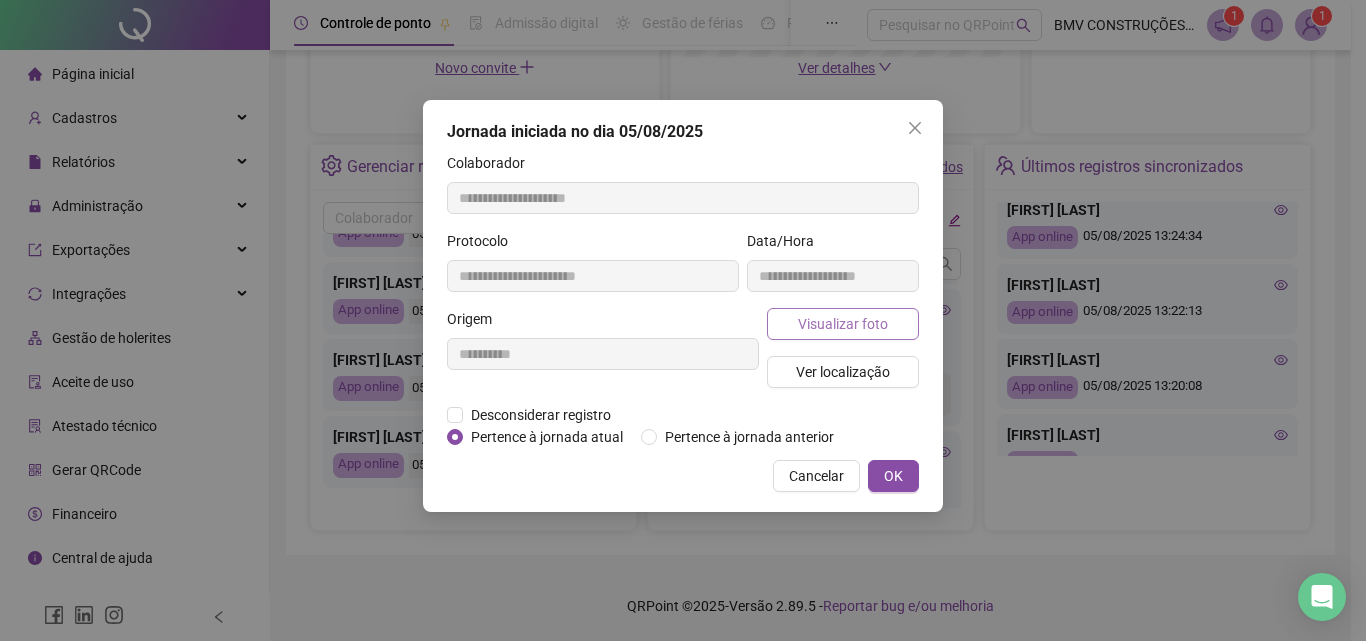 click on "Visualizar foto" at bounding box center (843, 324) 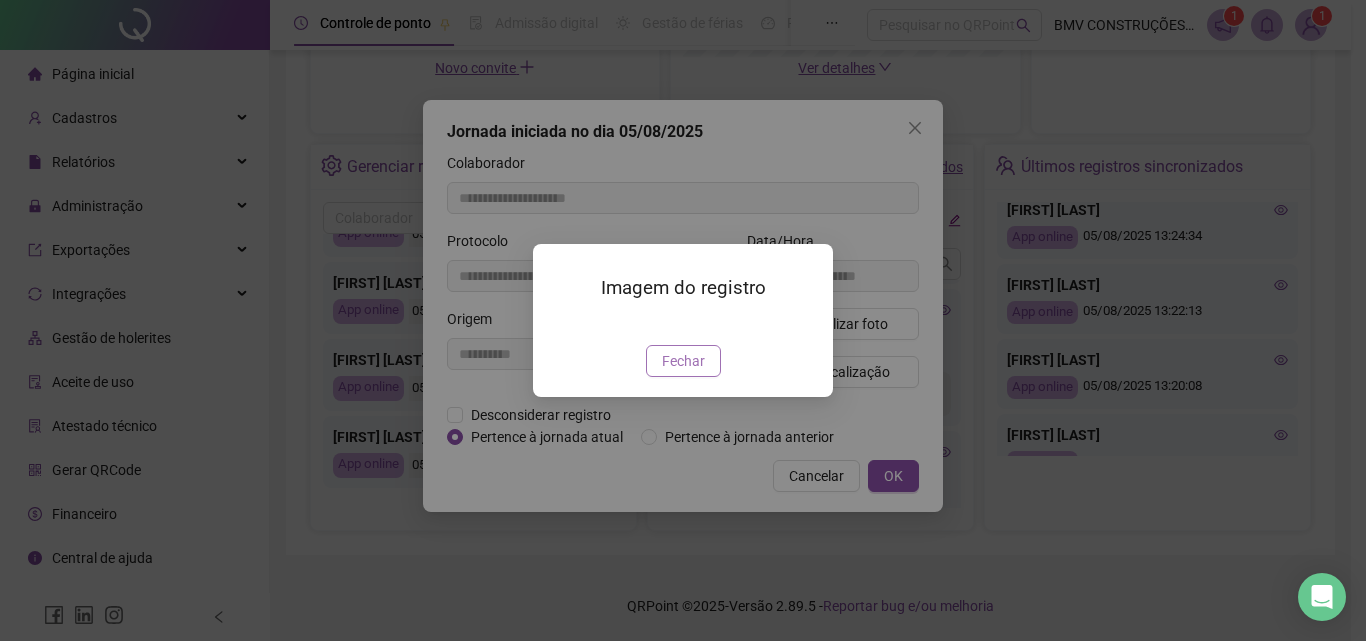 click on "Fechar" at bounding box center (683, 361) 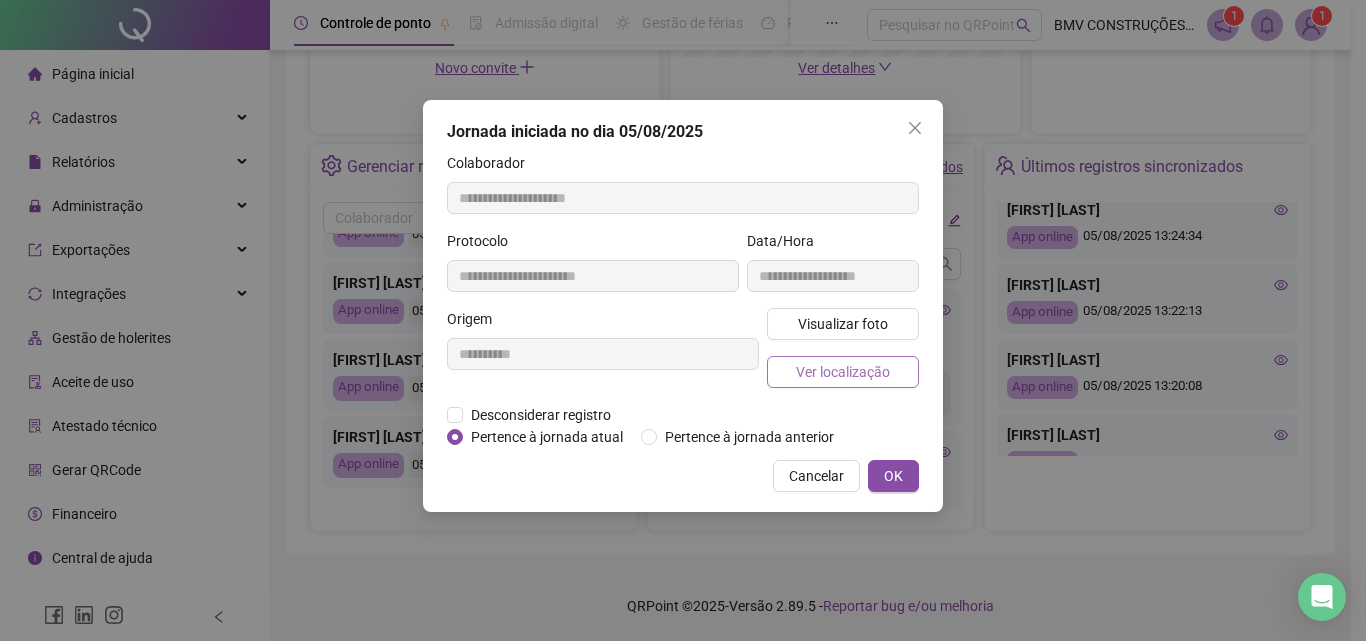click on "Ver localização" at bounding box center (843, 372) 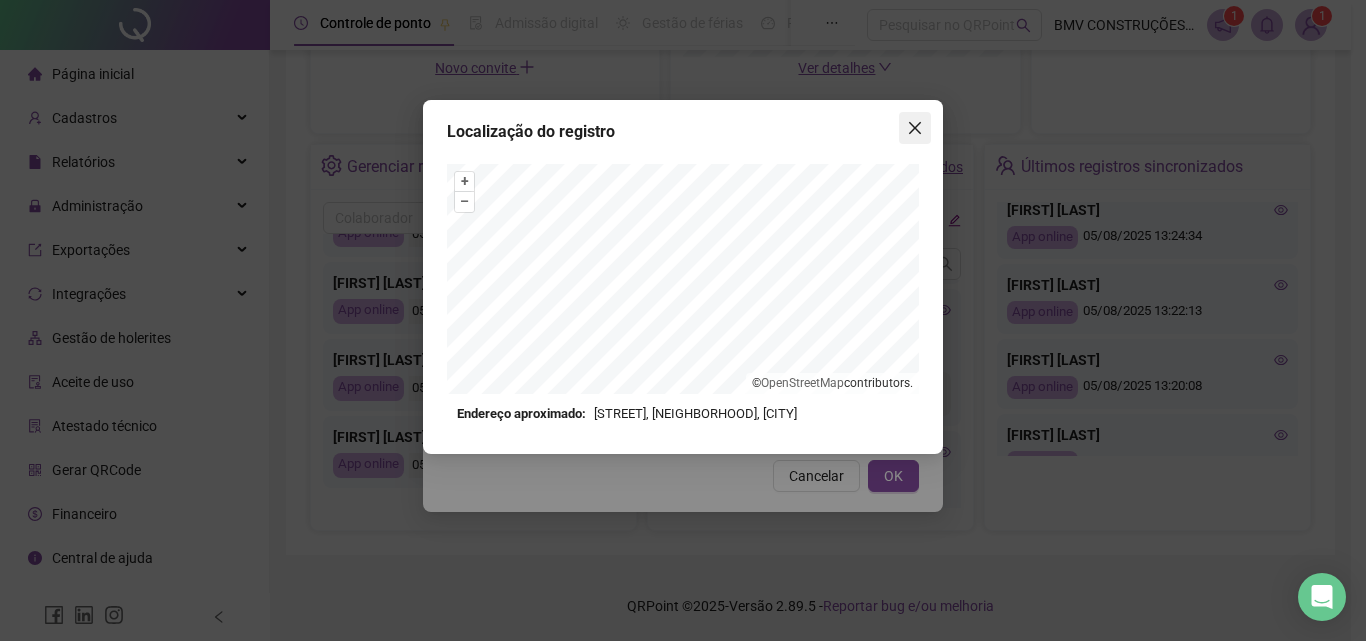 click at bounding box center [915, 128] 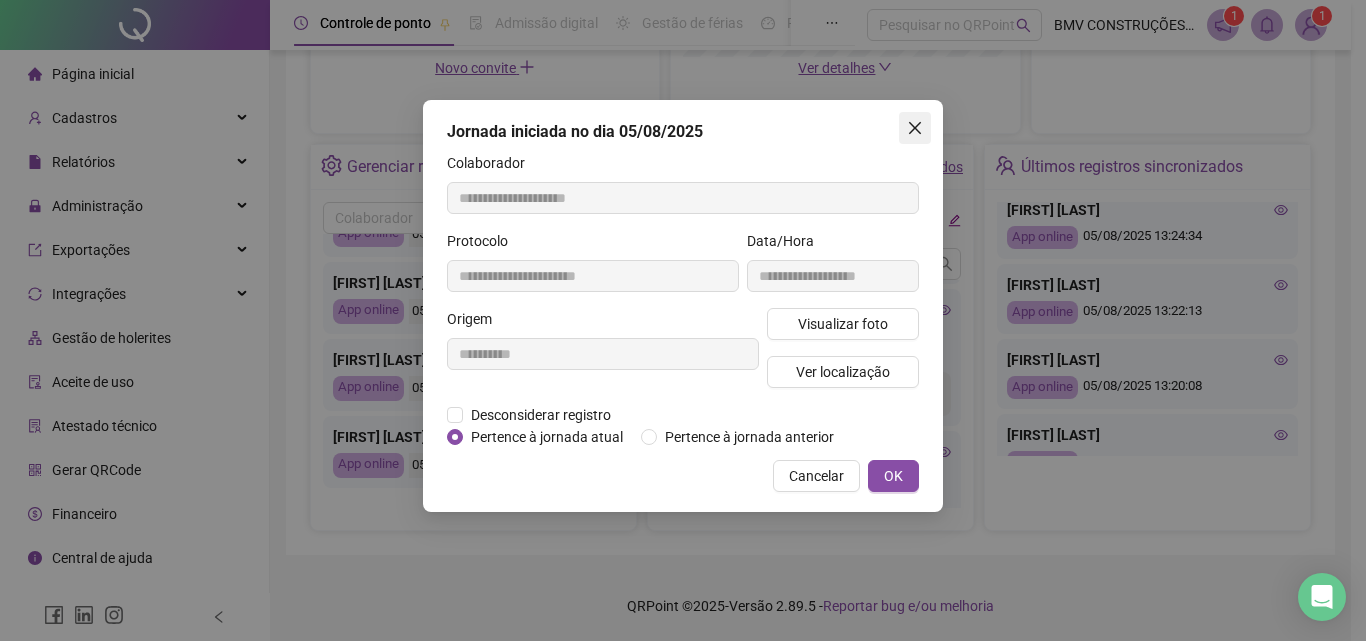 click at bounding box center [915, 128] 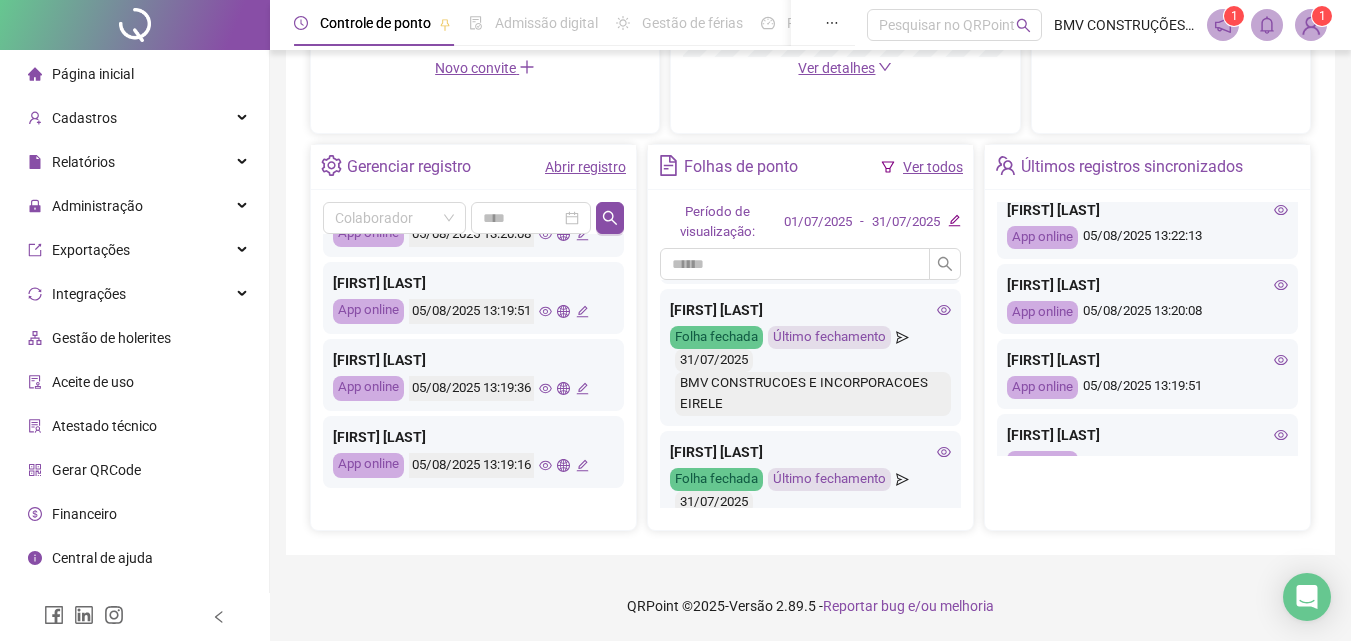 scroll, scrollTop: 887, scrollLeft: 0, axis: vertical 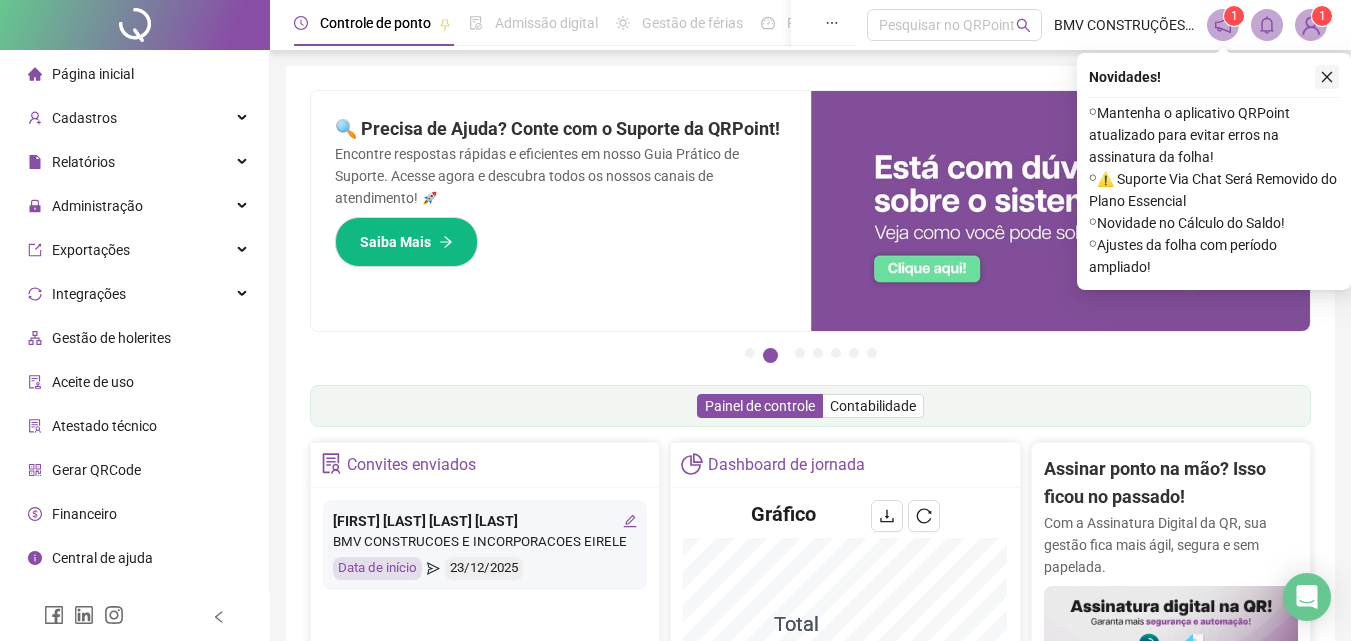 click at bounding box center (1327, 77) 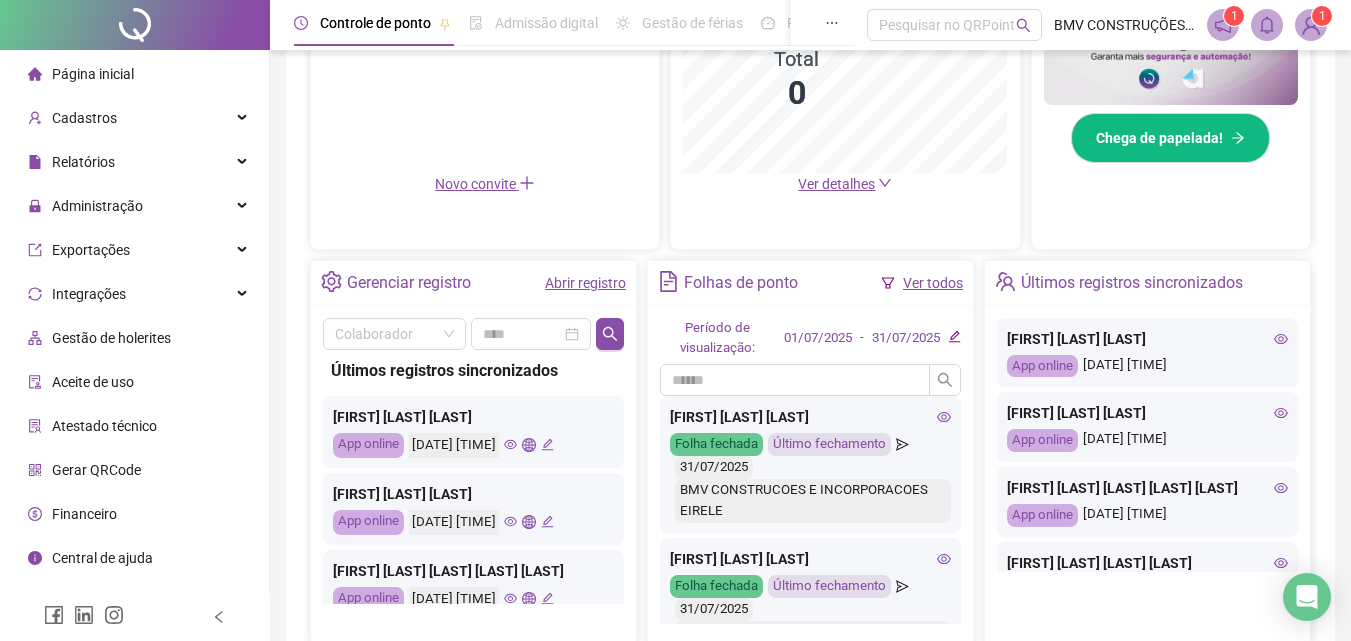 scroll, scrollTop: 600, scrollLeft: 0, axis: vertical 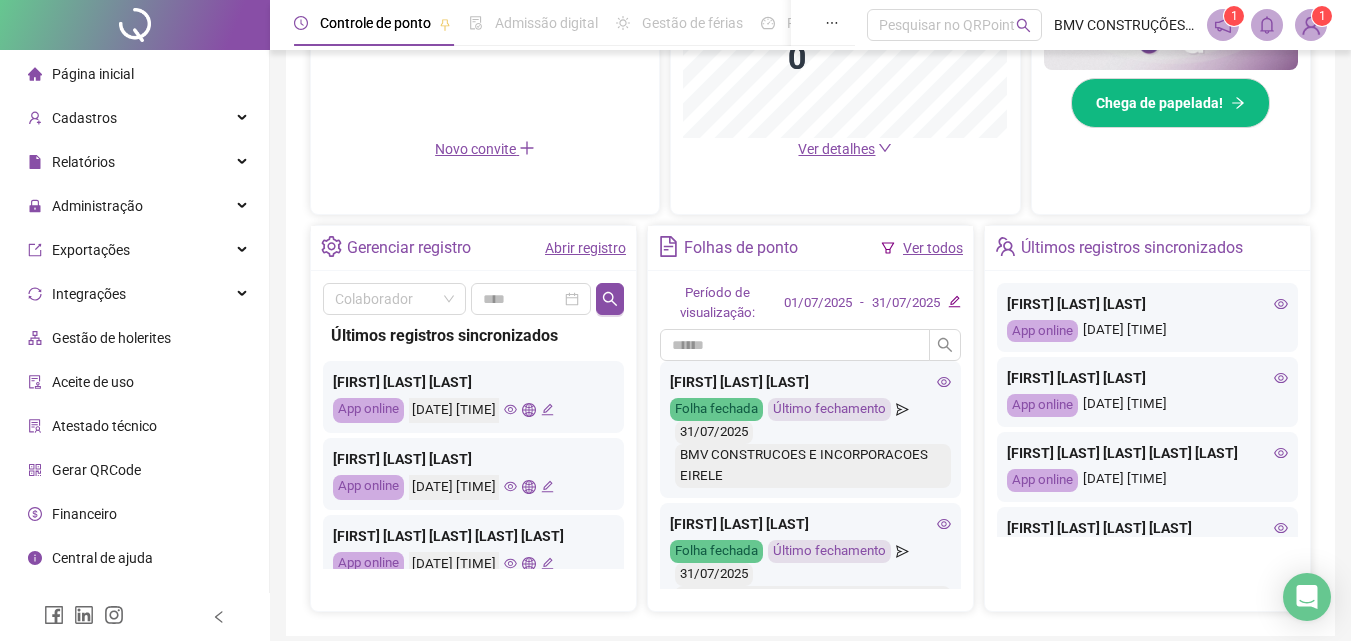 click 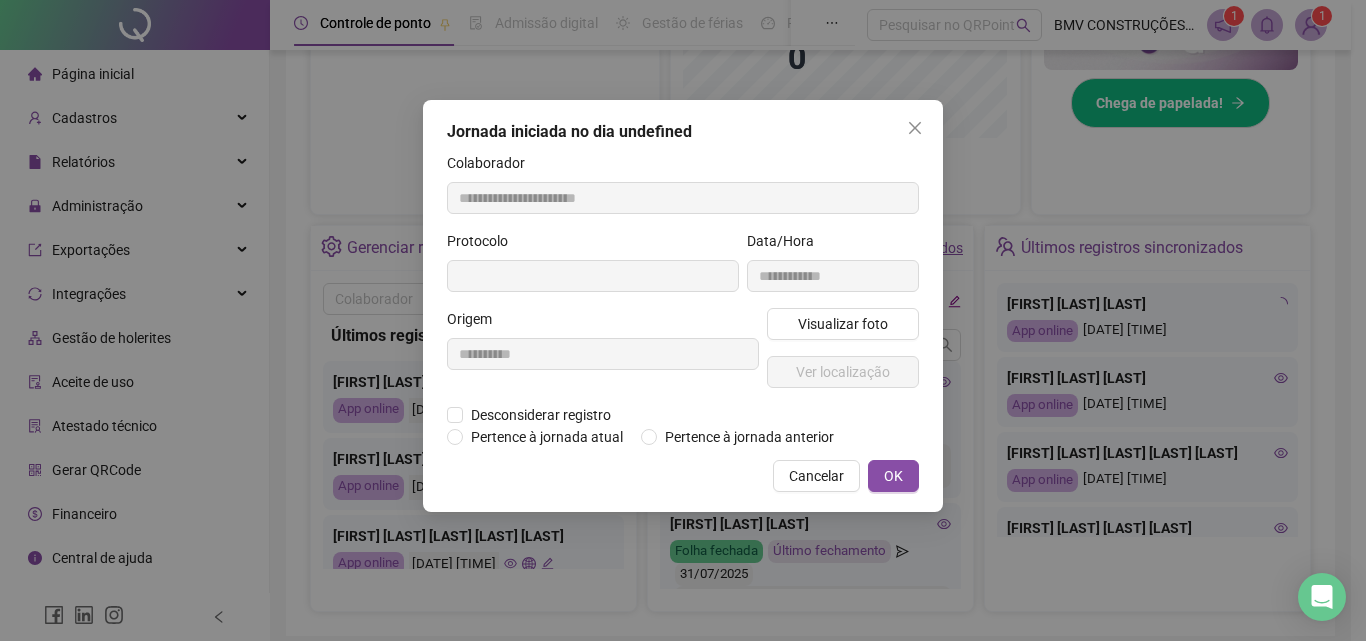 type on "**********" 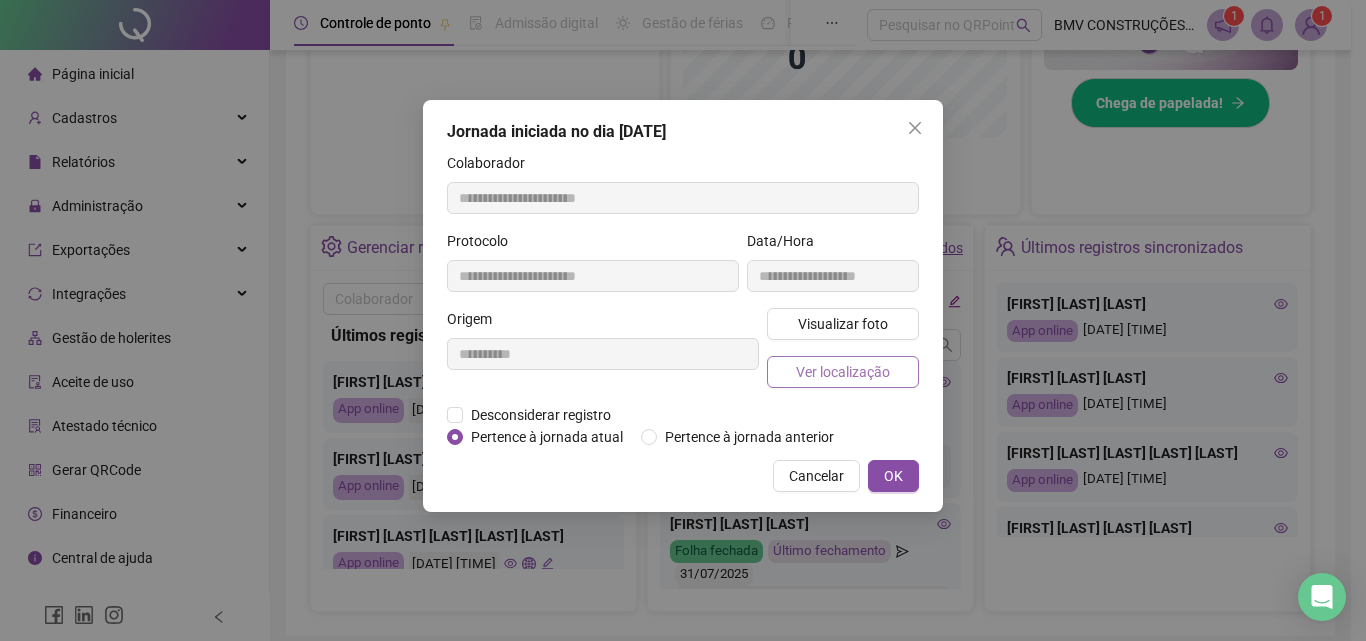 click on "Ver localização" at bounding box center (843, 372) 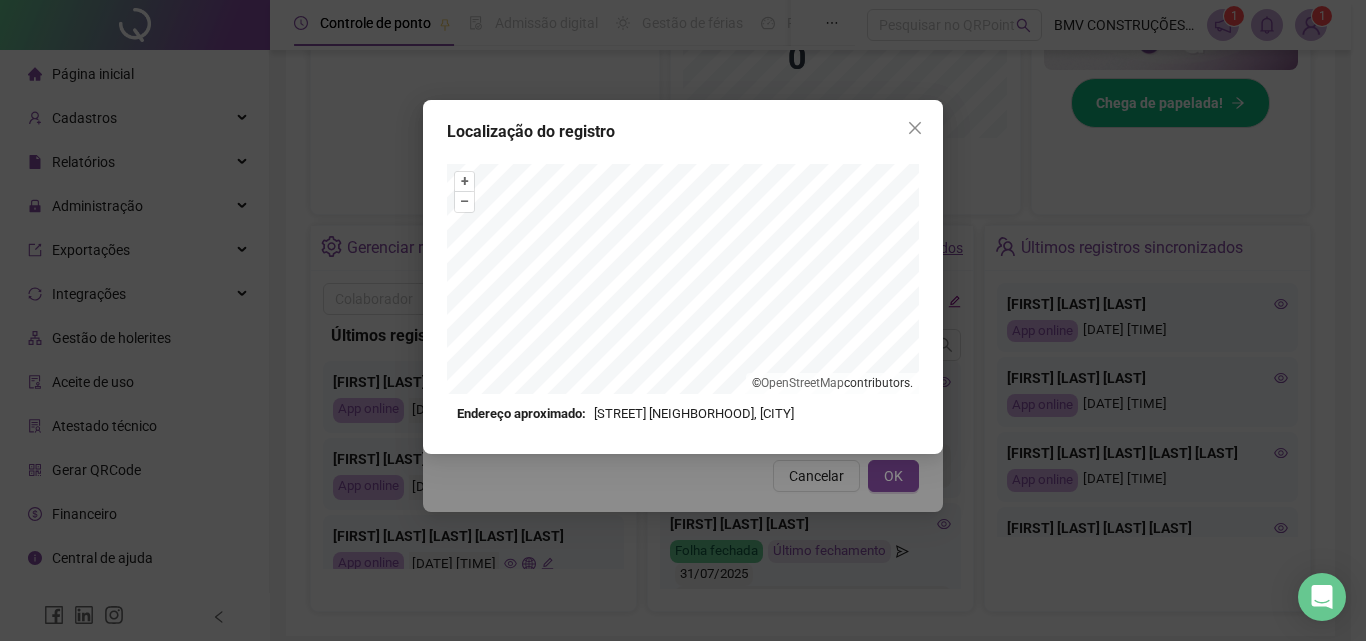 click on "Localização do registro + – ⇧ › ©  OpenStreetMap  contributors. Endereço aproximado:   Rua do Grilo, Pernambués, Salvador *OBS Os registros de ponto executados através da web utilizam uma tecnologia menos precisa para obter a geolocalização do colaborador, o que poderá resultar em localizações distintas." at bounding box center (683, 277) 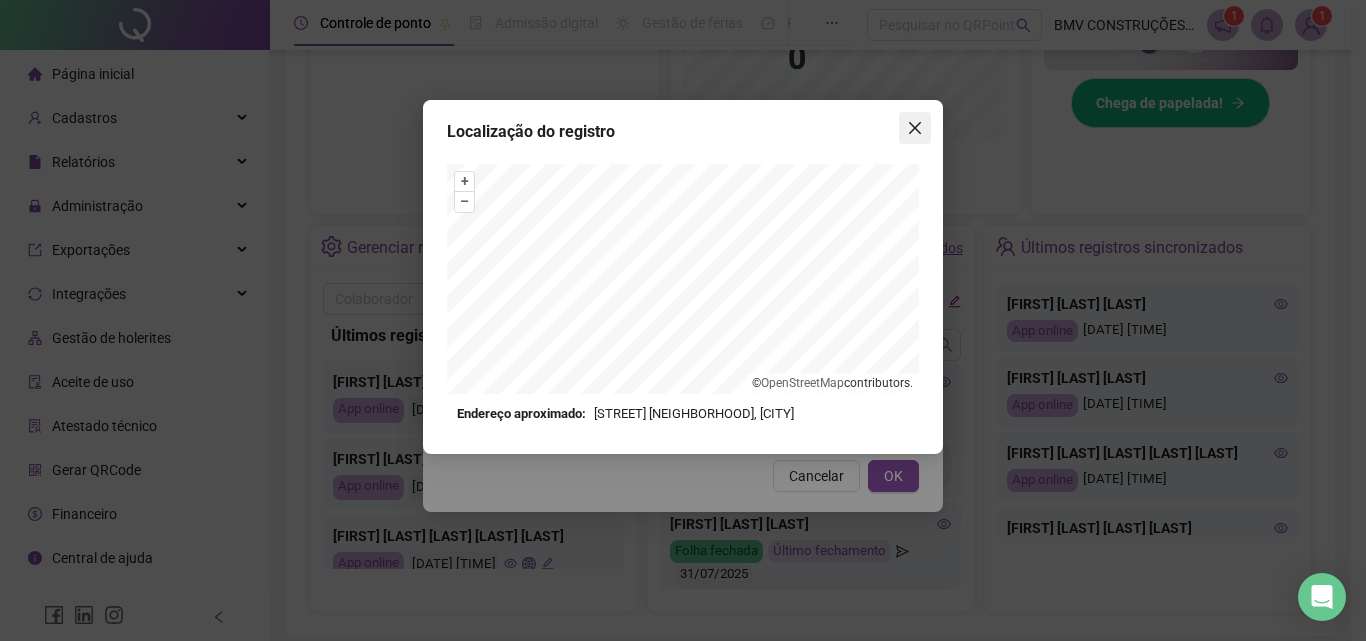 click at bounding box center (915, 128) 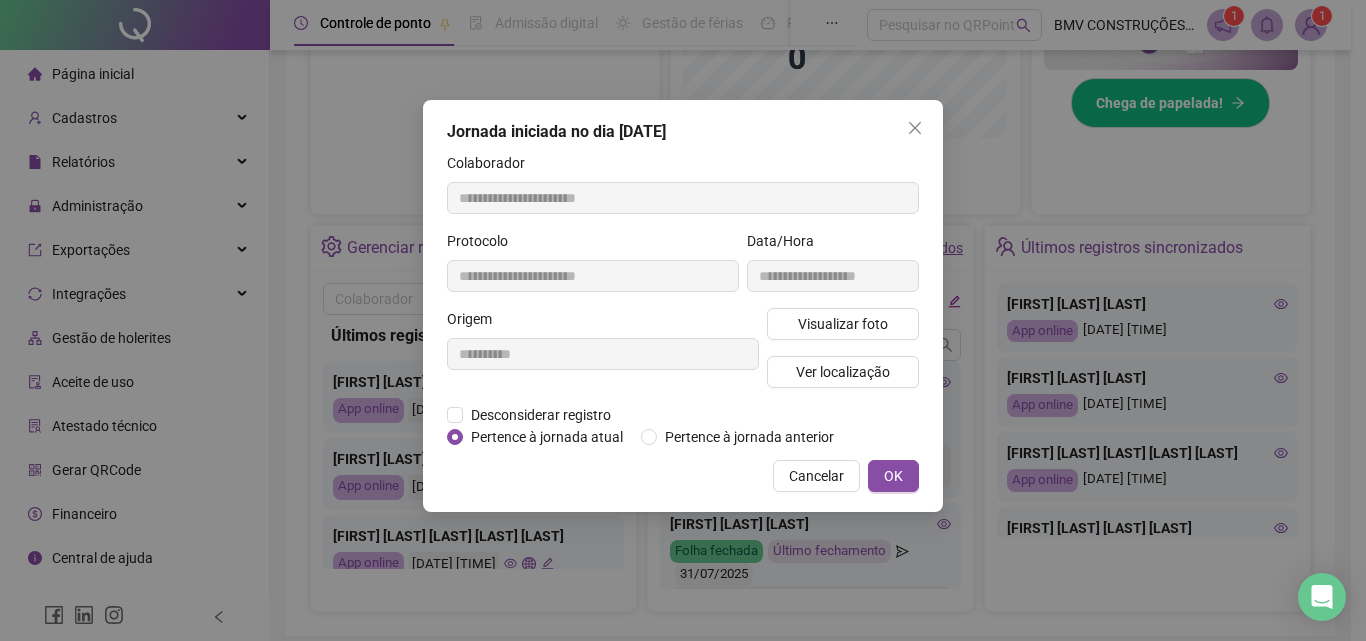 click on "Localização do registro Endereço aproximado:   Rua do Grilo, Pernambués, Salvador *OBS Os registros de ponto executados através da web utilizam uma tecnologia menos precisa para obter a geolocalização do colaborador, o que poderá resultar em localizações distintas." at bounding box center (683, 320) 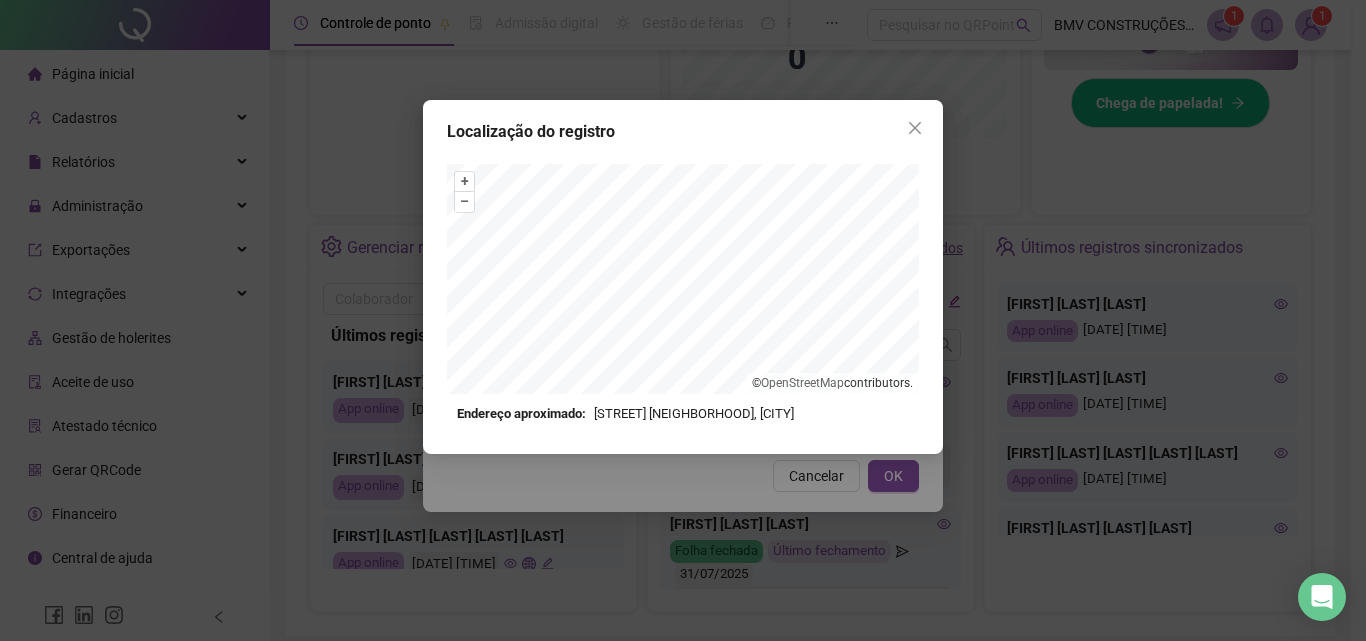 click 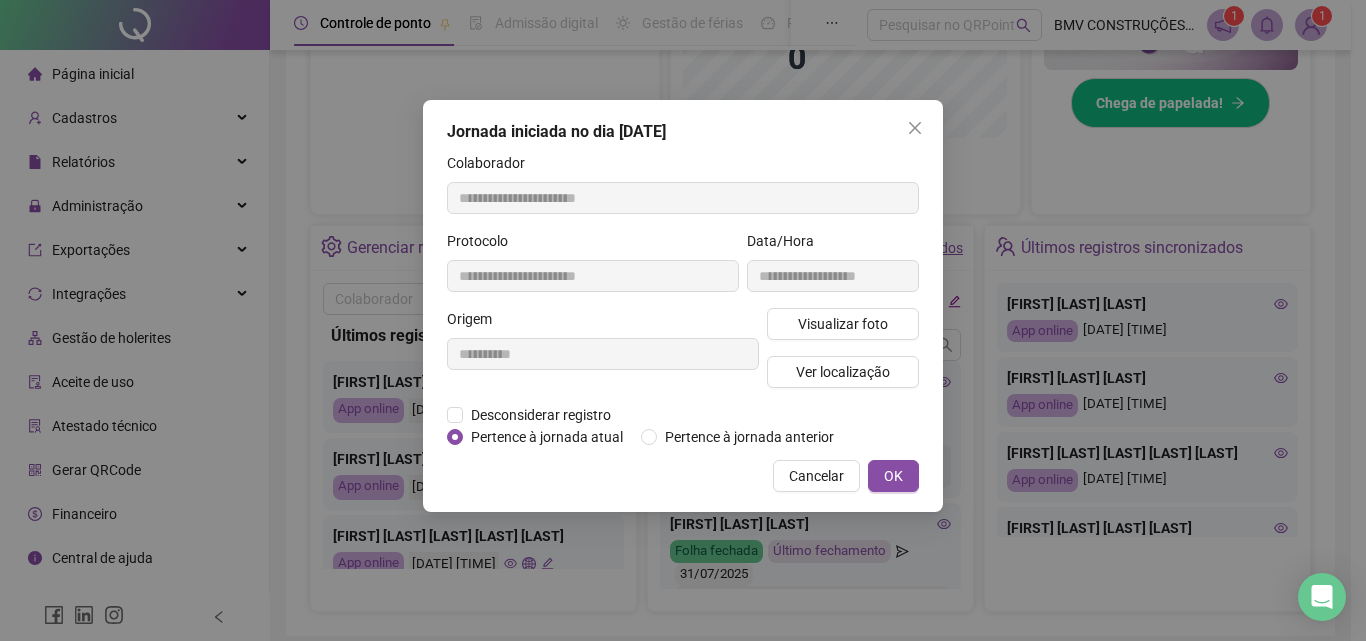 click 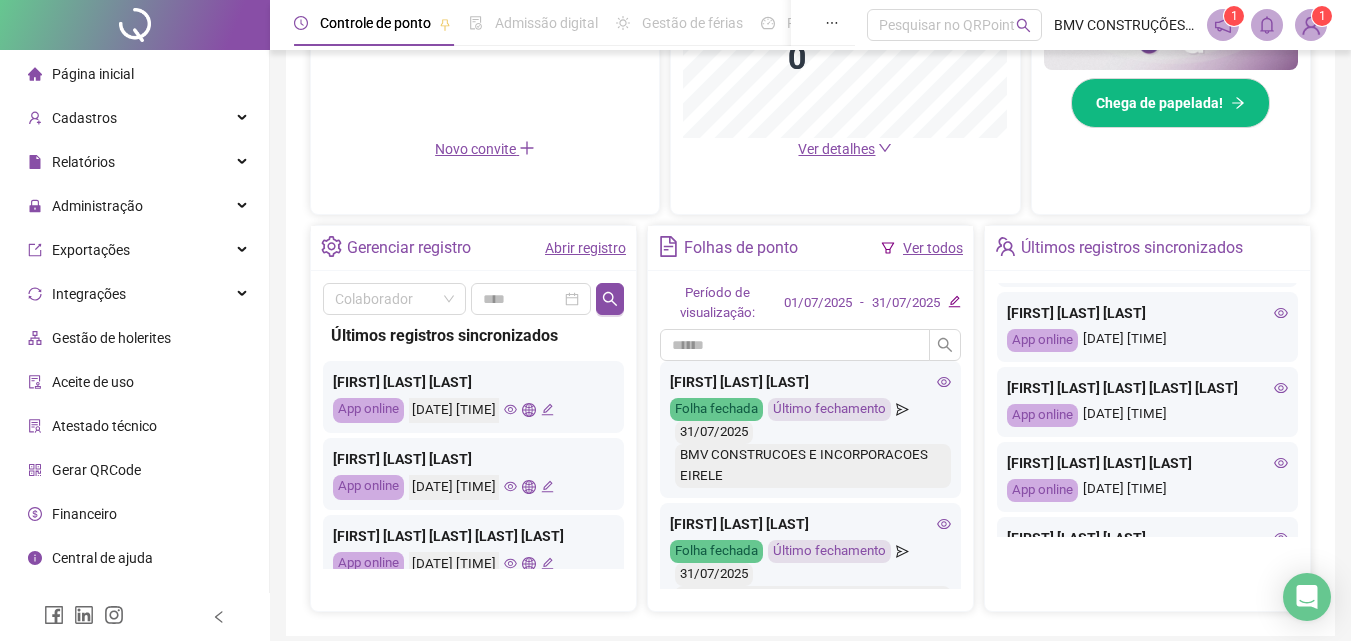 scroll, scrollTop: 100, scrollLeft: 0, axis: vertical 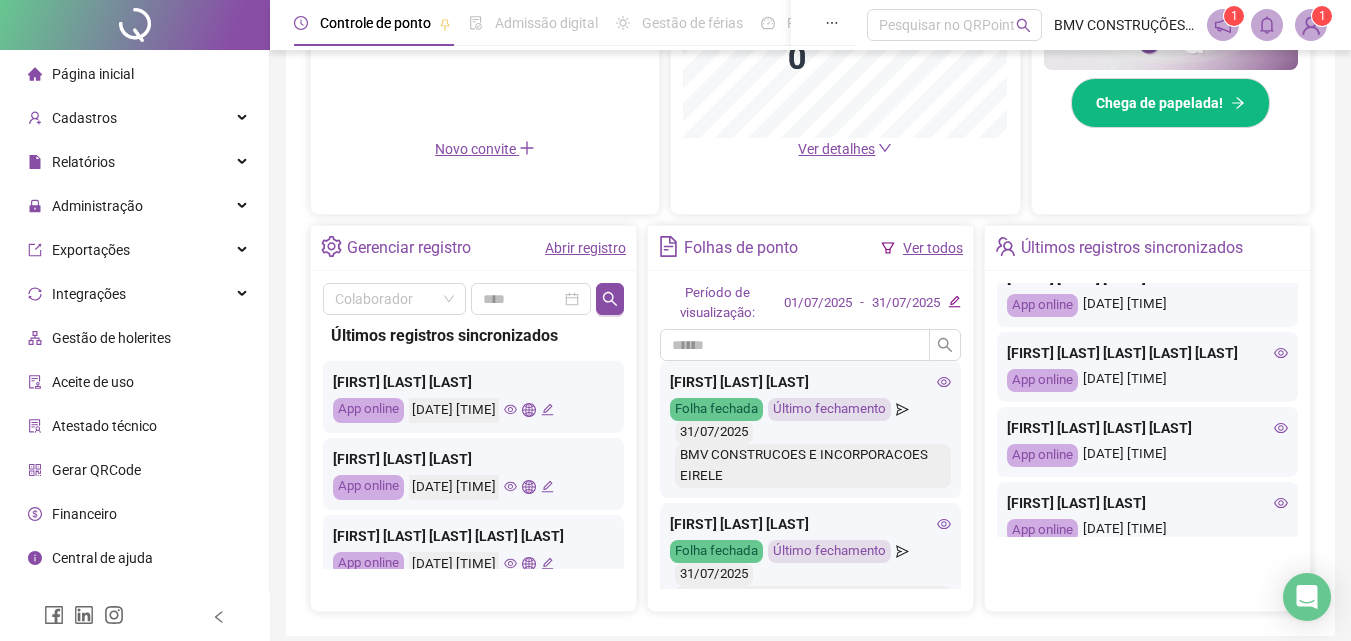 click 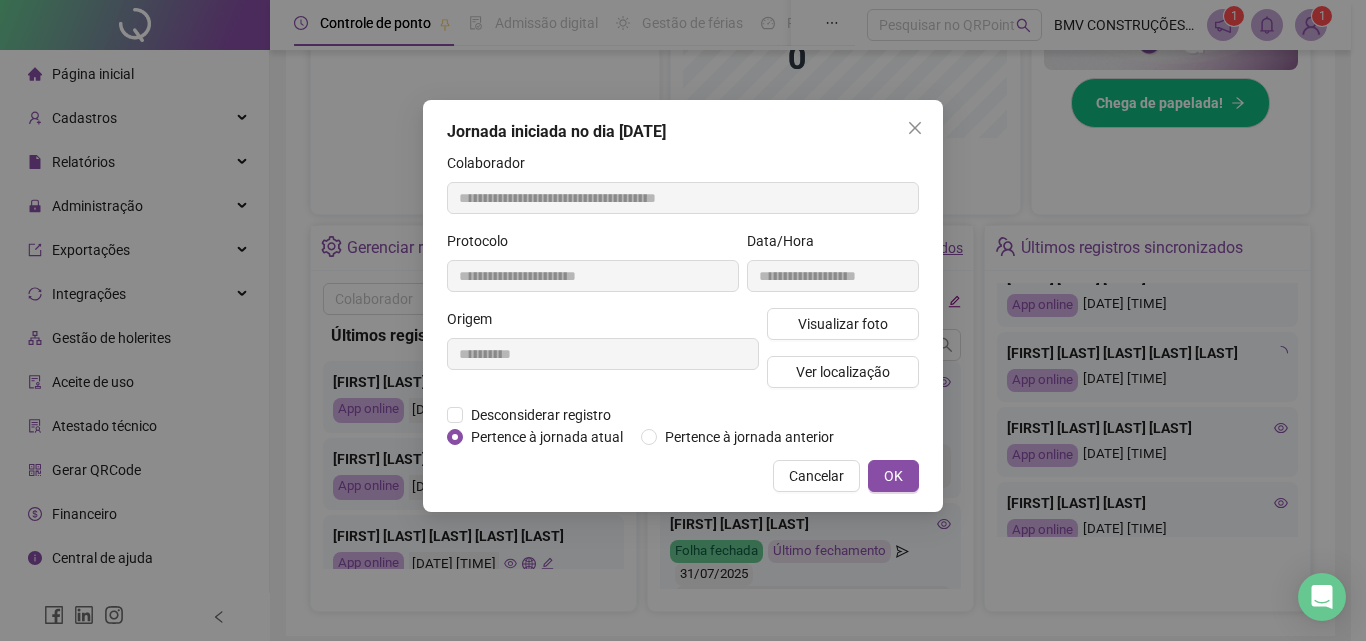 type on "**********" 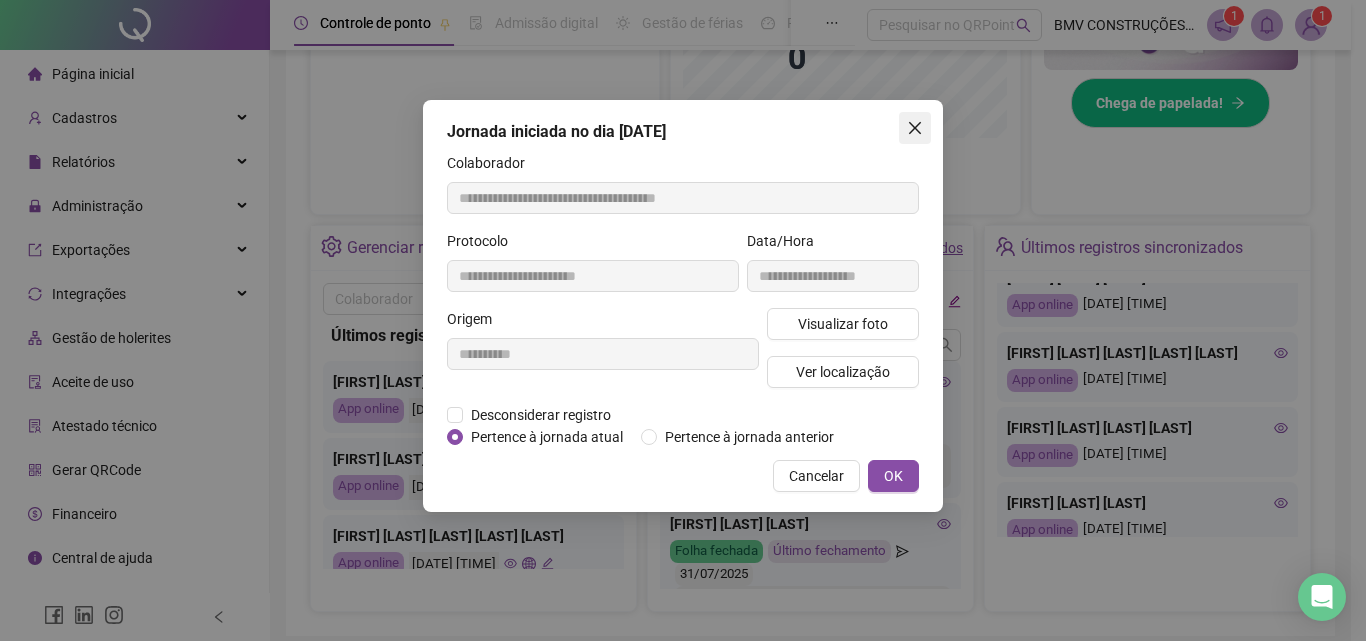click 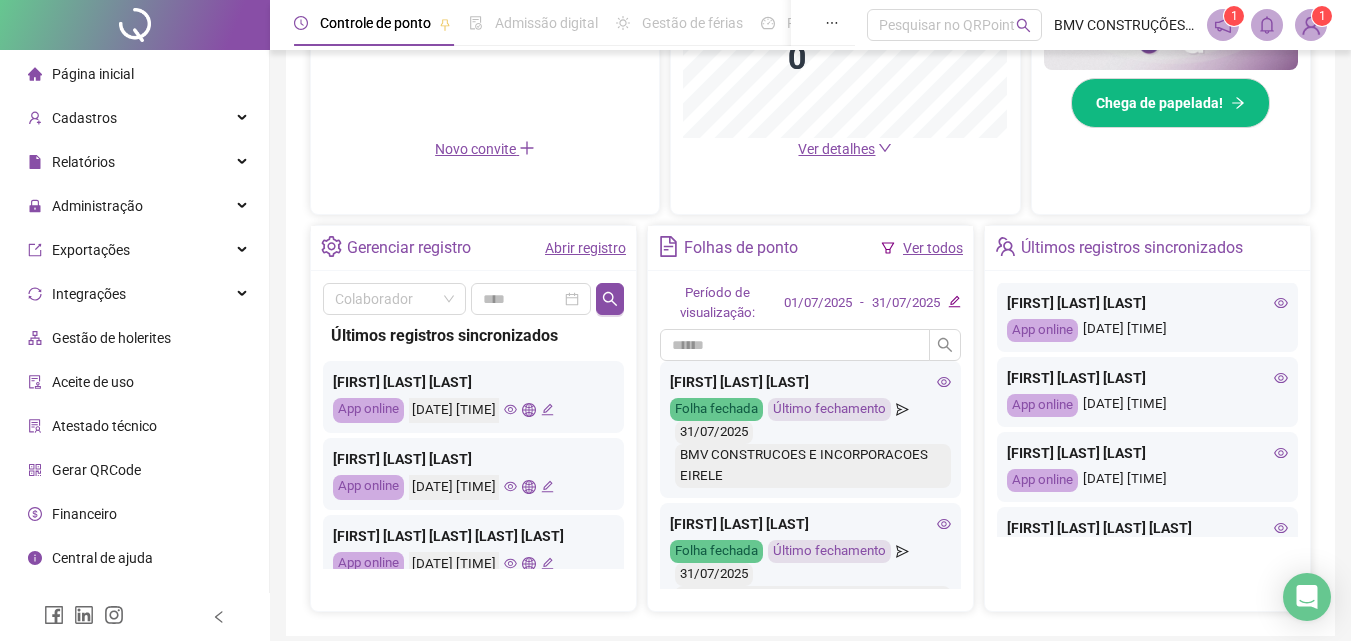 scroll, scrollTop: 400, scrollLeft: 0, axis: vertical 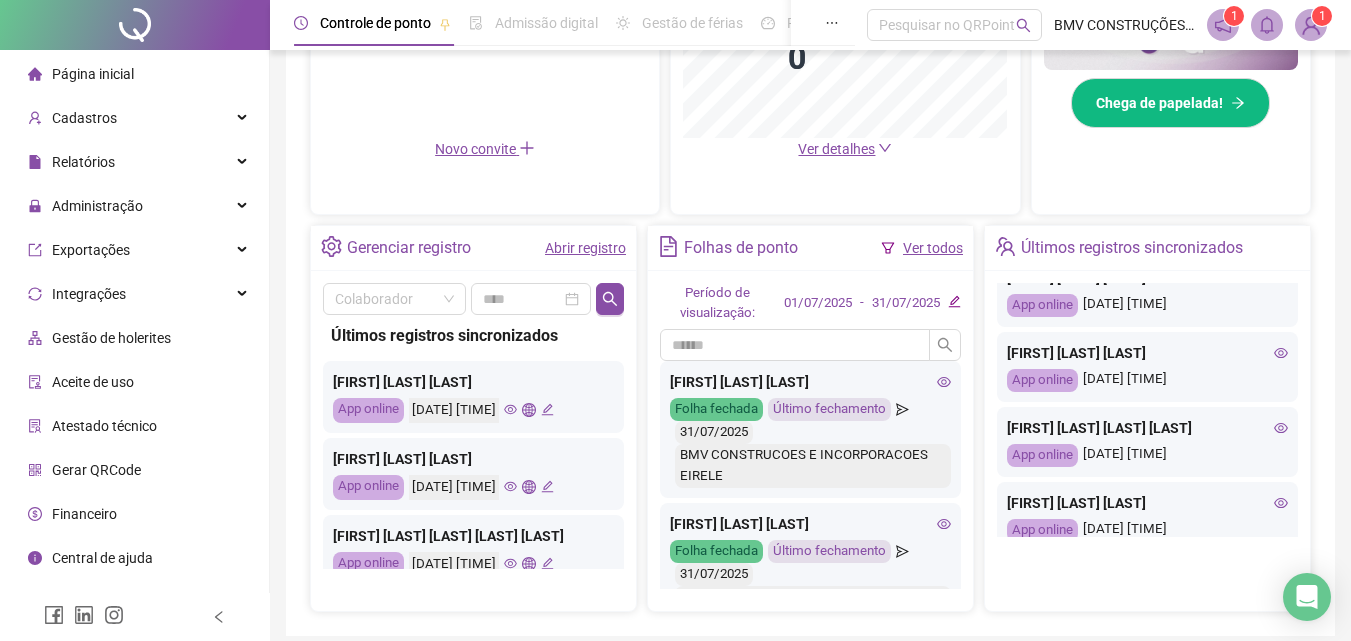 click 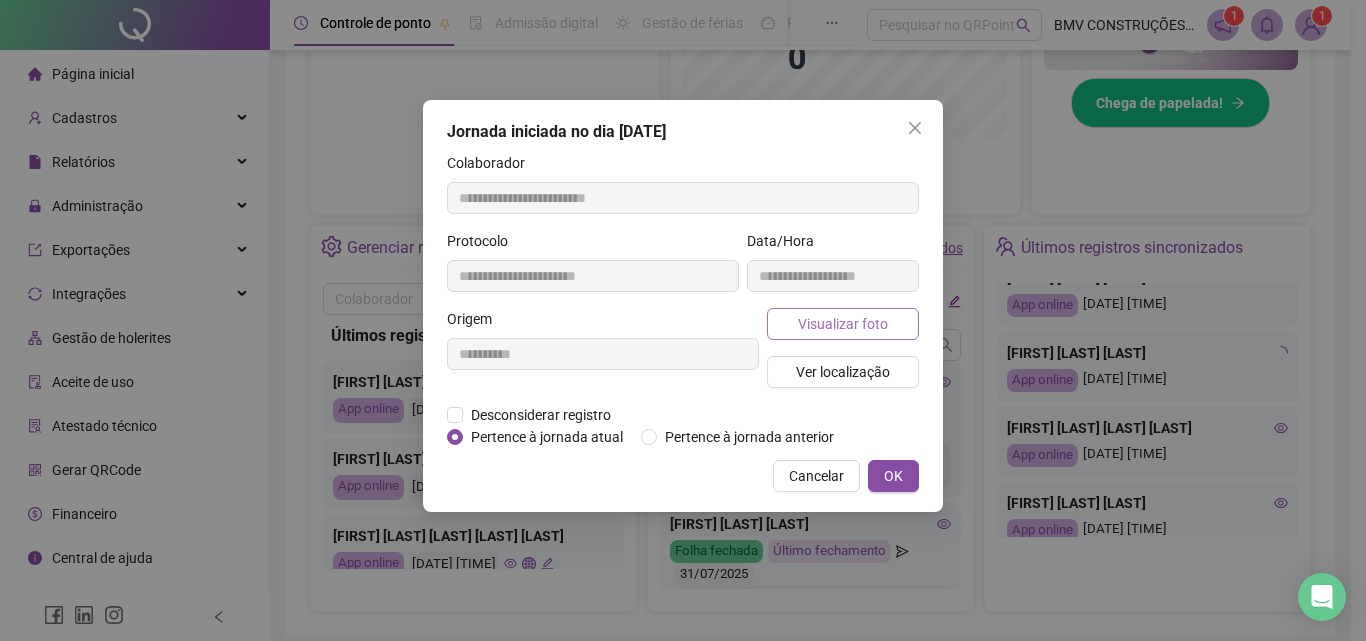 click on "Visualizar foto" at bounding box center (843, 324) 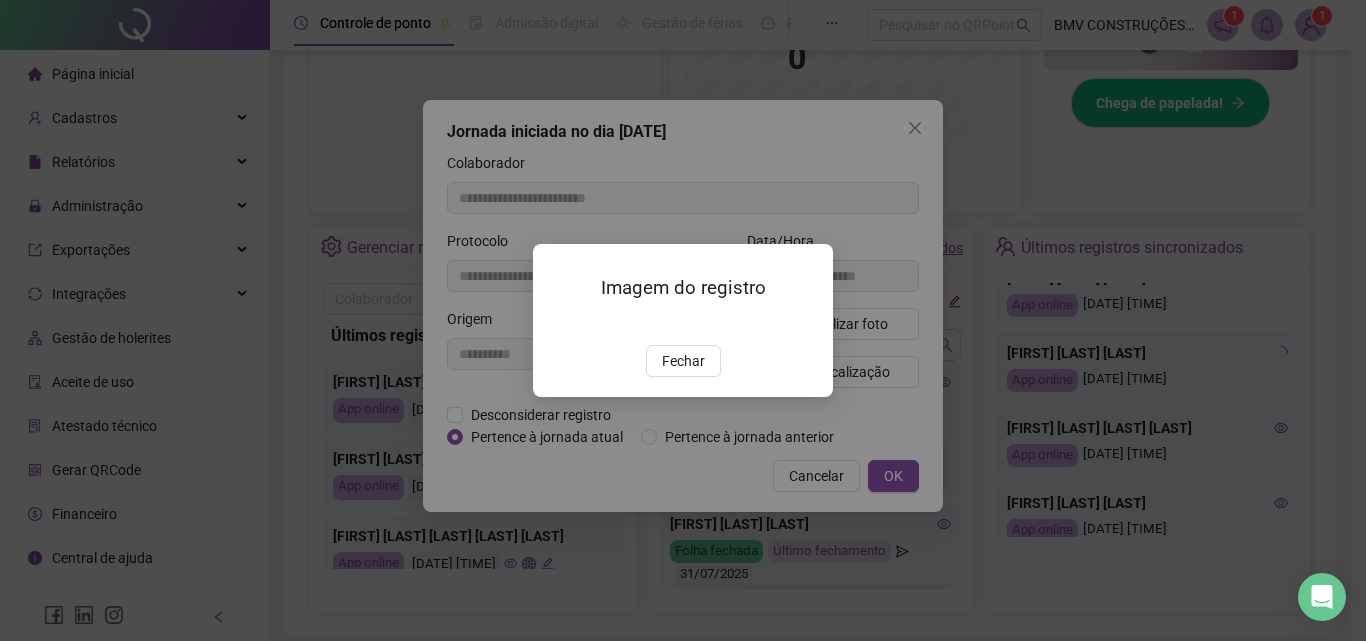 type on "**********" 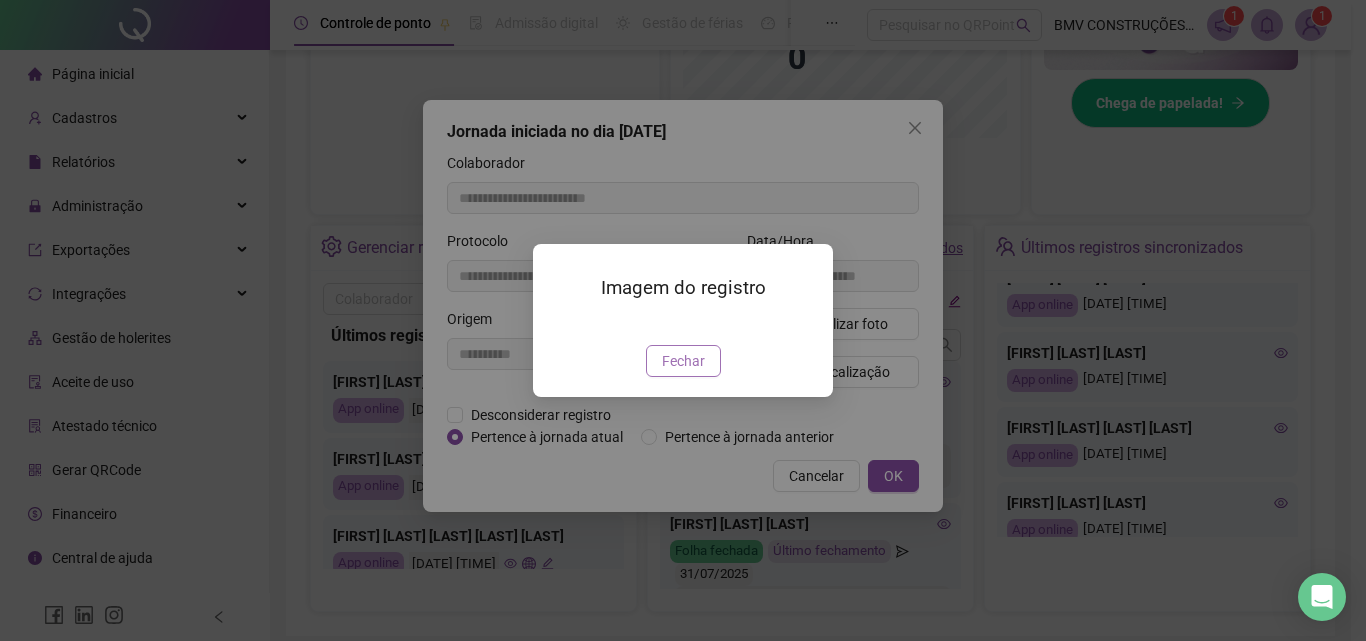 click on "Fechar" at bounding box center [683, 361] 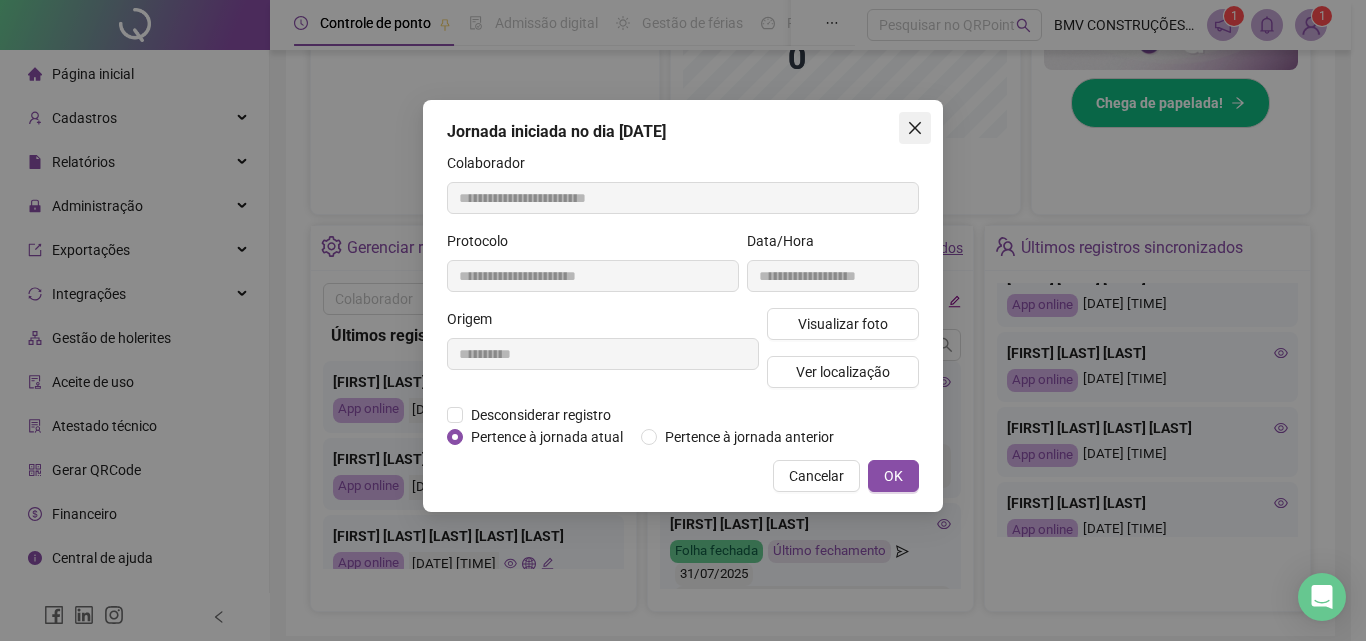 click at bounding box center [915, 128] 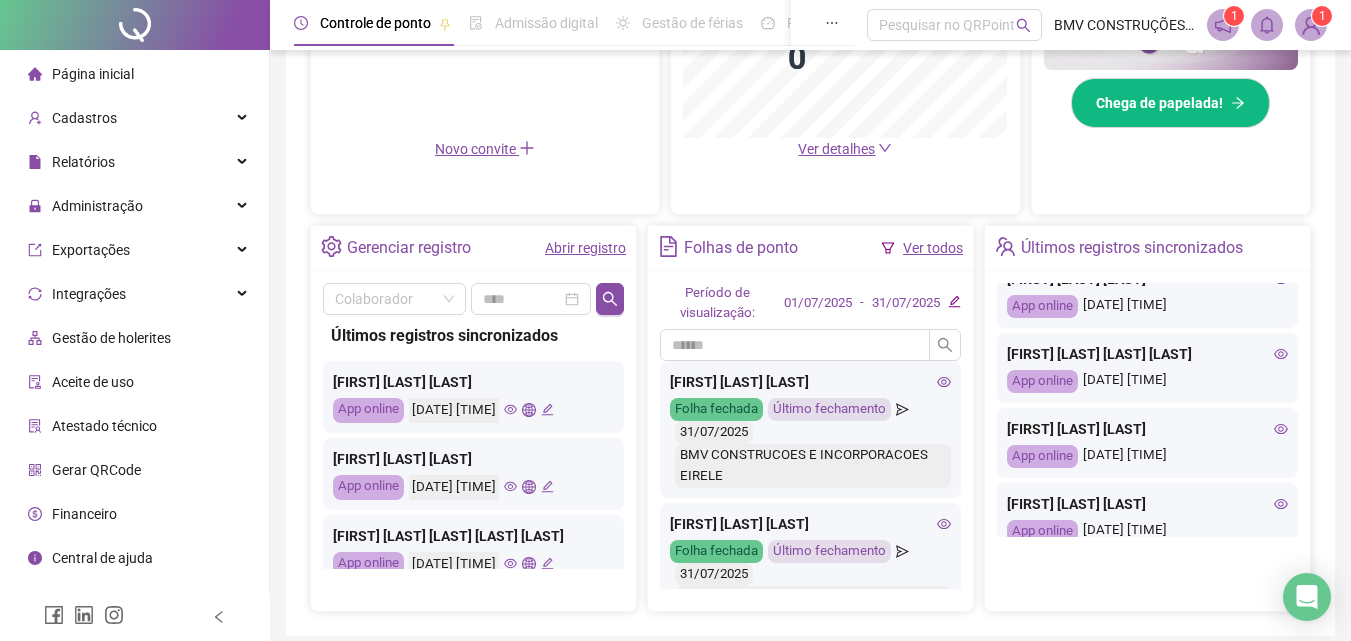 scroll, scrollTop: 509, scrollLeft: 0, axis: vertical 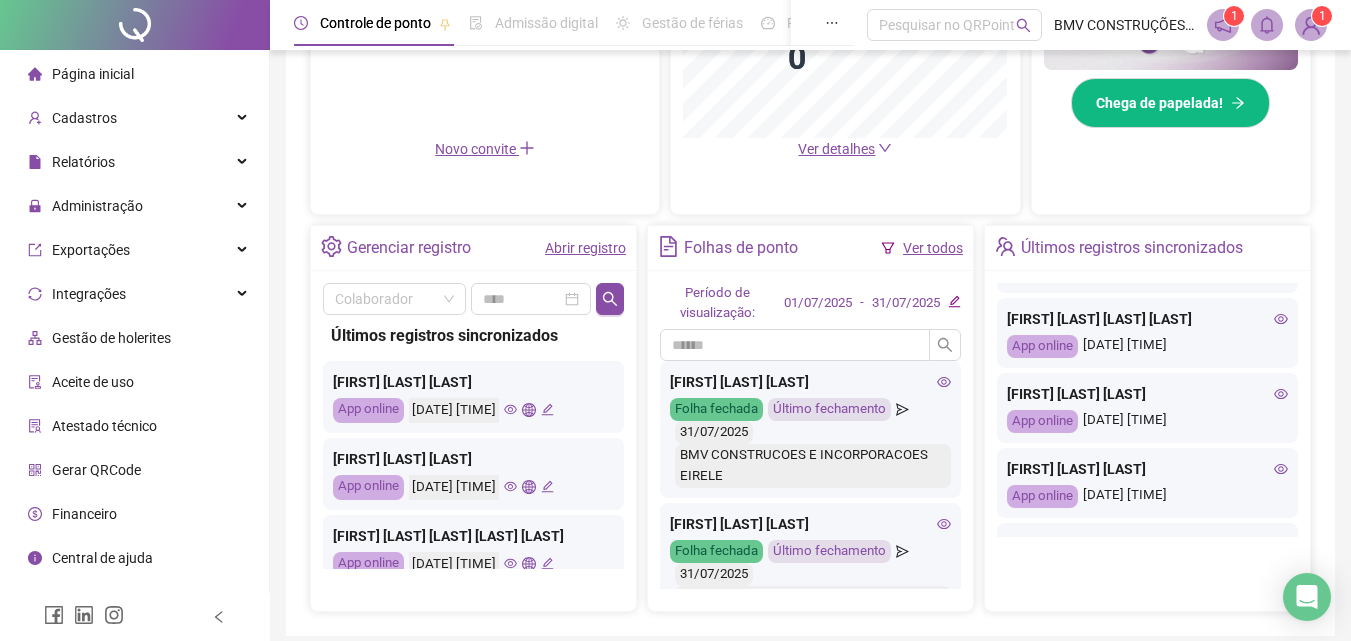 click on "[FIRST] [LAST] [LAST]" at bounding box center [1147, 394] 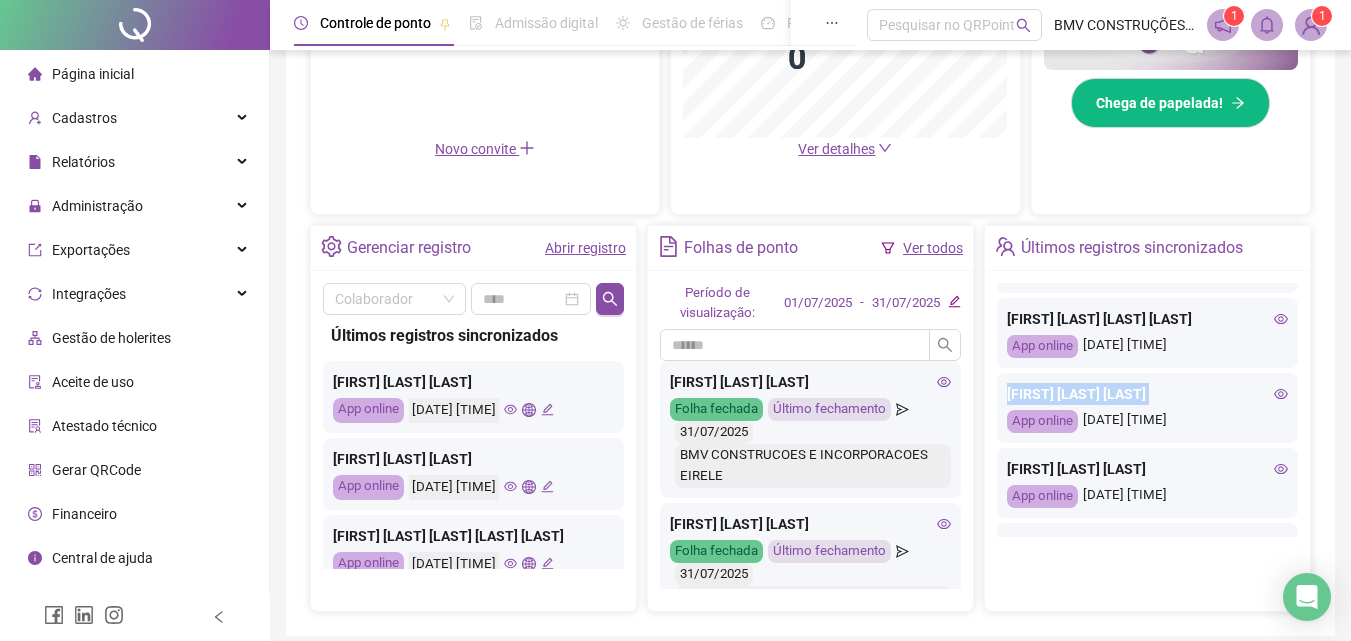 click on "[FIRST] [LAST] [LAST]" at bounding box center (1147, 394) 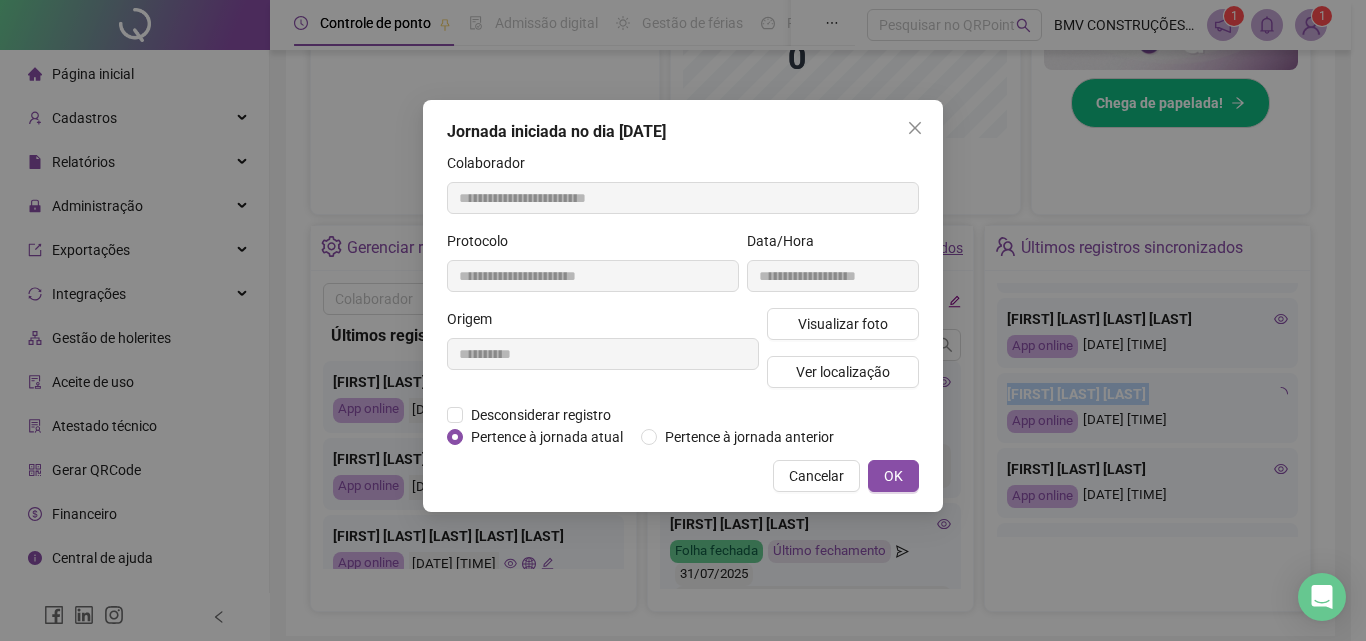 type on "**********" 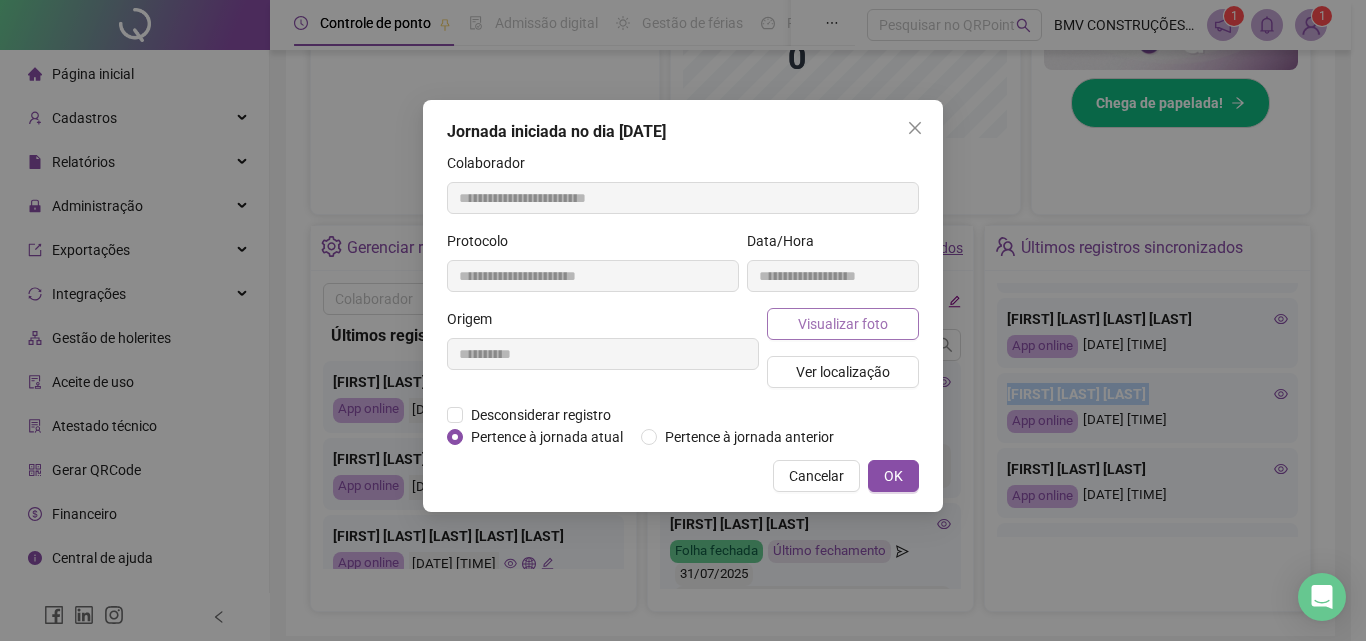 click on "Visualizar foto" at bounding box center [843, 324] 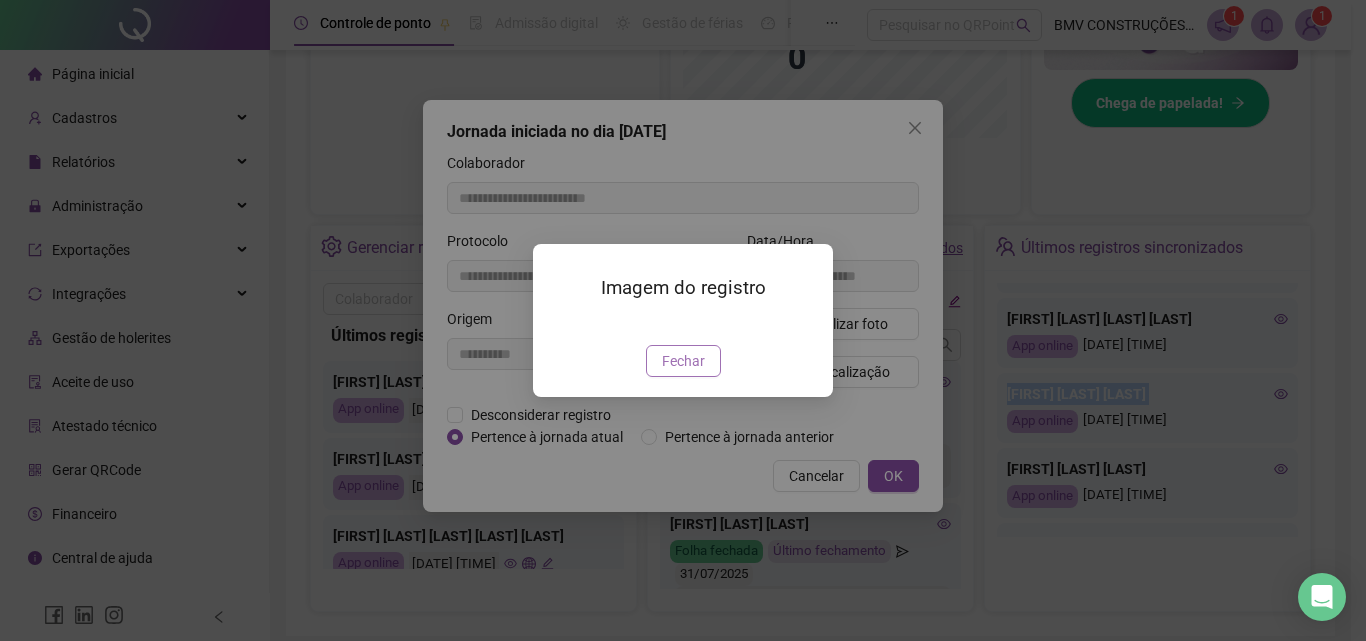 click on "Fechar" at bounding box center [683, 361] 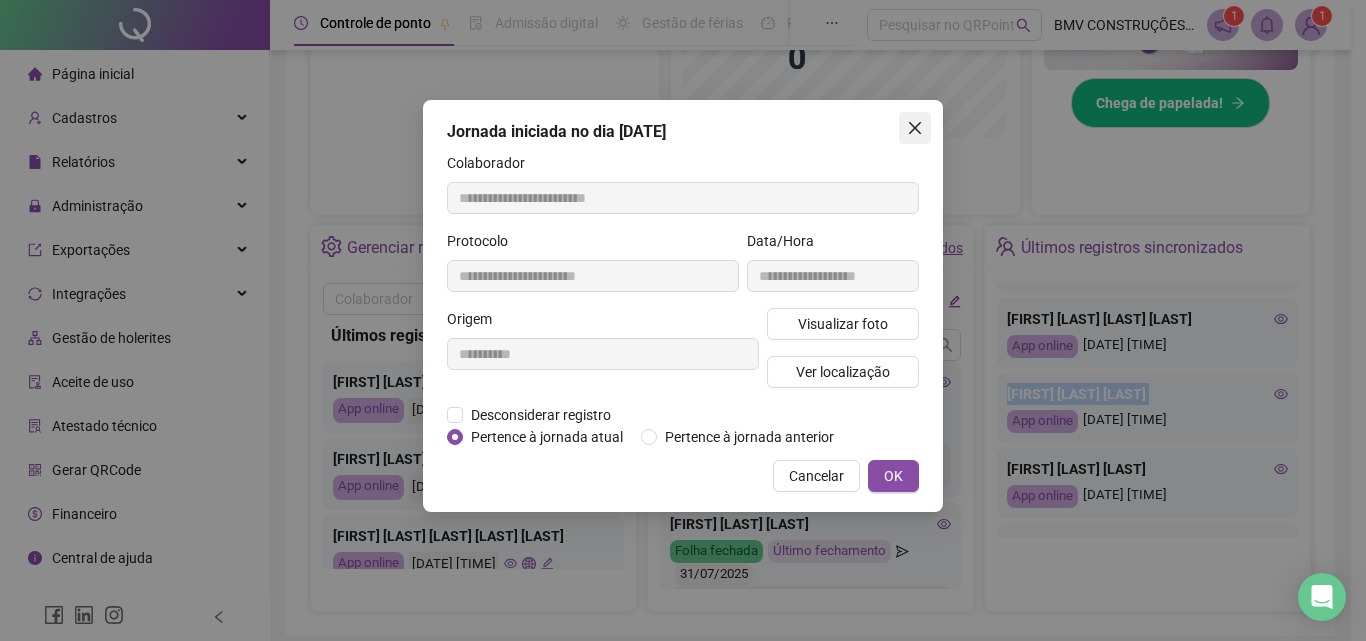 click at bounding box center (915, 128) 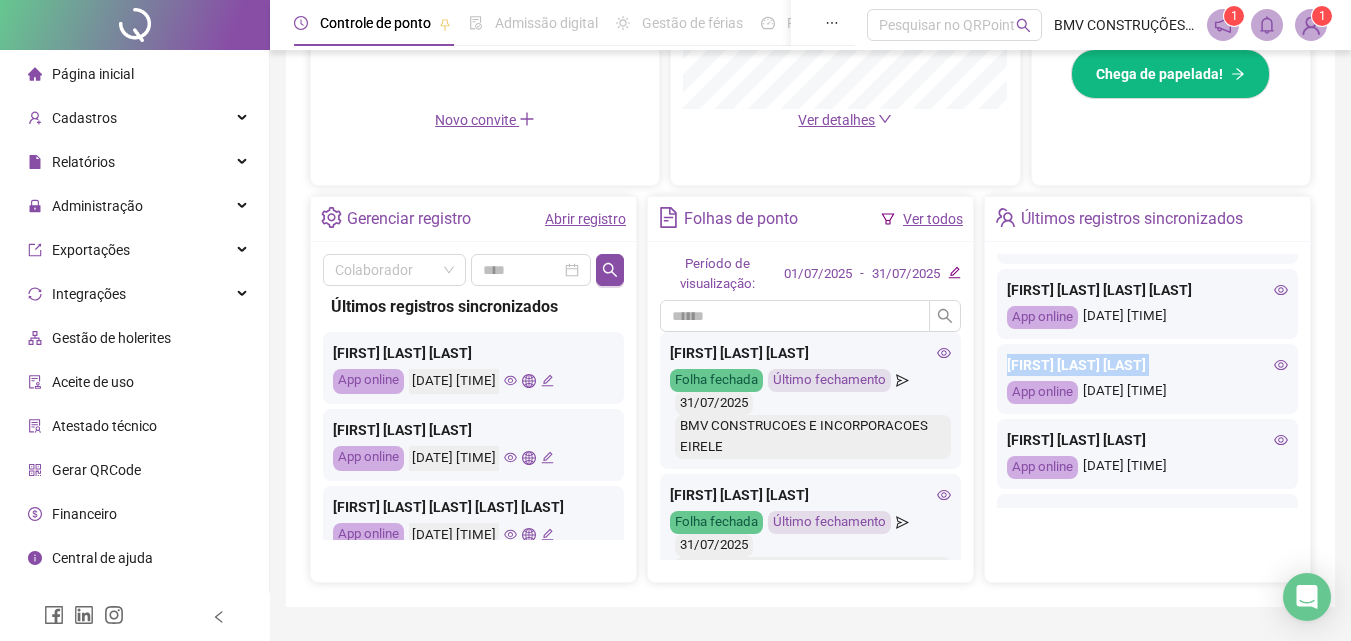 scroll, scrollTop: 681, scrollLeft: 0, axis: vertical 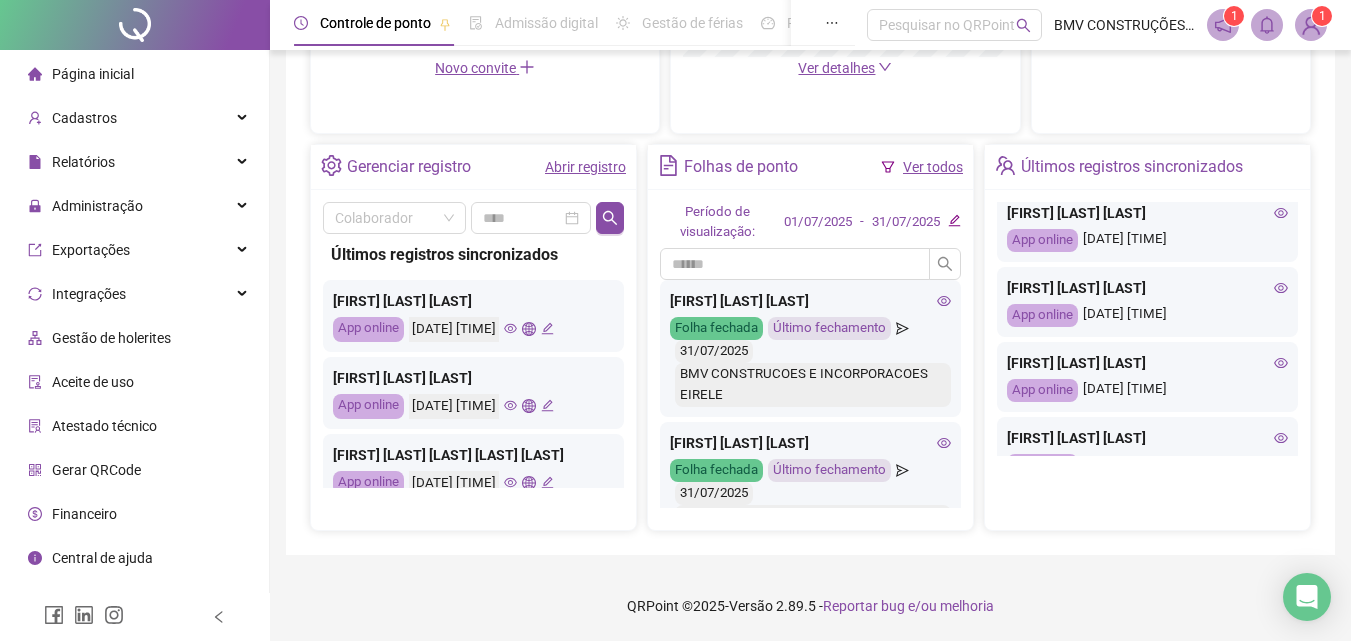 click 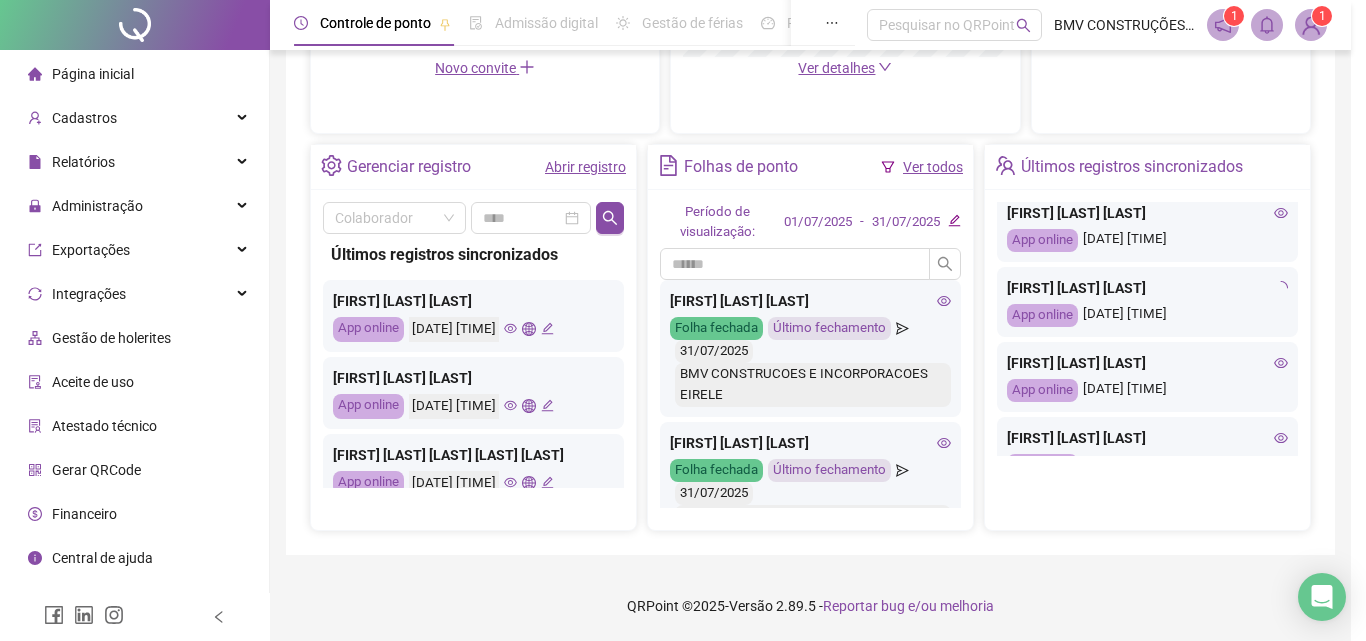 type on "**********" 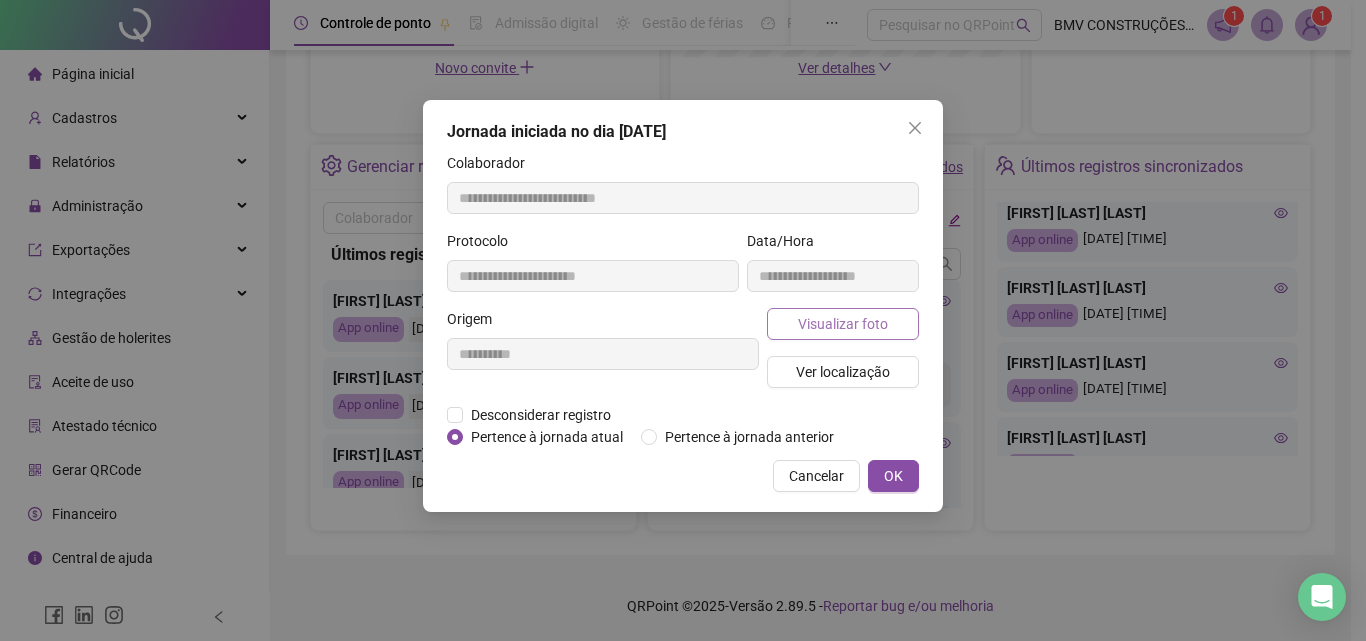 click on "Visualizar foto" at bounding box center (843, 324) 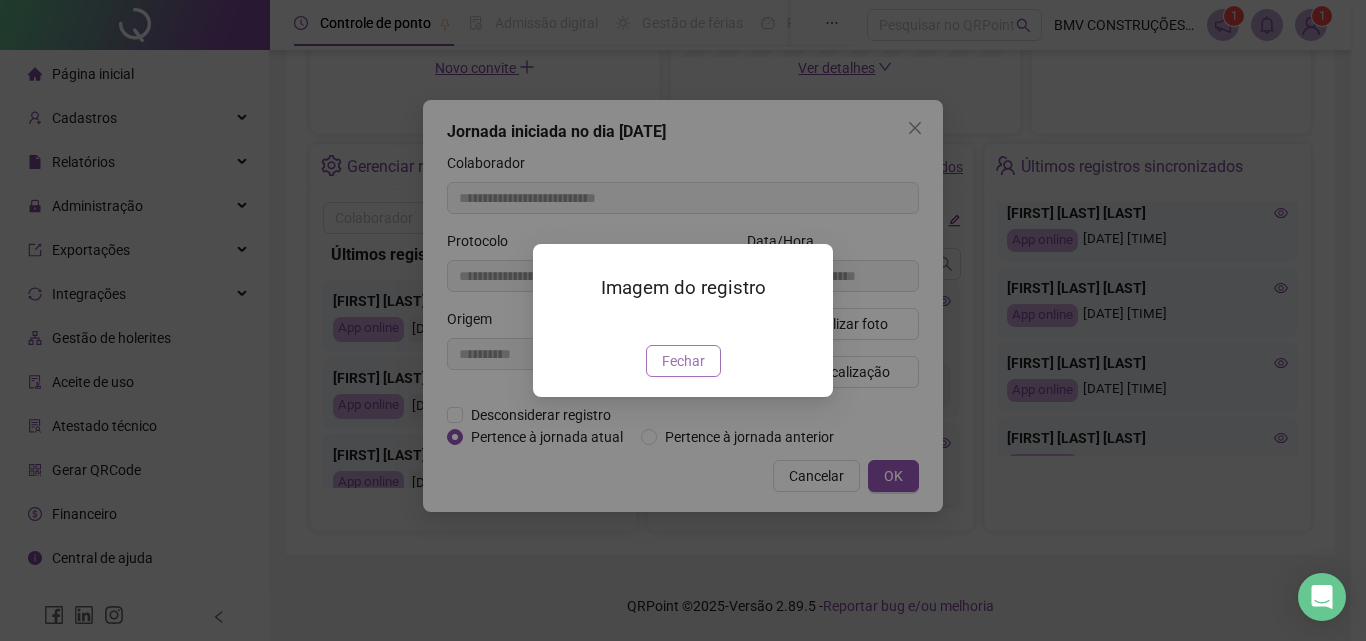 click on "Fechar" at bounding box center [683, 361] 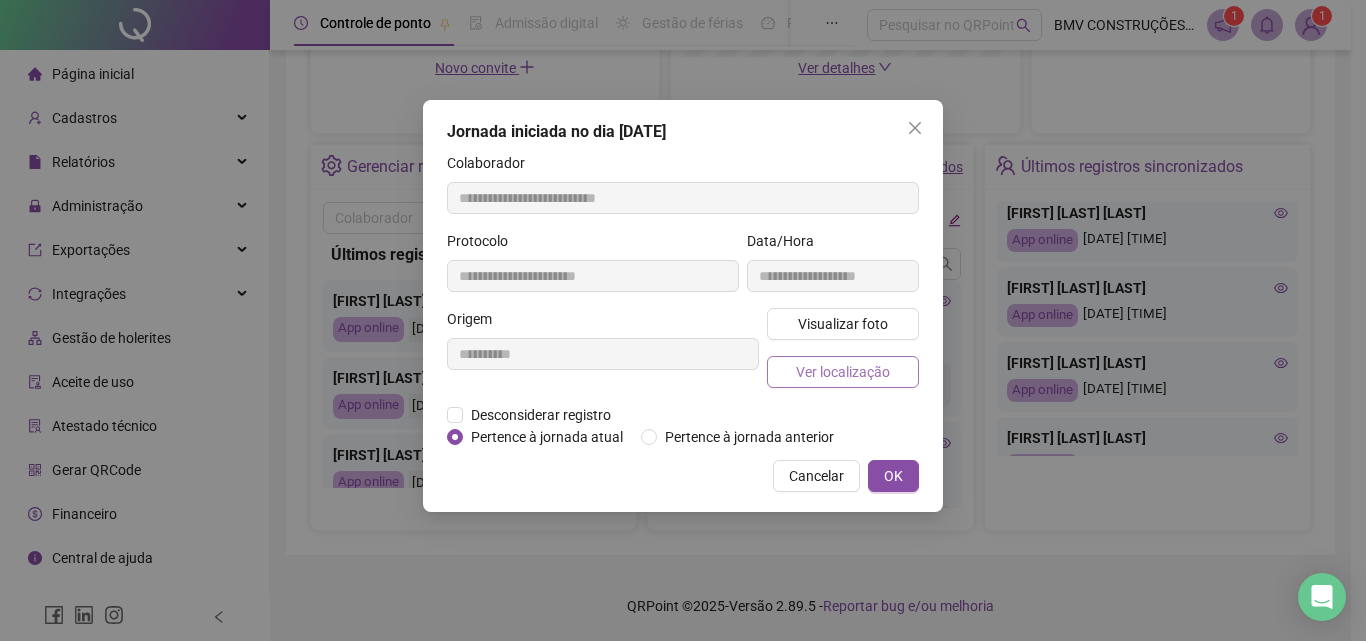 click on "Ver localização" at bounding box center (843, 372) 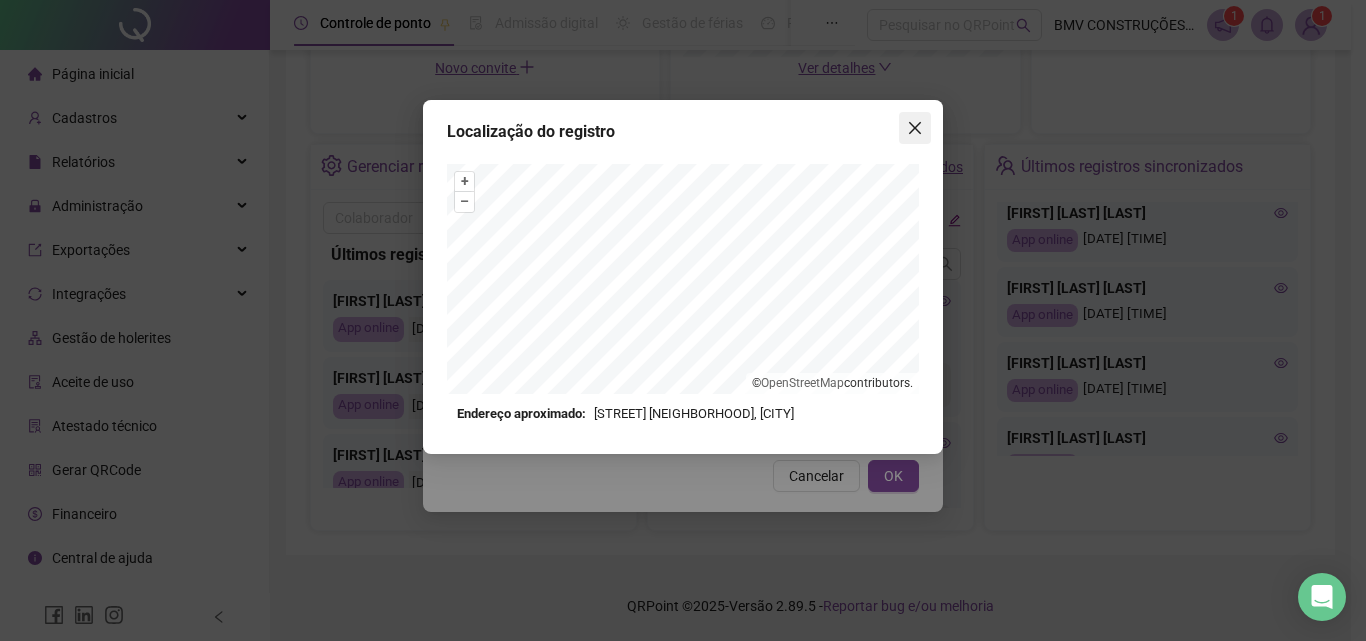 click at bounding box center [915, 128] 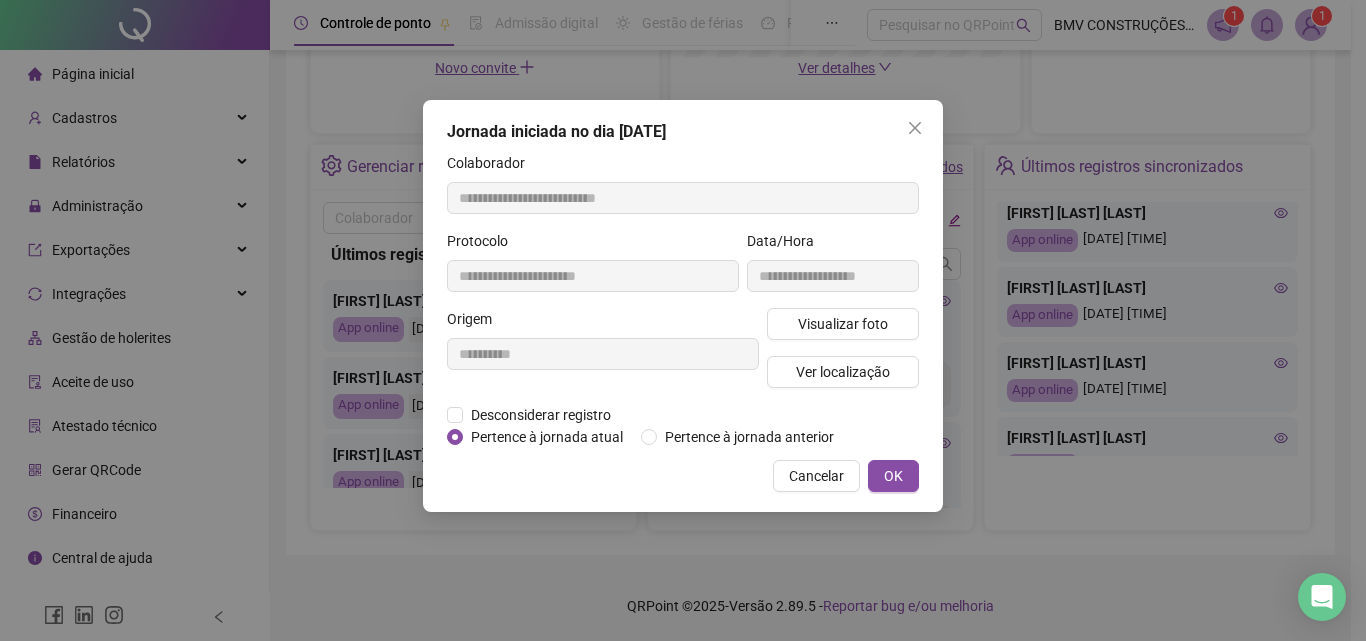 click at bounding box center (915, 128) 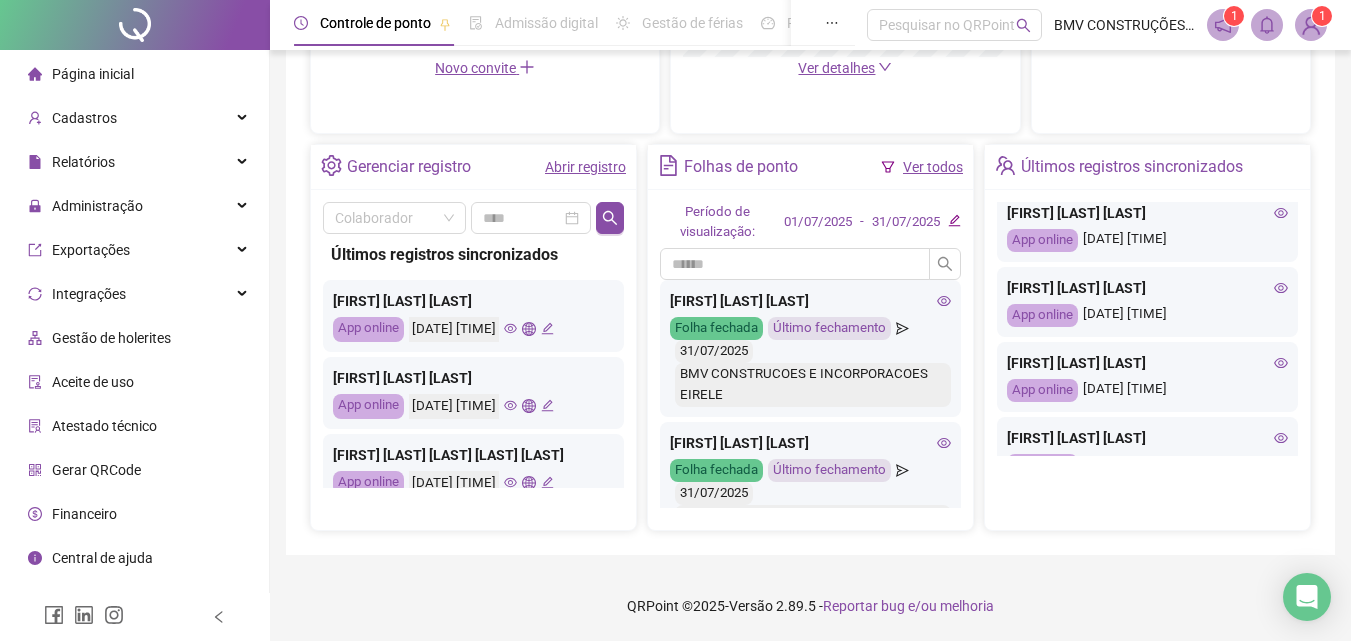 scroll, scrollTop: 709, scrollLeft: 0, axis: vertical 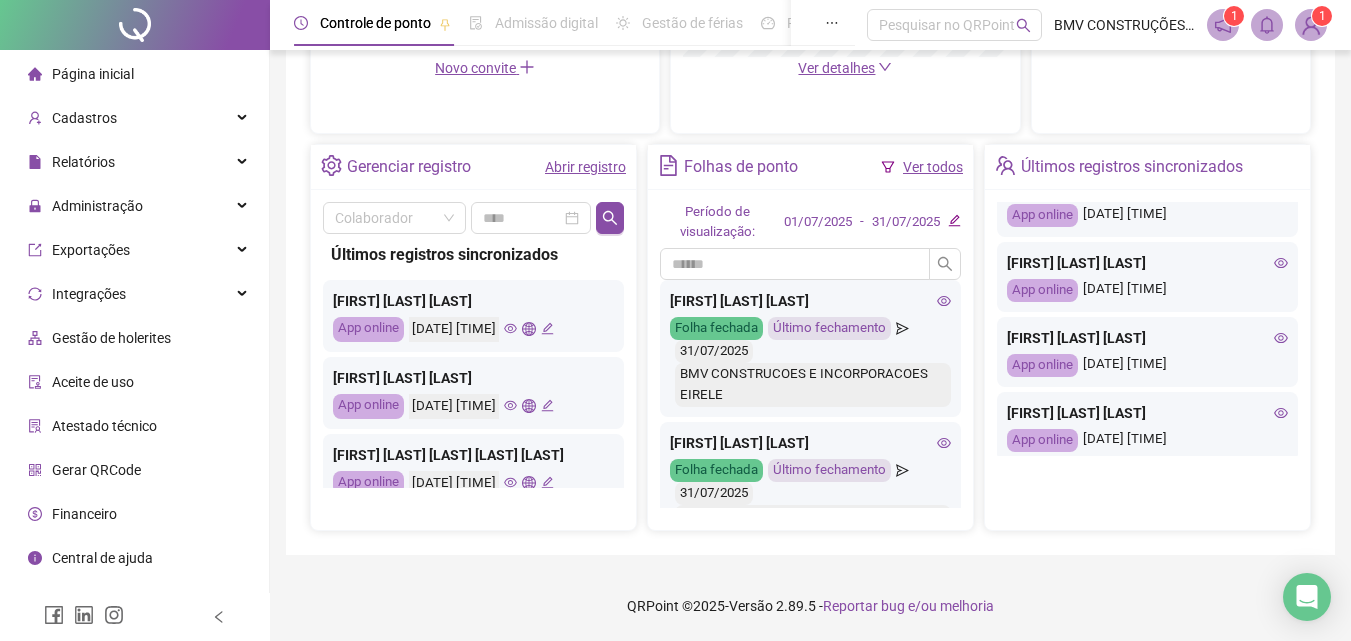click 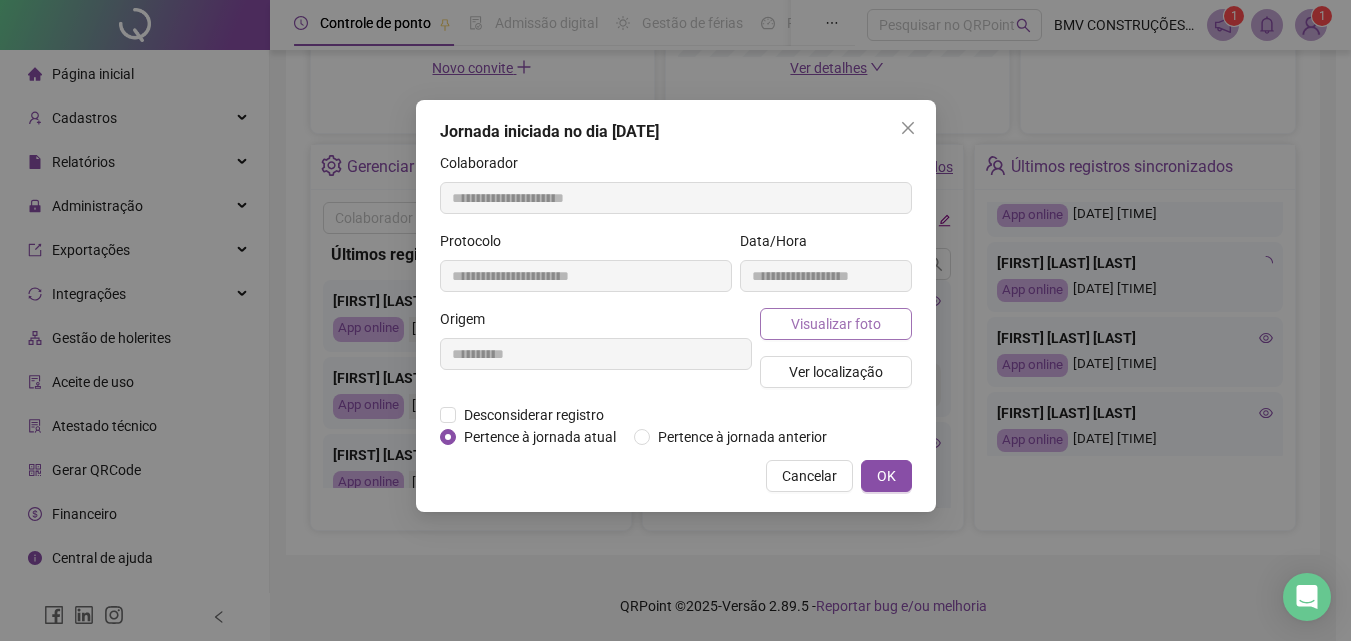 type on "**********" 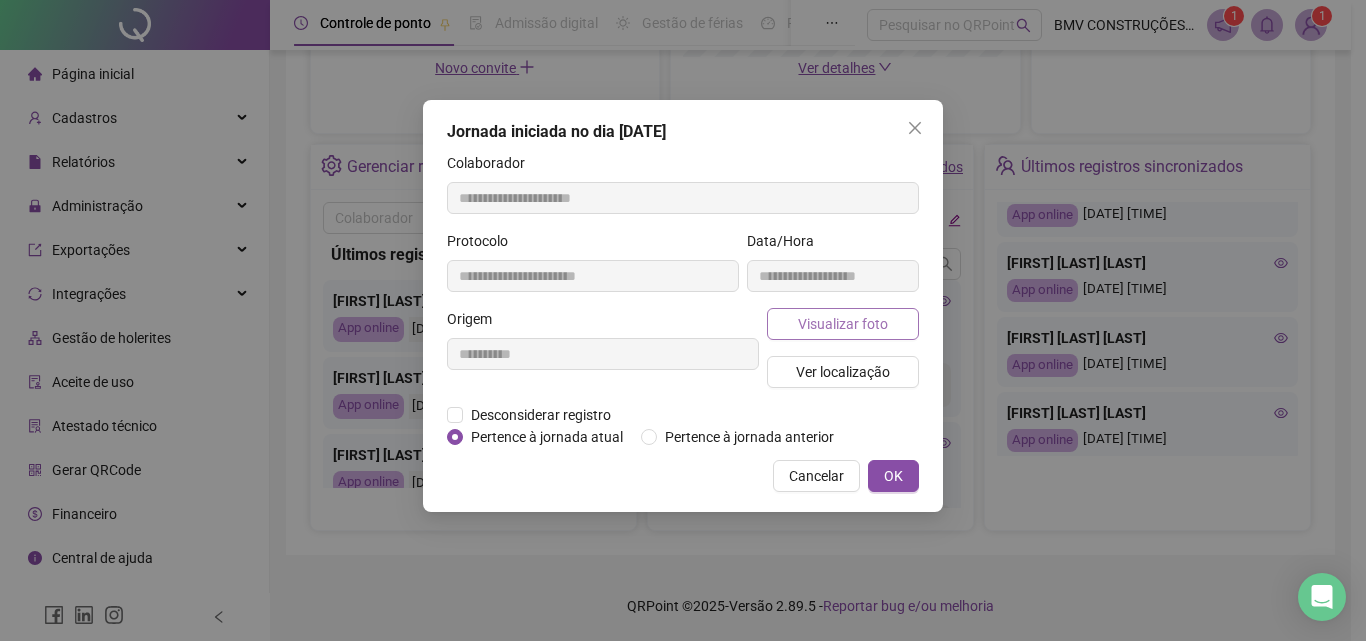 click on "Visualizar foto" at bounding box center (843, 324) 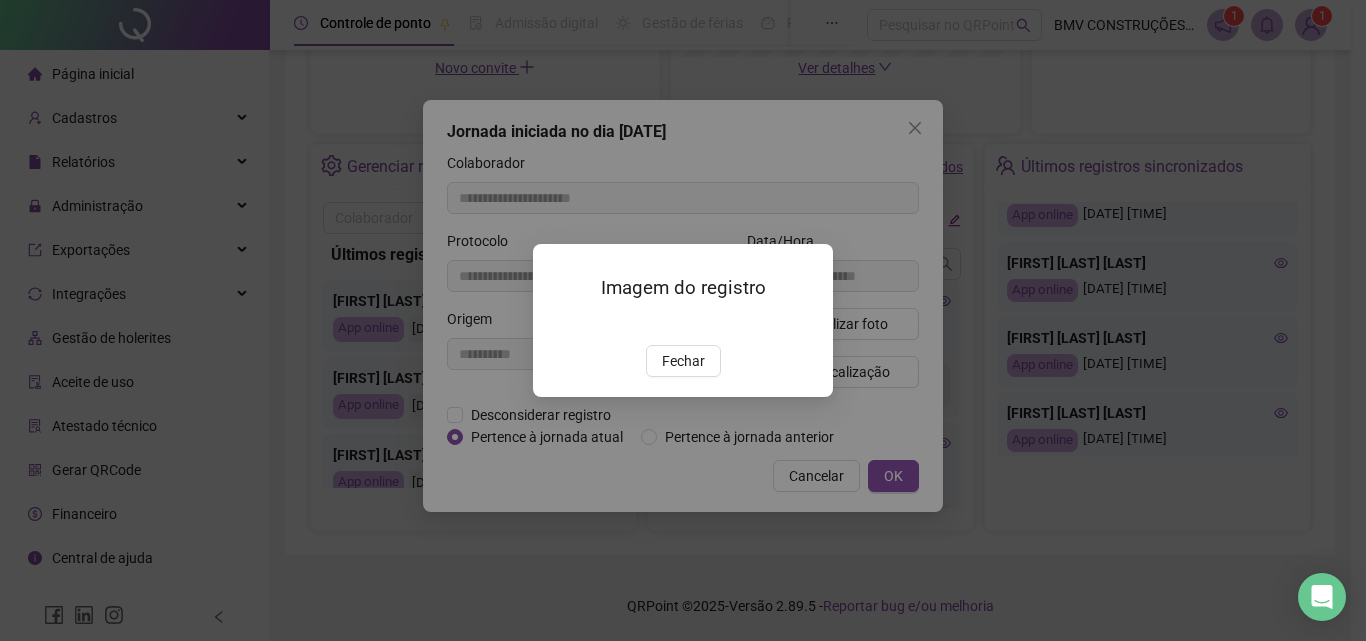 drag, startPoint x: 692, startPoint y: 504, endPoint x: 688, endPoint y: 494, distance: 10.770329 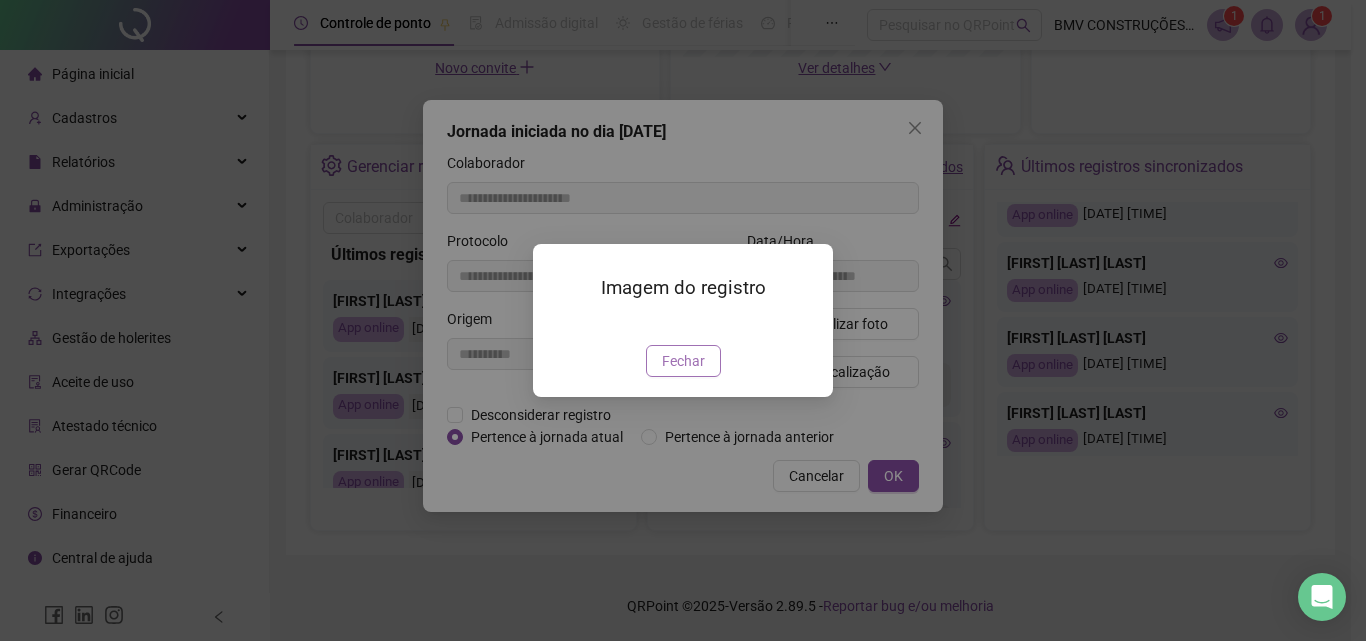 click on "Fechar" at bounding box center [683, 361] 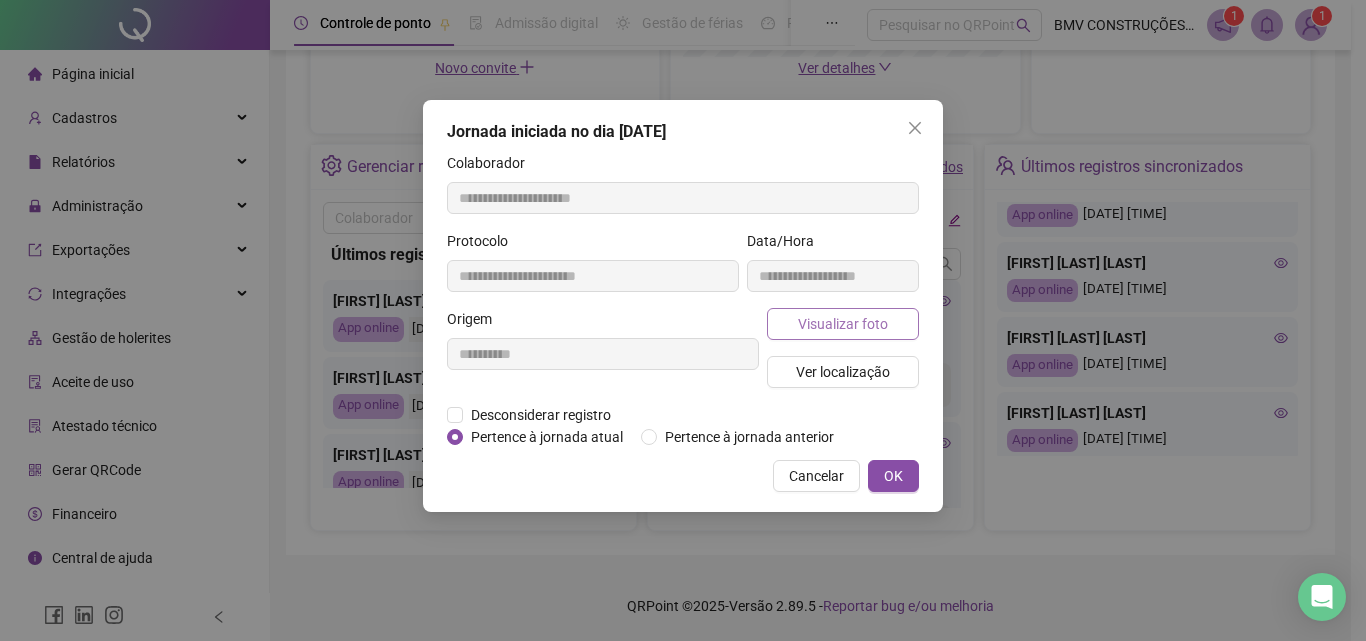 click on "Visualizar foto" at bounding box center (843, 324) 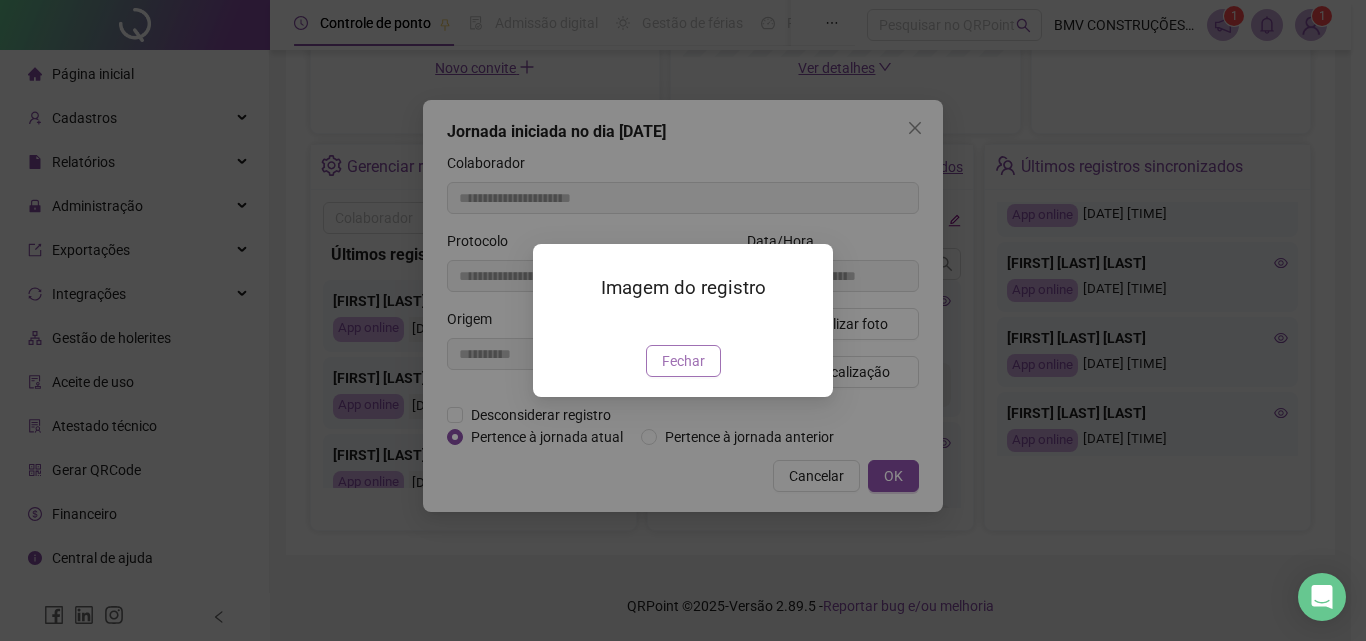 click on "Fechar" at bounding box center (683, 361) 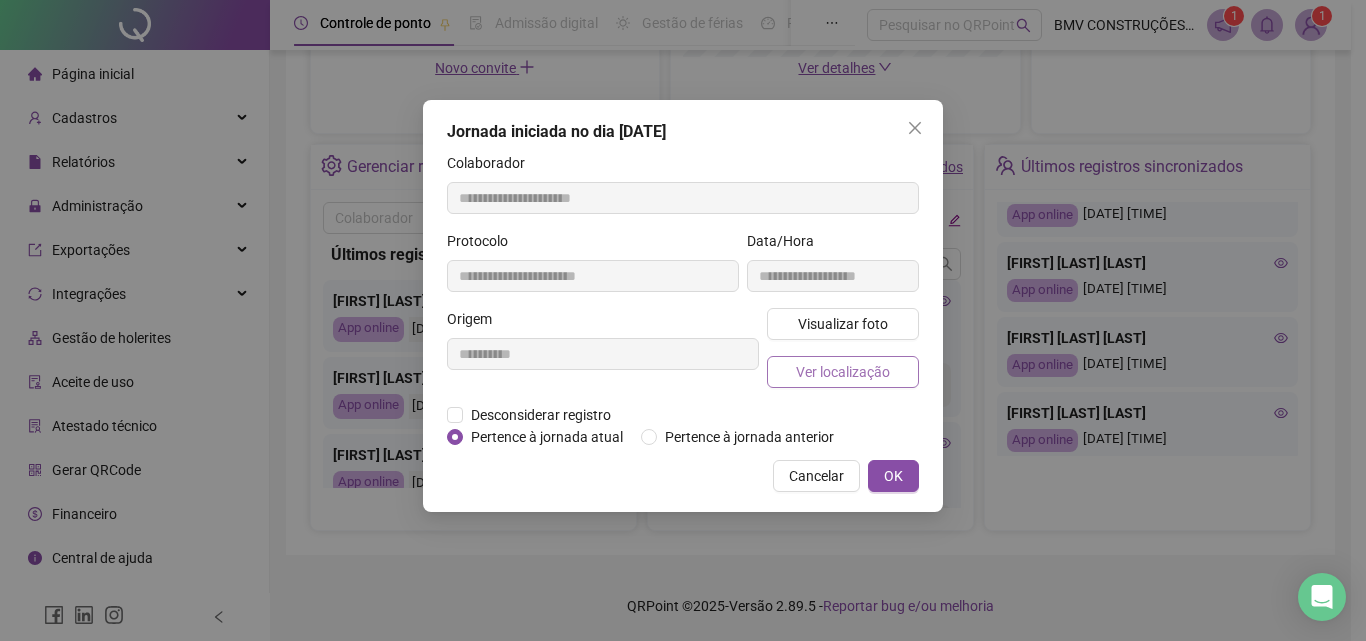 click on "Ver localização" at bounding box center [843, 372] 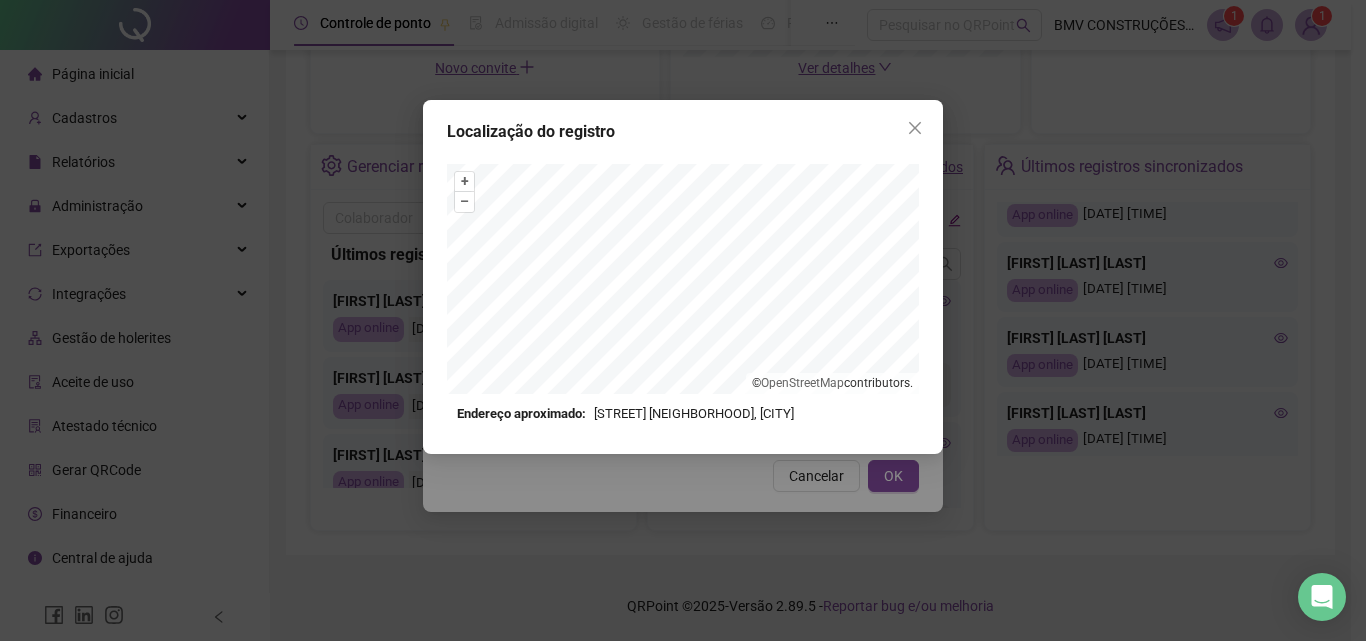 click on "Localização do registro + – ⇧ › ©  OpenStreetMap  contributors. Endereço aproximado:   Segunda Travessa União, Lobato, Salvador *OBS Os registros de ponto executados através da web utilizam uma tecnologia menos precisa para obter a geolocalização do colaborador, o que poderá resultar em localizações distintas." at bounding box center [683, 277] 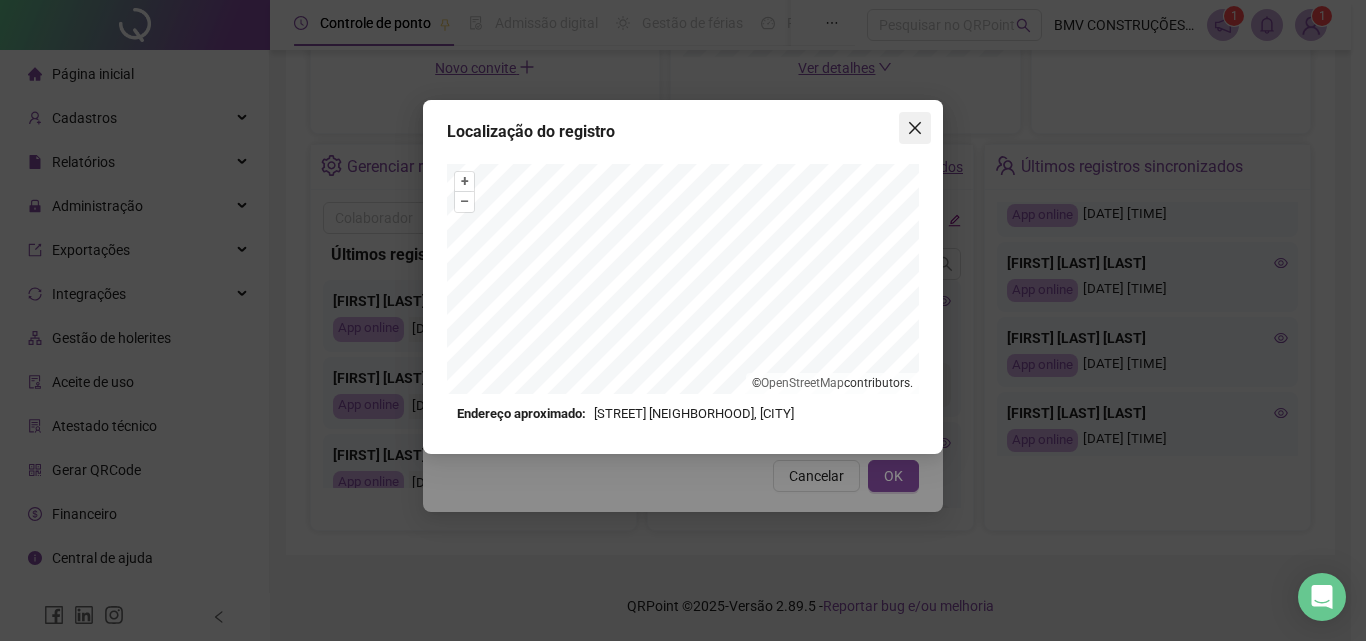 click 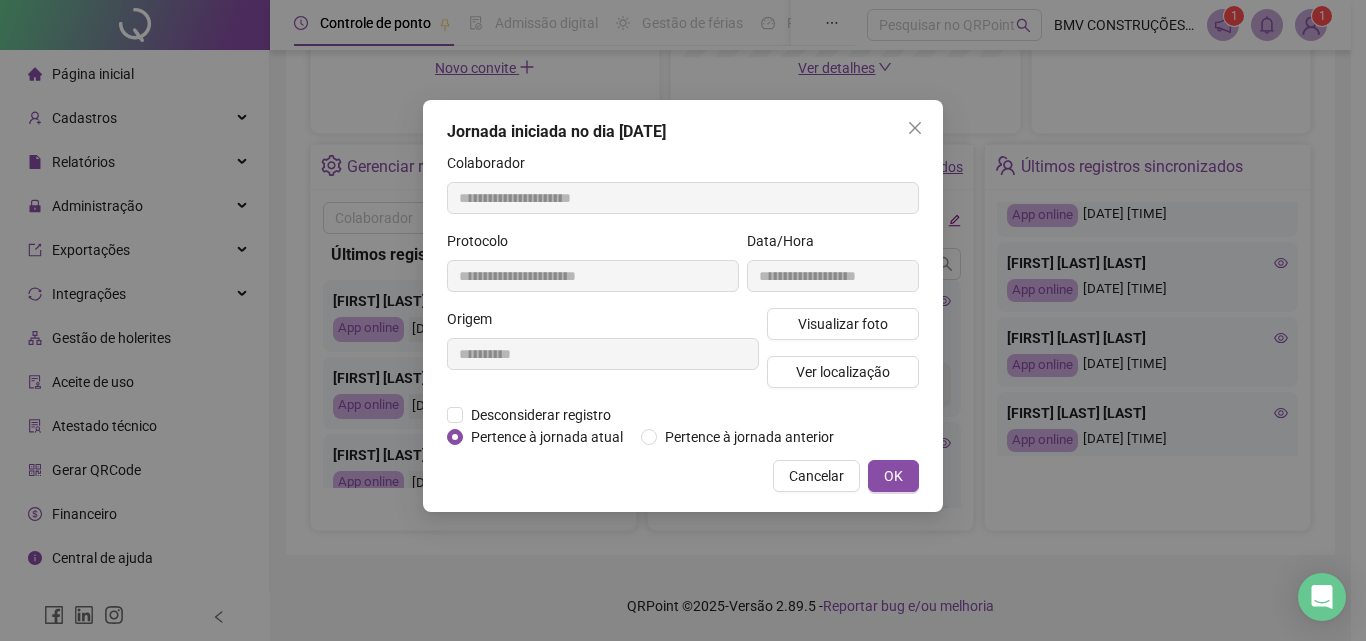 click 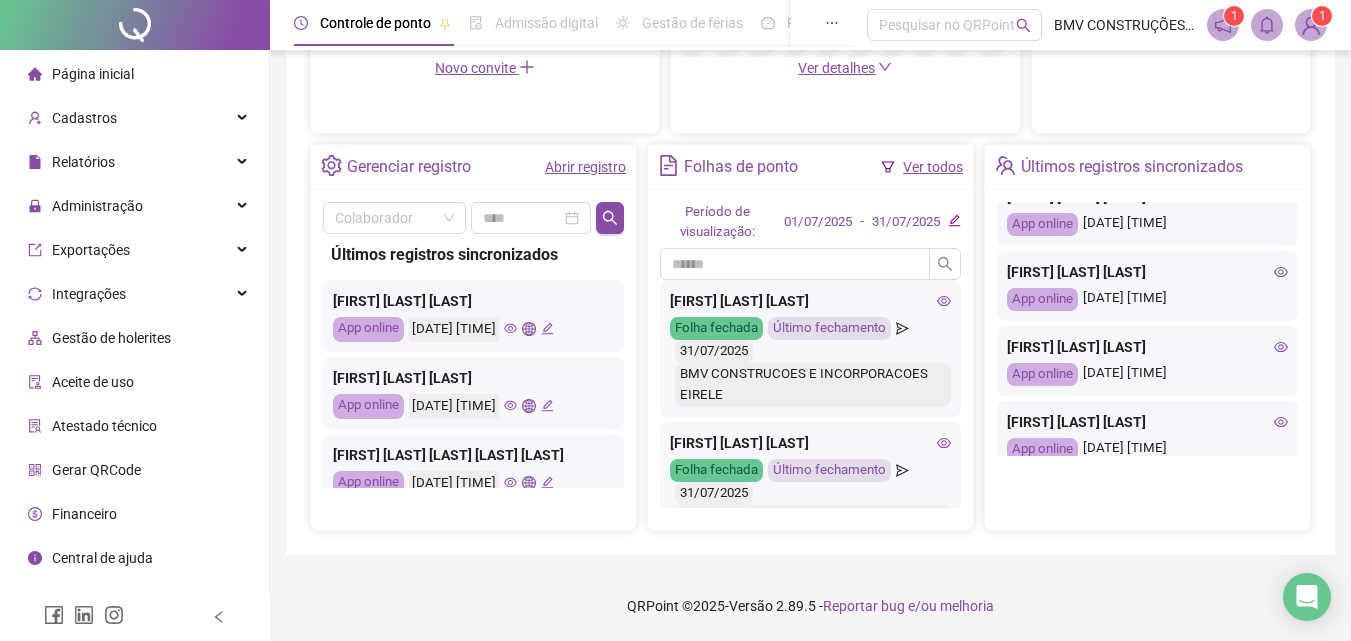 scroll, scrollTop: 809, scrollLeft: 0, axis: vertical 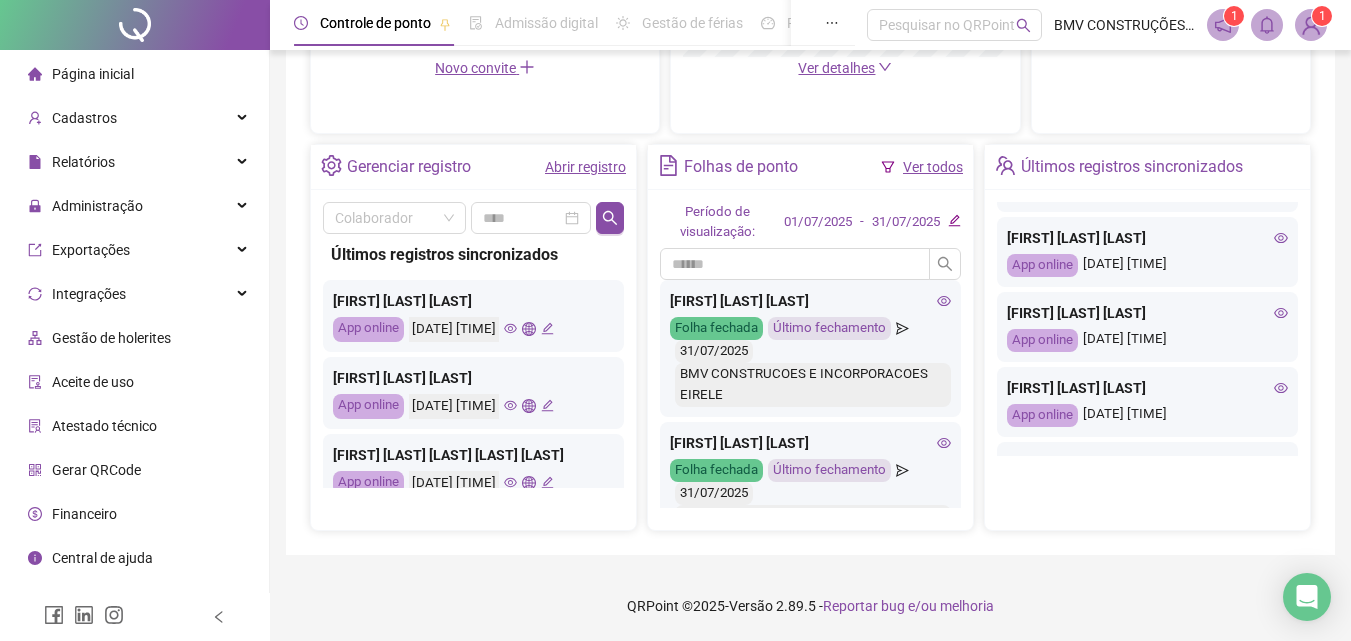 click 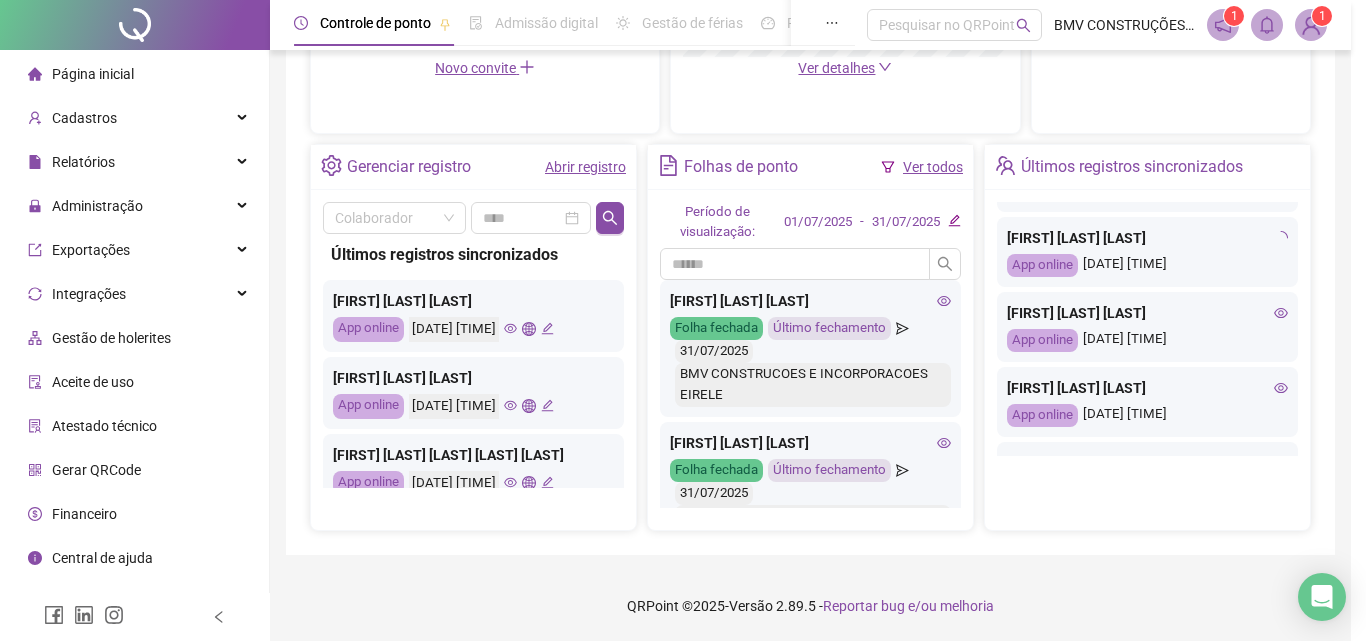 type on "**********" 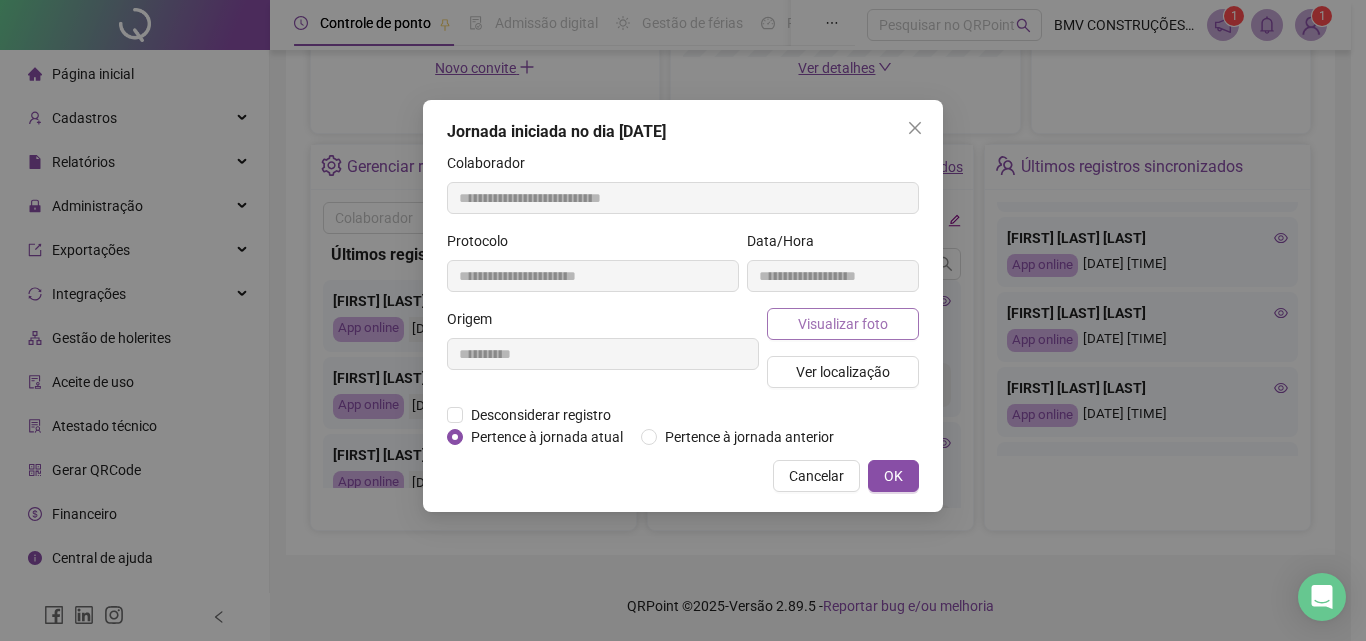 click on "Visualizar foto" at bounding box center [843, 324] 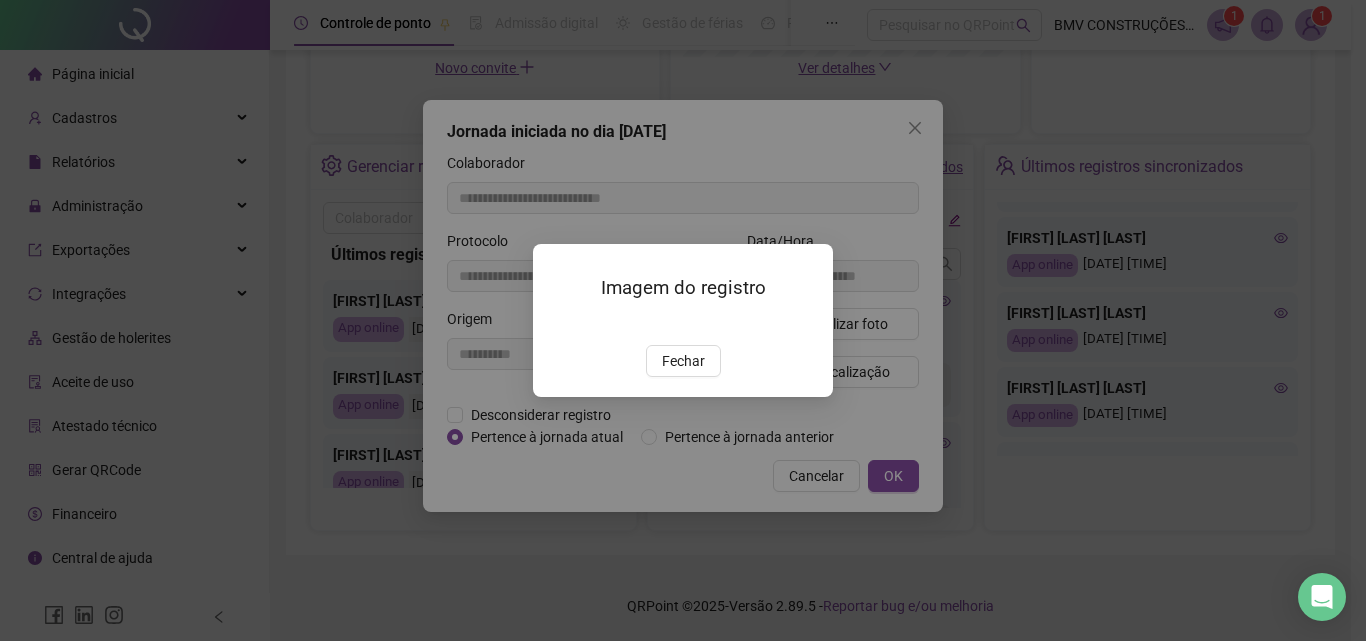 click on "Imagem do registro Fechar" at bounding box center (683, 320) 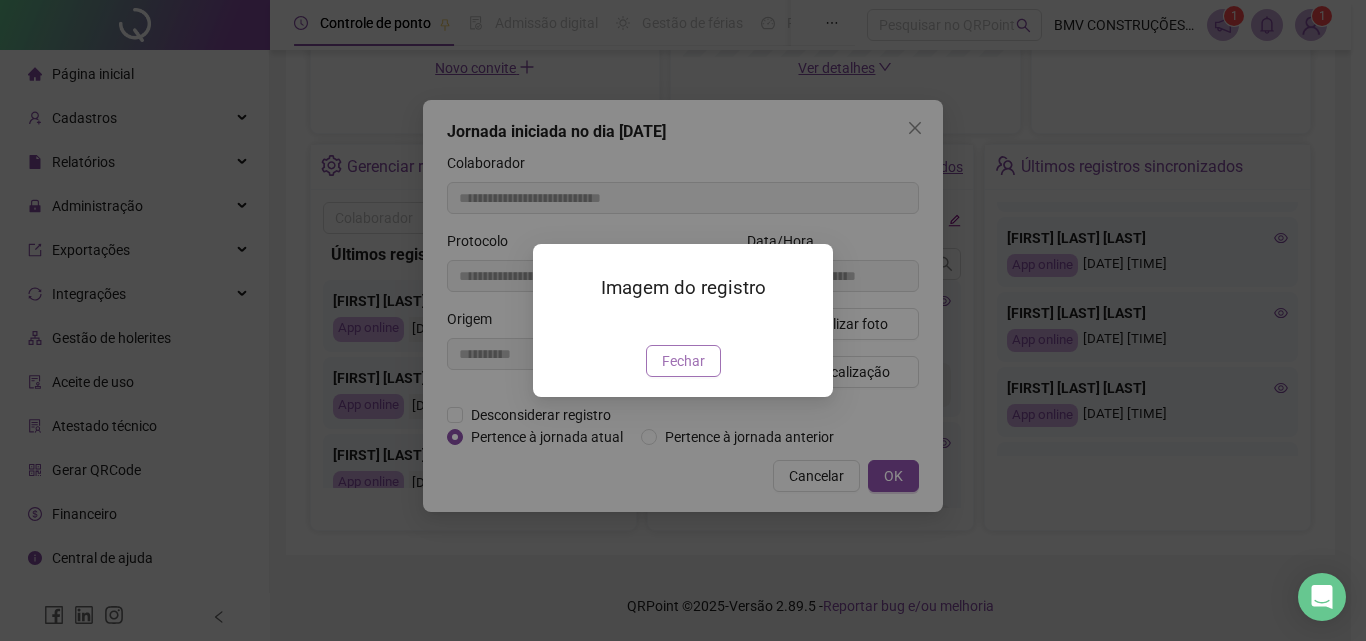 click on "Fechar" at bounding box center [683, 361] 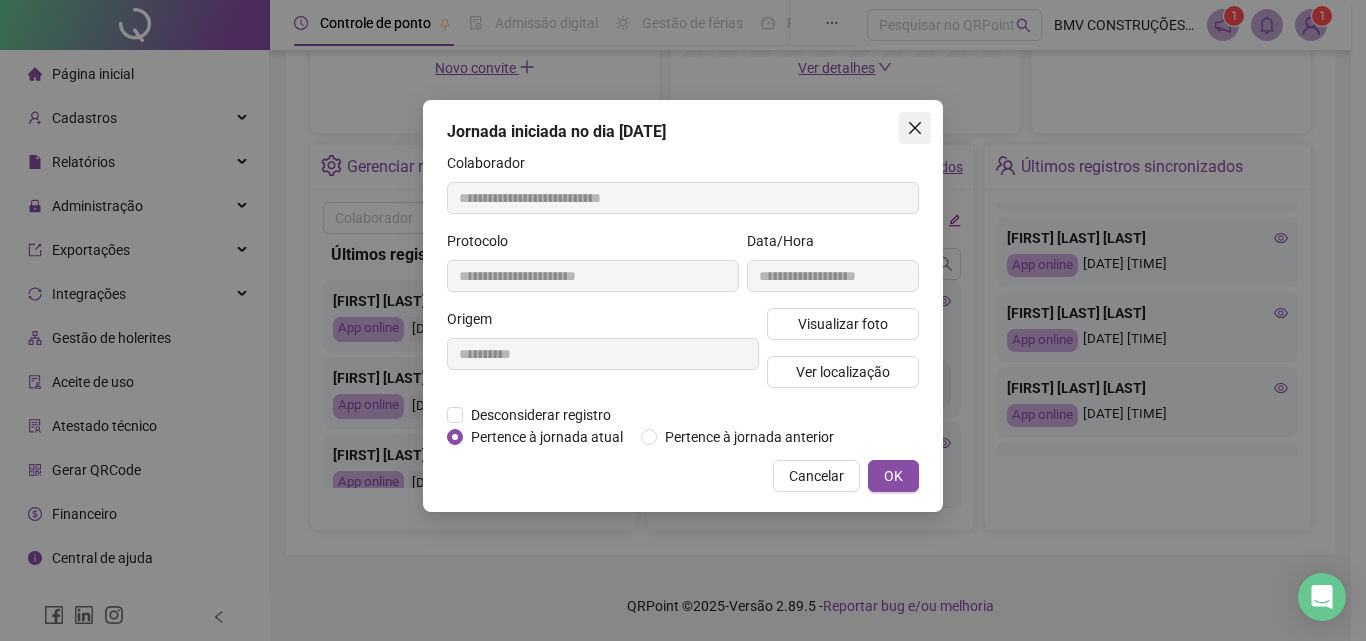 click 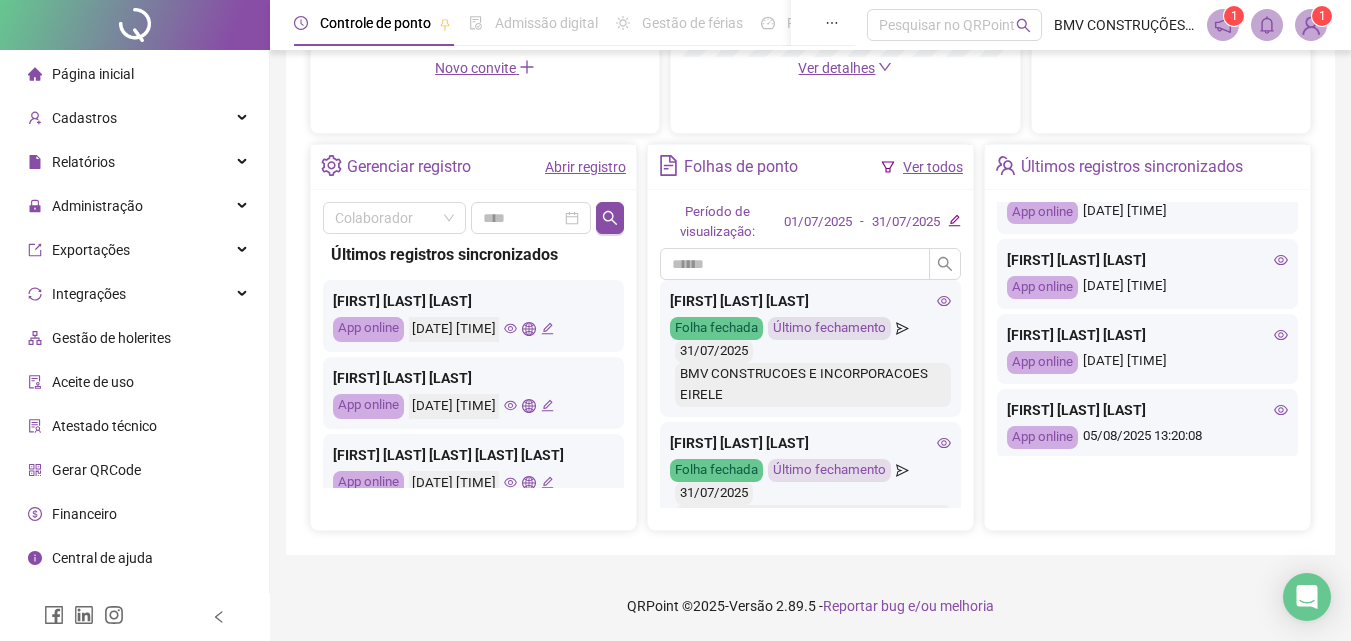 scroll, scrollTop: 909, scrollLeft: 0, axis: vertical 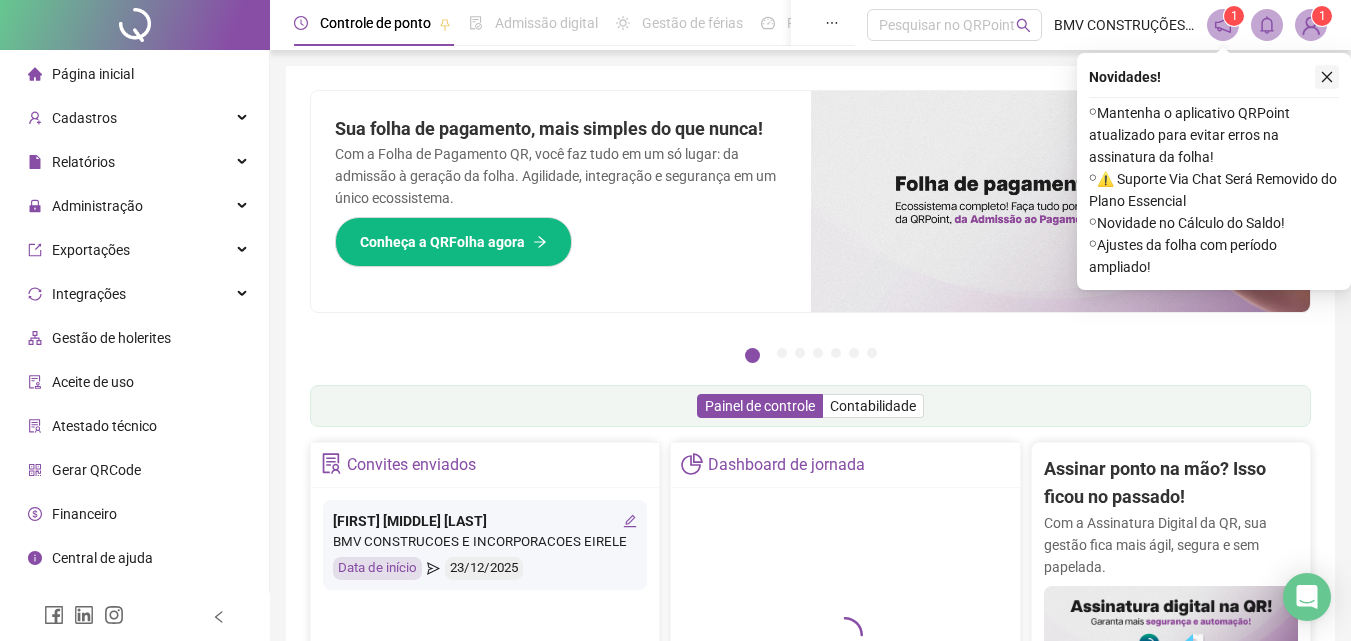 click 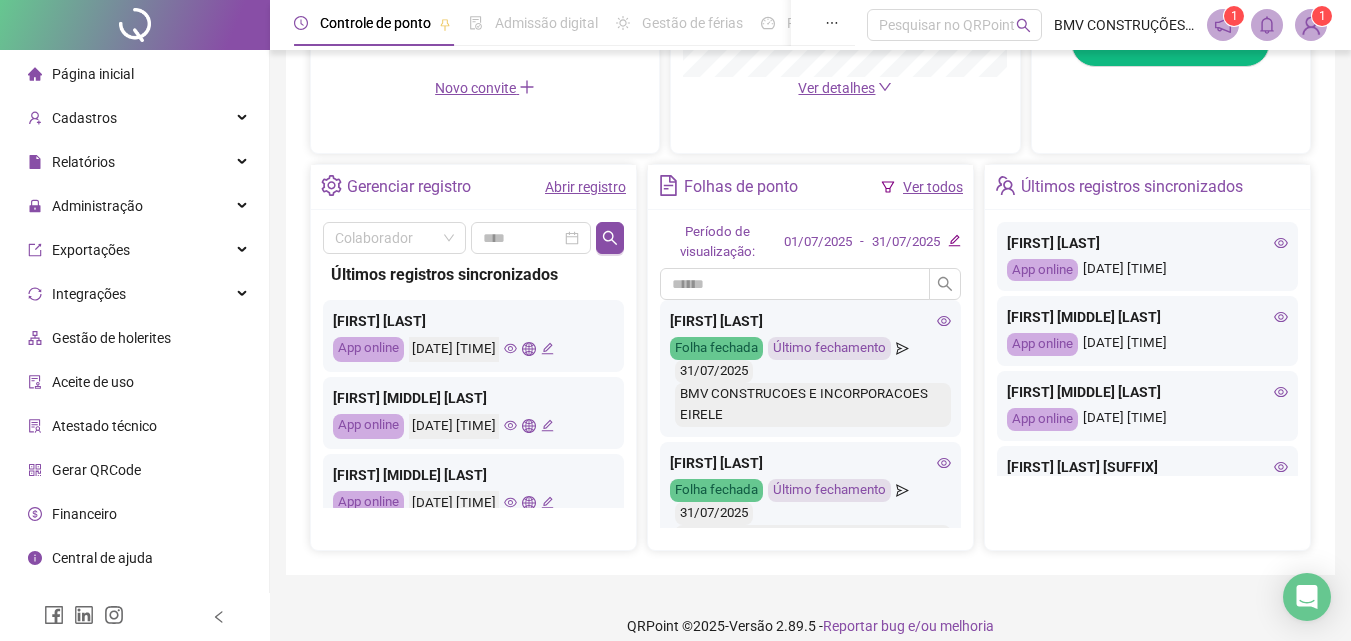 scroll, scrollTop: 681, scrollLeft: 0, axis: vertical 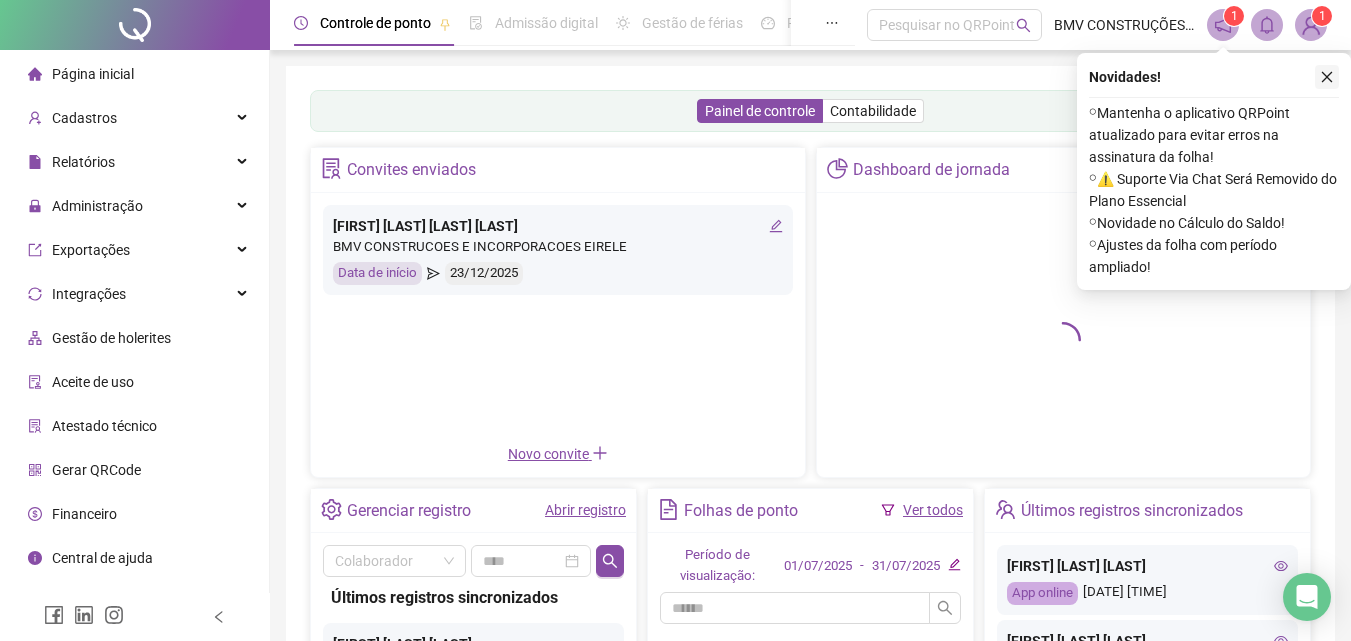 click 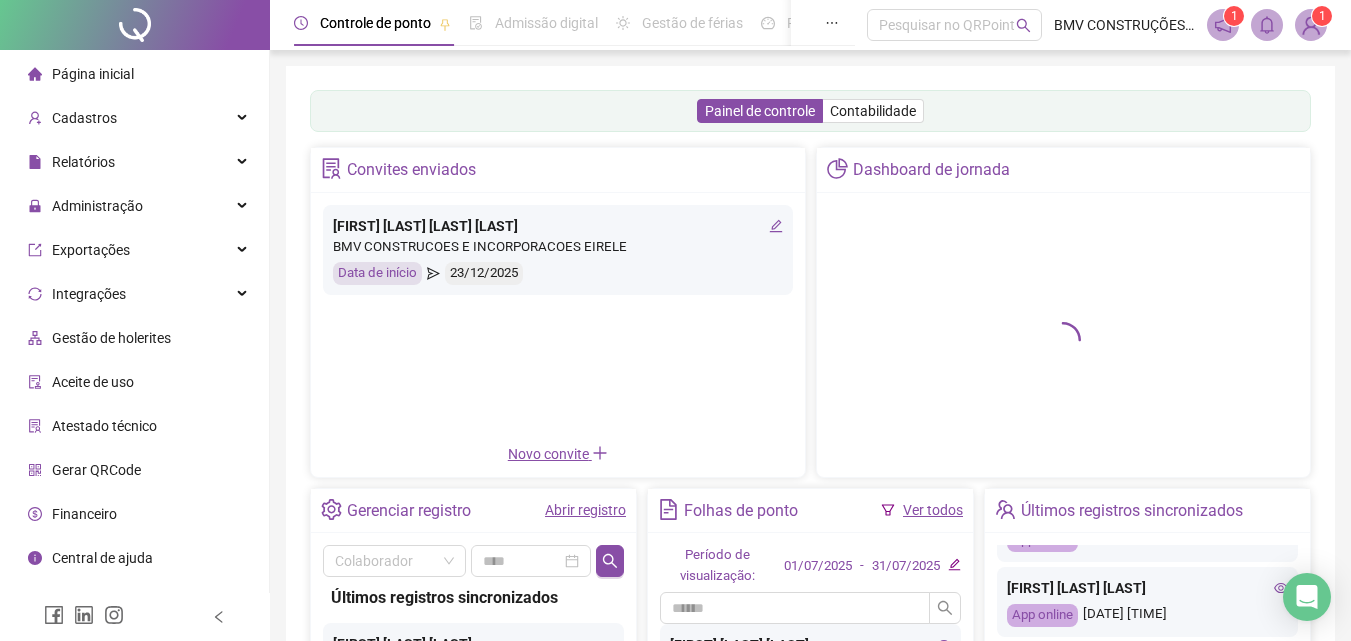 scroll, scrollTop: 100, scrollLeft: 0, axis: vertical 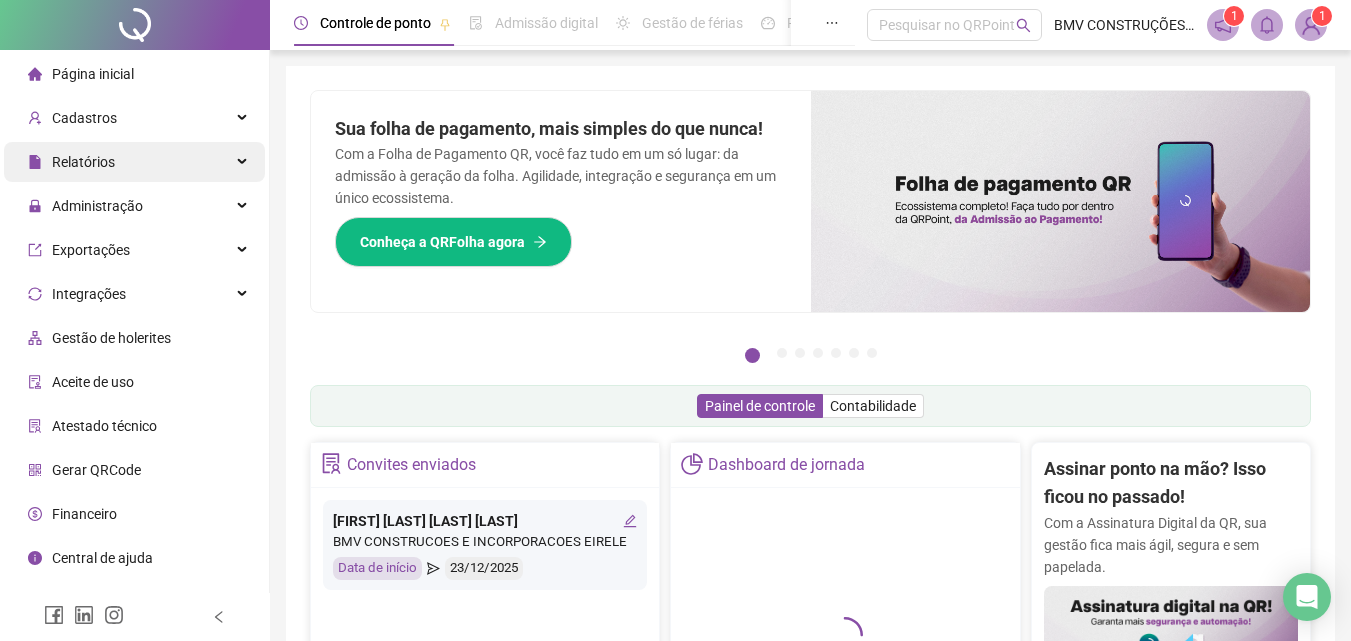 click on "Relatórios" at bounding box center (134, 162) 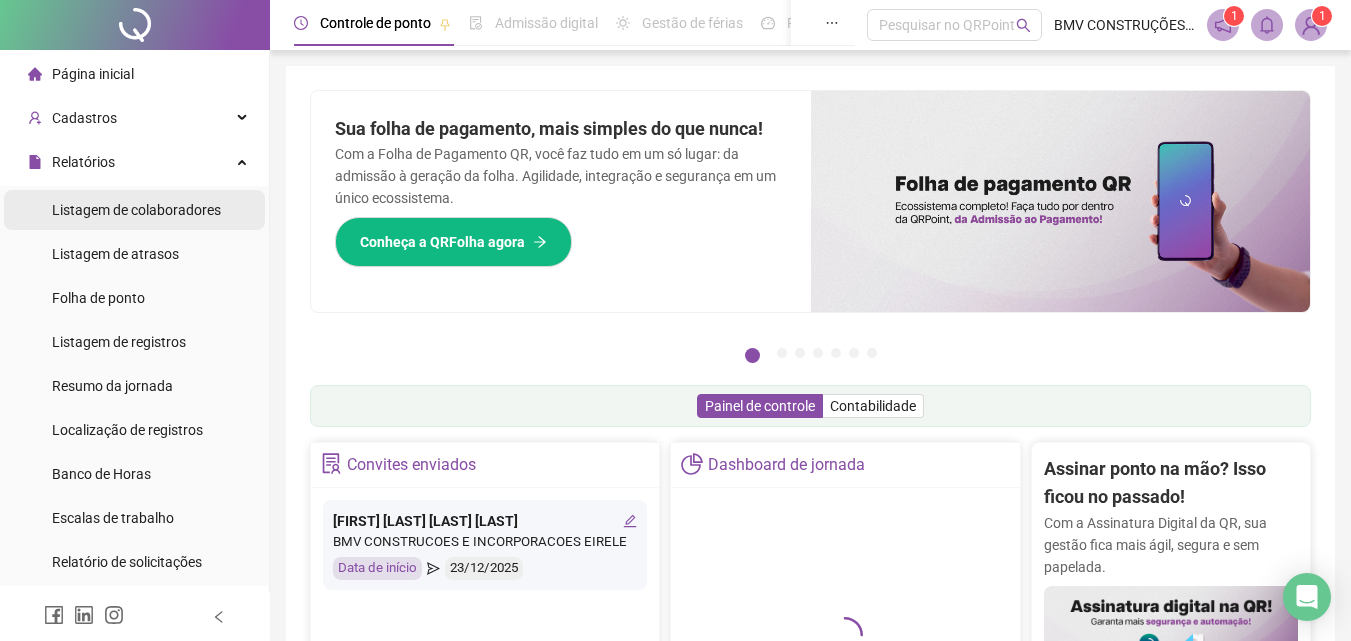 click on "Listagem de colaboradores" at bounding box center [136, 210] 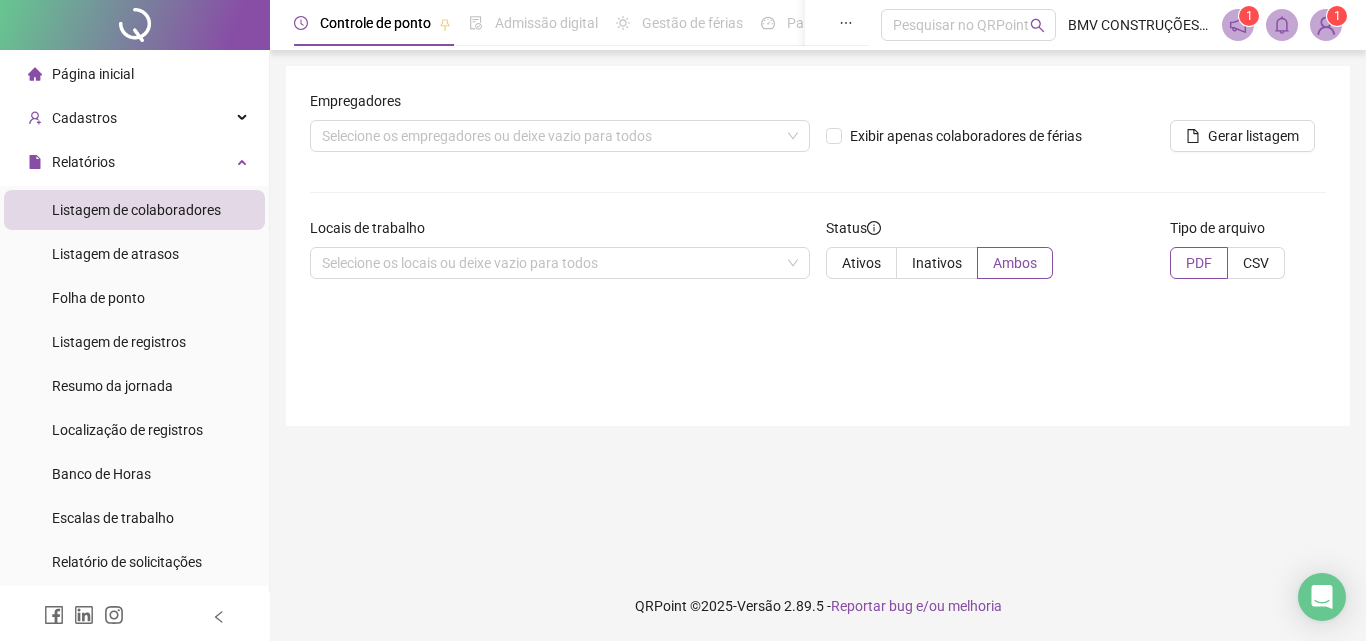 click on "Página inicial Cadastros Relatórios Listagem de colaboradores Listagem de atrasos Folha de ponto Listagem de registros Resumo da jornada Localização de registros Banco de Horas Escalas de trabalho Relatório de solicitações Administração Exportações Integrações Gestão de holerites Aceite de uso Atestado técnico Gerar QRCode Financeiro Central de ajuda Clube QR - Beneficios" at bounding box center [135, 540] 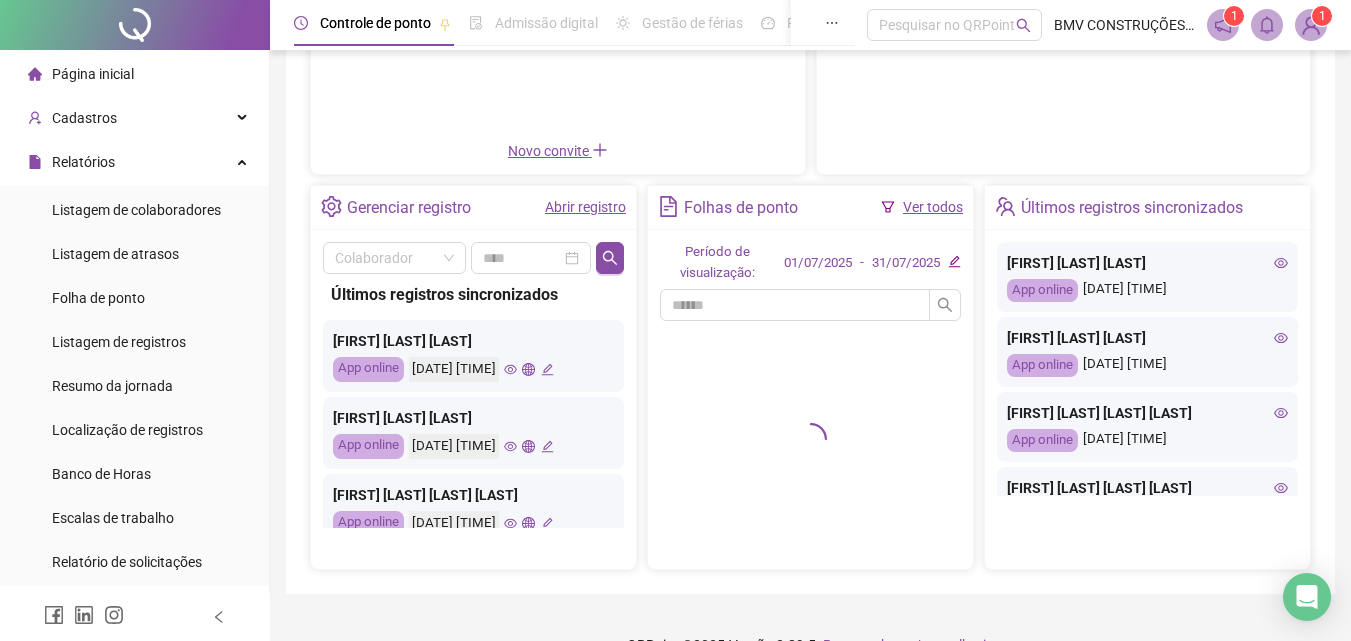 scroll, scrollTop: 342, scrollLeft: 0, axis: vertical 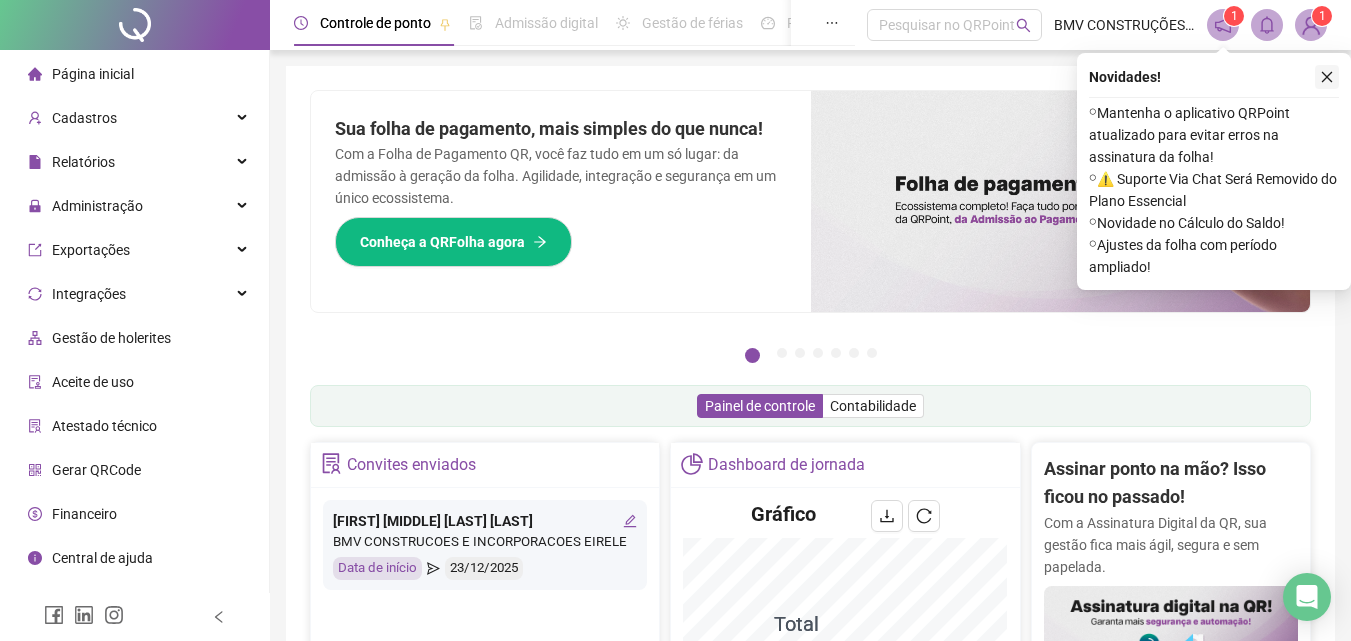 click 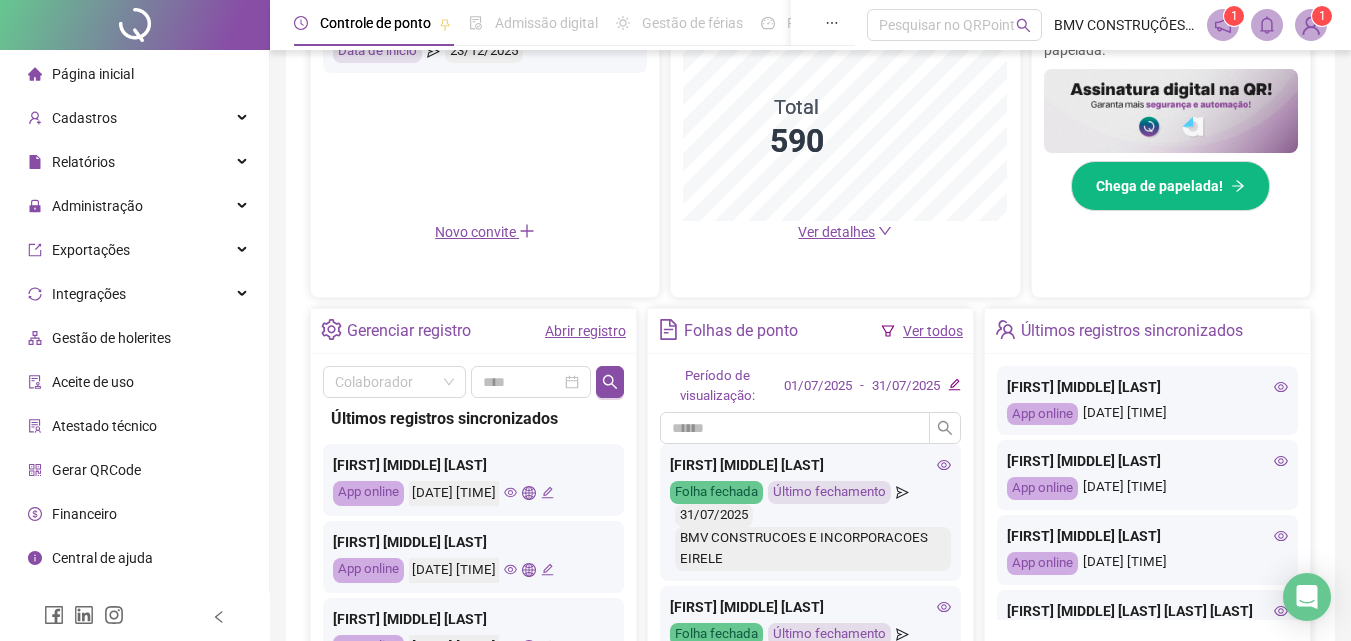 scroll, scrollTop: 681, scrollLeft: 0, axis: vertical 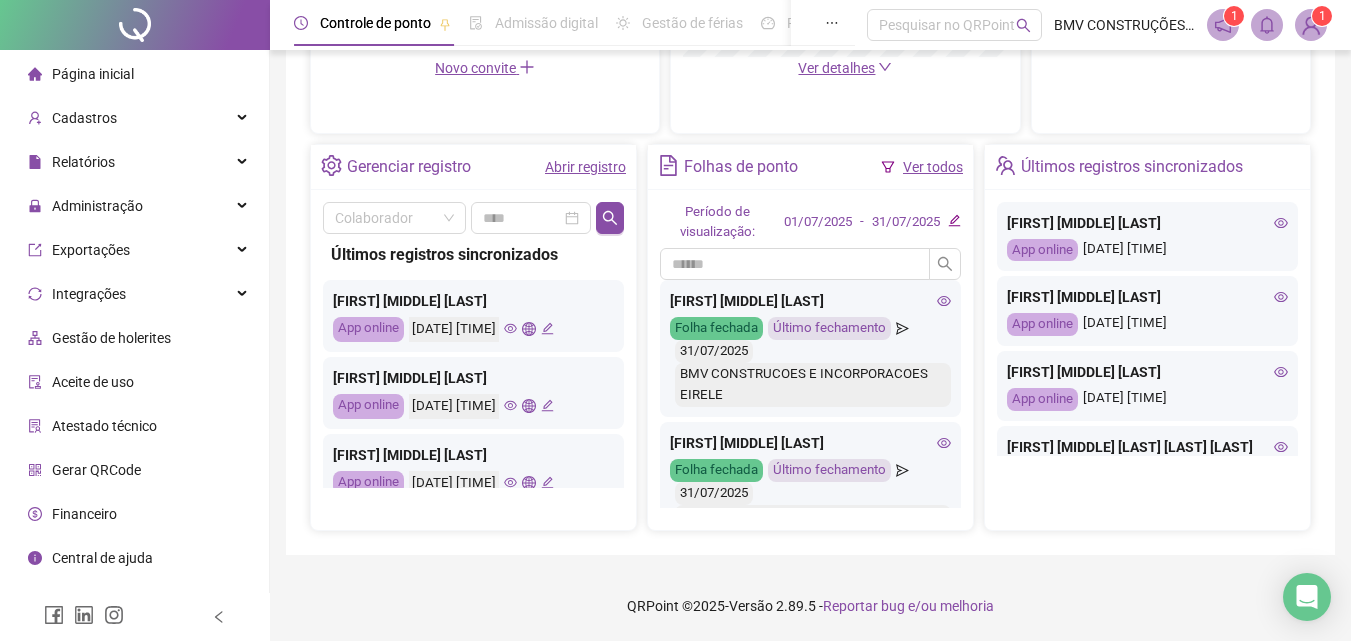 click 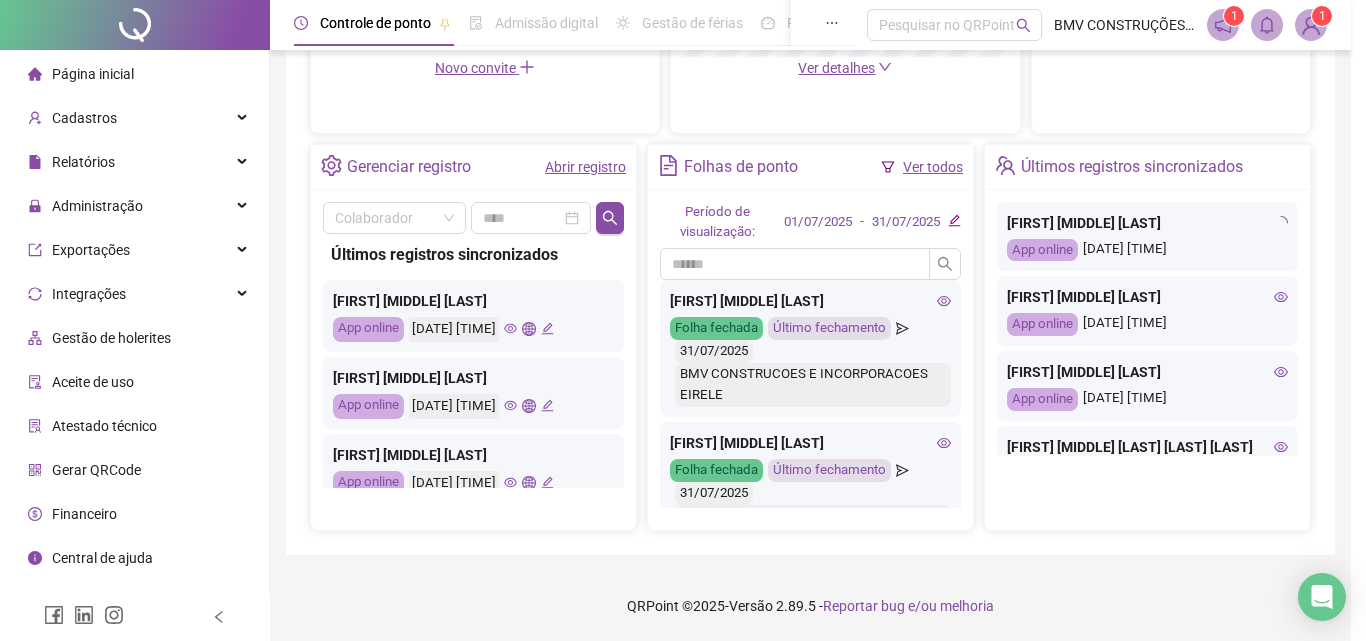 type on "**********" 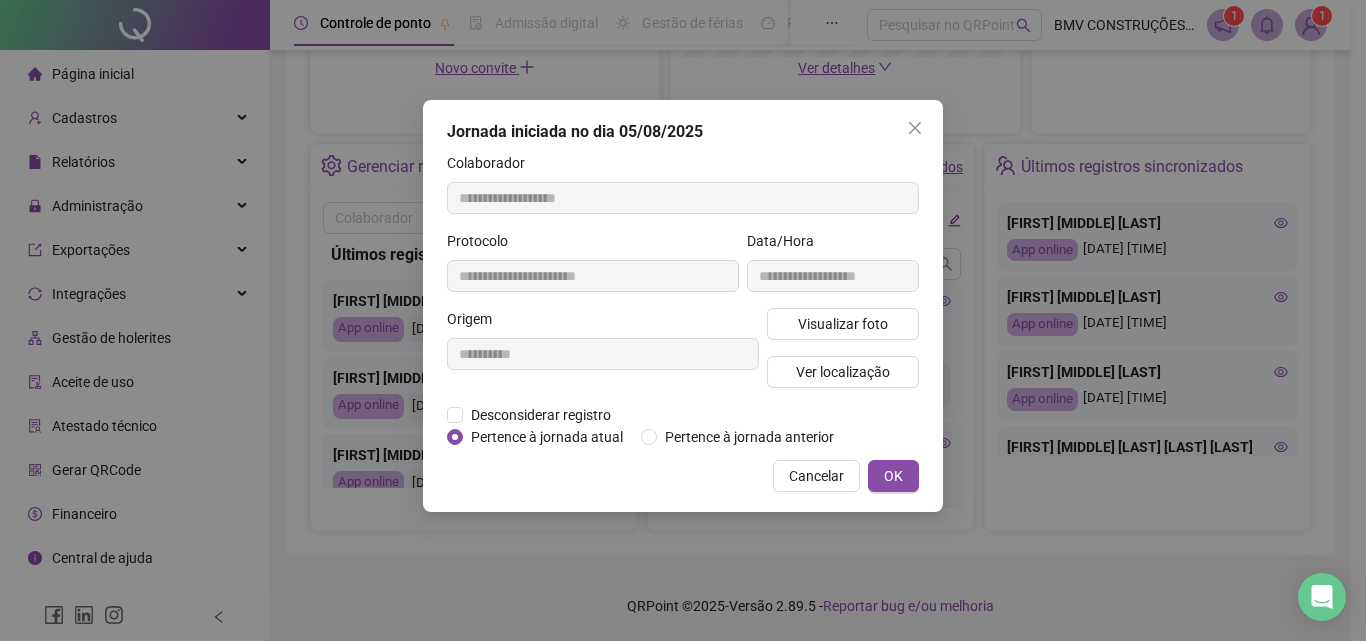 drag, startPoint x: 839, startPoint y: 296, endPoint x: 844, endPoint y: 314, distance: 18.681541 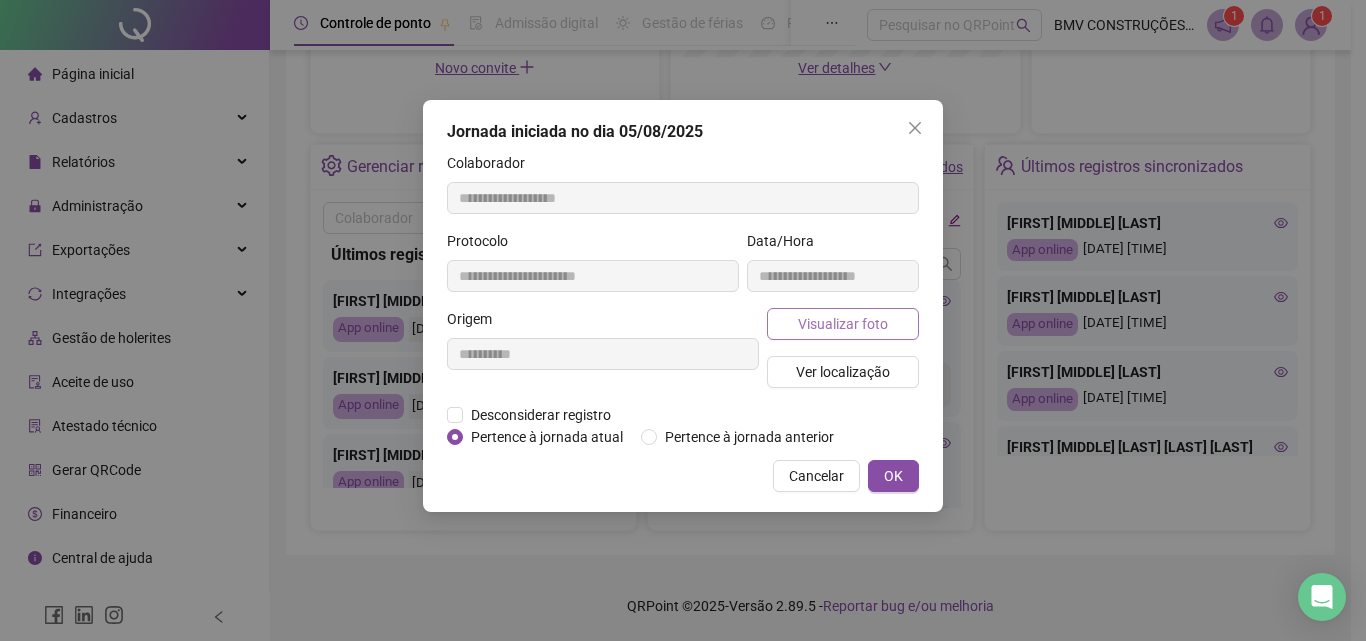 click on "**********" at bounding box center [833, 269] 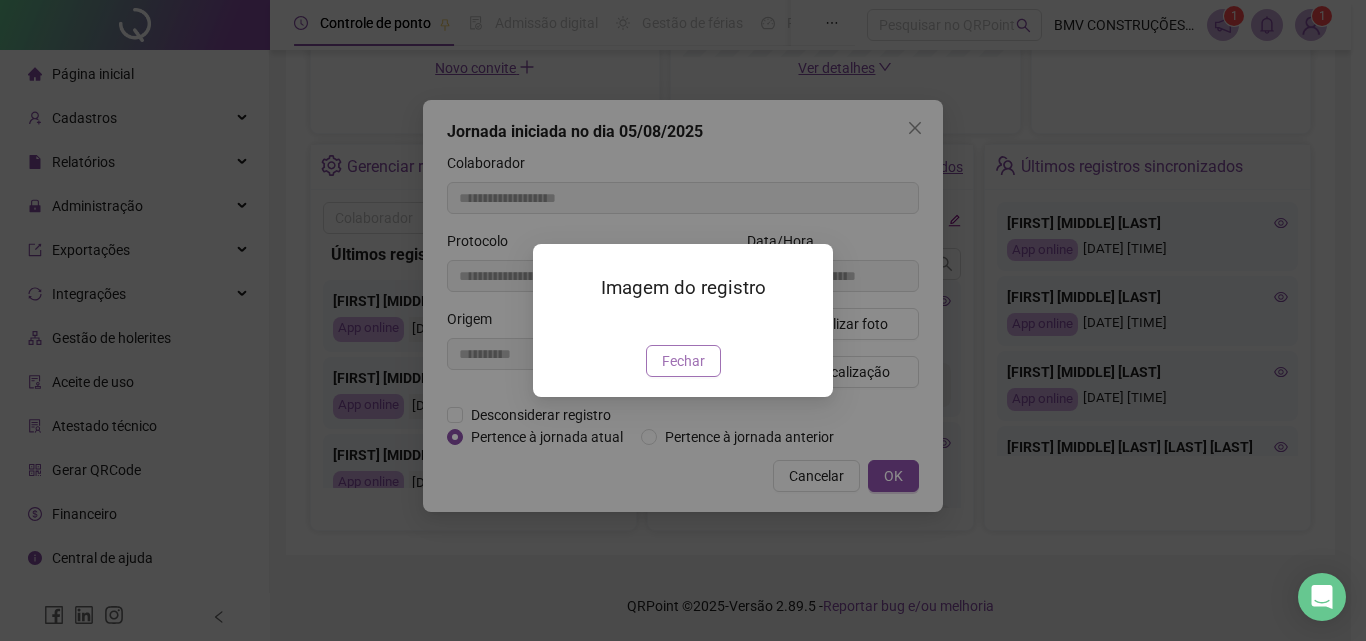 click on "Fechar" at bounding box center [683, 361] 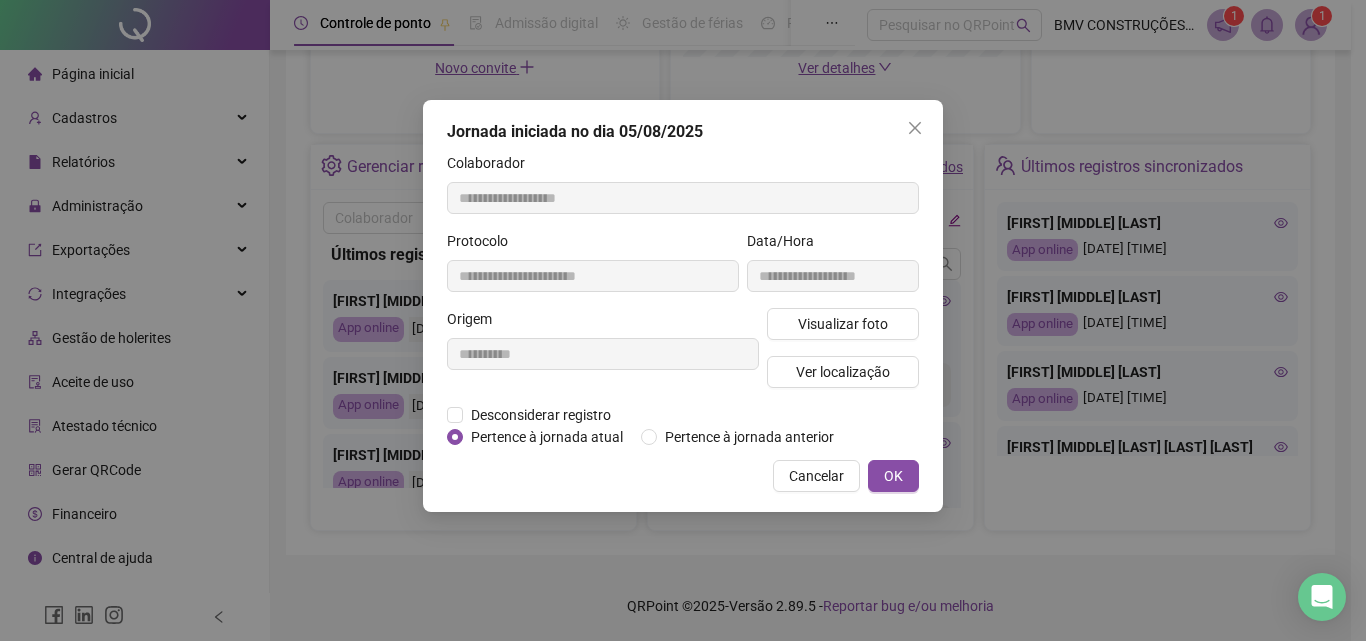 click on "Visualizar foto Ver localização" at bounding box center (843, 356) 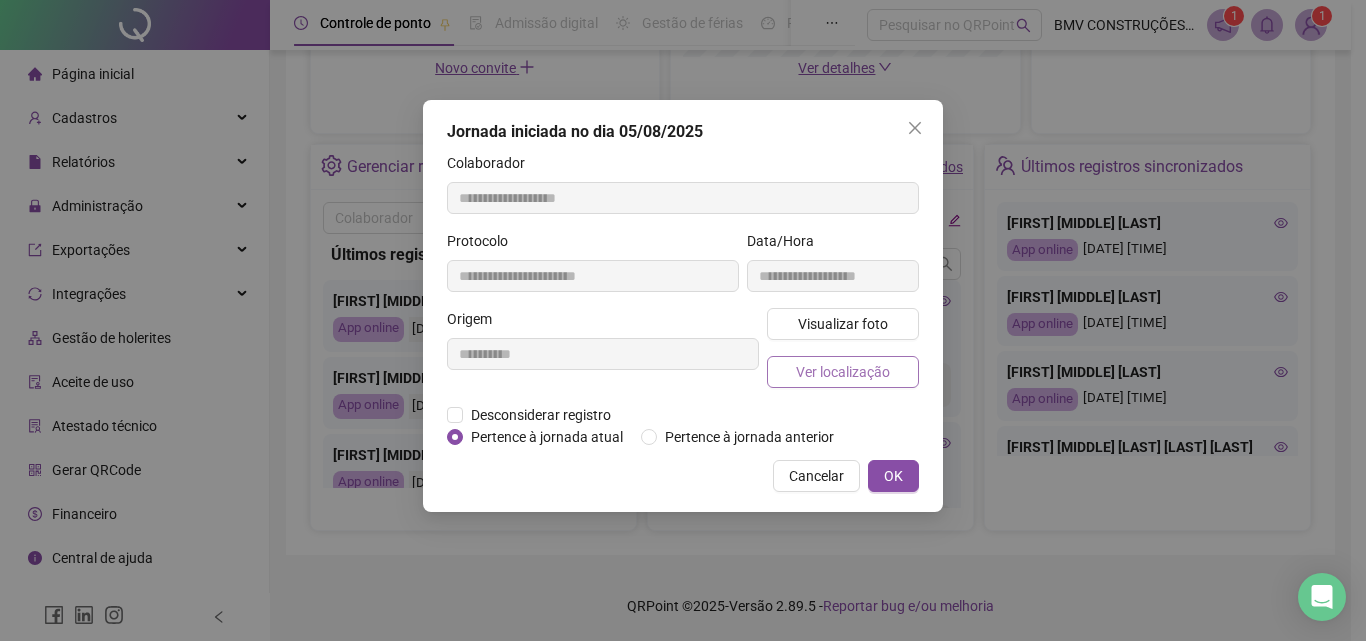 click on "Ver localização" at bounding box center (843, 372) 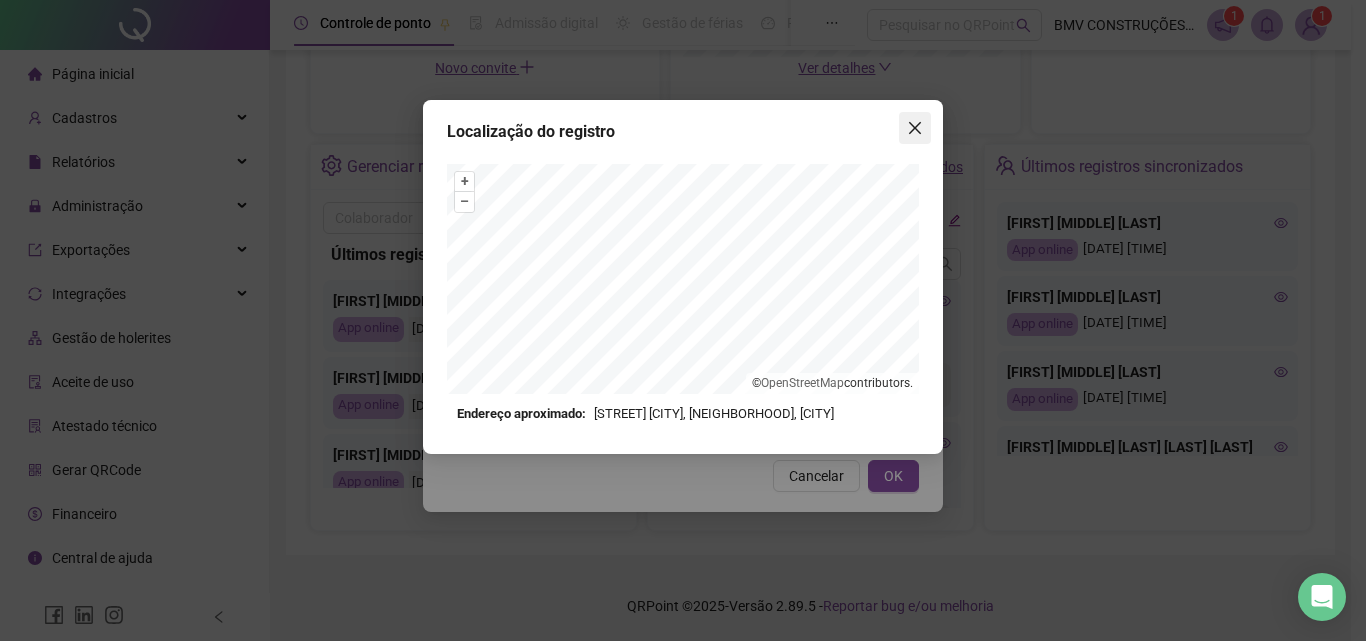 click 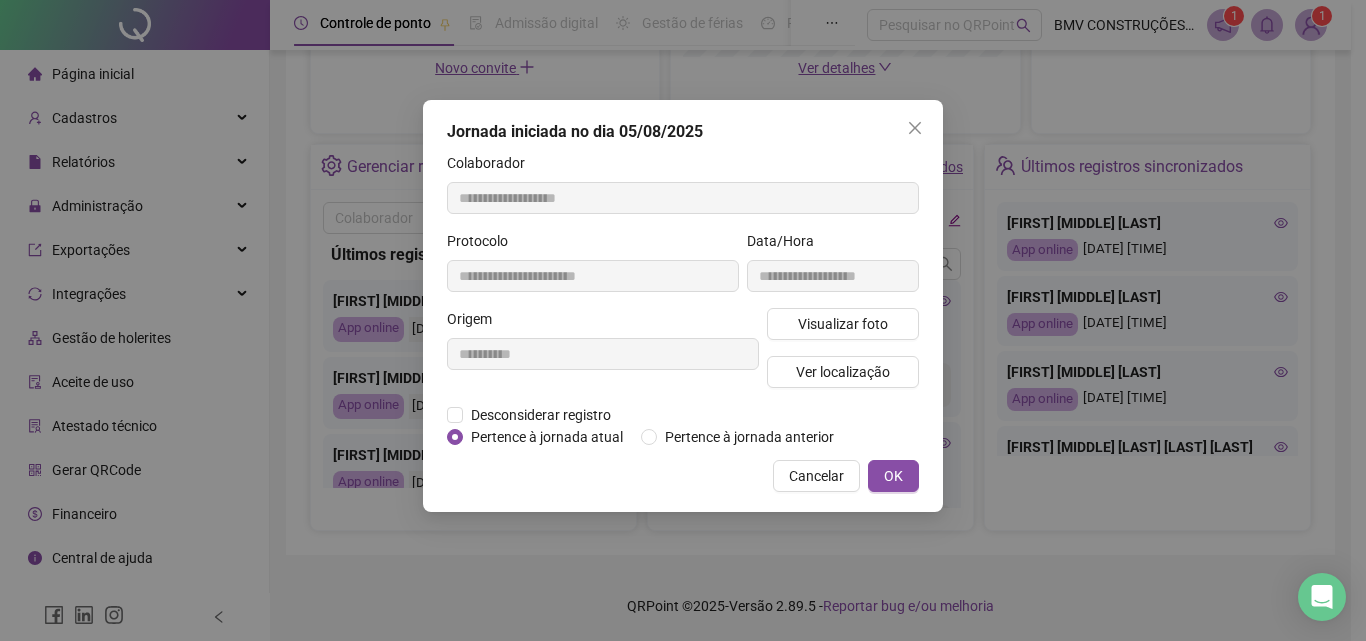 click 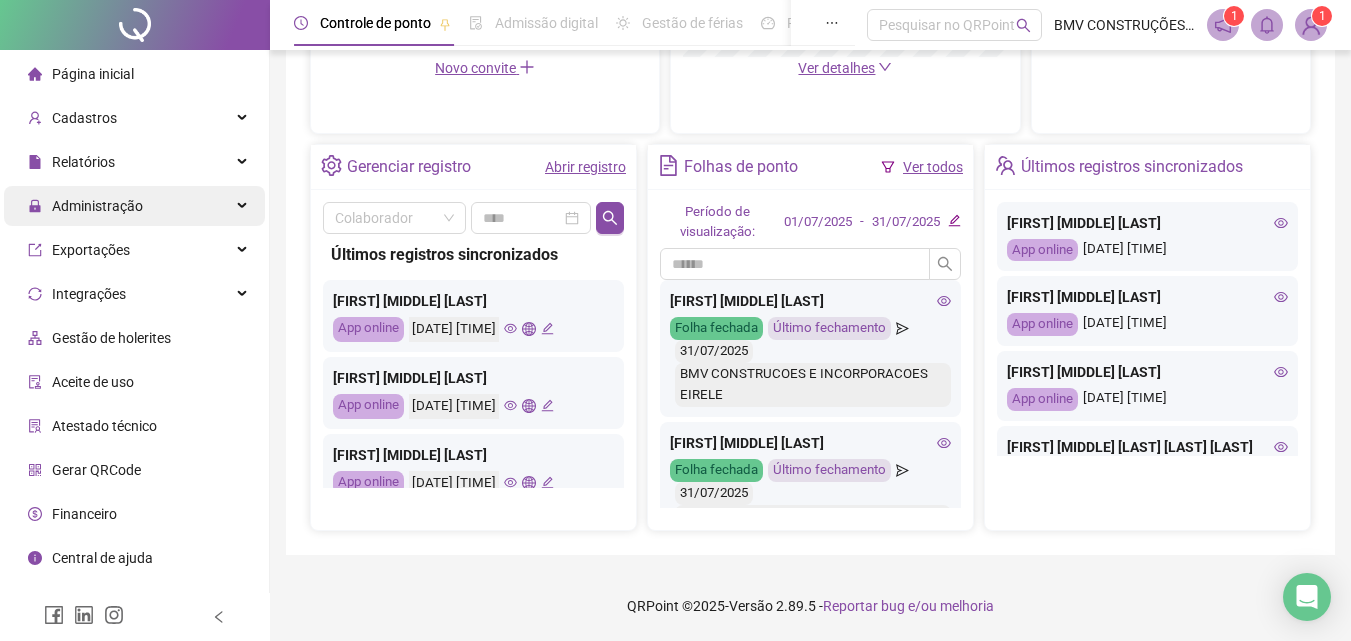 click on "Administração" at bounding box center [97, 206] 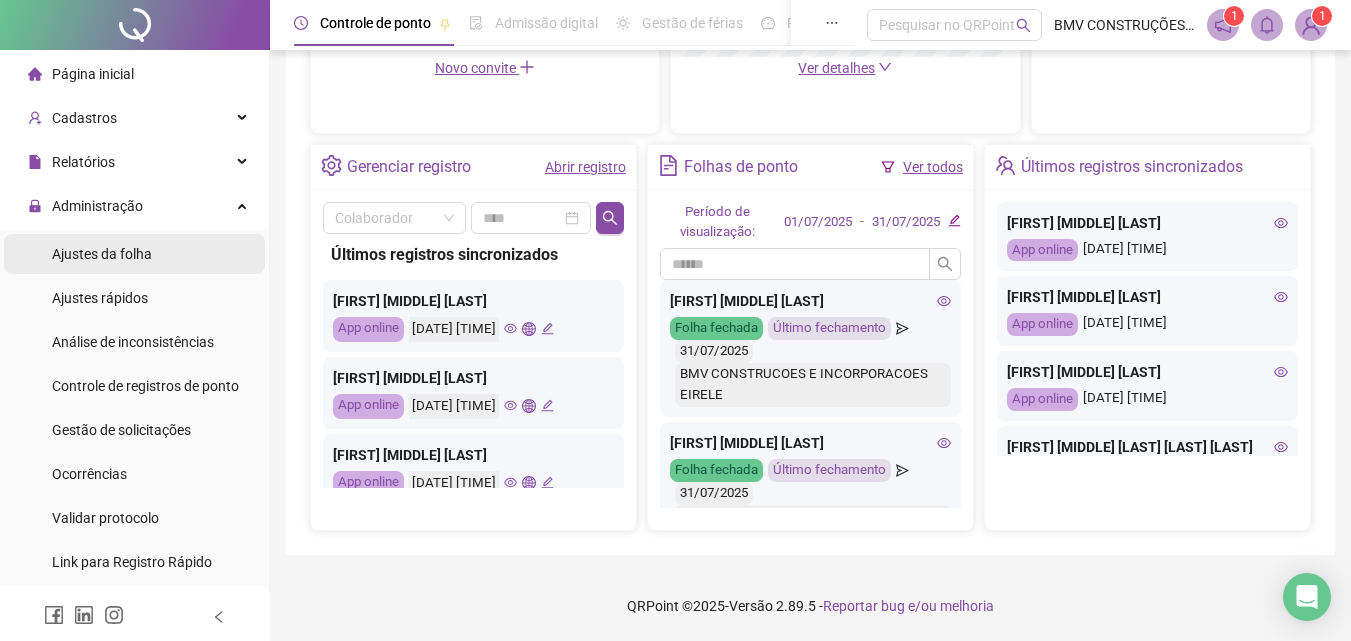 click on "Ajustes da folha" at bounding box center (102, 254) 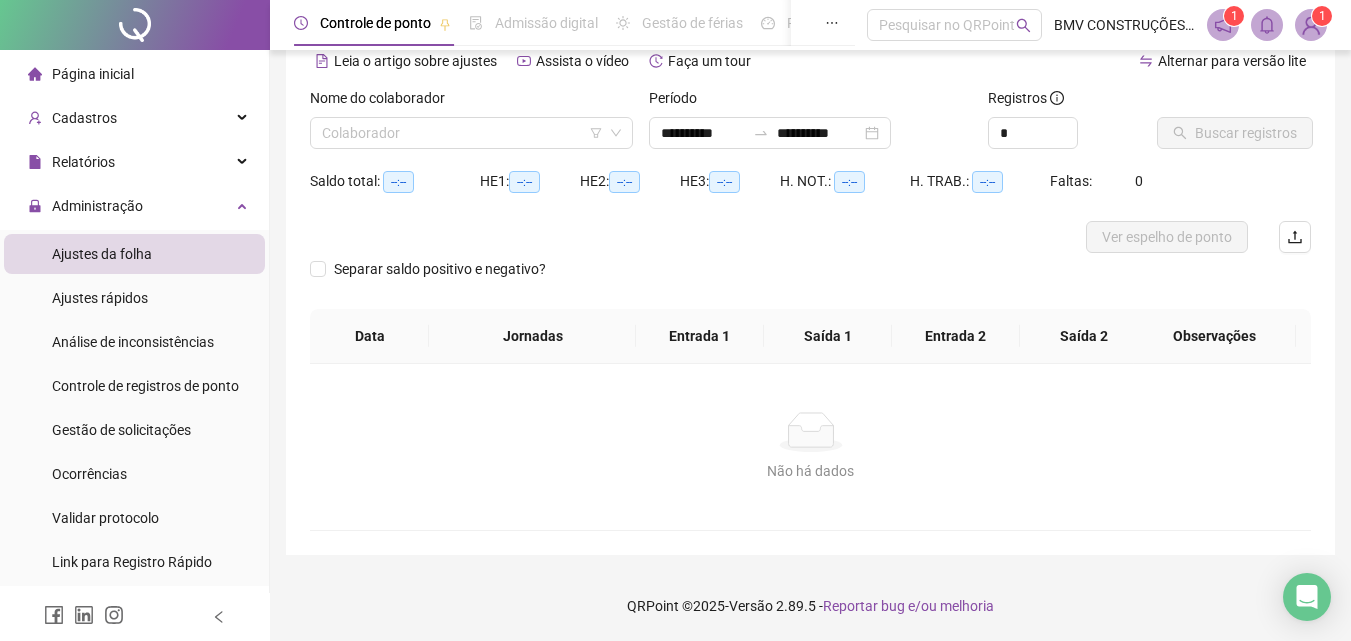 scroll, scrollTop: 97, scrollLeft: 0, axis: vertical 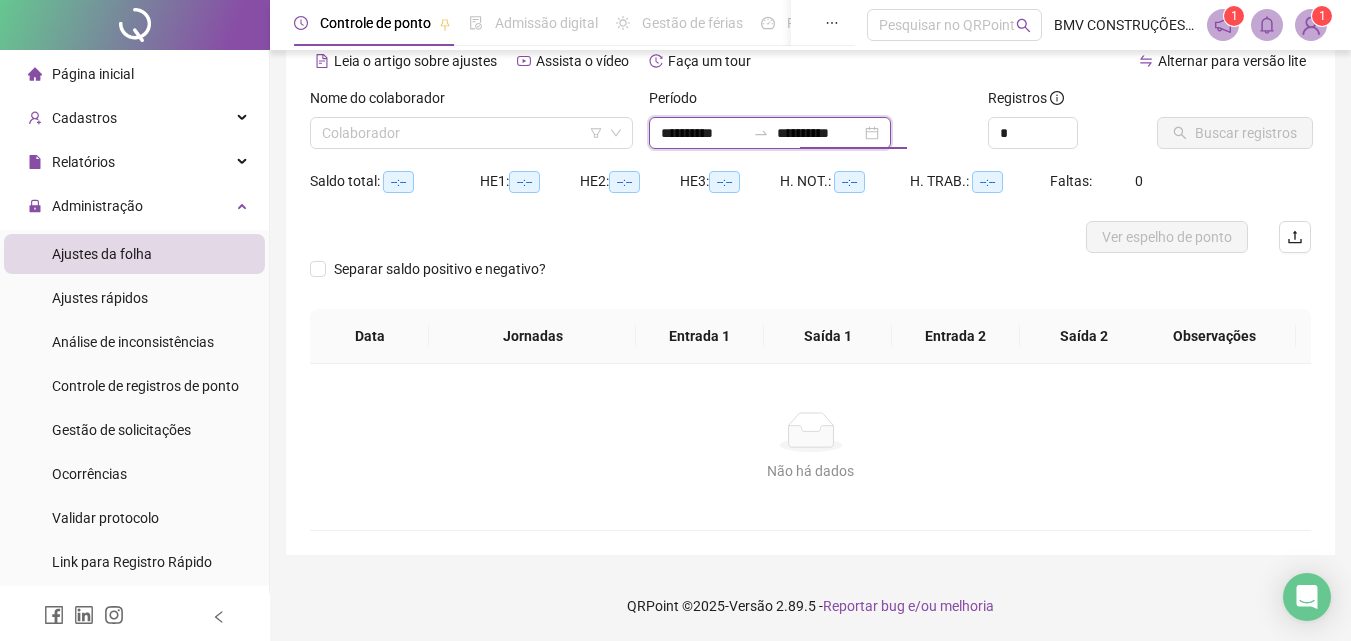 click on "**********" at bounding box center (819, 133) 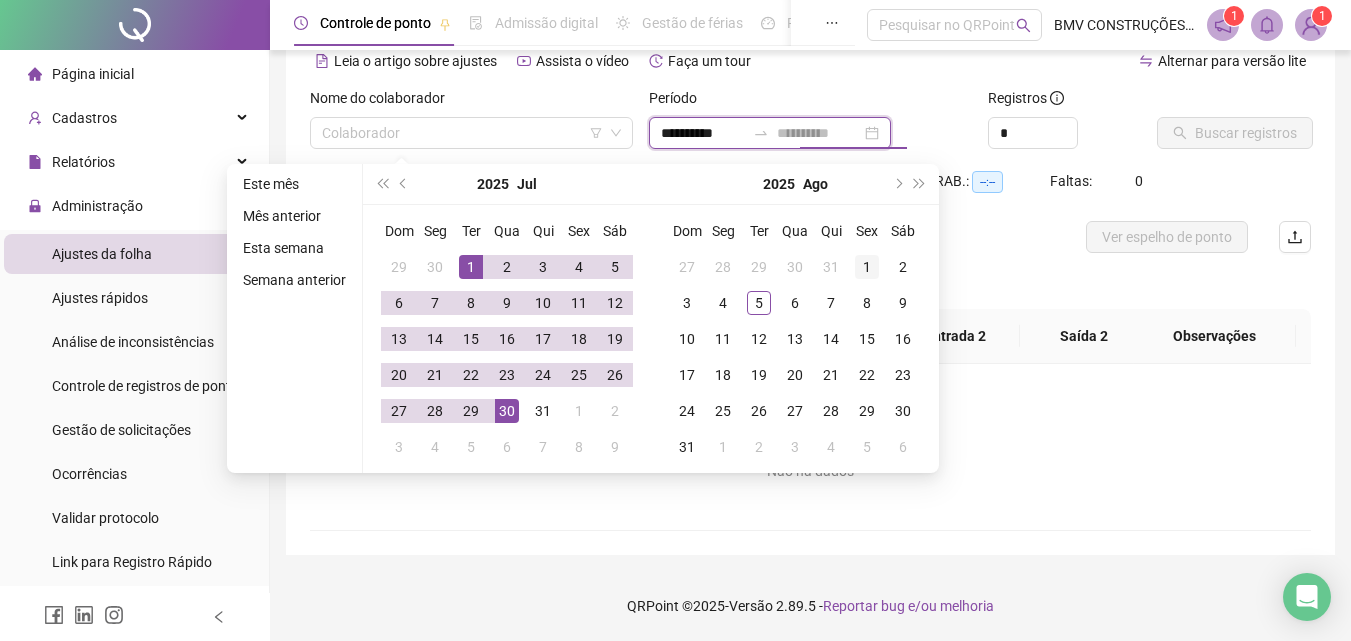 type on "**********" 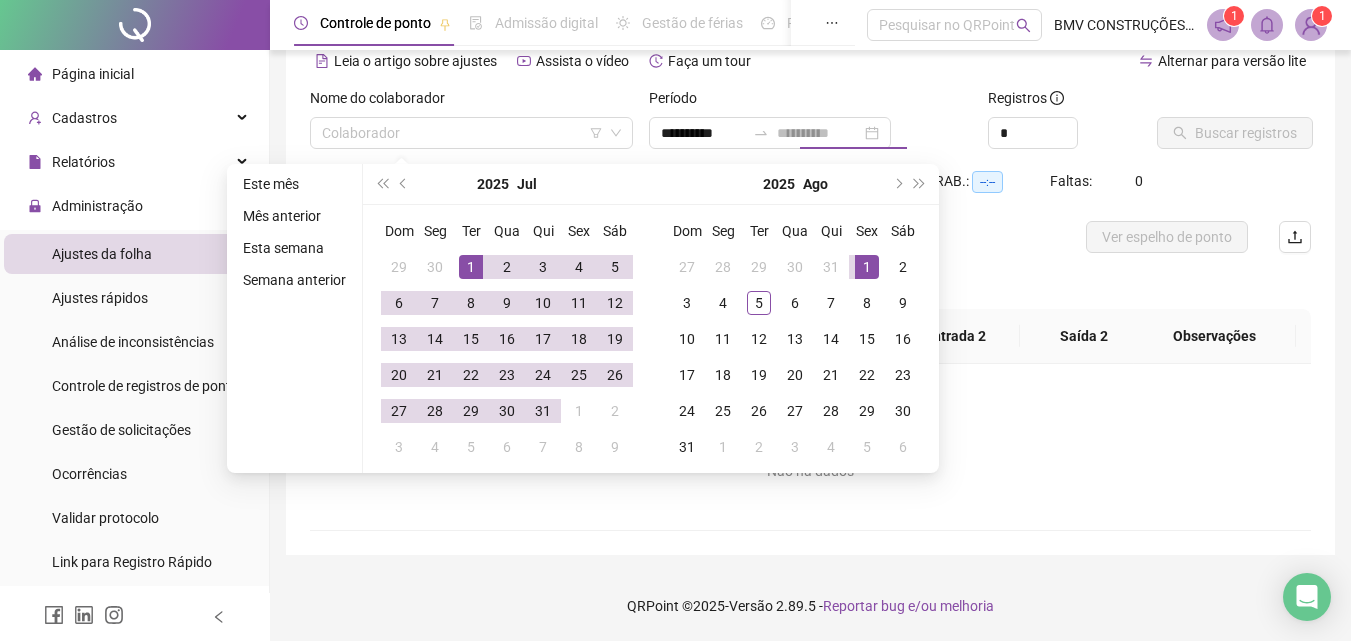 click on "1" at bounding box center [867, 267] 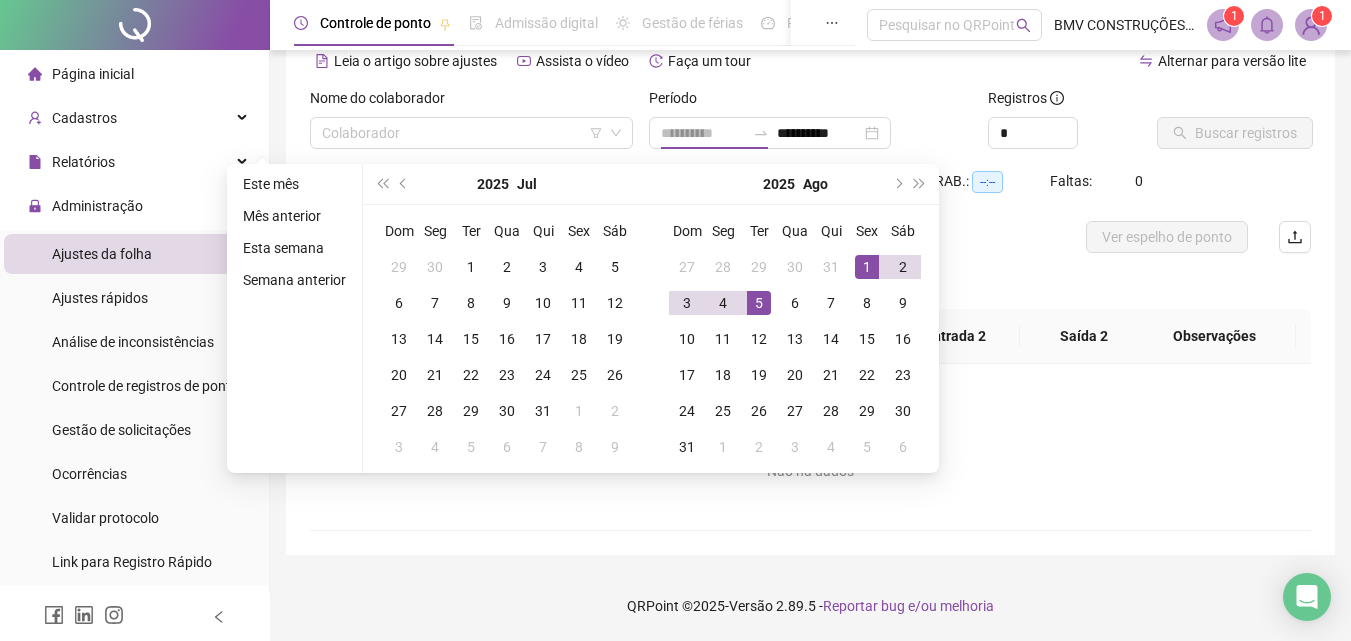 click on "5" at bounding box center [759, 303] 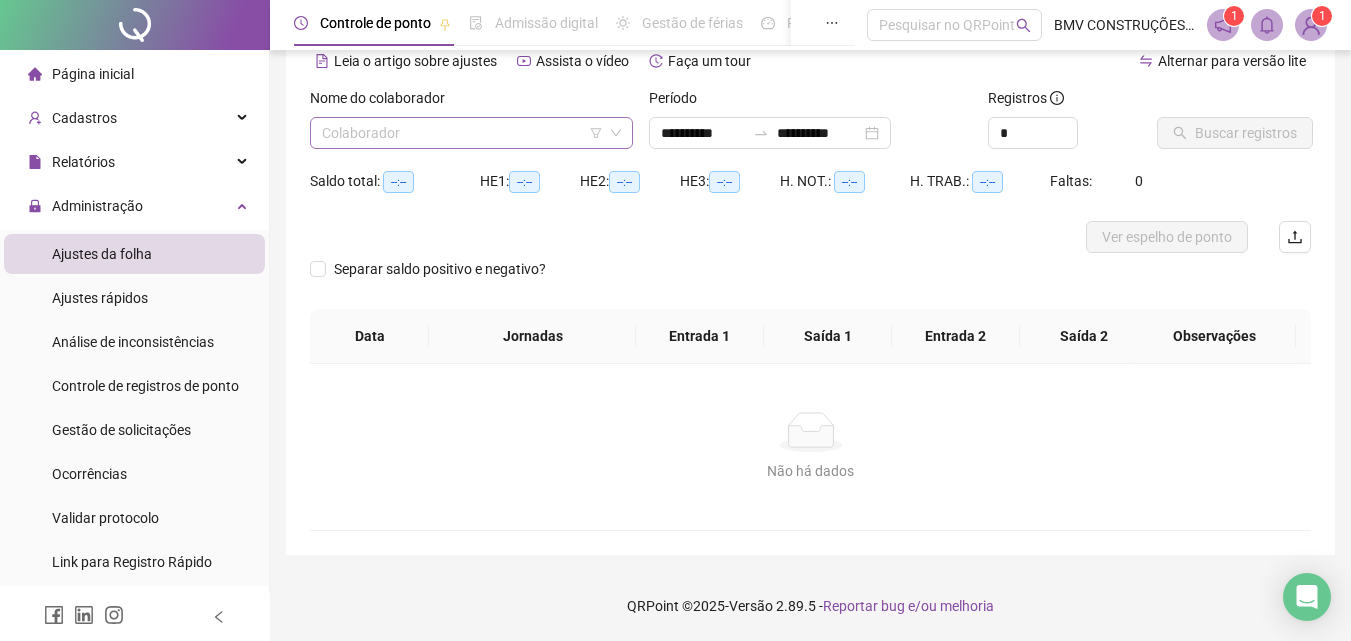 click at bounding box center [462, 133] 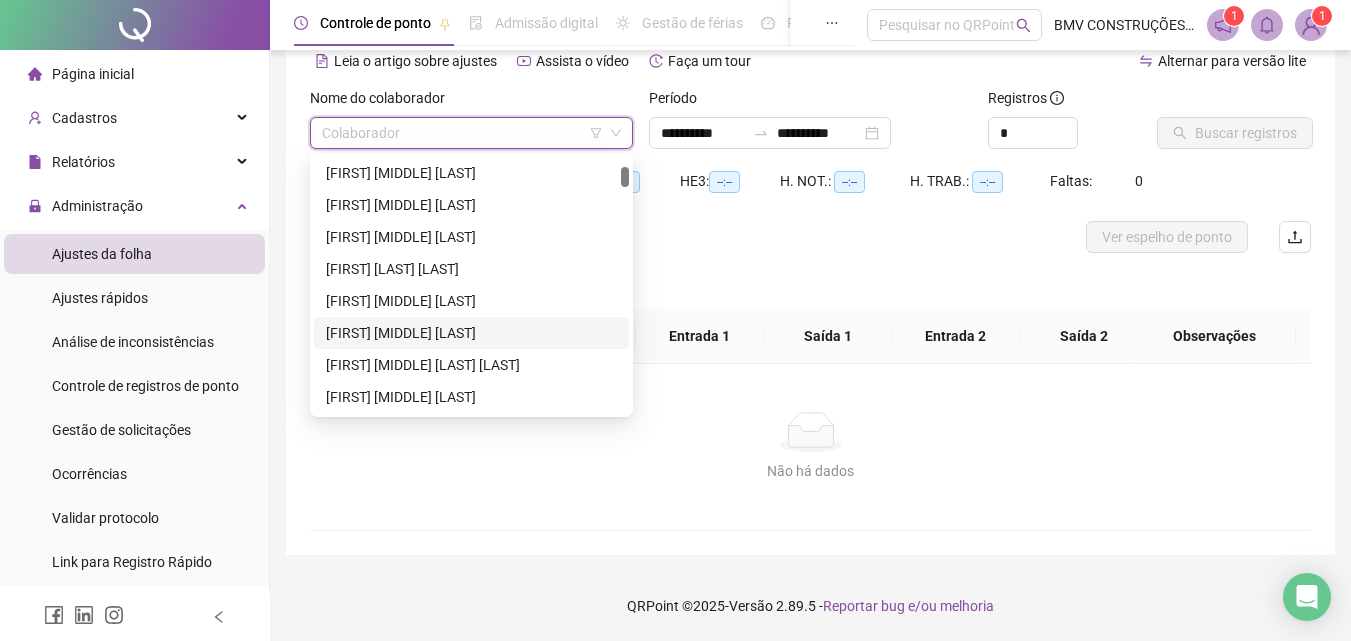 scroll, scrollTop: 700, scrollLeft: 0, axis: vertical 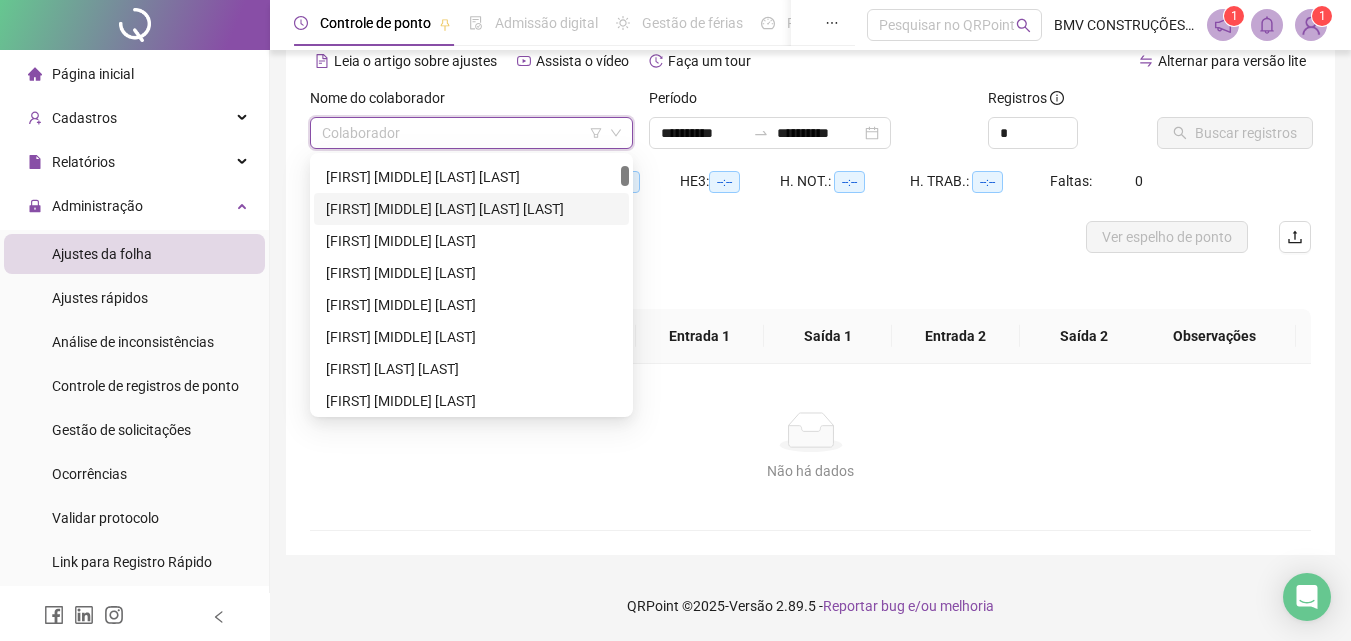click on "ALEX ARLIX DANTAS DO NASCIMENTO CARVALHO" at bounding box center (471, 209) 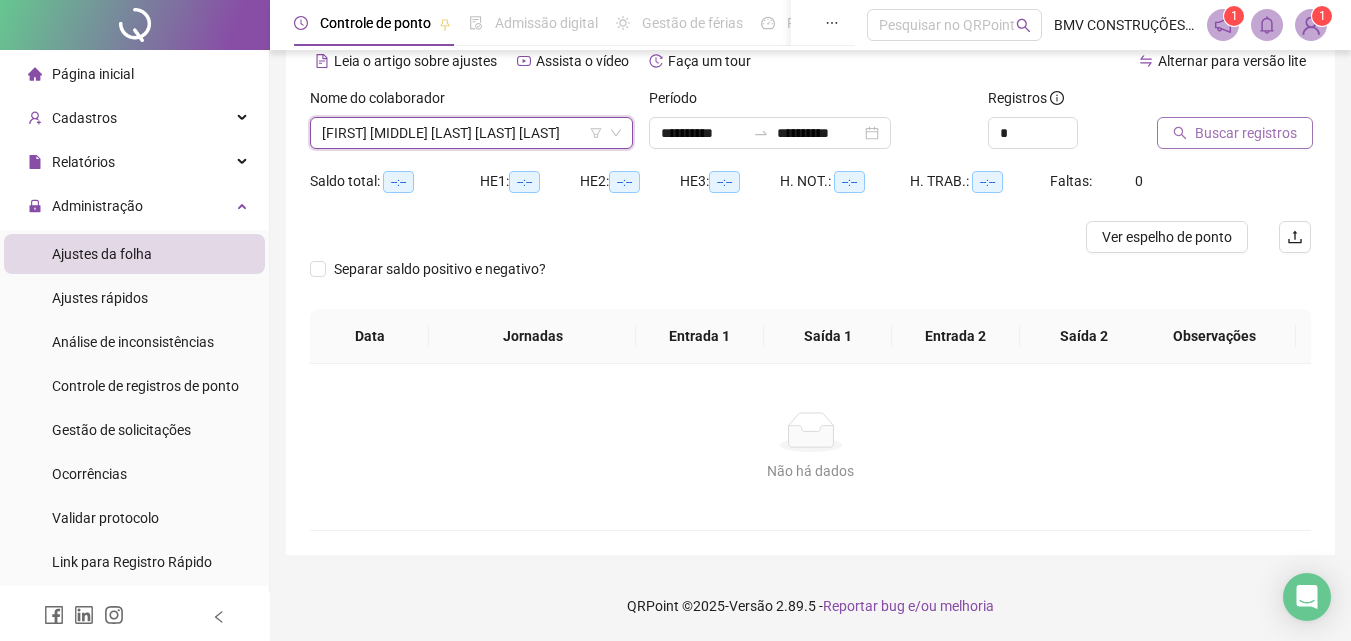 click on "Buscar registros" at bounding box center (1246, 133) 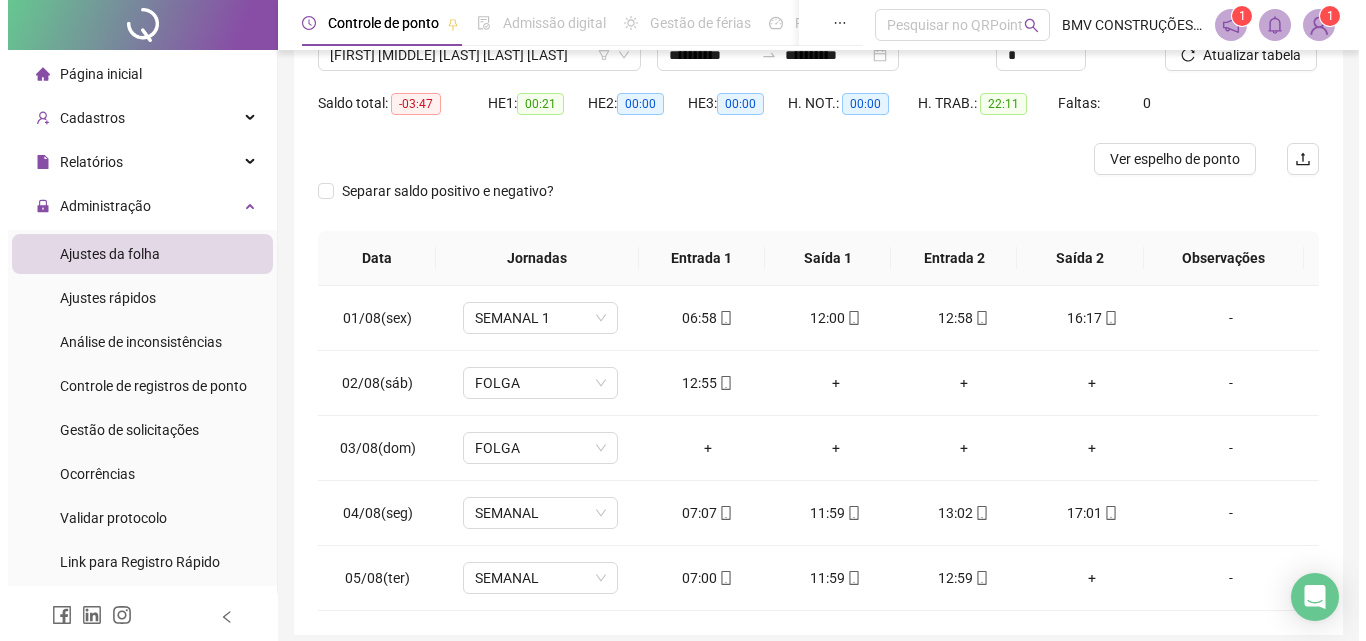 scroll, scrollTop: 255, scrollLeft: 0, axis: vertical 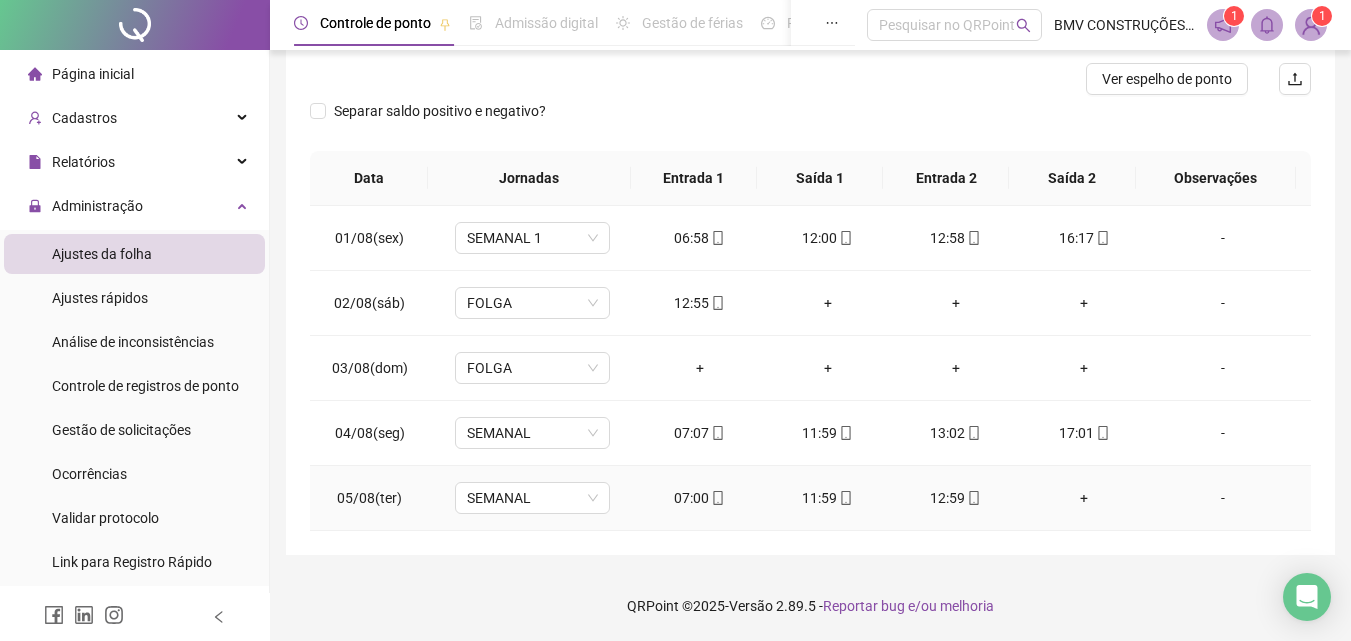 click on "07:00" at bounding box center (700, 498) 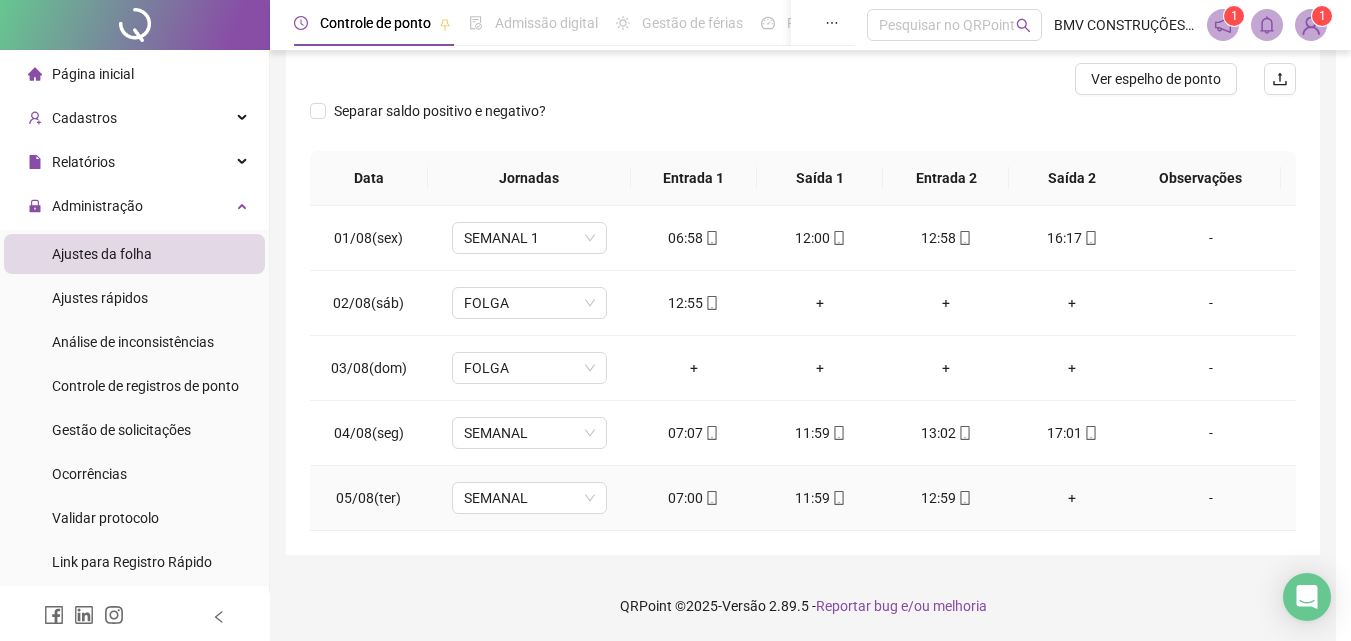 type on "**********" 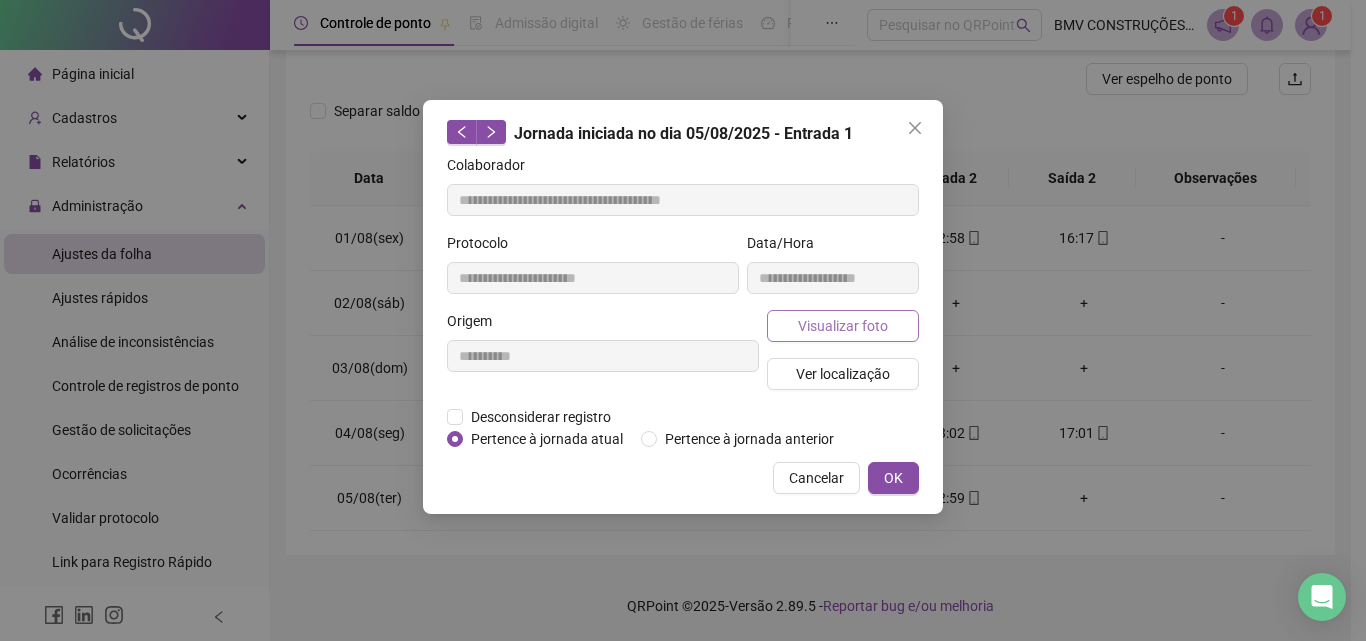 click on "Visualizar foto" at bounding box center (843, 326) 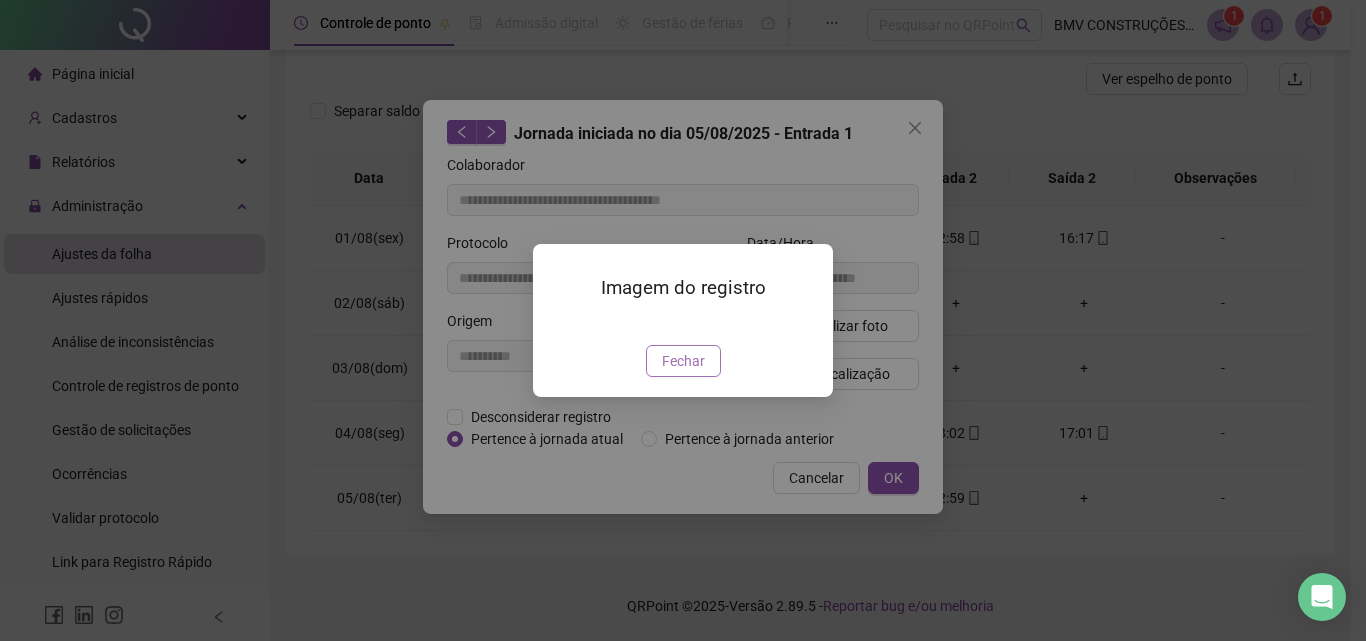 click on "Fechar" at bounding box center (683, 361) 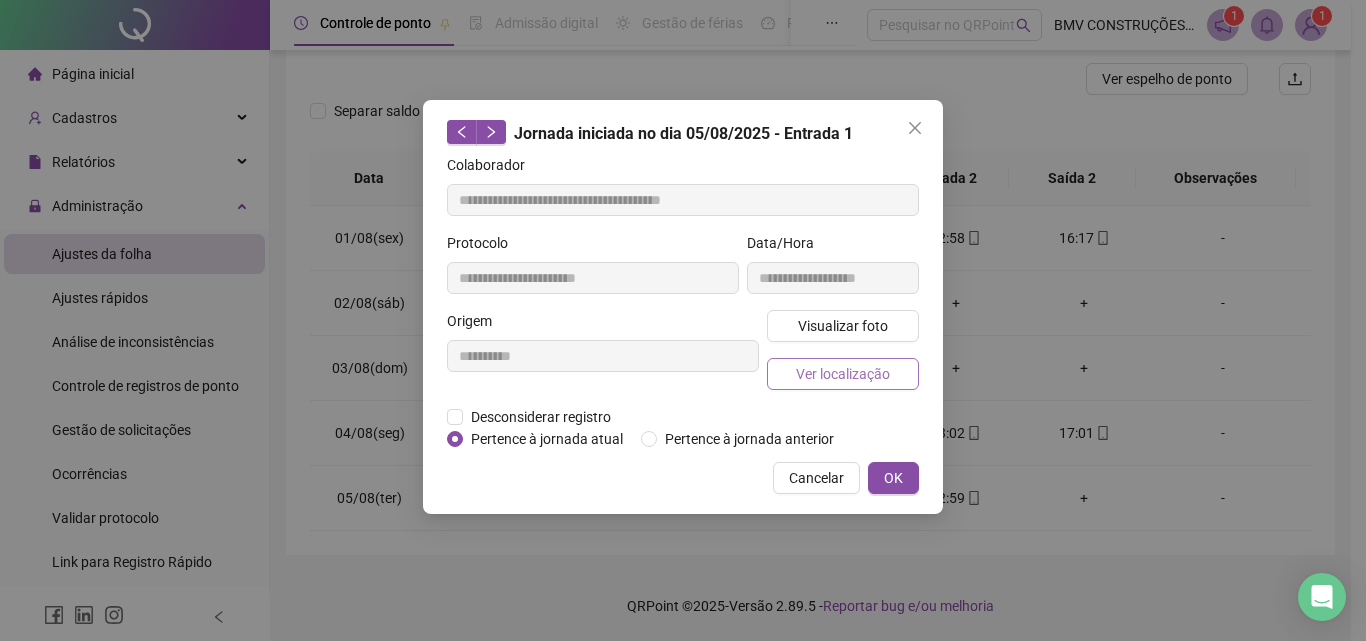 click on "Ver localização" at bounding box center (843, 374) 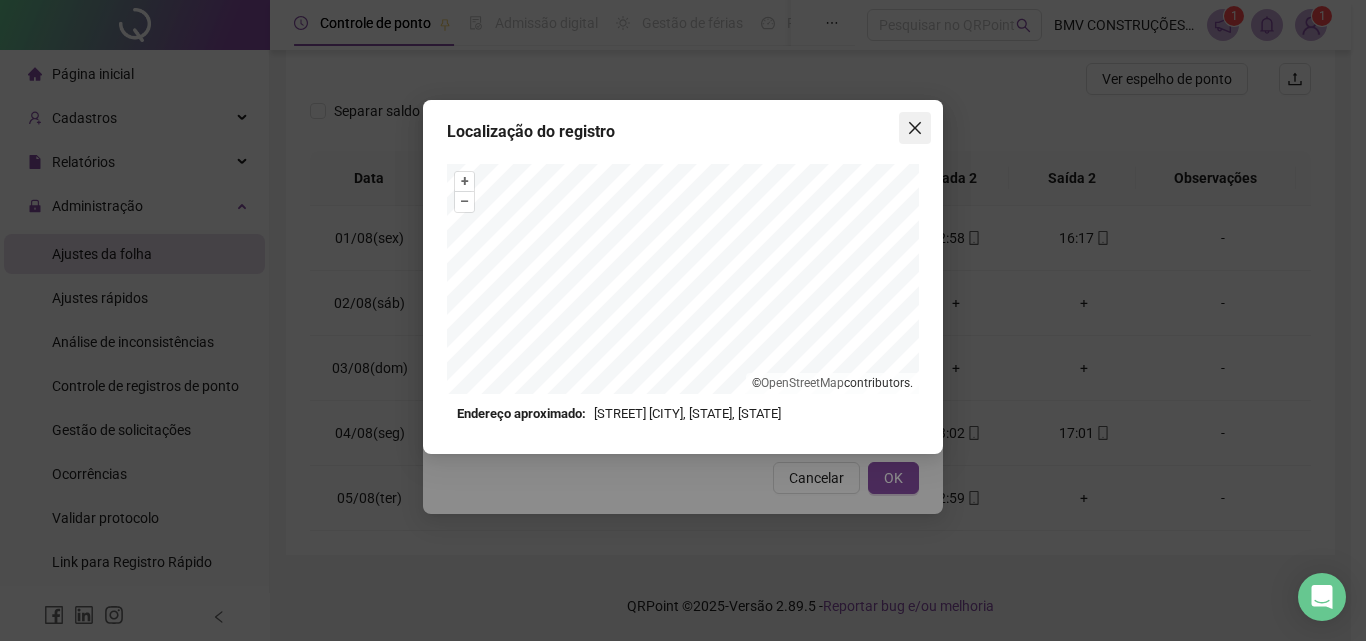 click 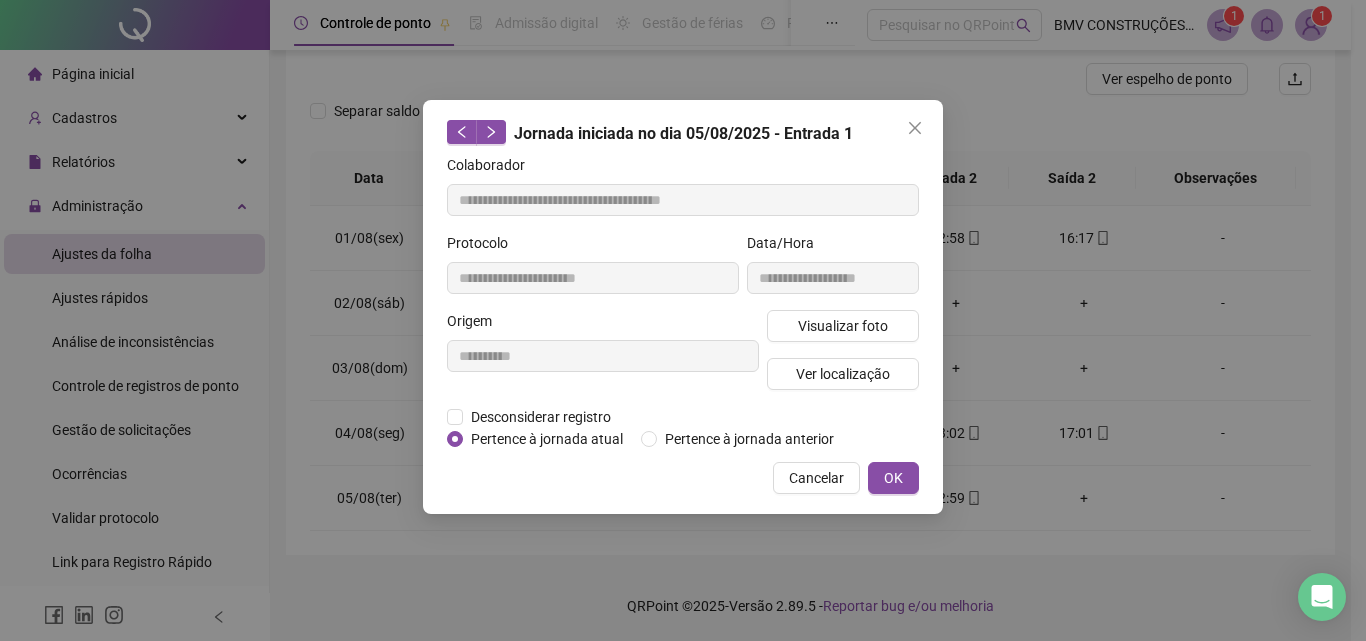 click on "Localização do registro Endereço aproximado:   Avenida Itacaré, undefined, undefined *OBS Os registros de ponto executados através da web utilizam uma tecnologia menos precisa para obter a geolocalização do colaborador, o que poderá resultar em localizações distintas." at bounding box center [683, 320] 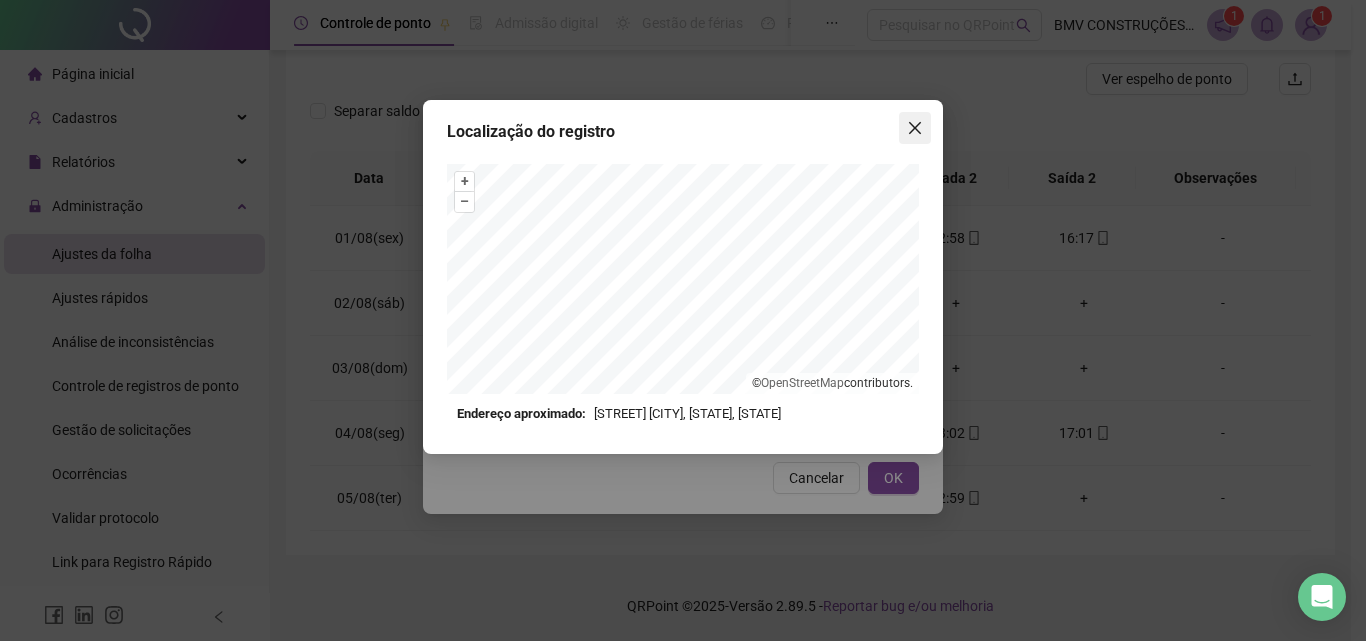 click 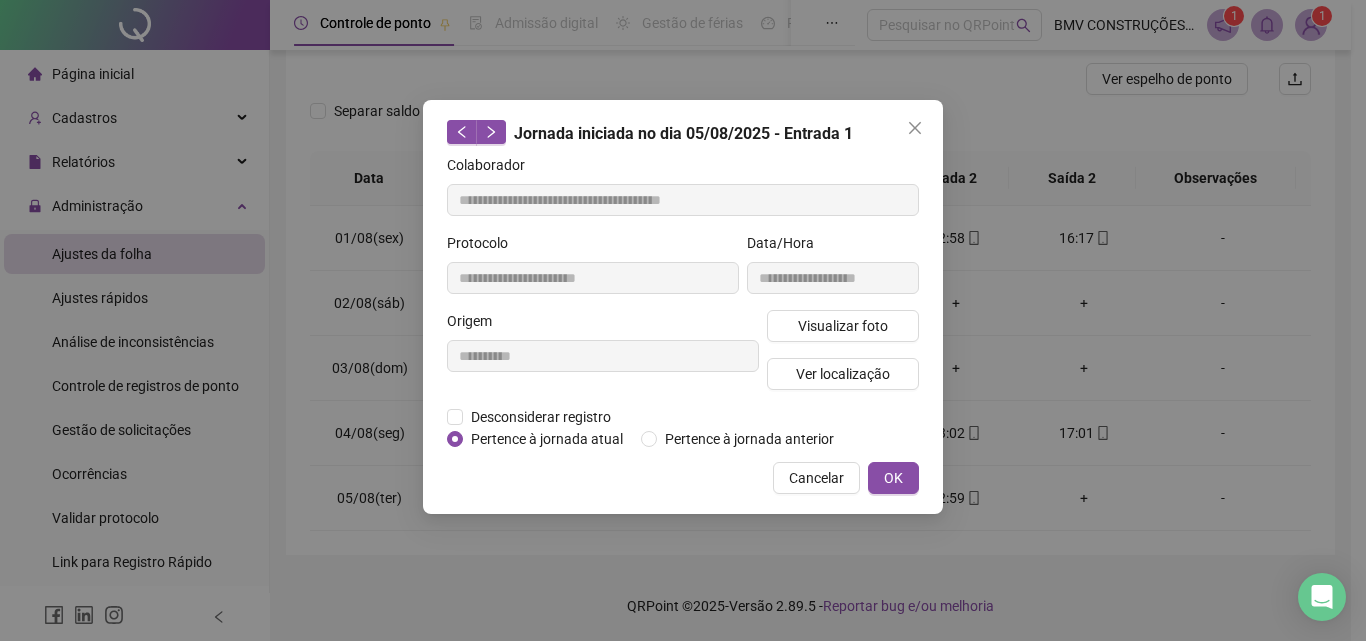 click 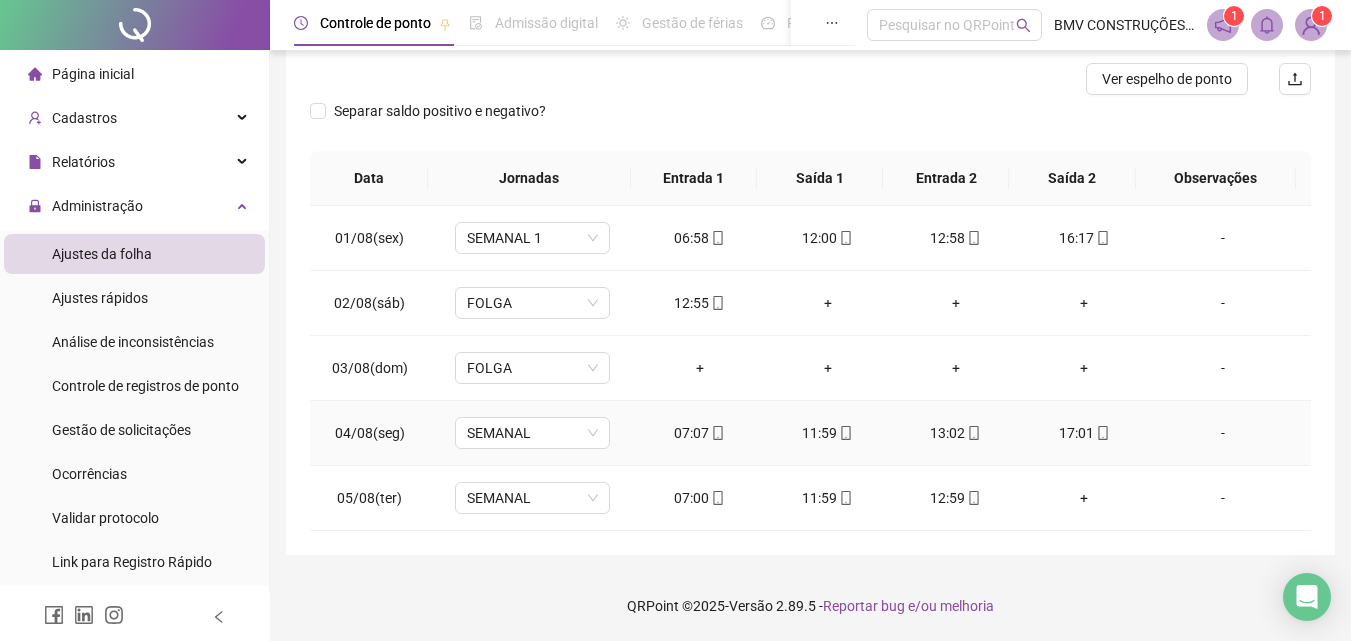click 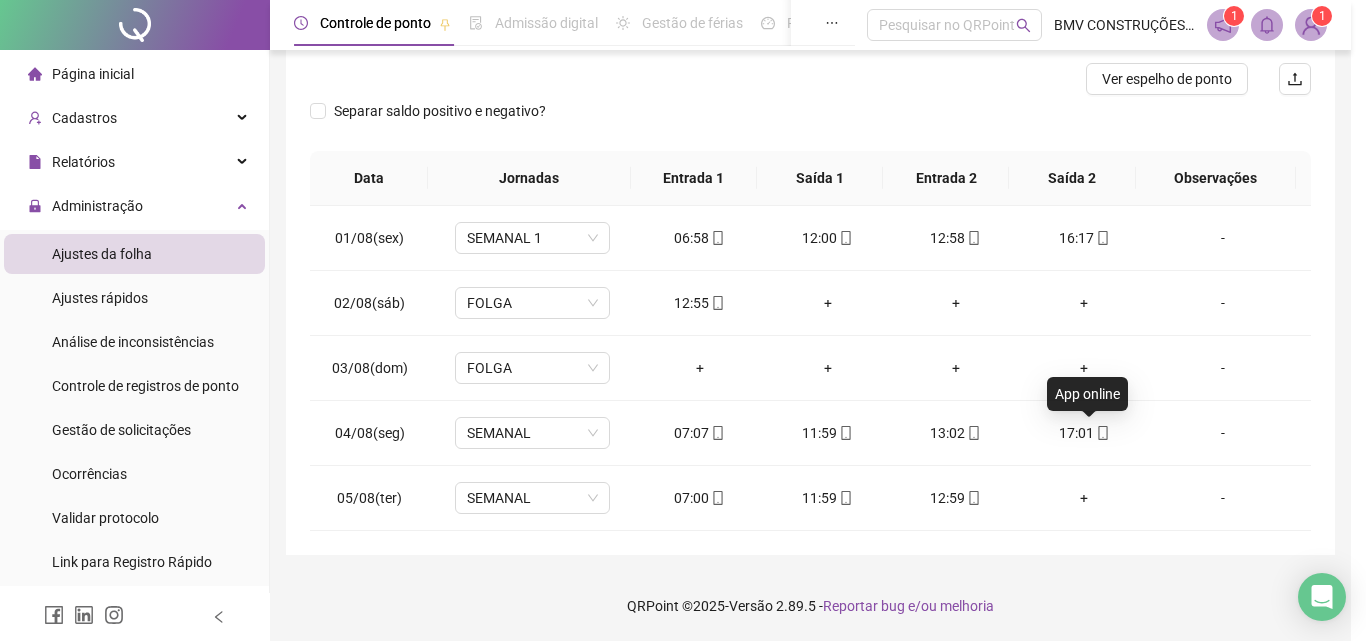 type on "**********" 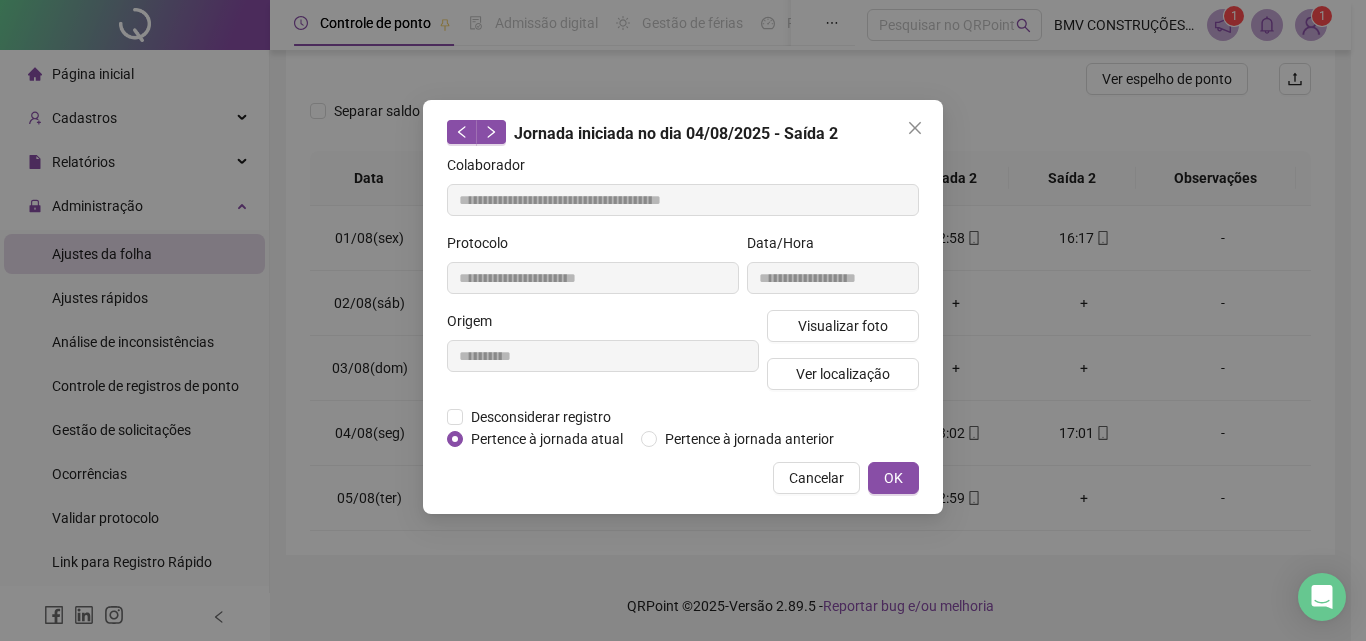 click on "**********" at bounding box center (833, 271) 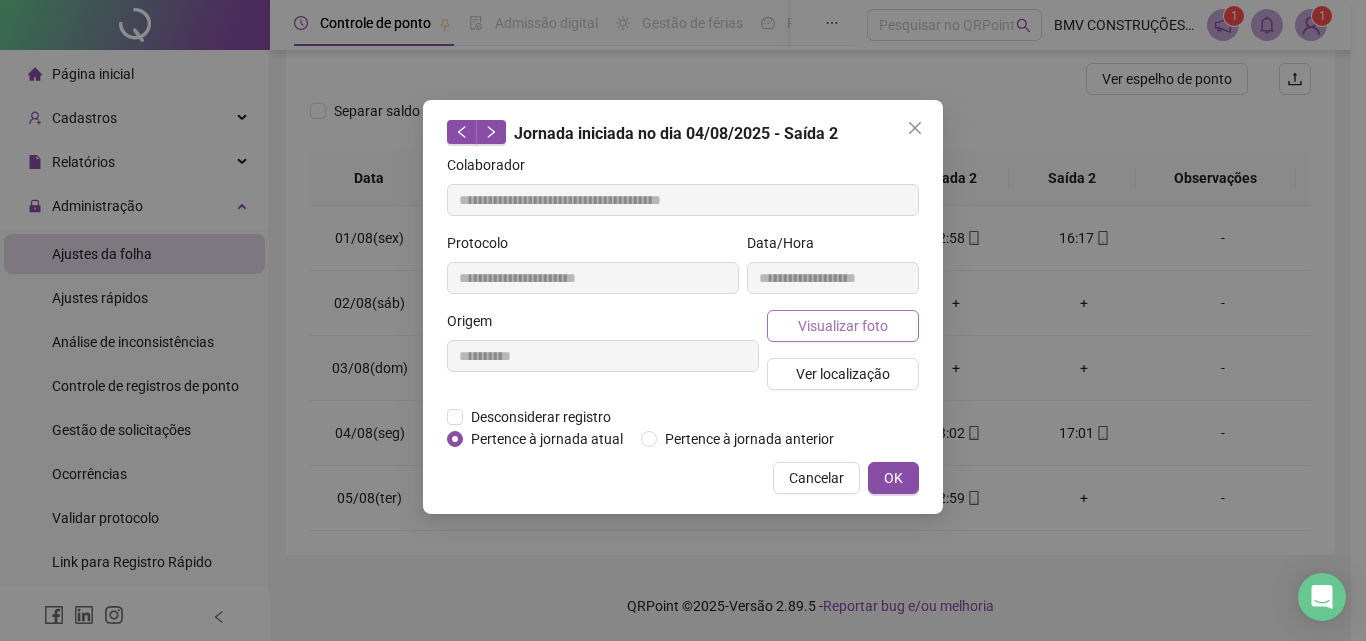 click on "Visualizar foto" at bounding box center (843, 326) 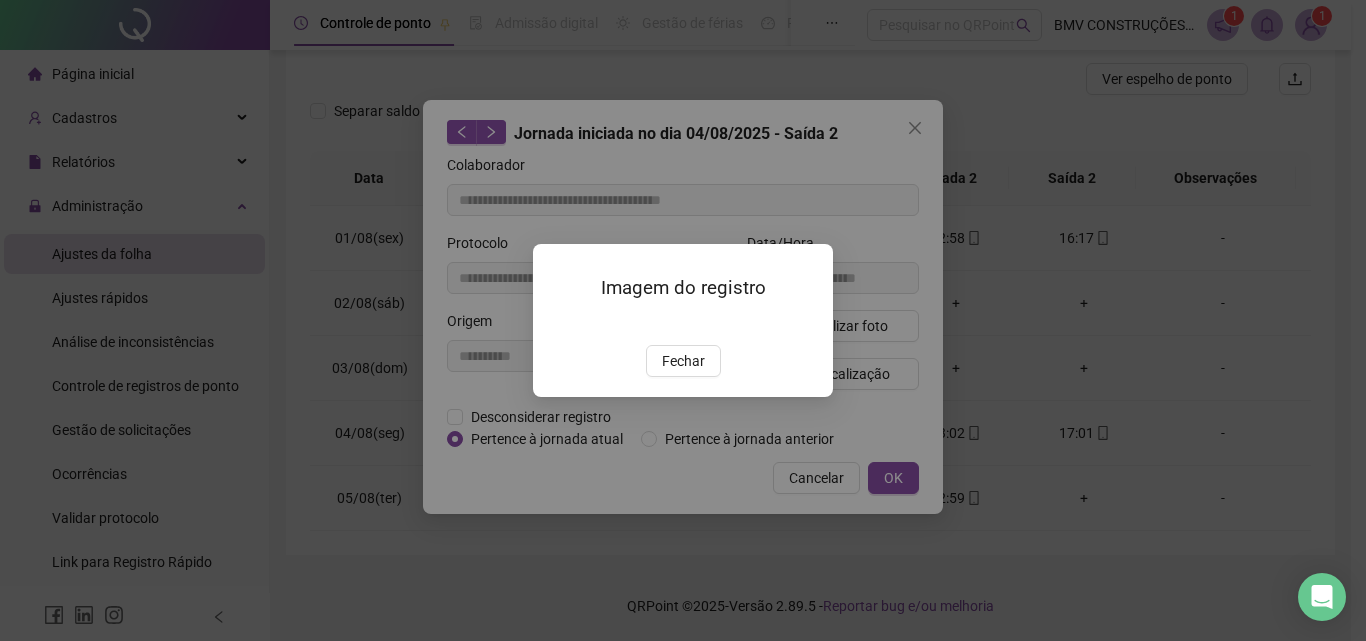 click on "Fechar" at bounding box center (683, 361) 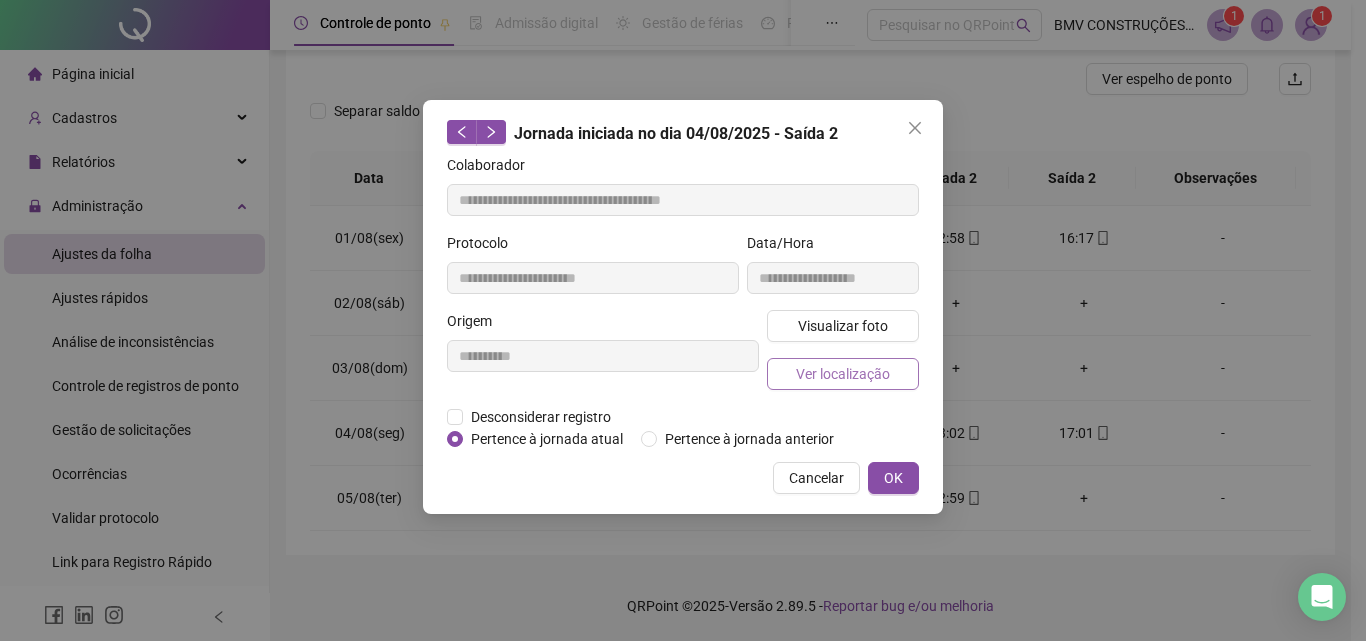 click on "Ver localização" at bounding box center [843, 374] 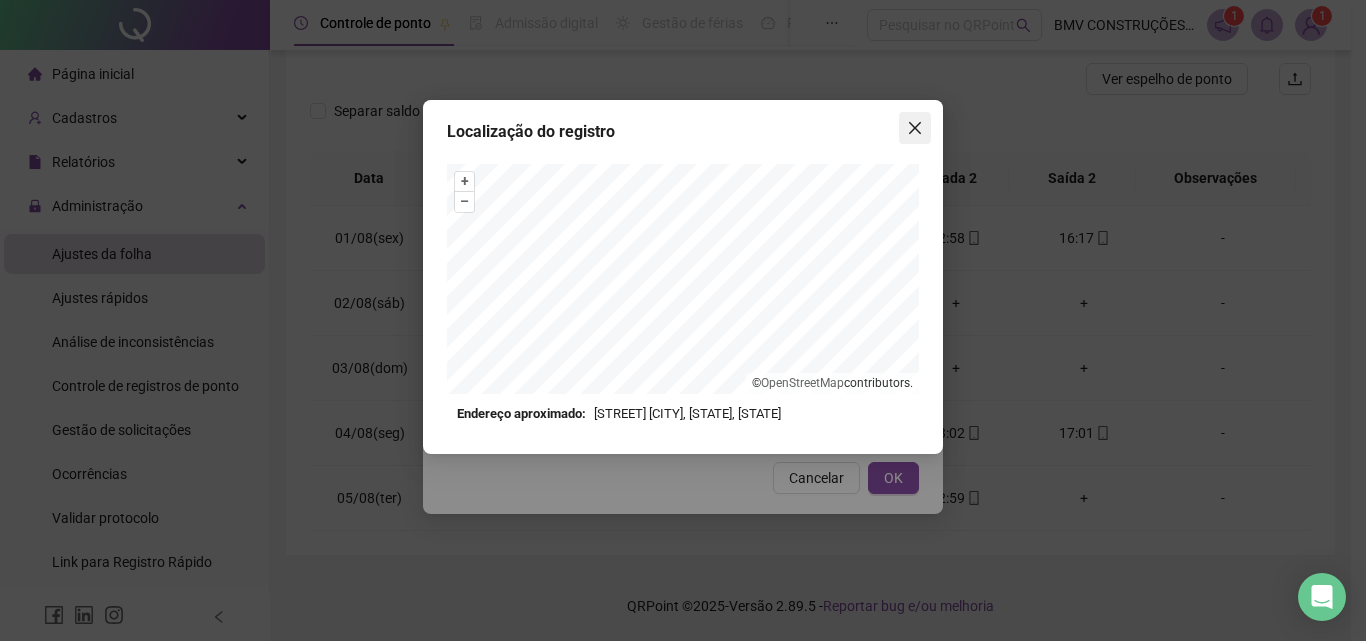 click at bounding box center (915, 128) 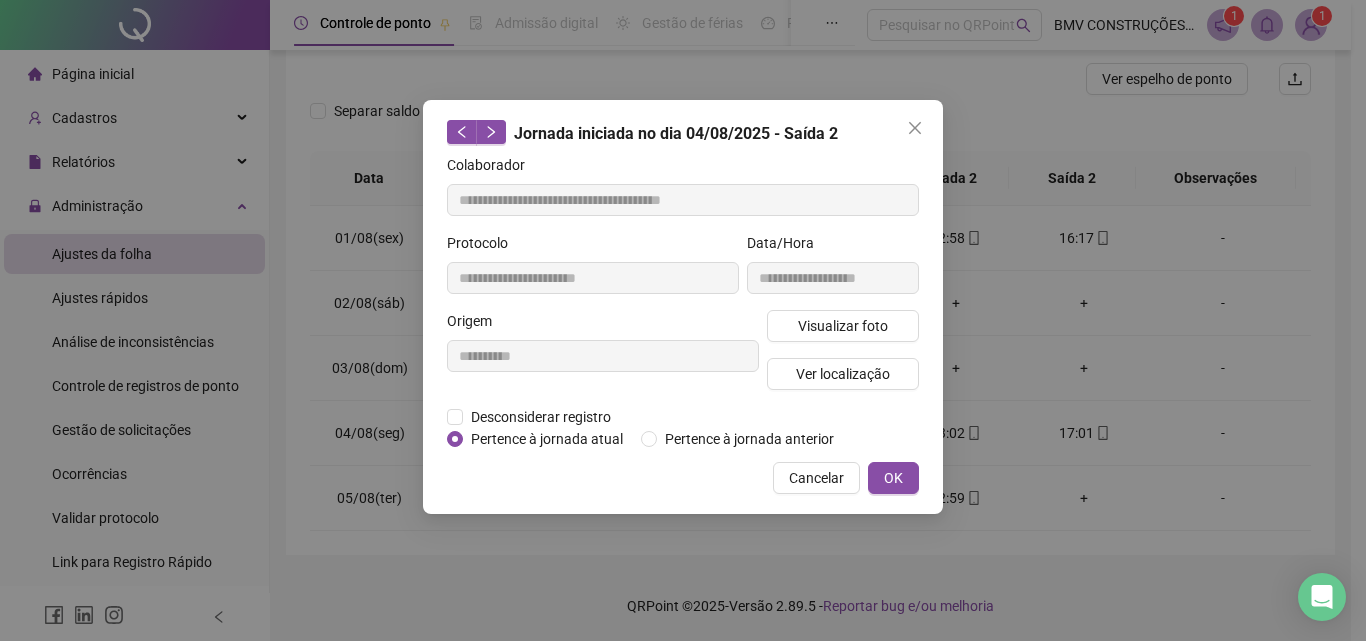 click at bounding box center [915, 128] 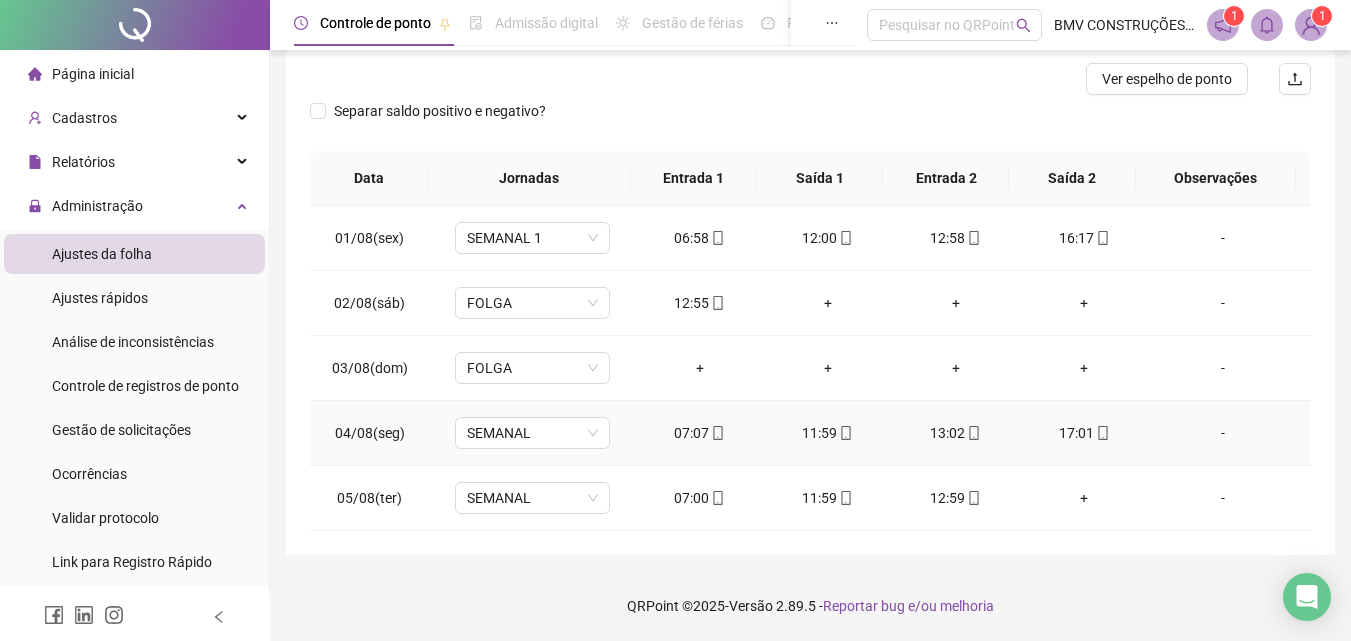click on "17:01" at bounding box center [1084, 433] 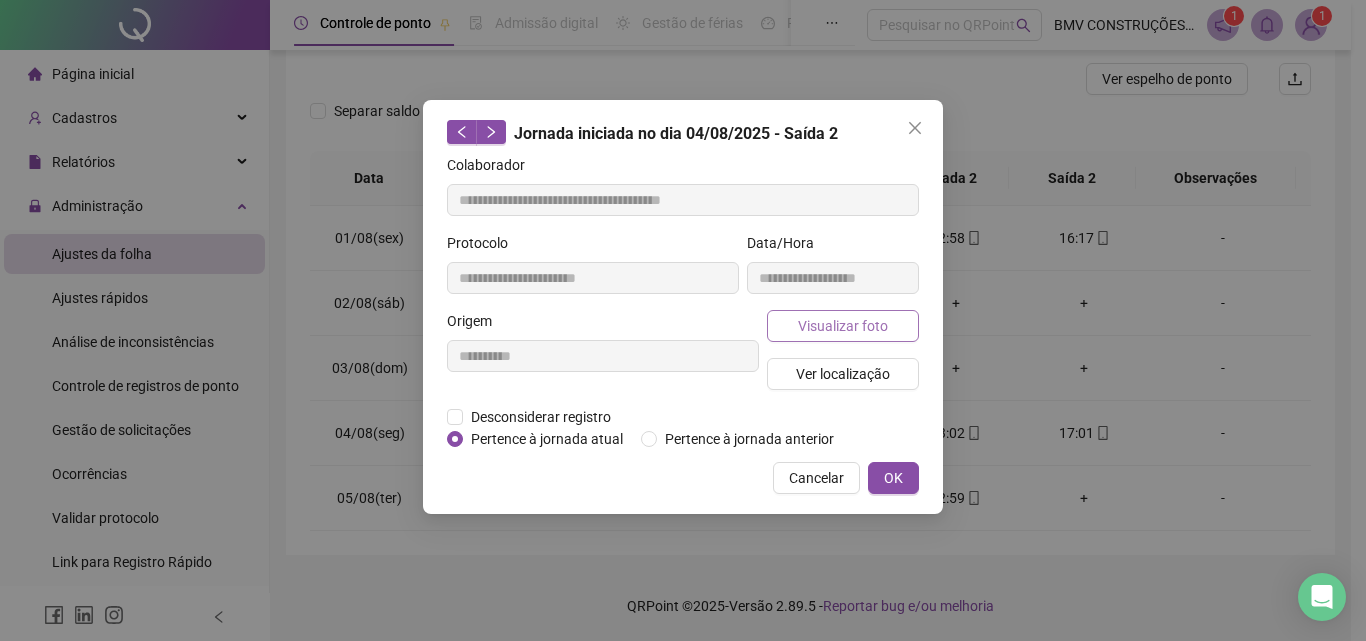click on "Visualizar foto" at bounding box center [843, 326] 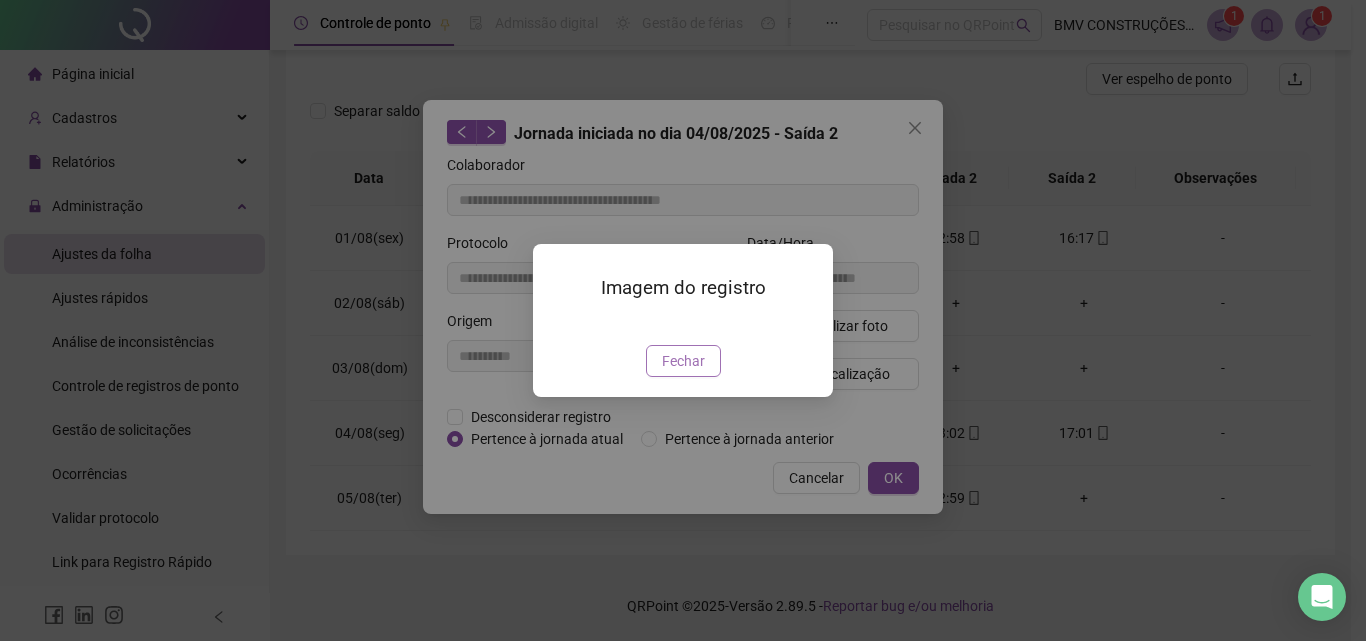 click on "Fechar" at bounding box center [683, 361] 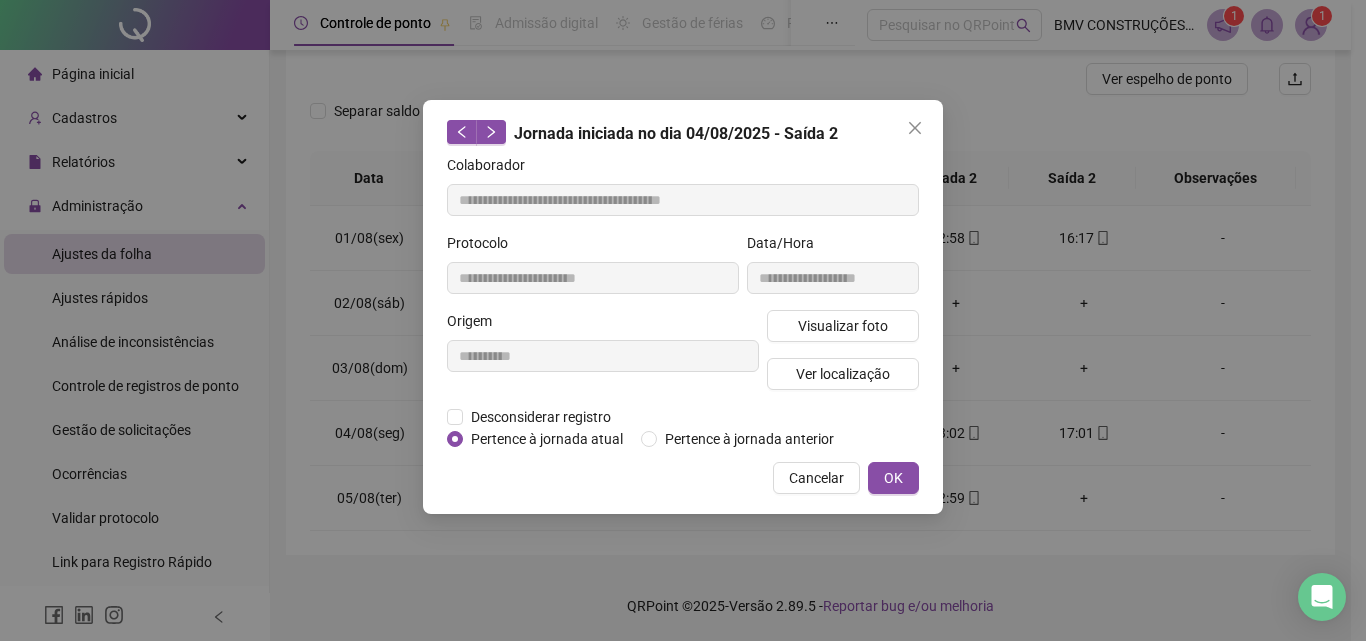 click at bounding box center [915, 128] 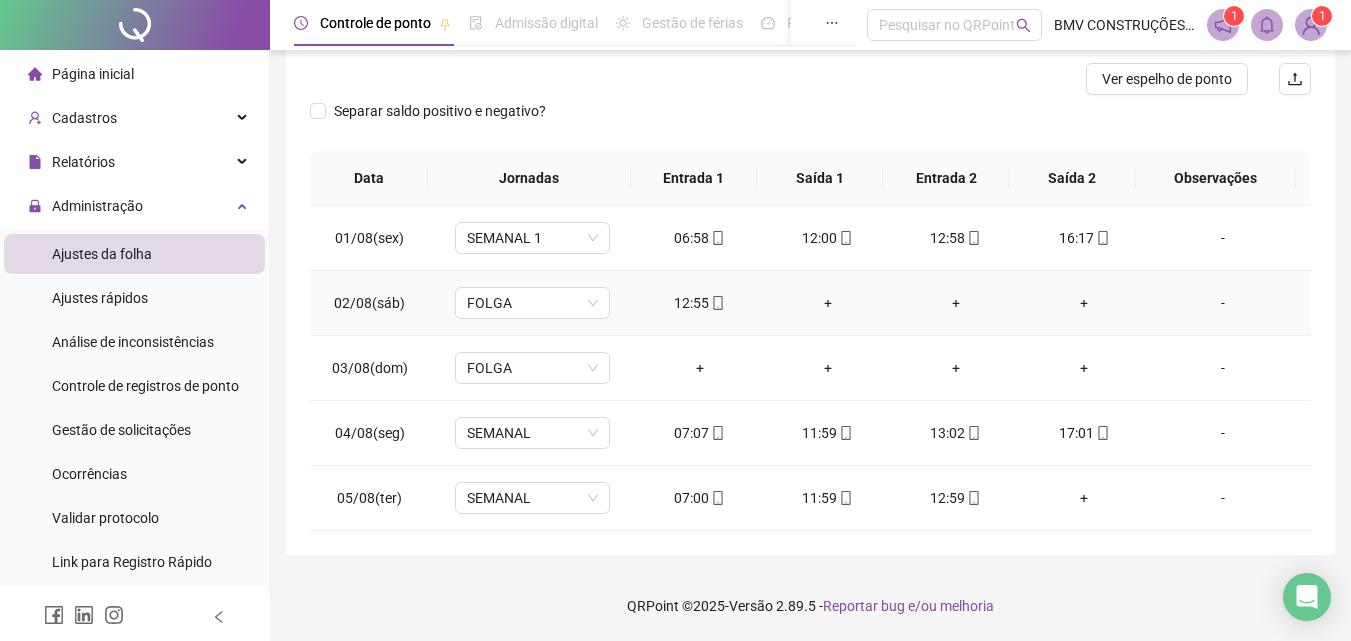 click on "12:55" at bounding box center [700, 303] 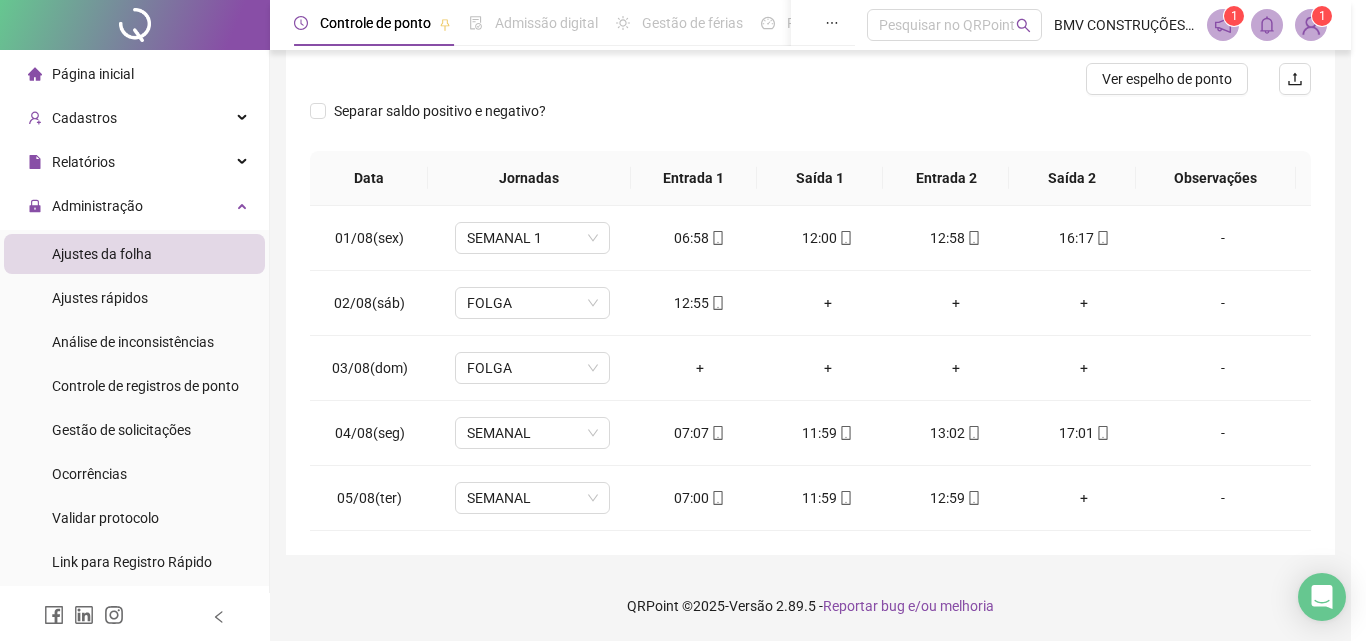 type on "**********" 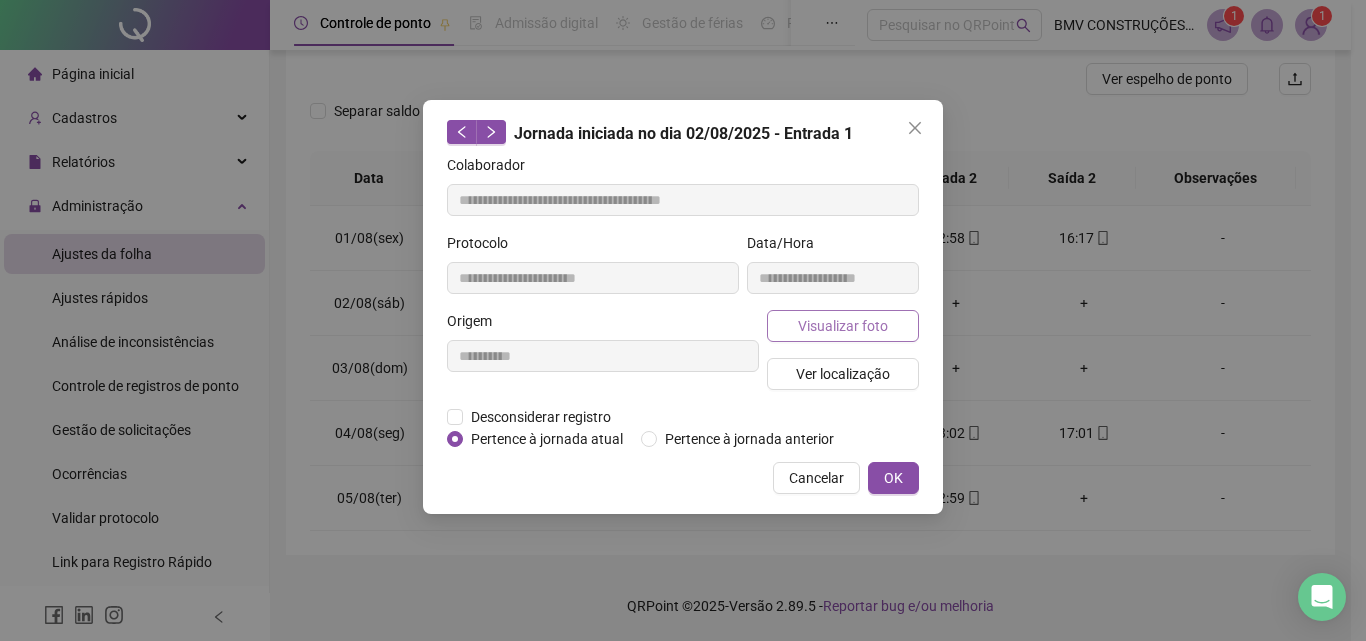 click on "Visualizar foto" at bounding box center [843, 326] 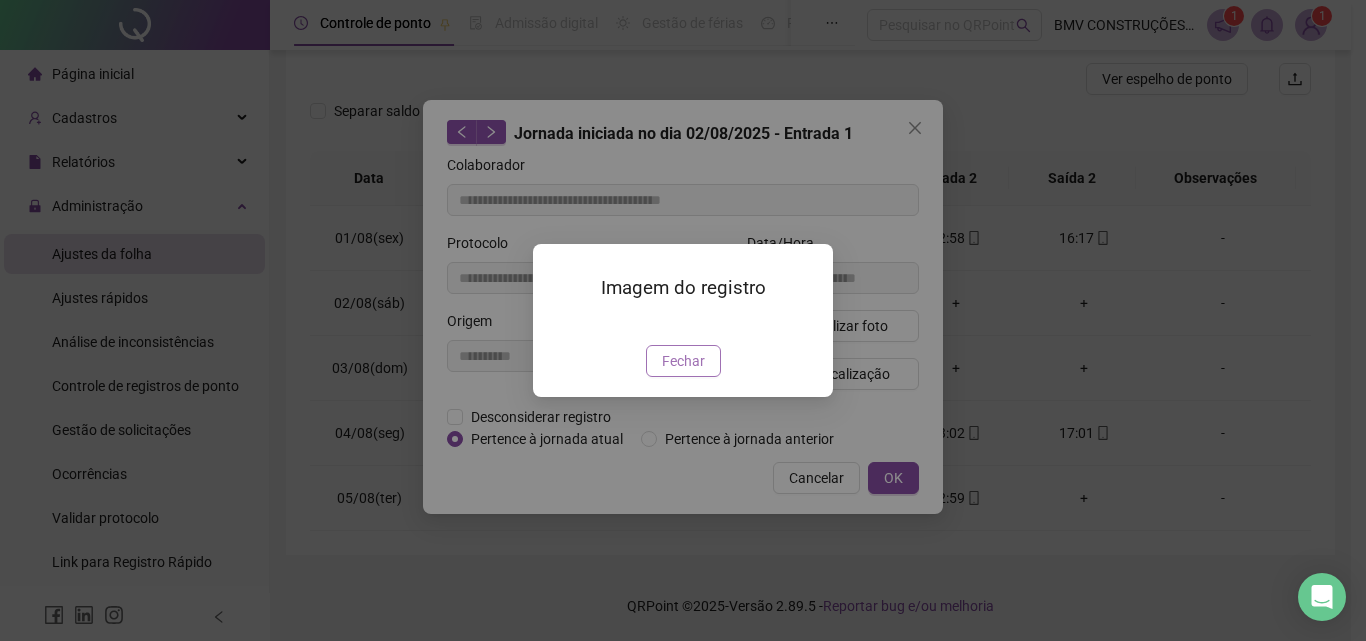 click on "Fechar" at bounding box center [683, 361] 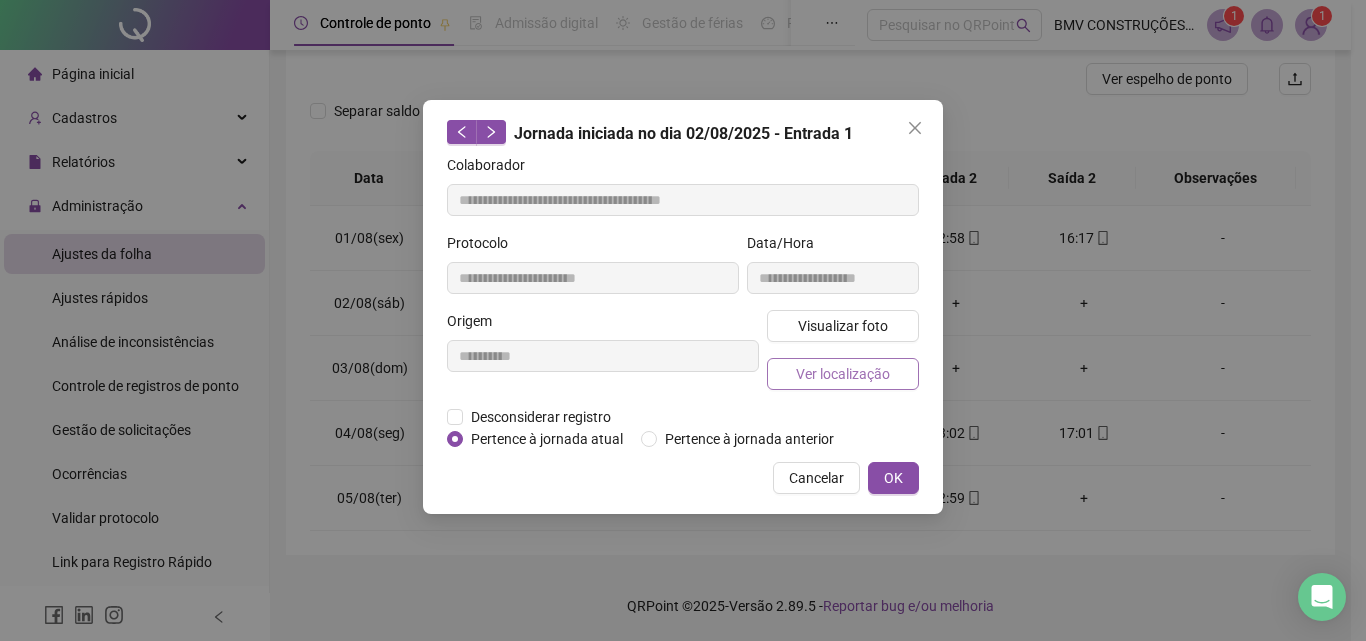 click on "Ver localização" at bounding box center [843, 374] 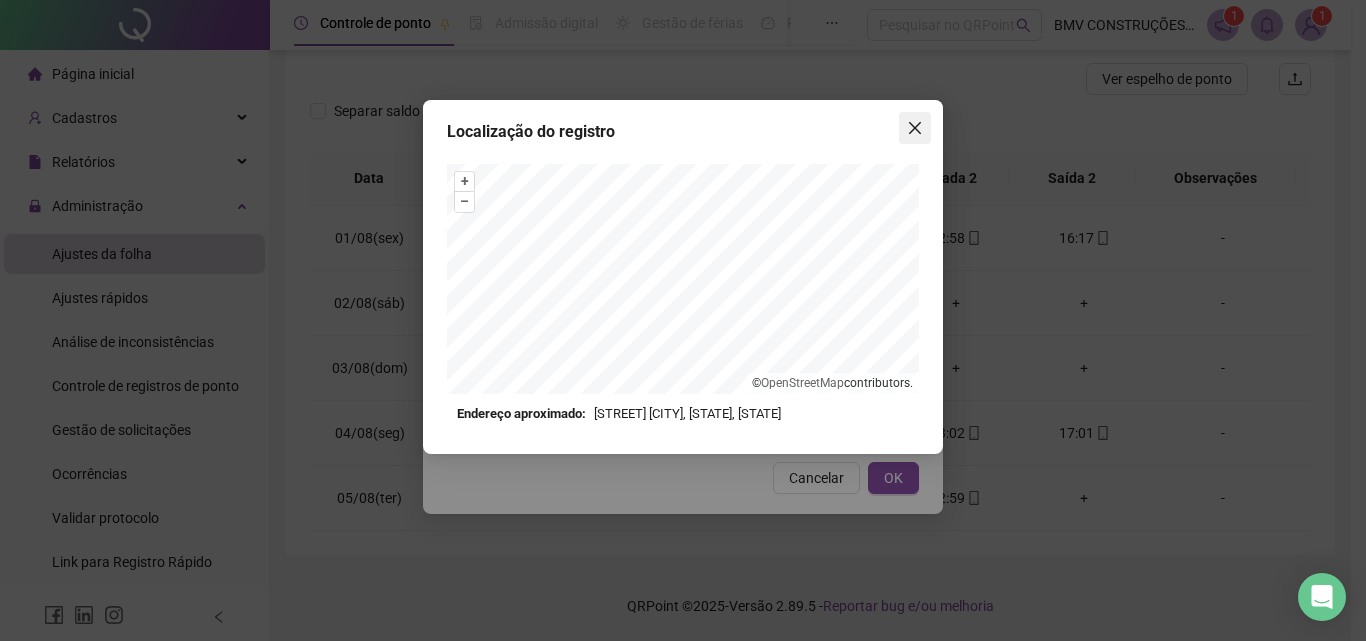 click 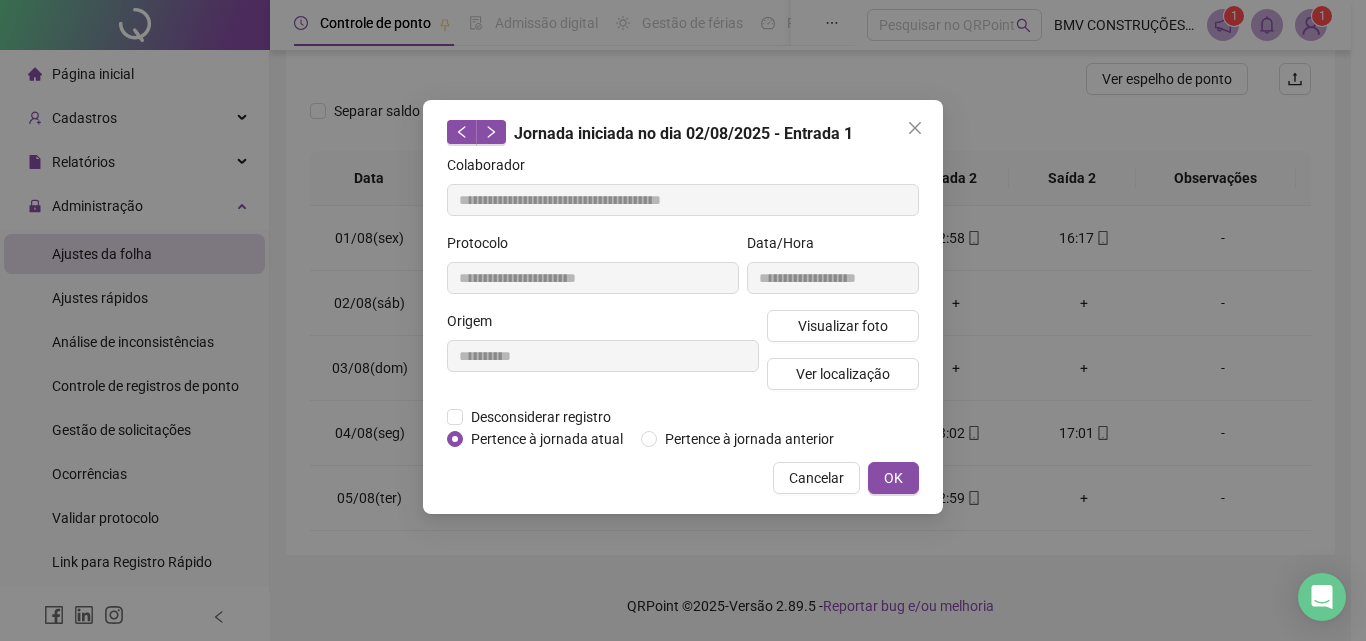 click 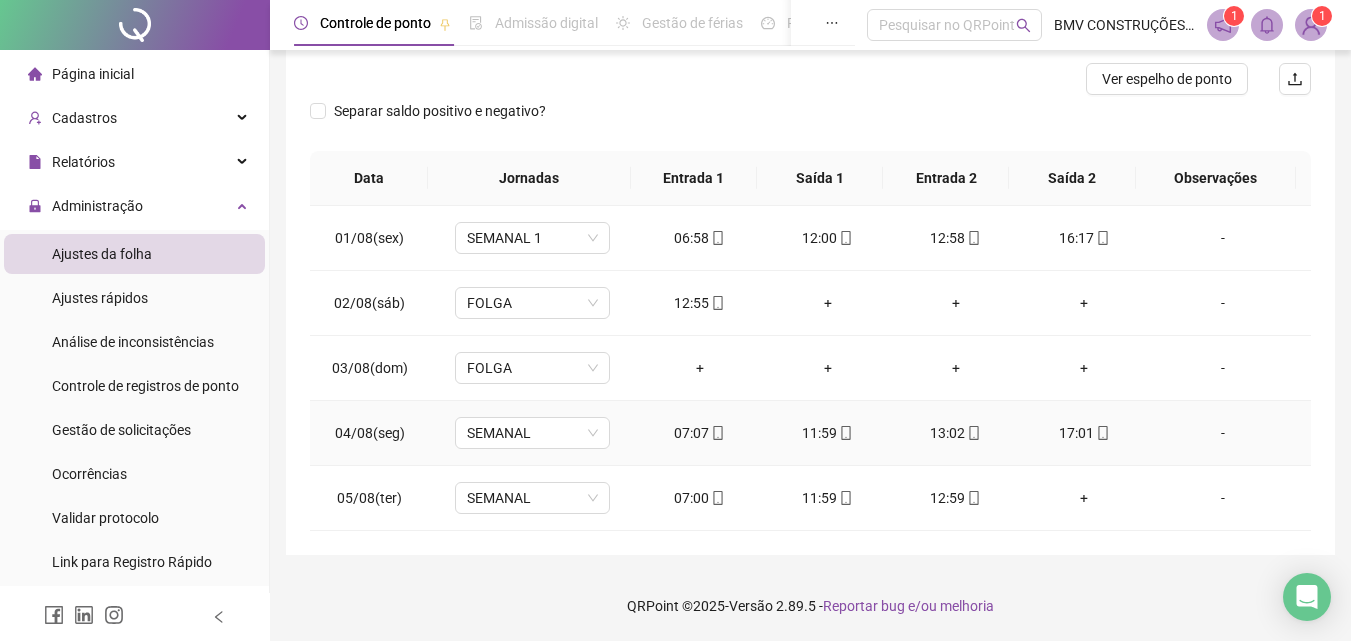 click on "17:01" at bounding box center (1084, 433) 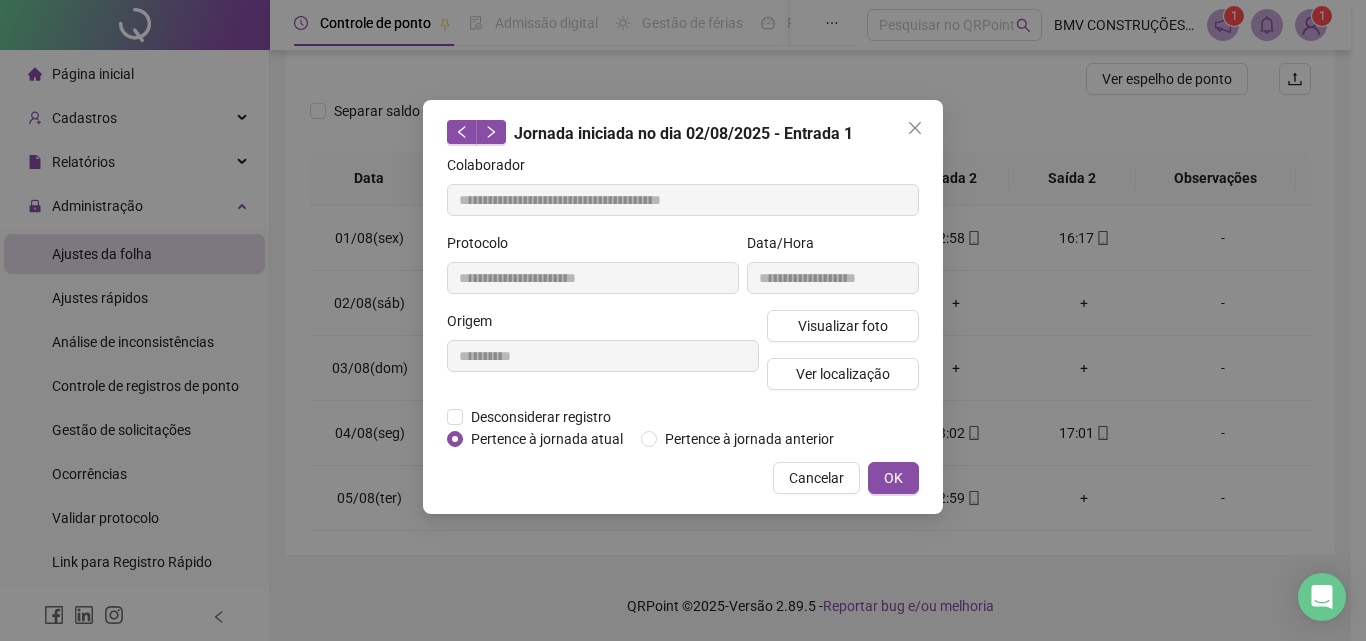 type on "**********" 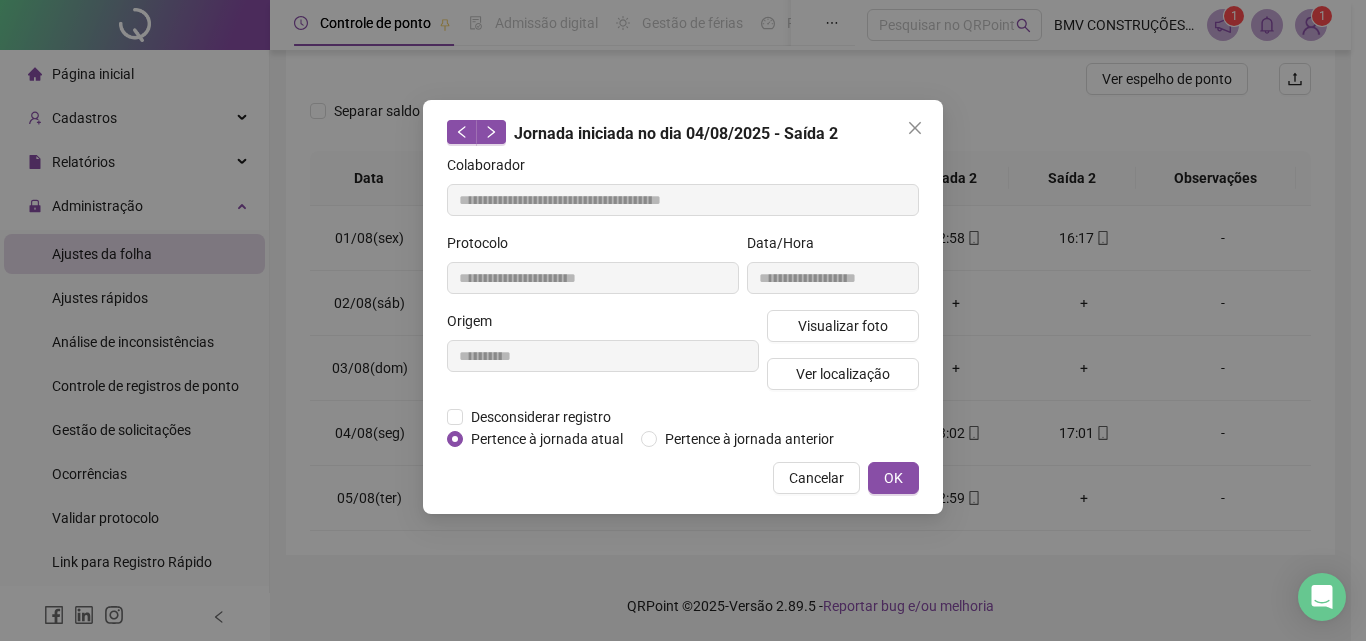 click on "**********" at bounding box center (833, 271) 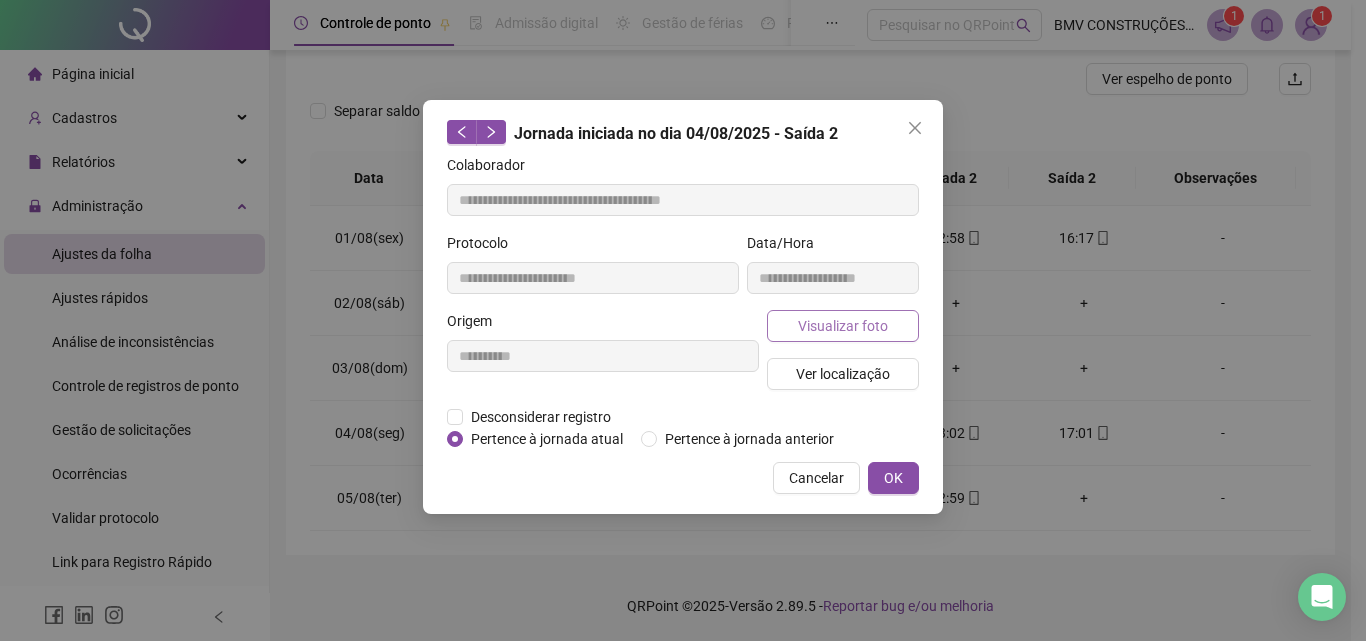click on "Visualizar foto" at bounding box center [843, 326] 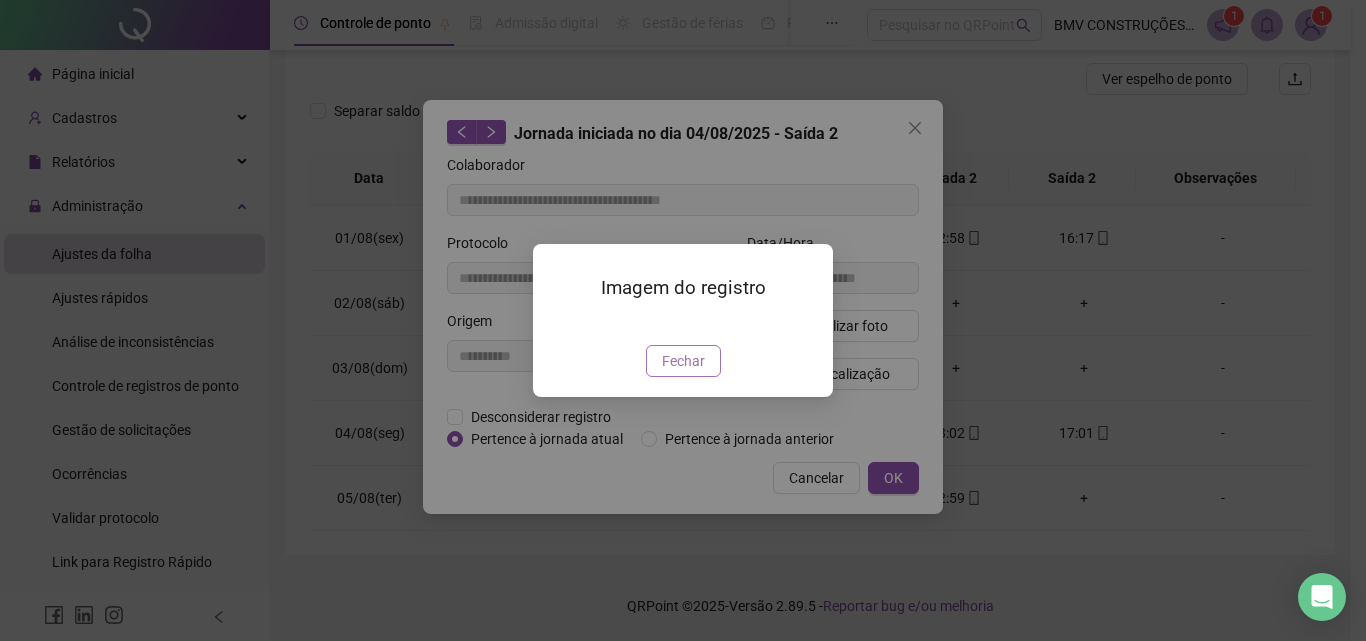 click on "Fechar" at bounding box center (683, 361) 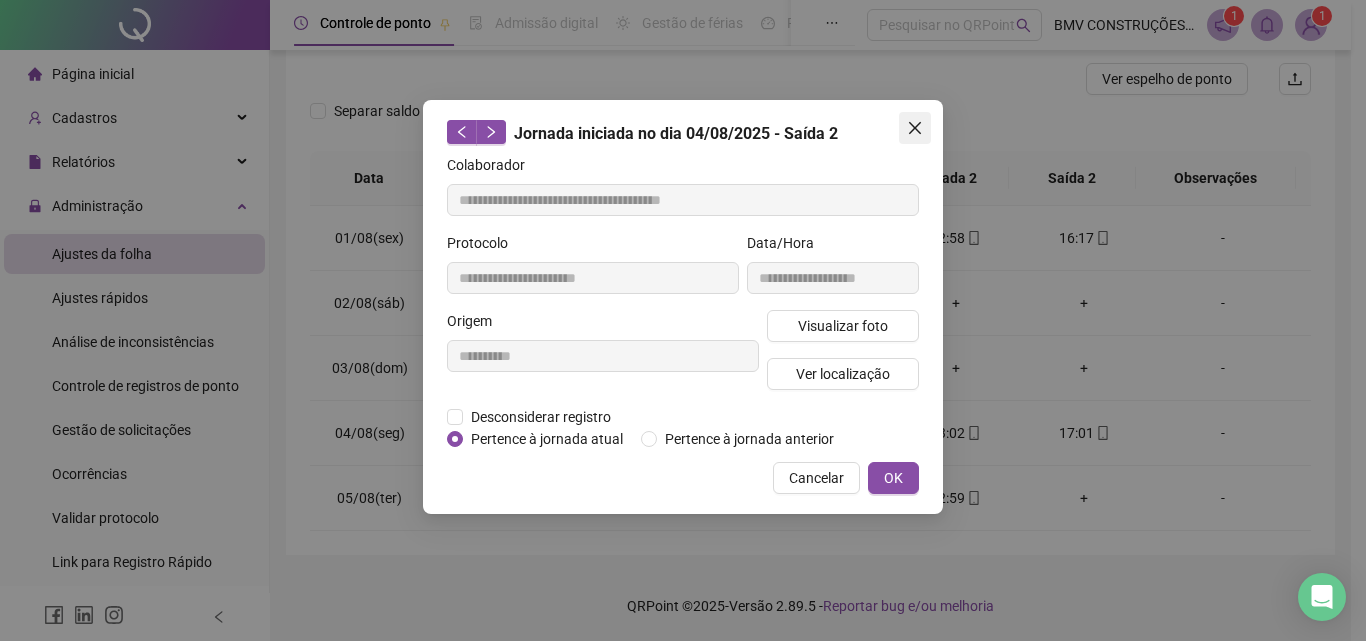 click 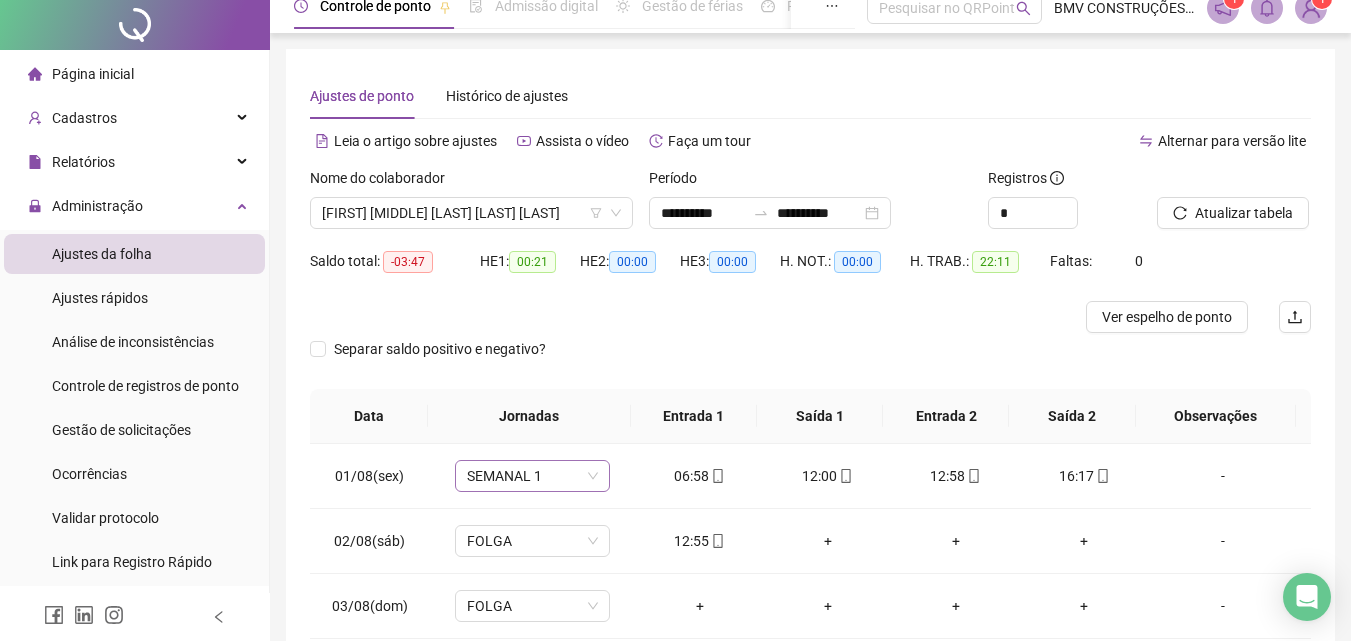 scroll, scrollTop: 0, scrollLeft: 0, axis: both 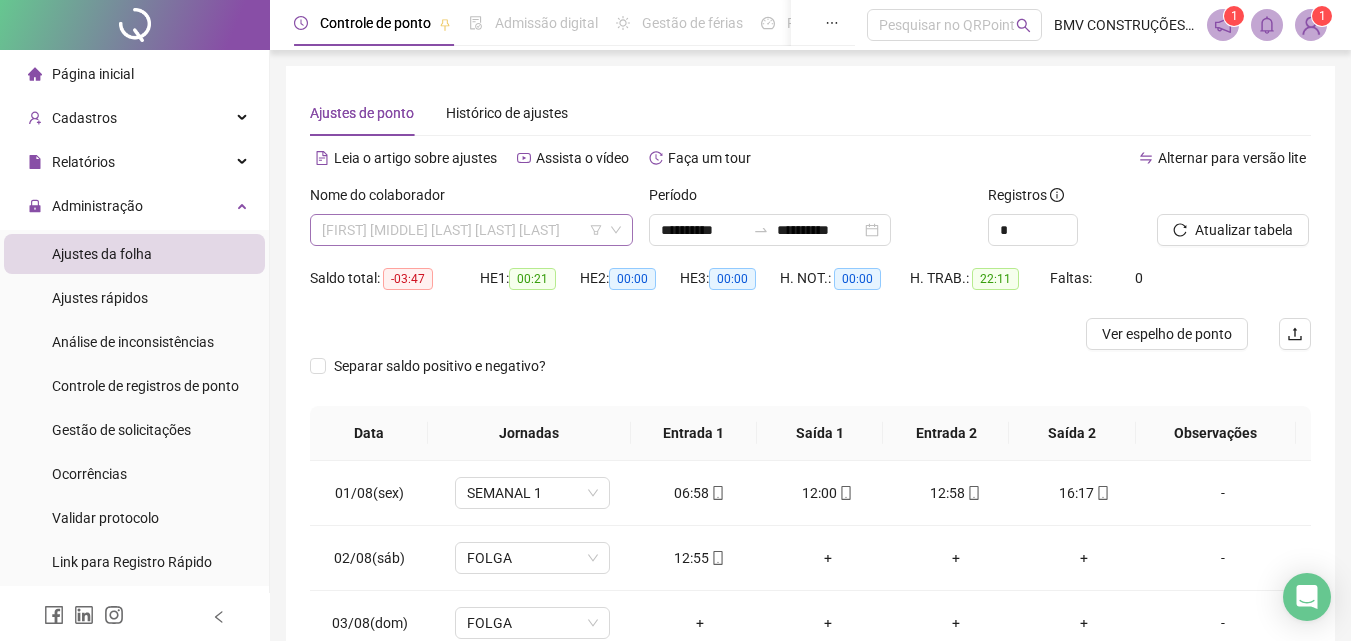 click on "ALEX ARLIX DANTAS DO NASCIMENTO CARVALHO" at bounding box center [471, 230] 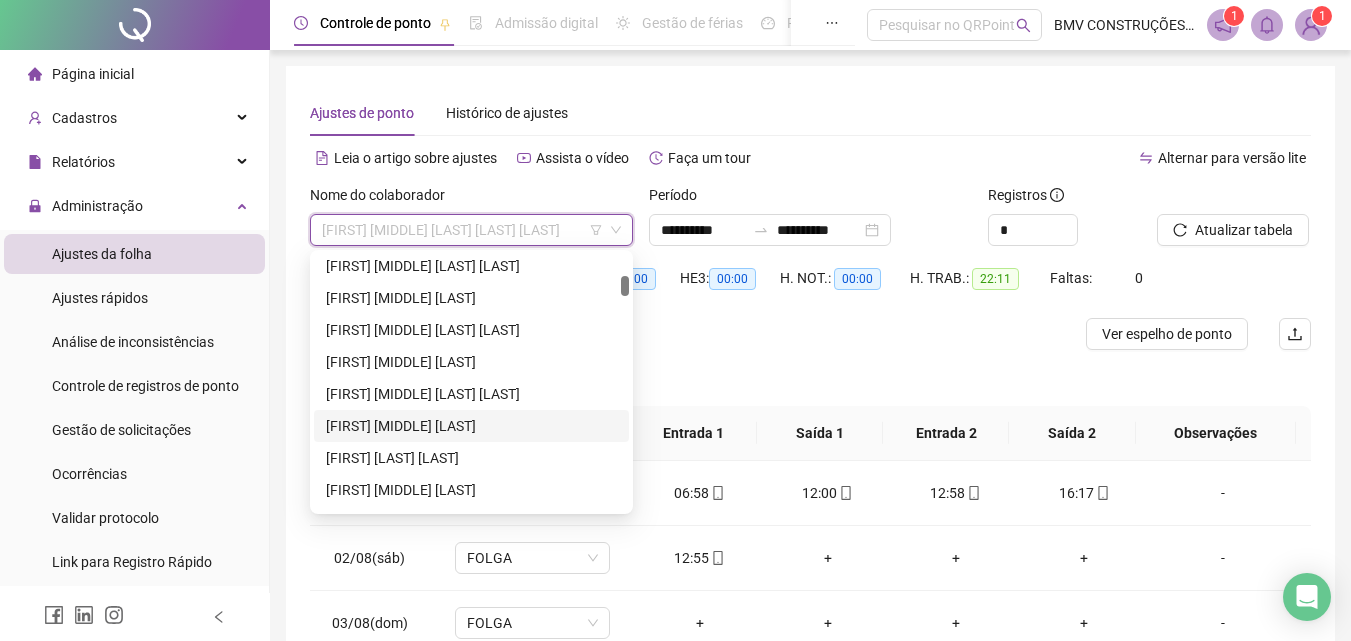 scroll, scrollTop: 1800, scrollLeft: 0, axis: vertical 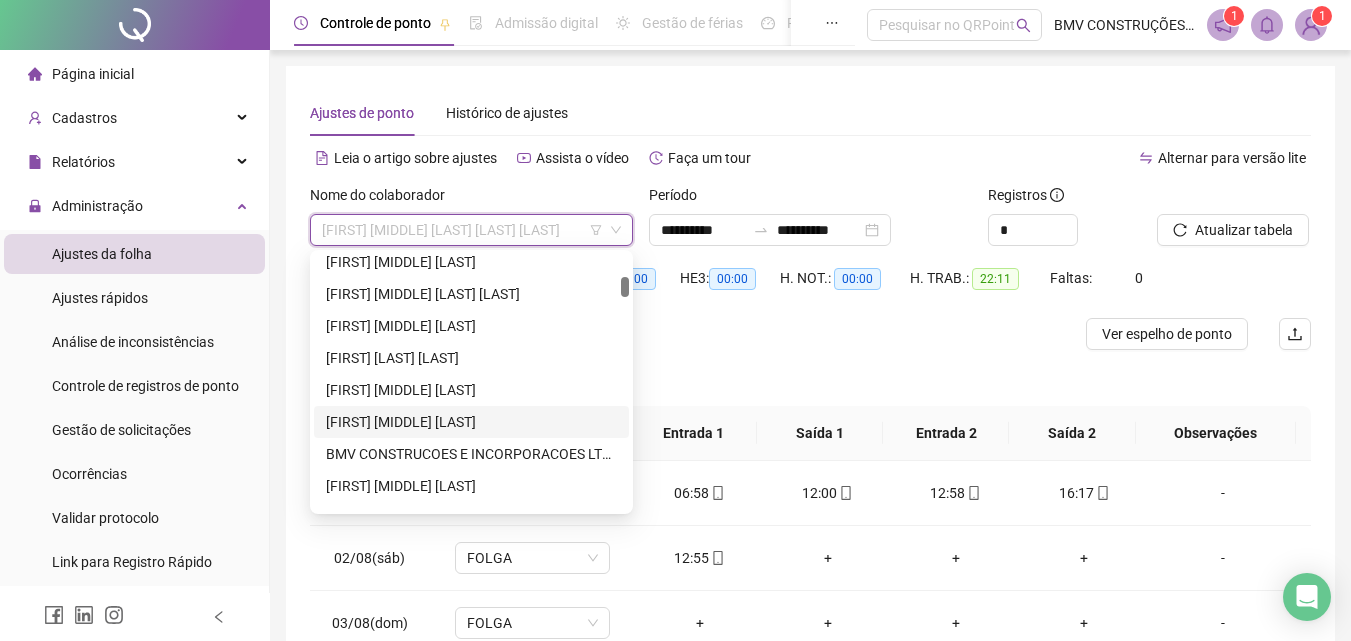 click on "BILLY SOUZA DIAS" at bounding box center [471, 422] 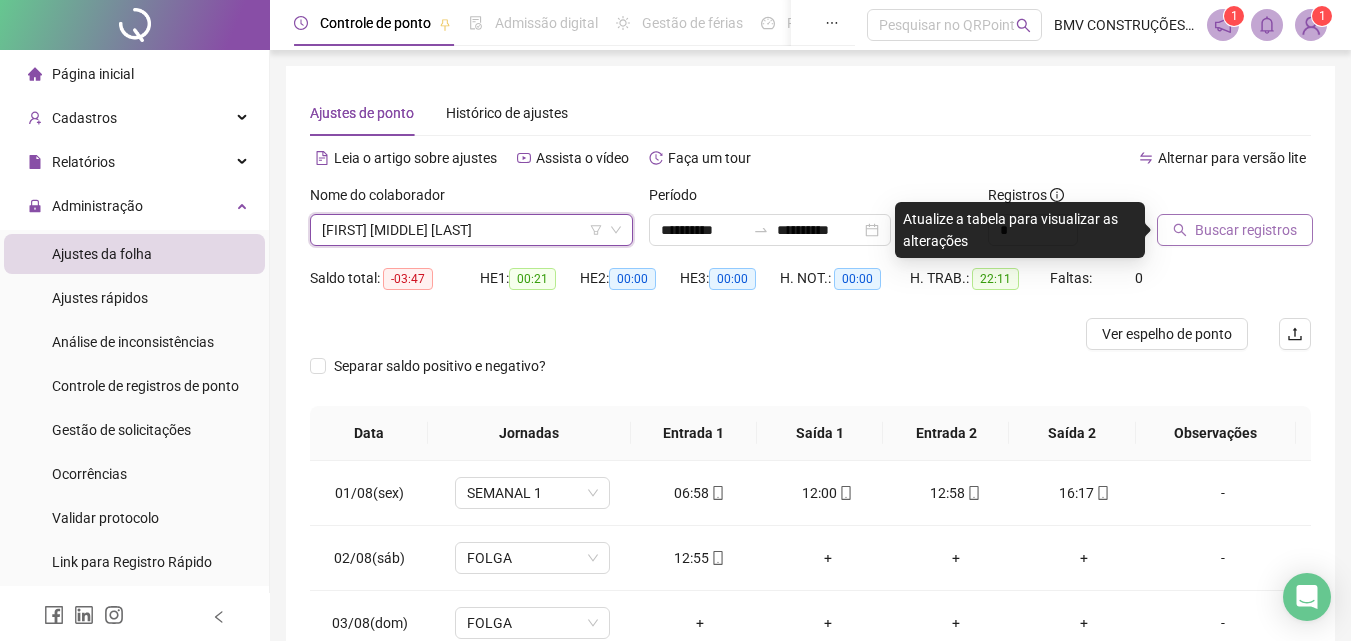 click on "Buscar registros" at bounding box center (1246, 230) 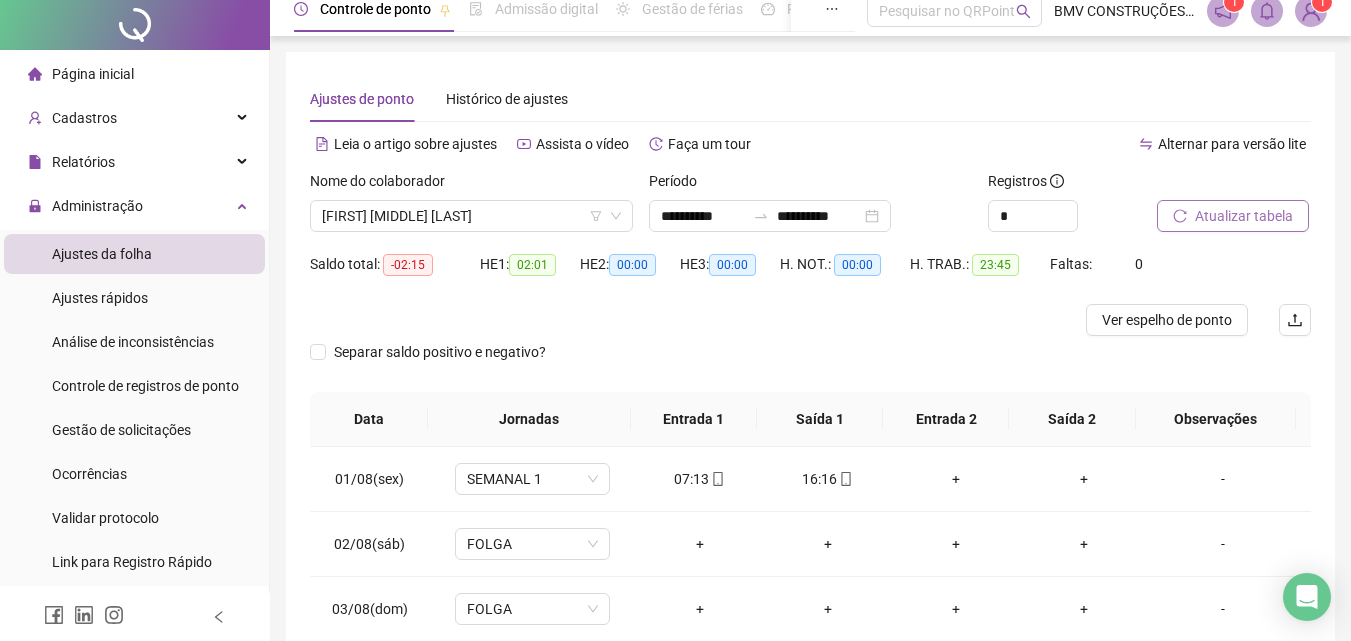 scroll, scrollTop: 0, scrollLeft: 0, axis: both 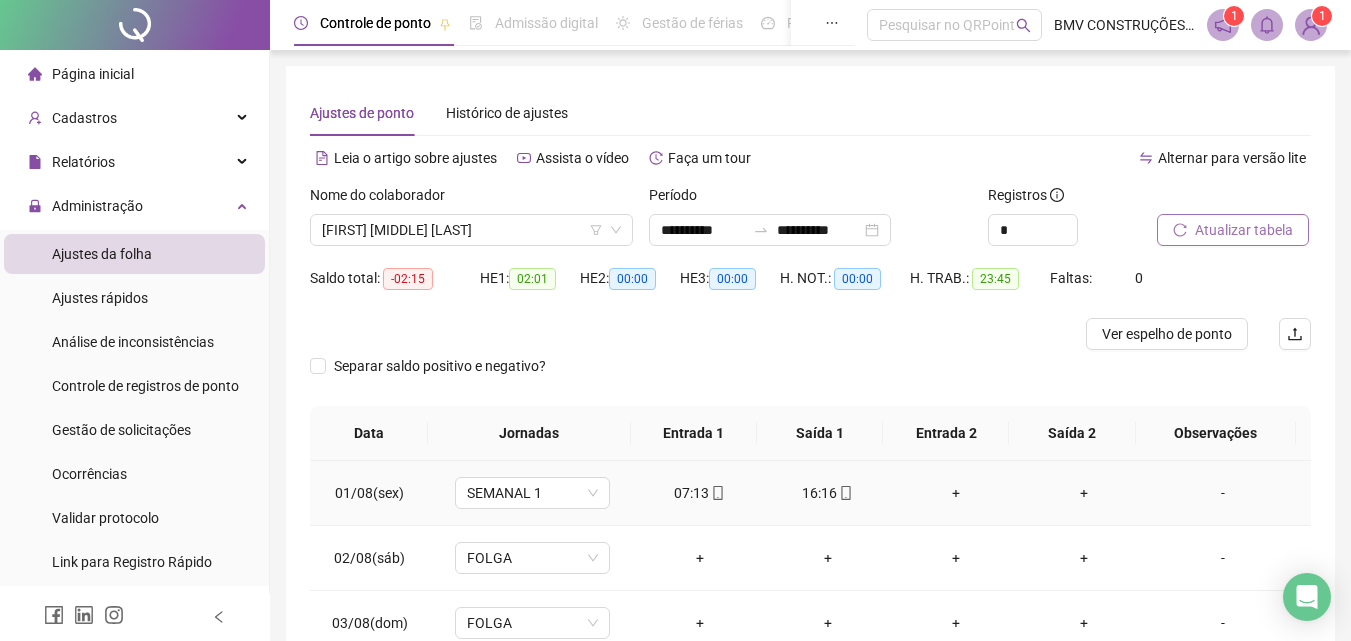 click on "16:16" at bounding box center [828, 493] 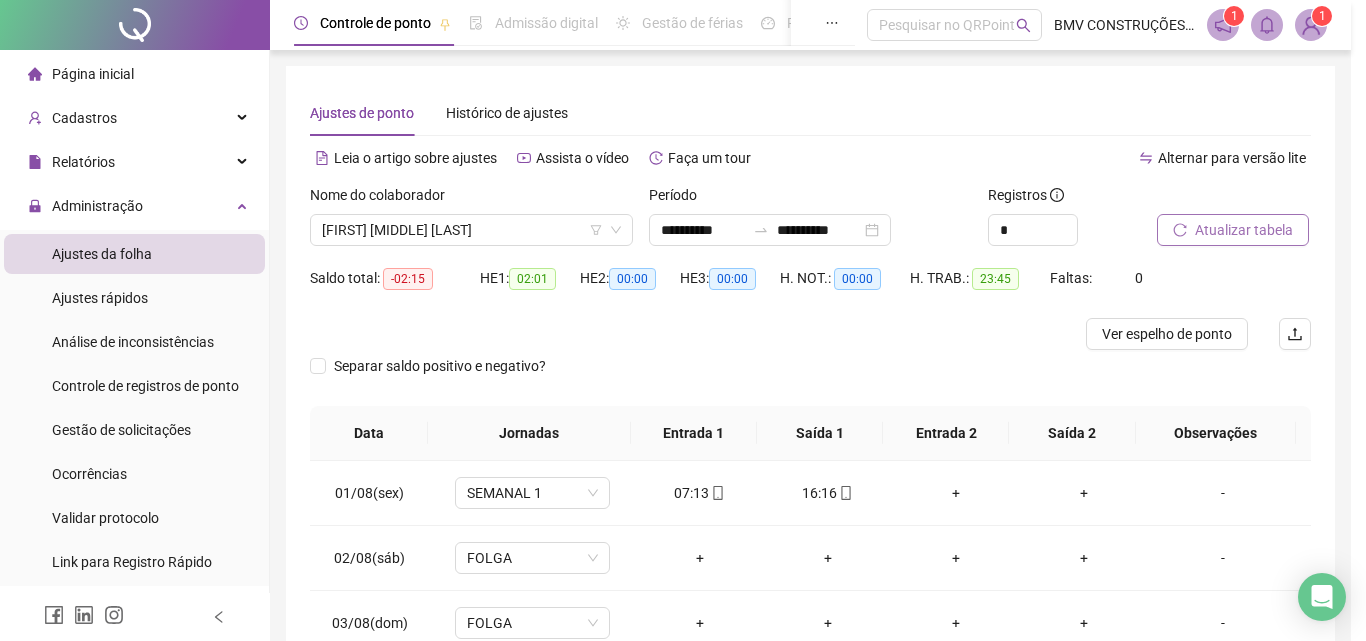 type on "**********" 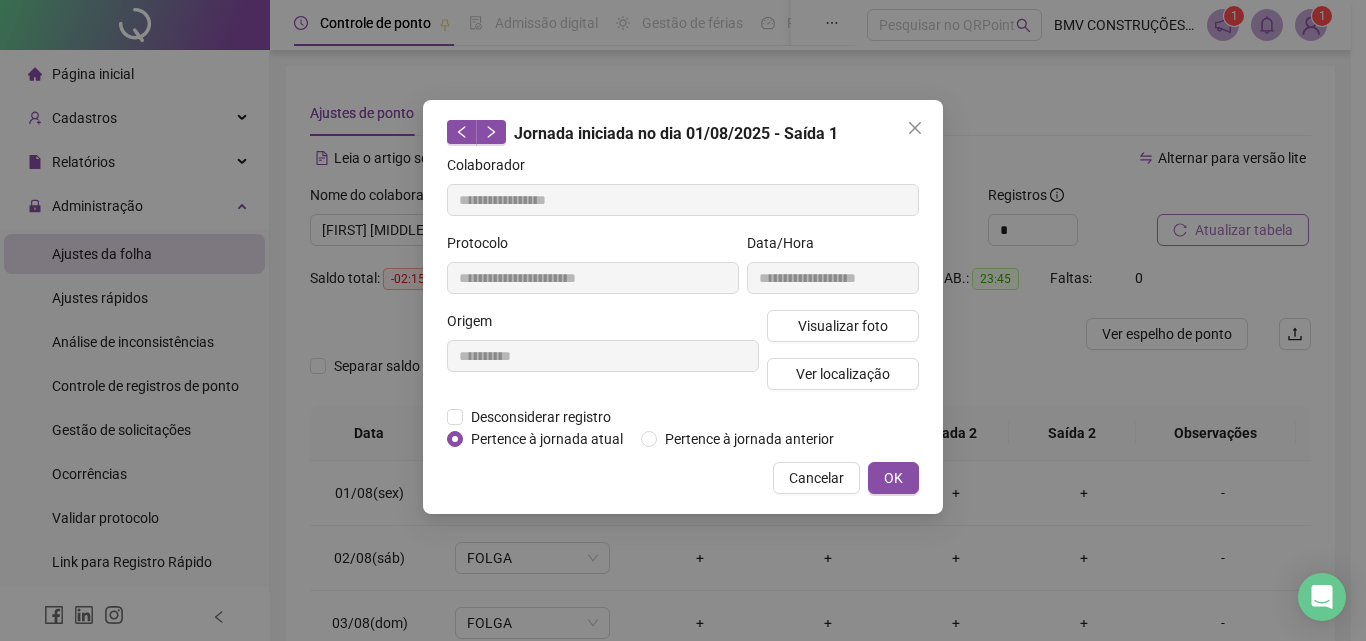 click on "Visualizar foto Ver localização" at bounding box center [843, 358] 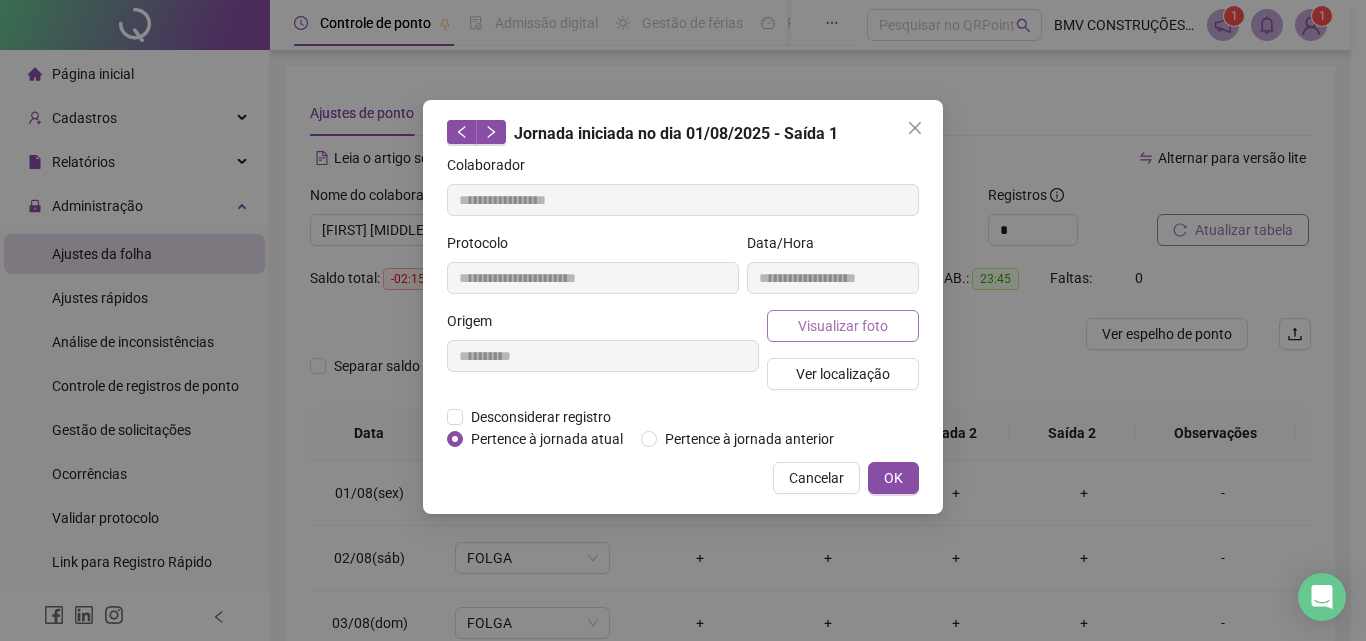 click on "Visualizar foto" at bounding box center [843, 326] 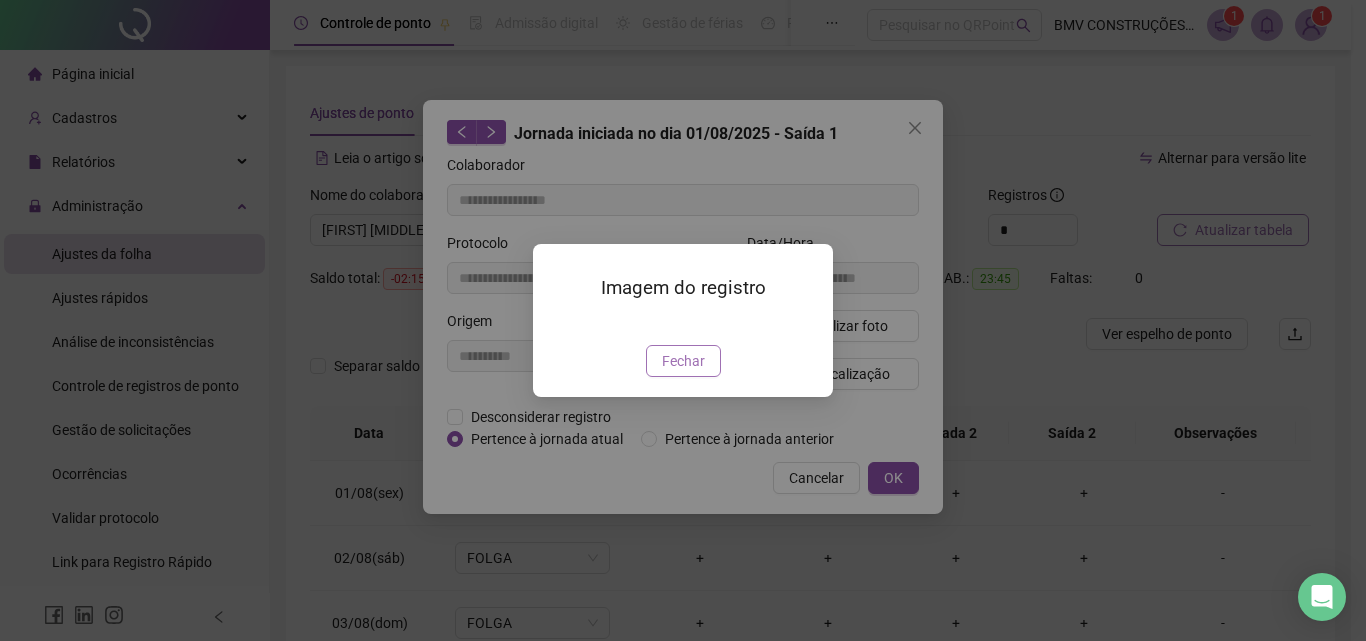 click on "Fechar" at bounding box center [683, 361] 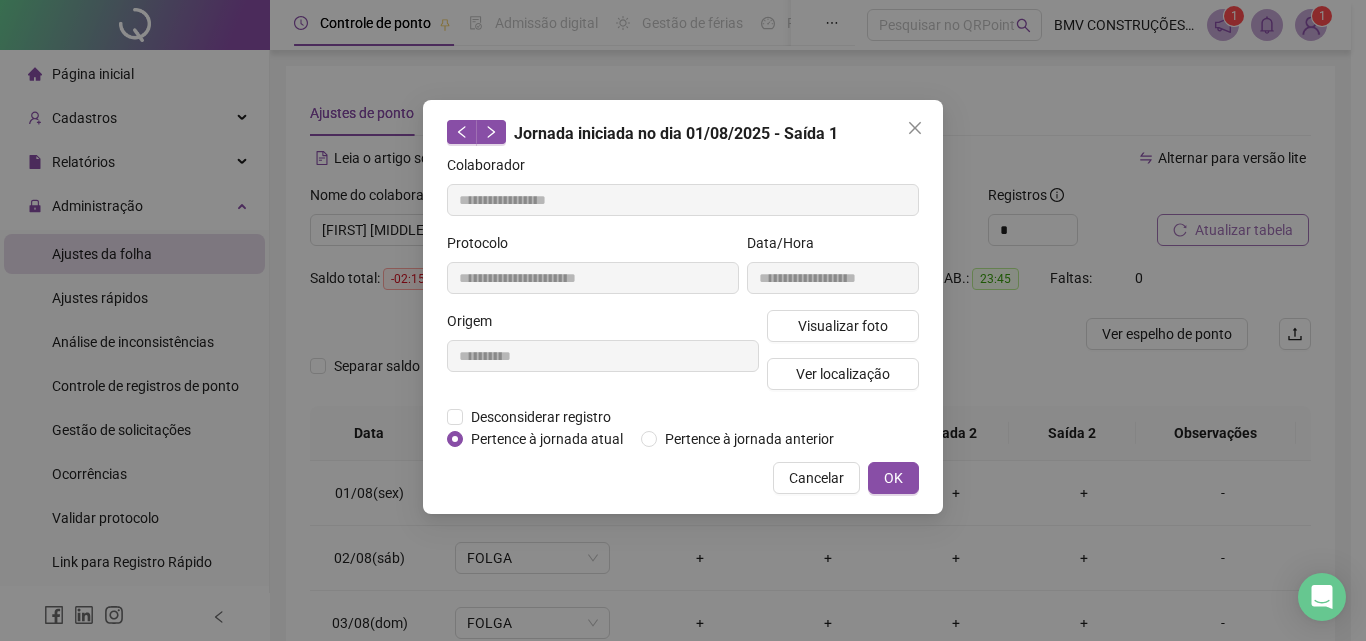 click on "Visualizar foto Ver localização" at bounding box center (843, 358) 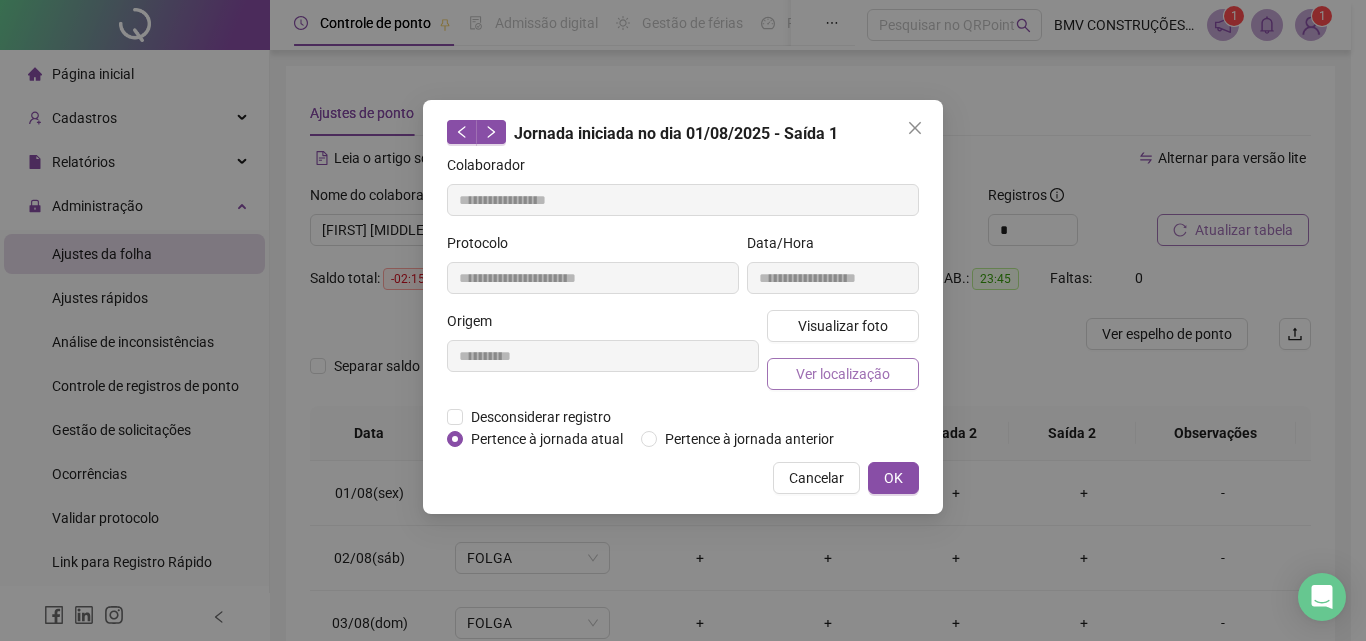 click on "Ver localização" at bounding box center (843, 374) 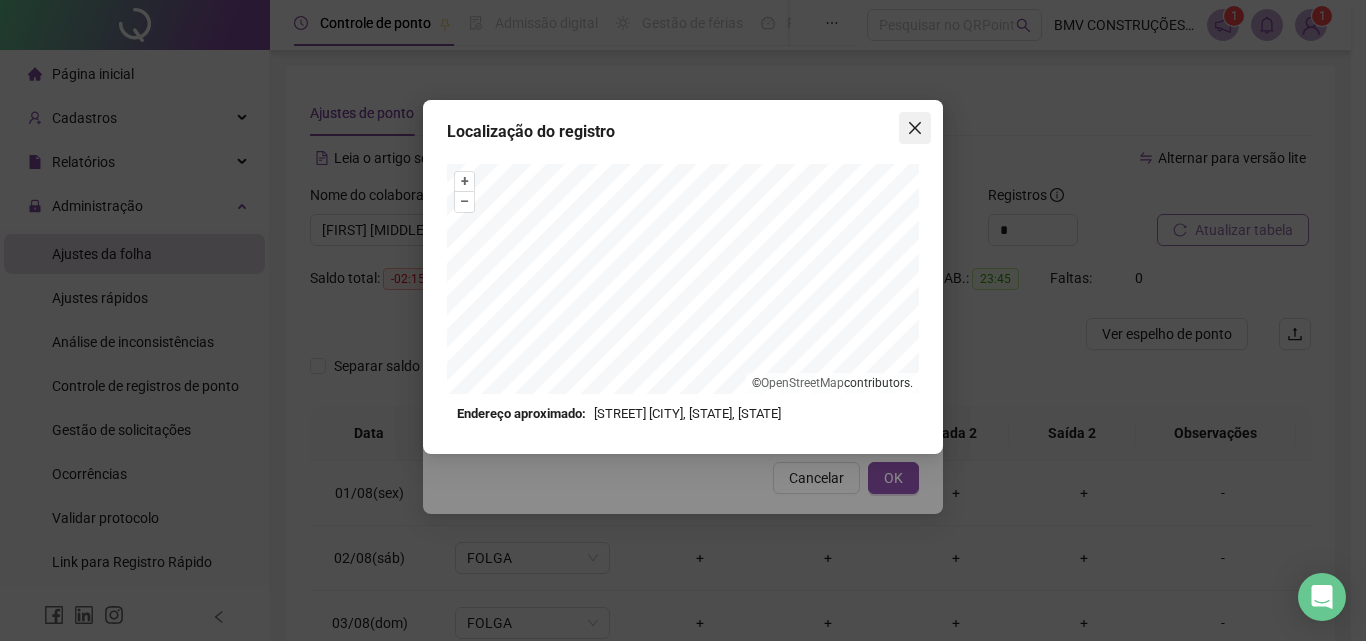 click at bounding box center [915, 128] 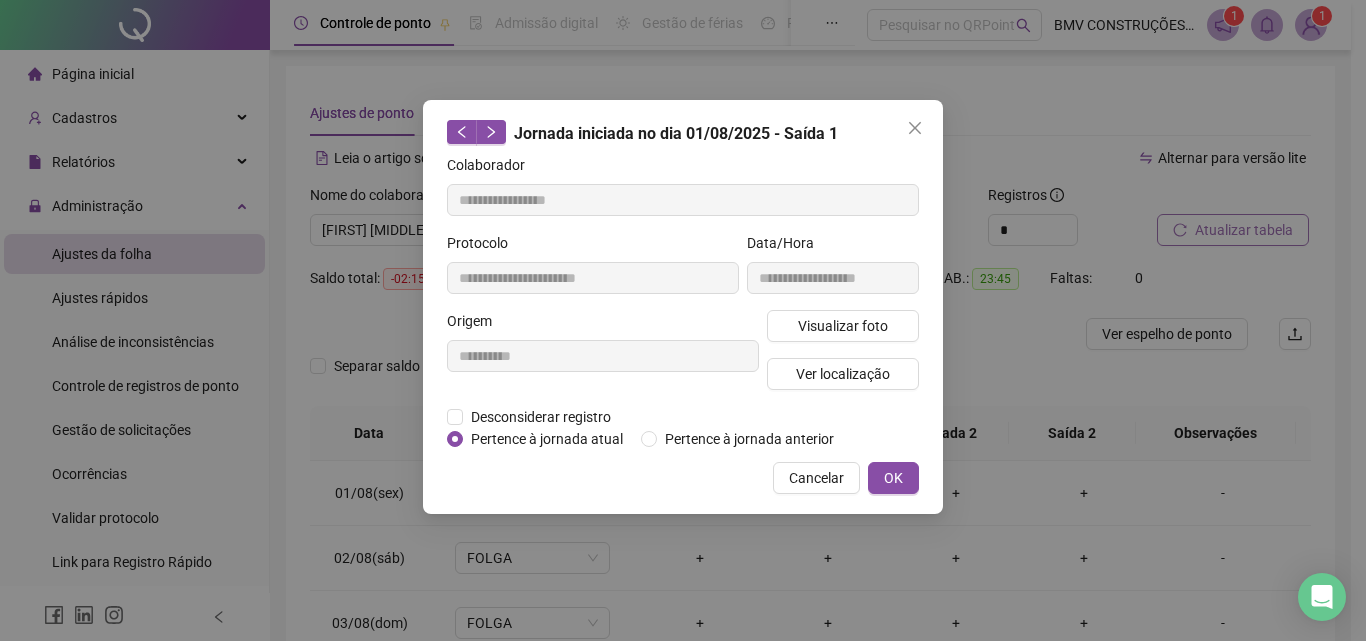 click at bounding box center (915, 128) 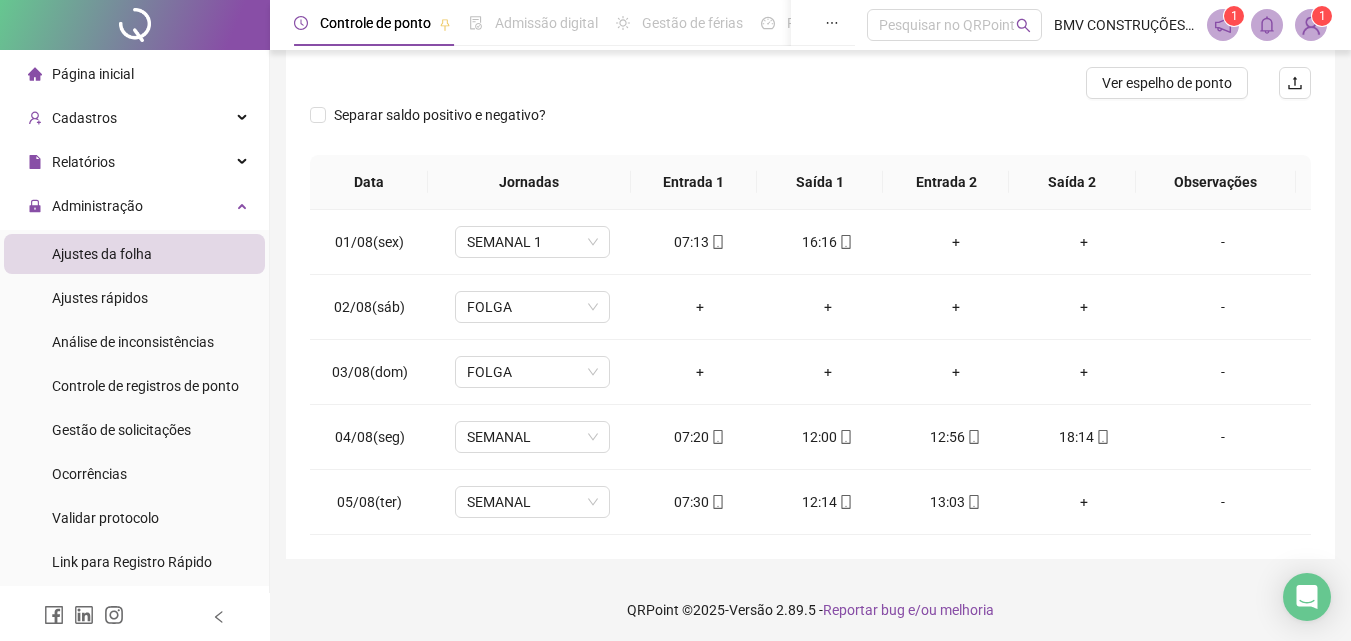 scroll, scrollTop: 255, scrollLeft: 0, axis: vertical 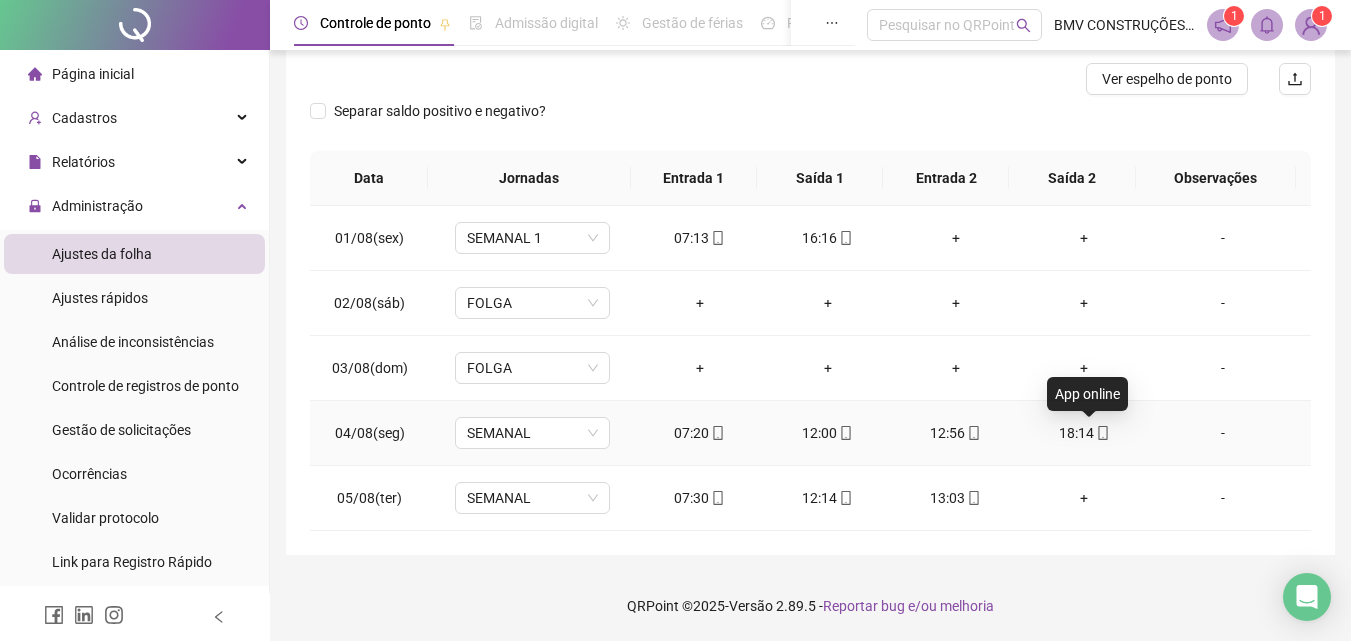 click at bounding box center (1102, 433) 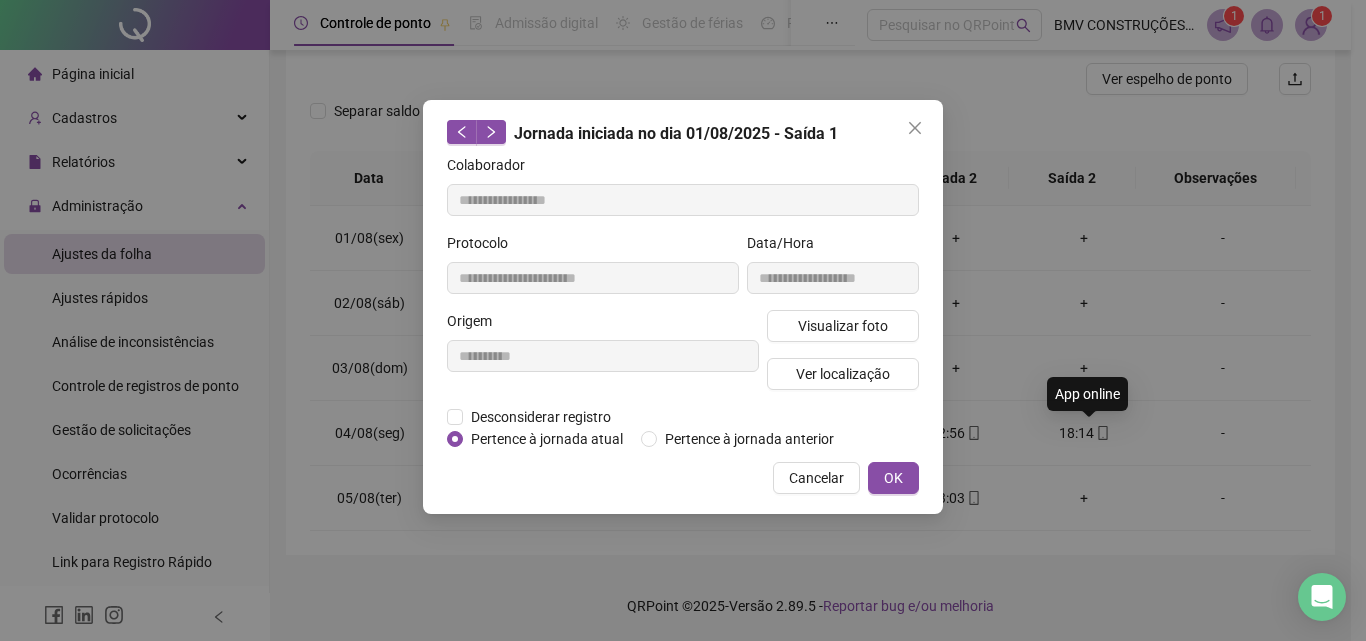 type on "**********" 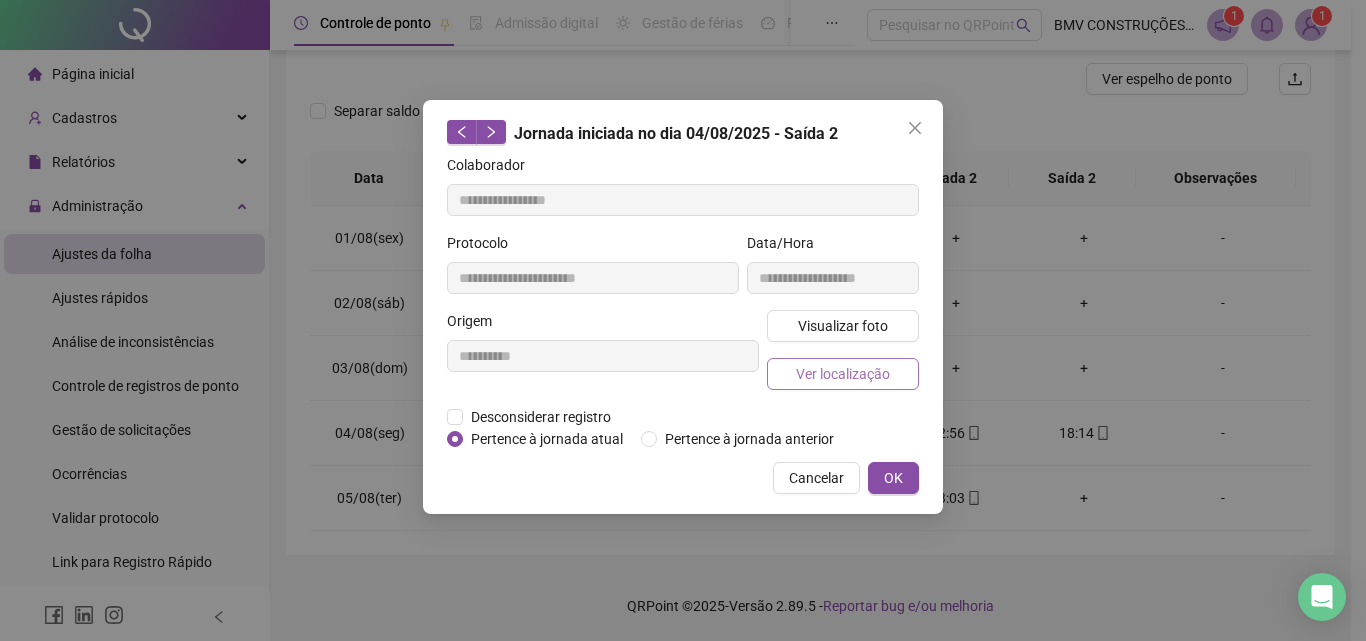 click on "Ver localização" at bounding box center (843, 374) 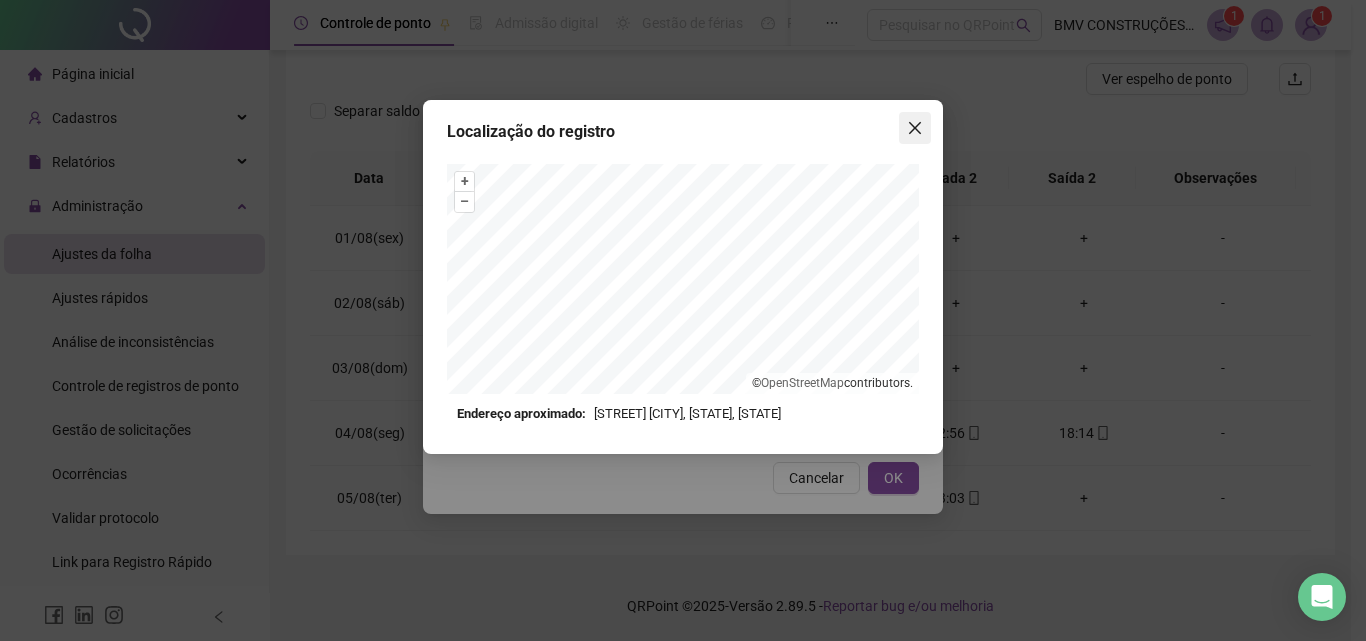 click 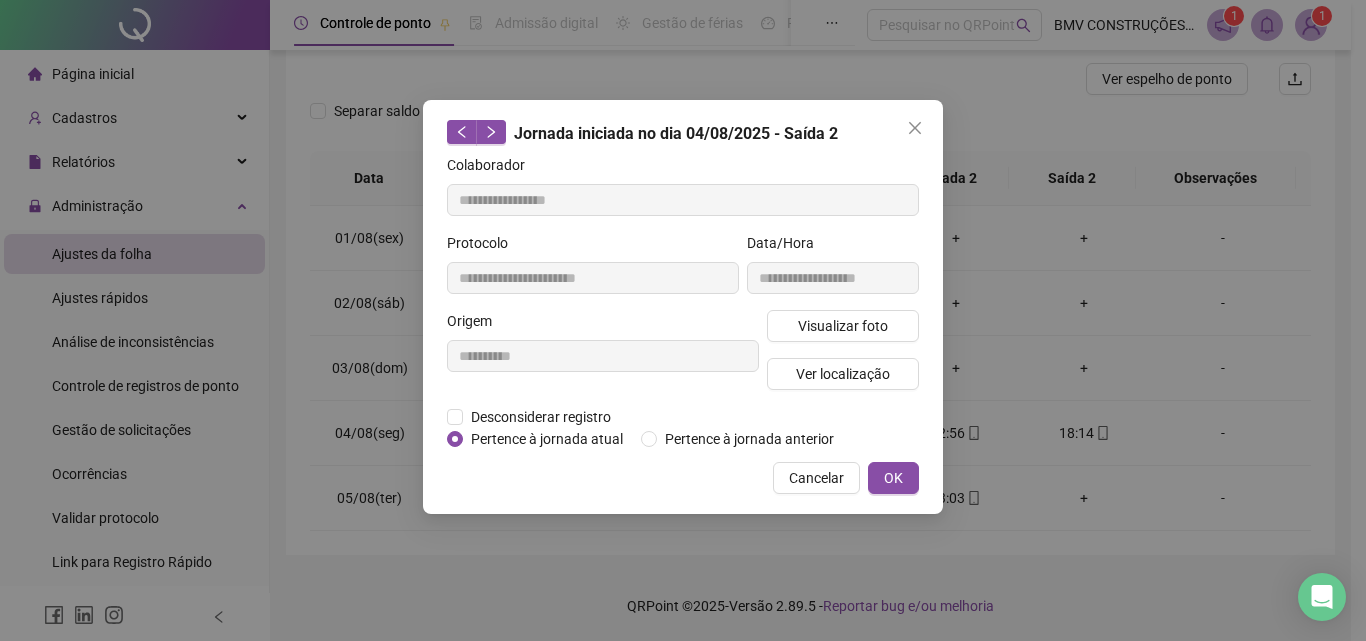 click 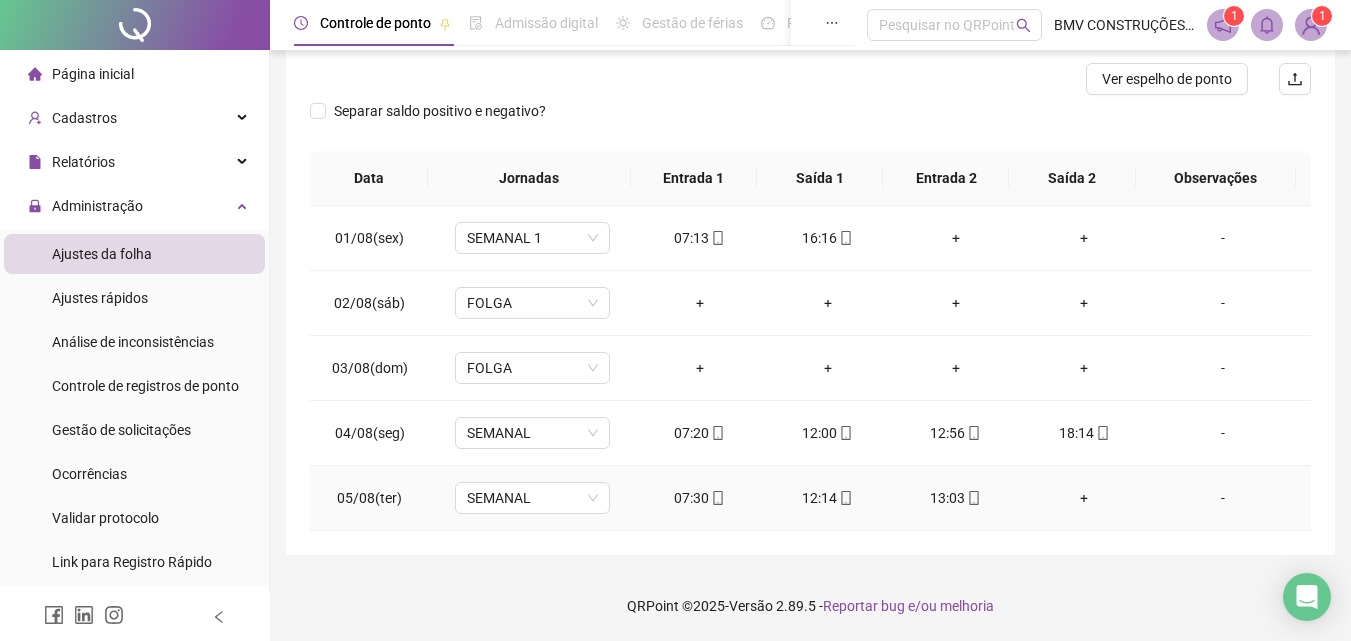 click on "13:03" at bounding box center [956, 498] 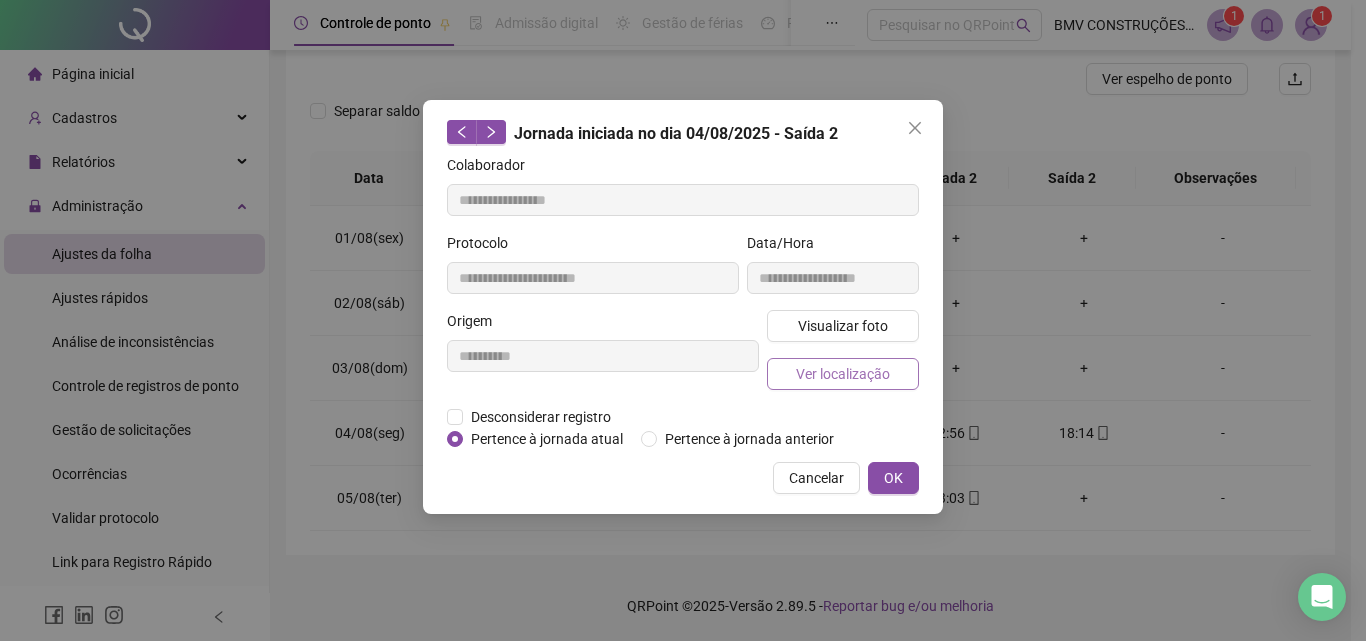 type on "**********" 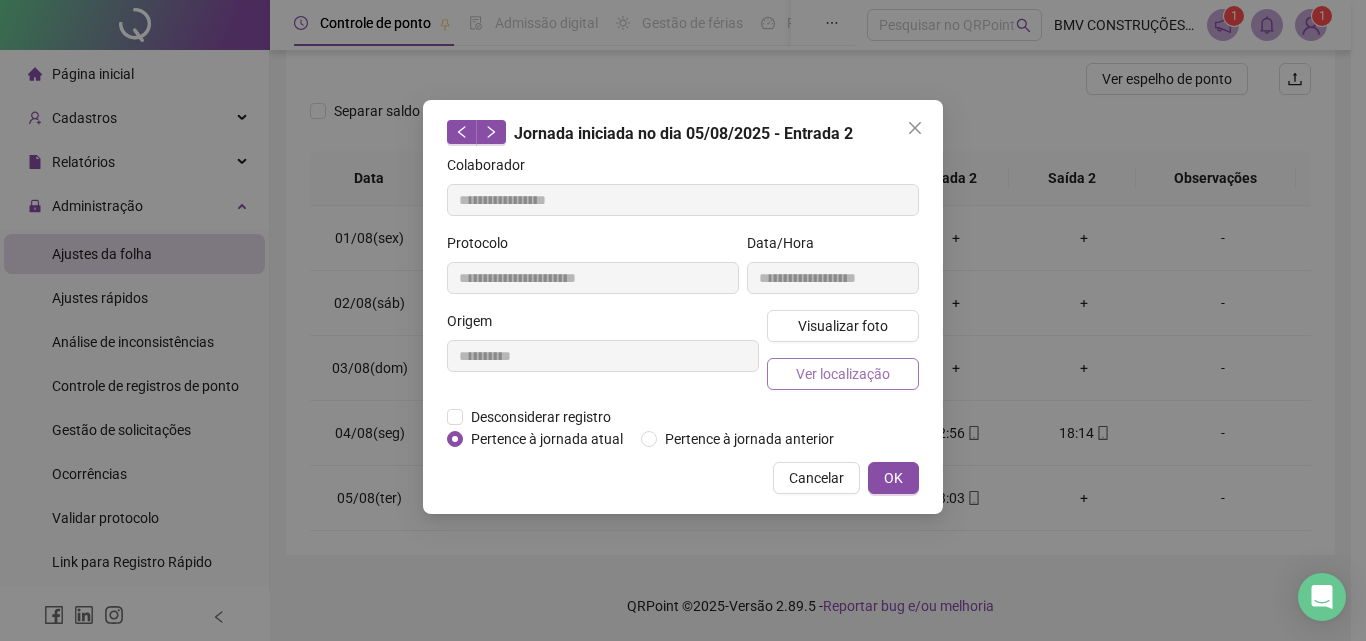 click on "Ver localização" at bounding box center (843, 374) 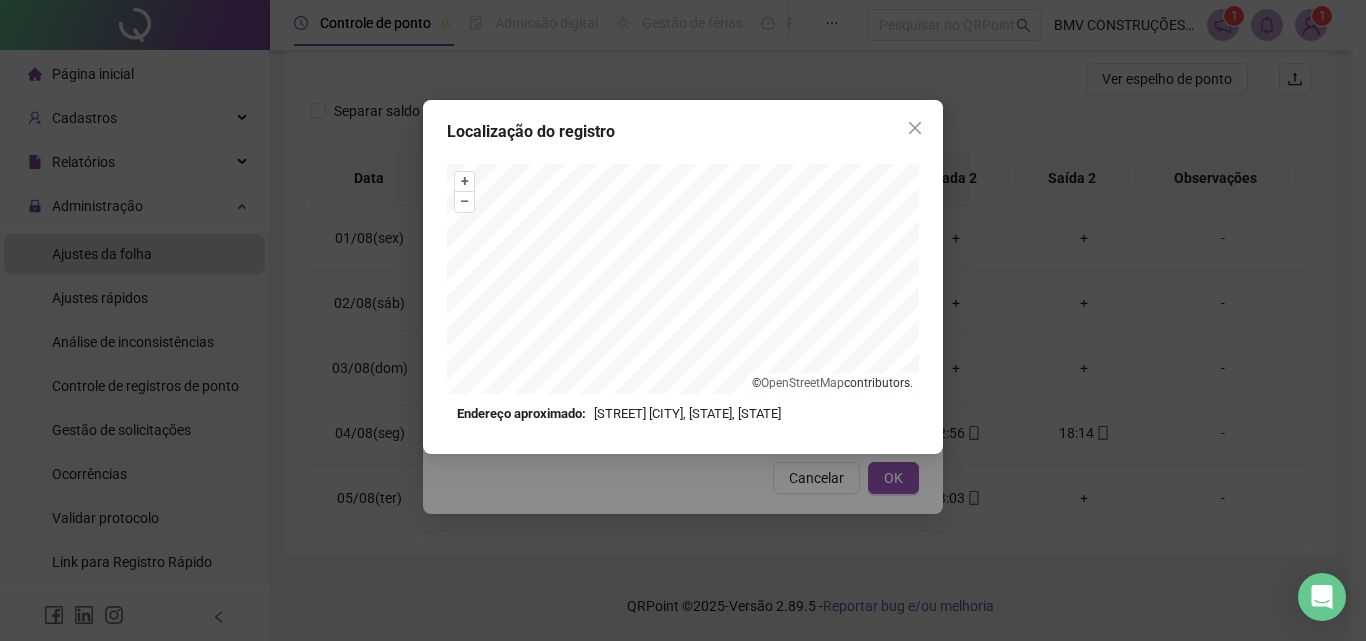 click on "+ – ⇧ › ©  OpenStreetMap  contributors. Endereço aproximado:   Rua Cônego Eutíquio de Lima, undefined, undefined *OBS Os registros de ponto executados através da web utilizam uma tecnologia menos precisa para obter a geolocalização do colaborador, o que poderá resultar em localizações distintas." at bounding box center [683, 294] 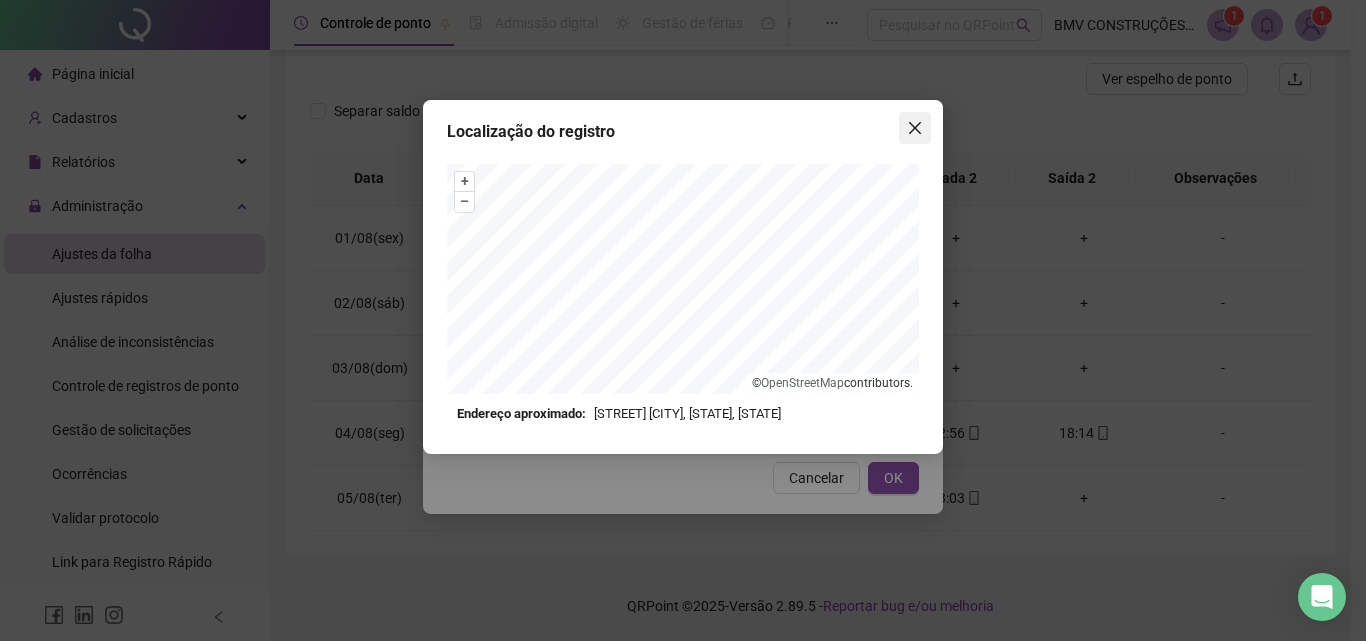 click at bounding box center [915, 128] 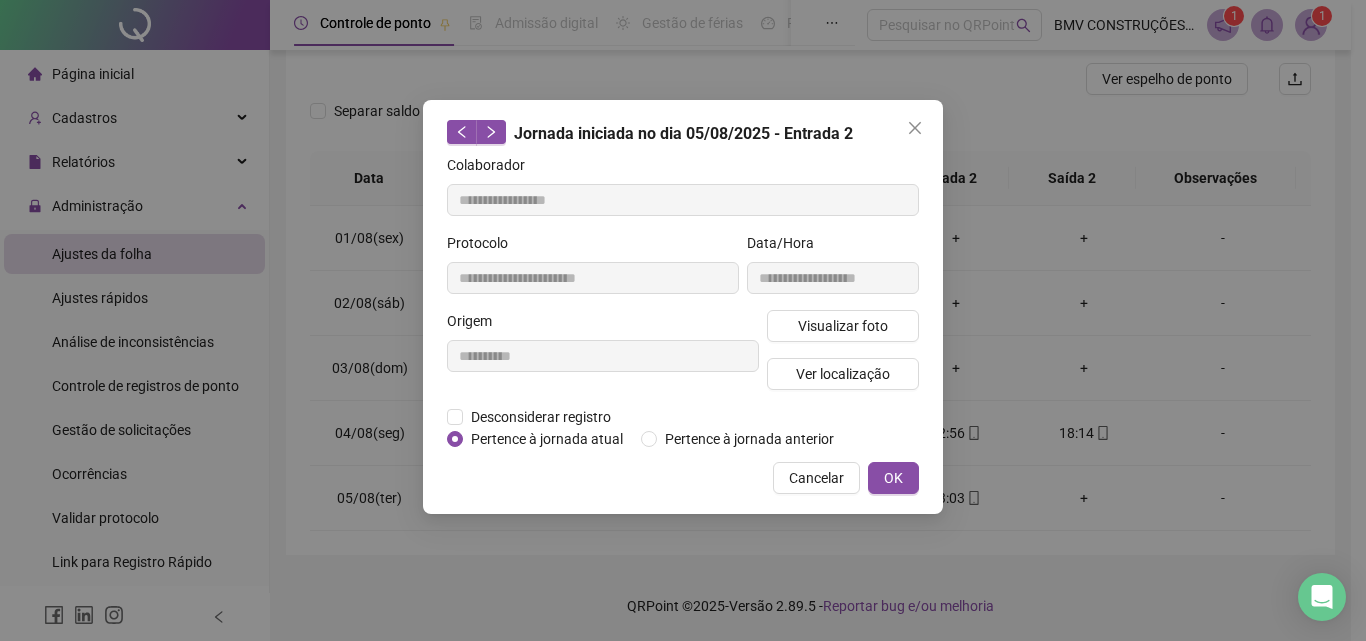 click at bounding box center (915, 128) 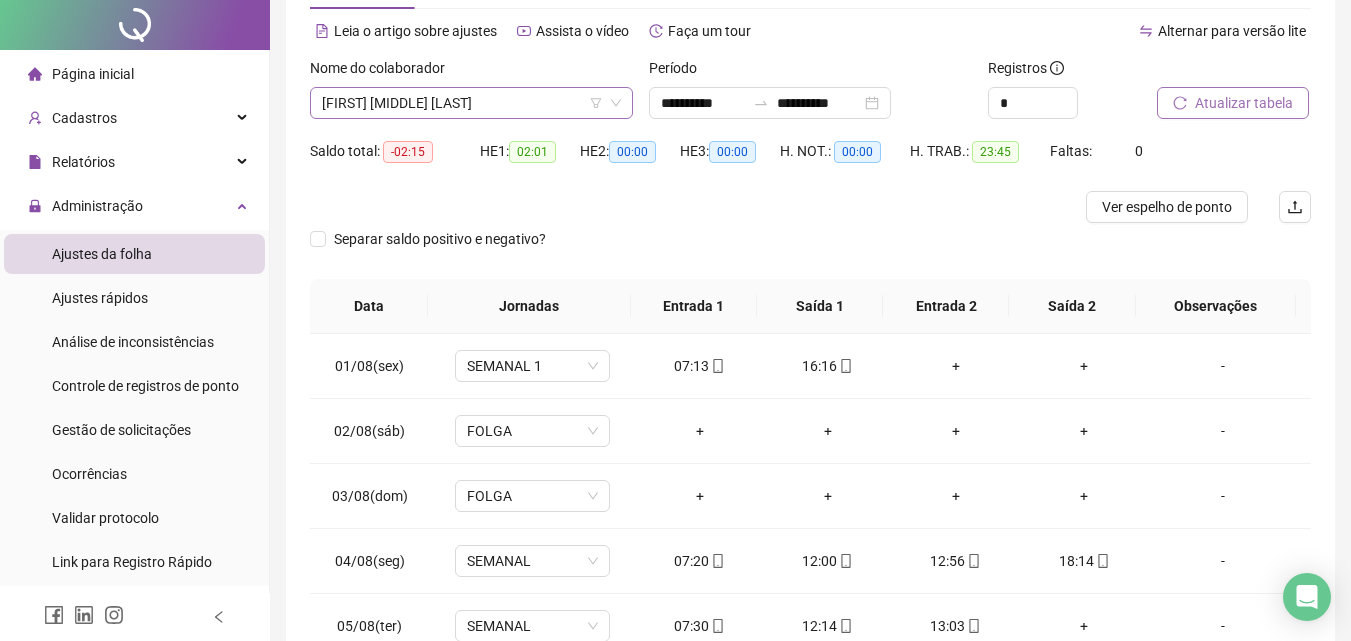 scroll, scrollTop: 0, scrollLeft: 0, axis: both 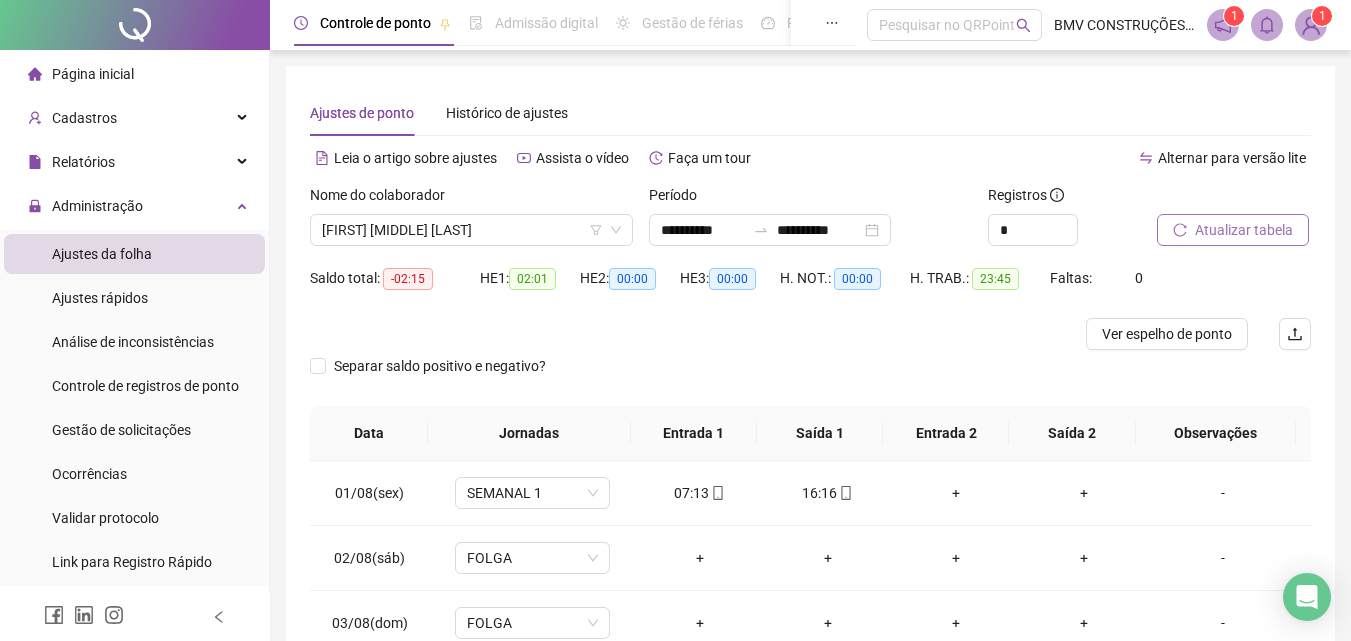 drag, startPoint x: 569, startPoint y: 228, endPoint x: 555, endPoint y: 248, distance: 24.41311 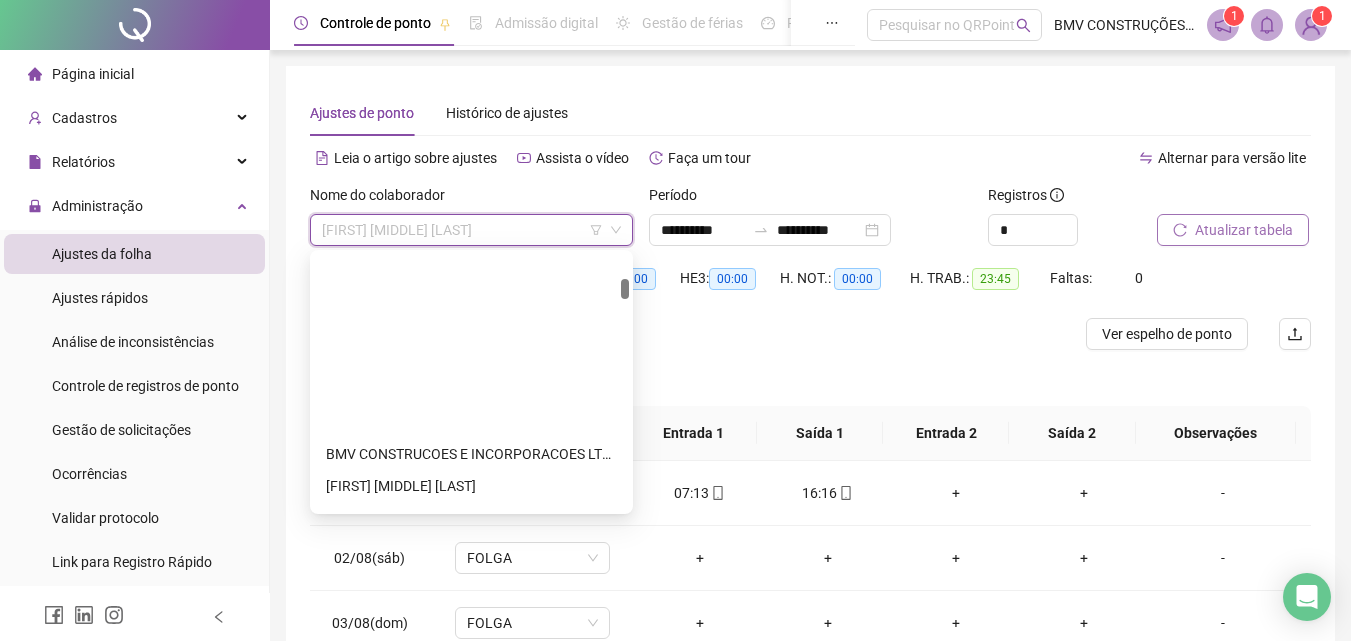 scroll, scrollTop: 2000, scrollLeft: 0, axis: vertical 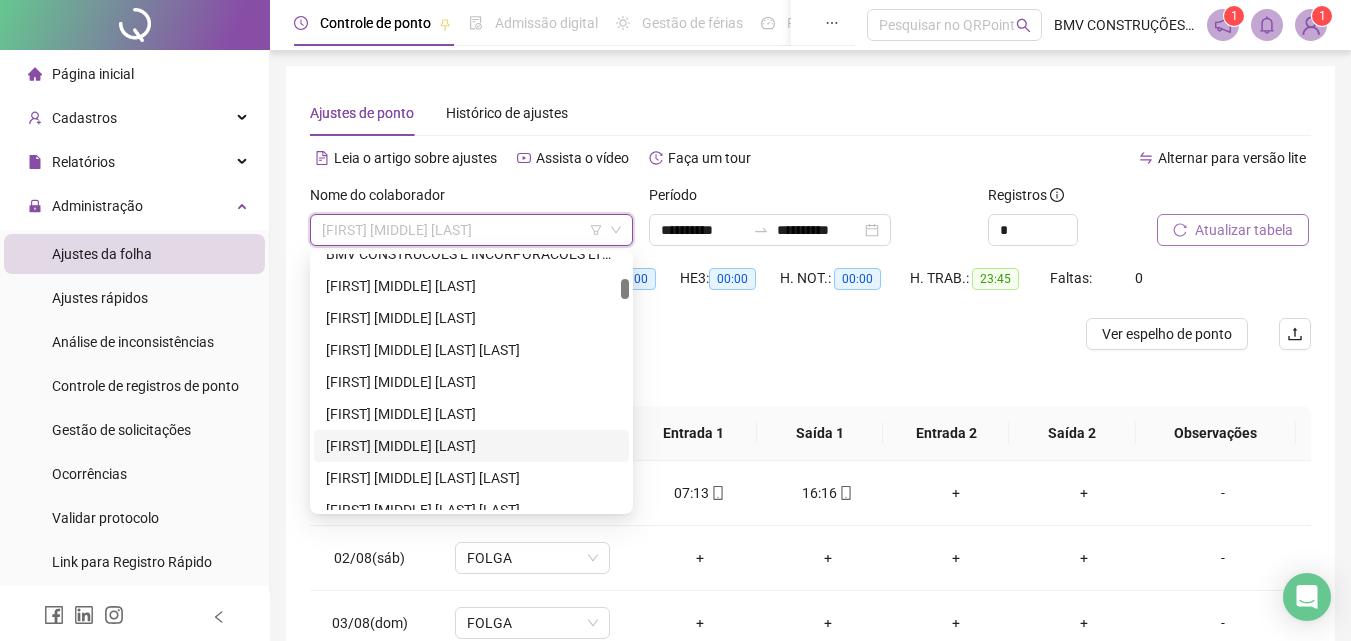 click on "CAMILA DAMASCENO DA SILVA" at bounding box center (471, 446) 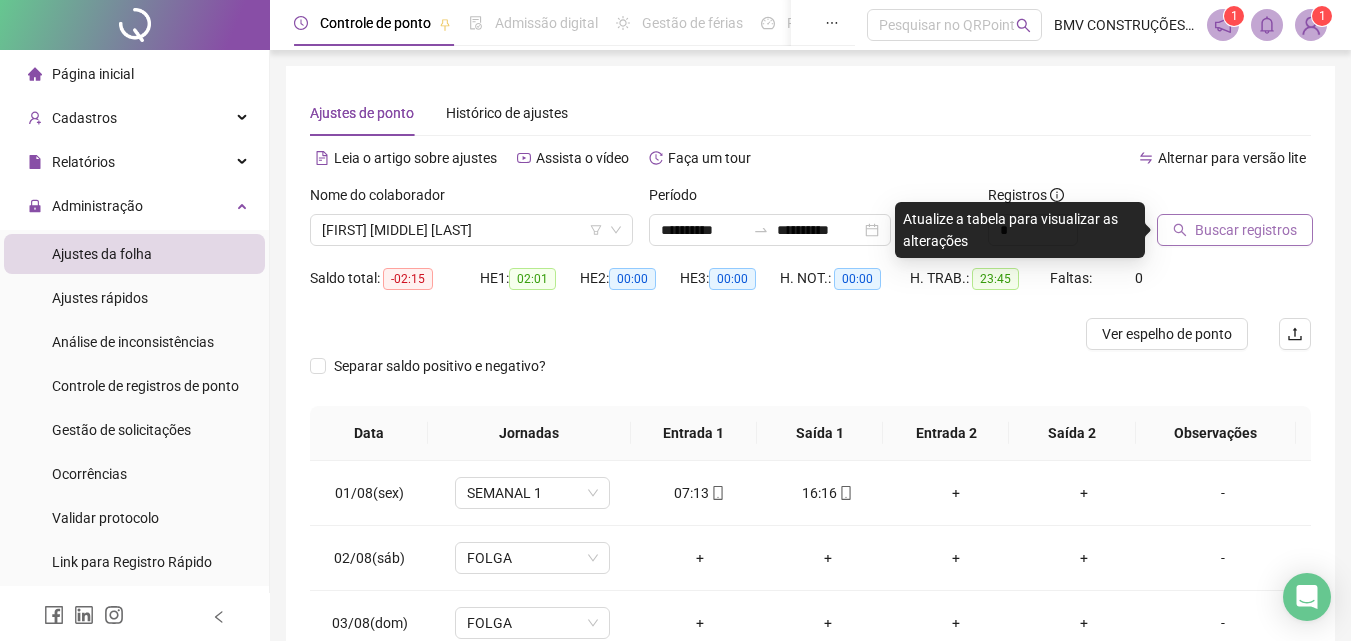 click on "Buscar registros" at bounding box center [1235, 230] 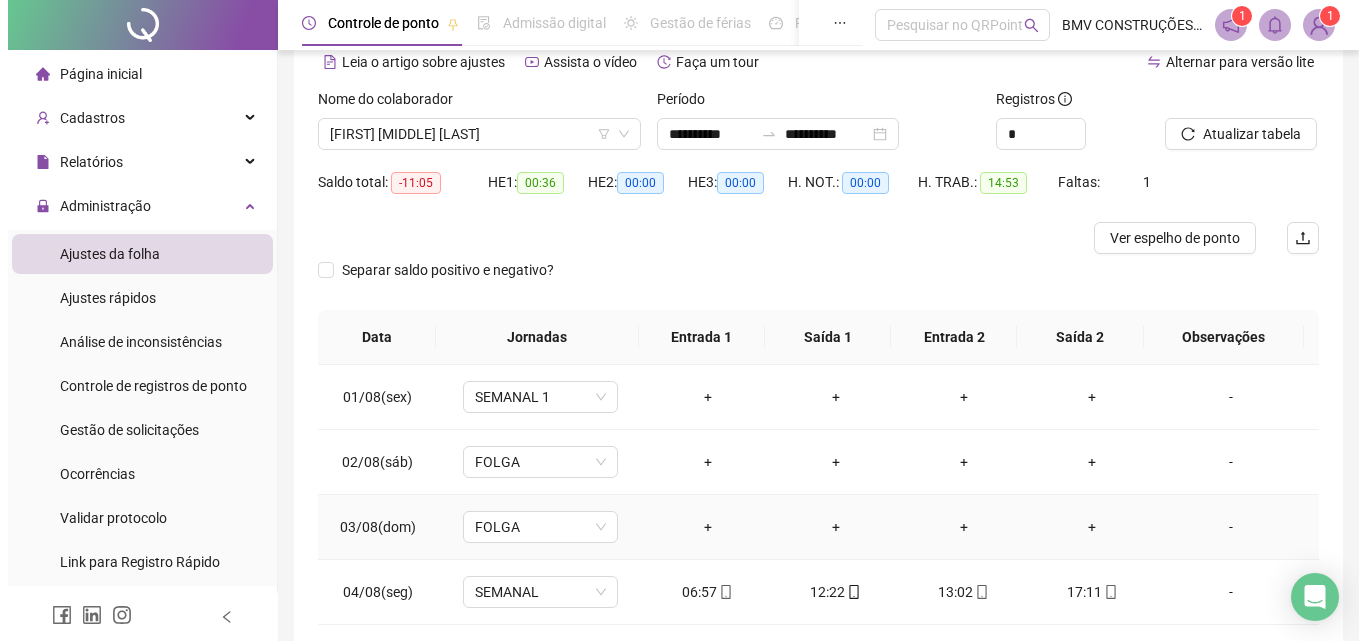 scroll, scrollTop: 255, scrollLeft: 0, axis: vertical 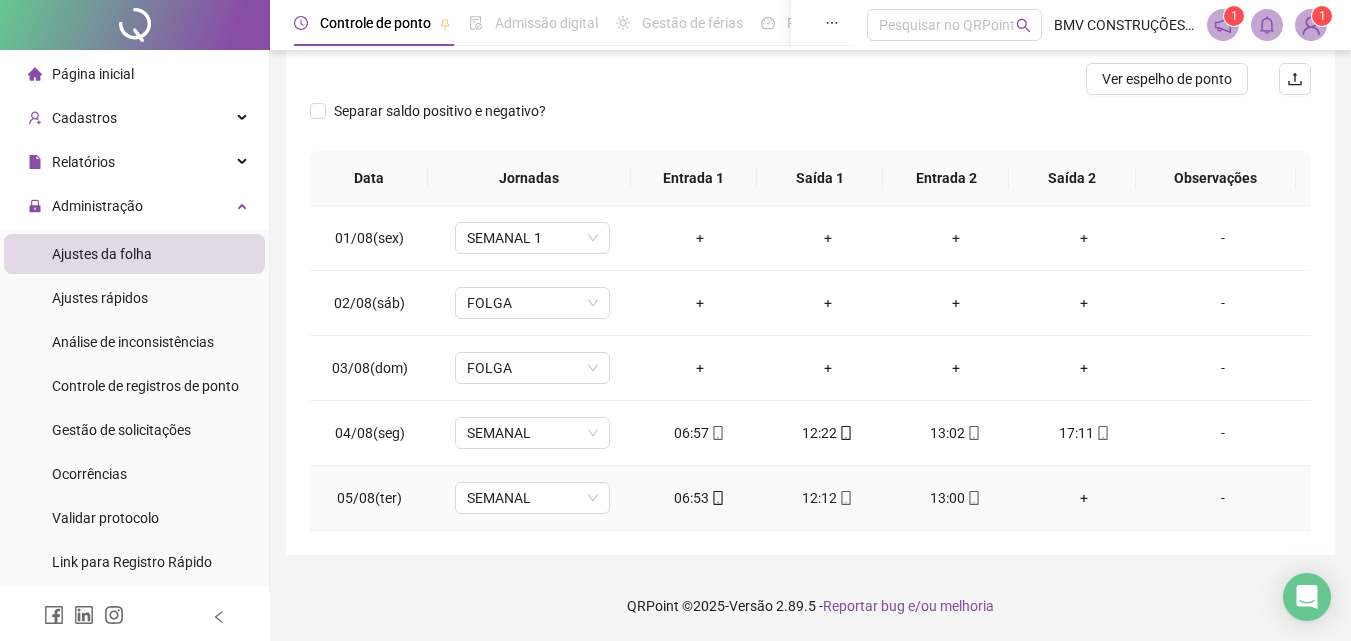 click on "13:00" at bounding box center (956, 498) 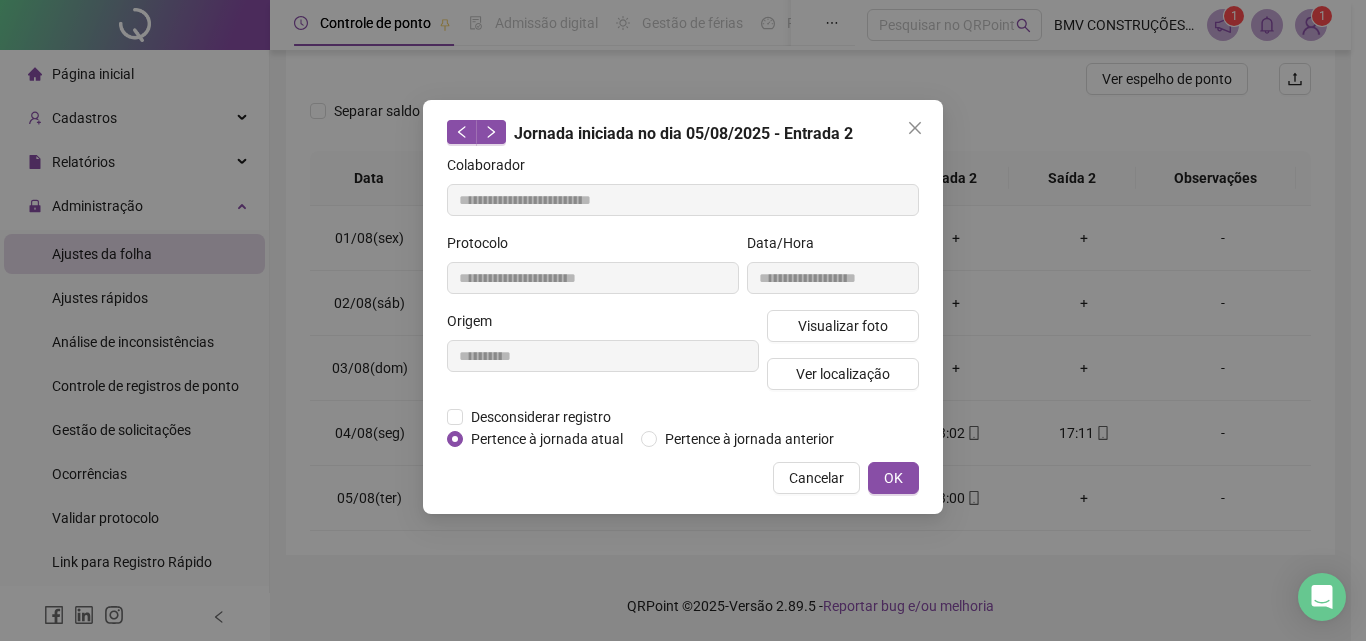 click on "**********" at bounding box center (833, 271) 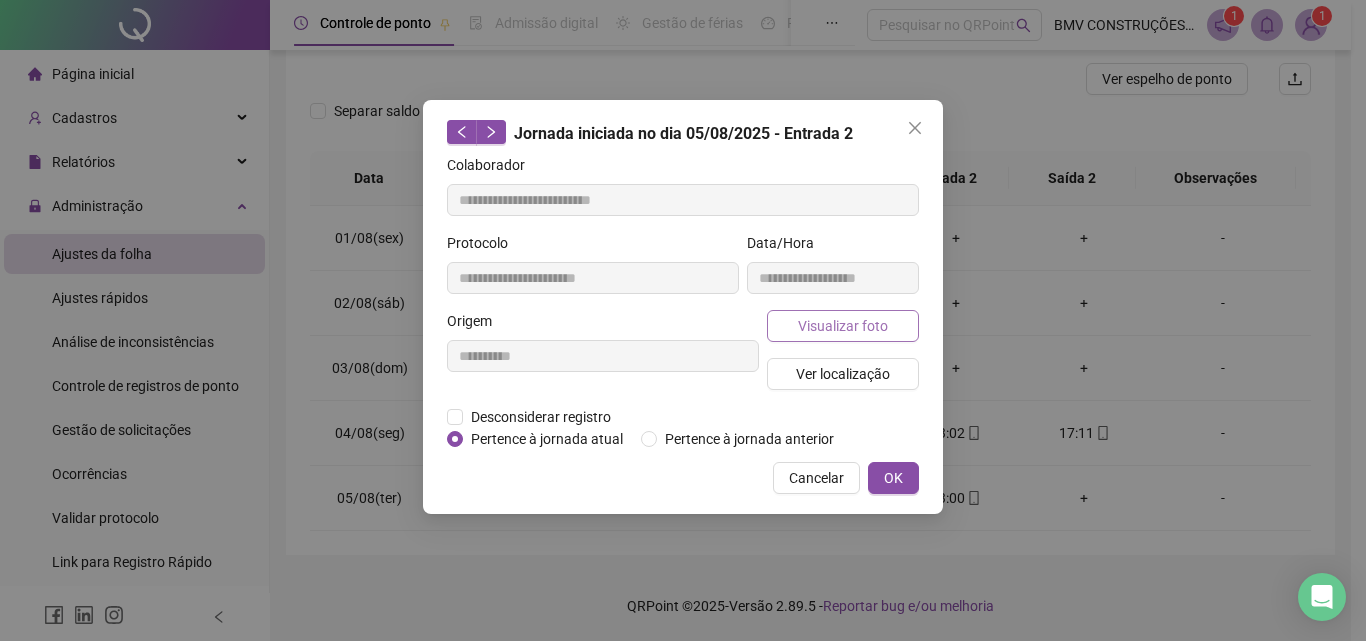 click on "Visualizar foto" at bounding box center [843, 326] 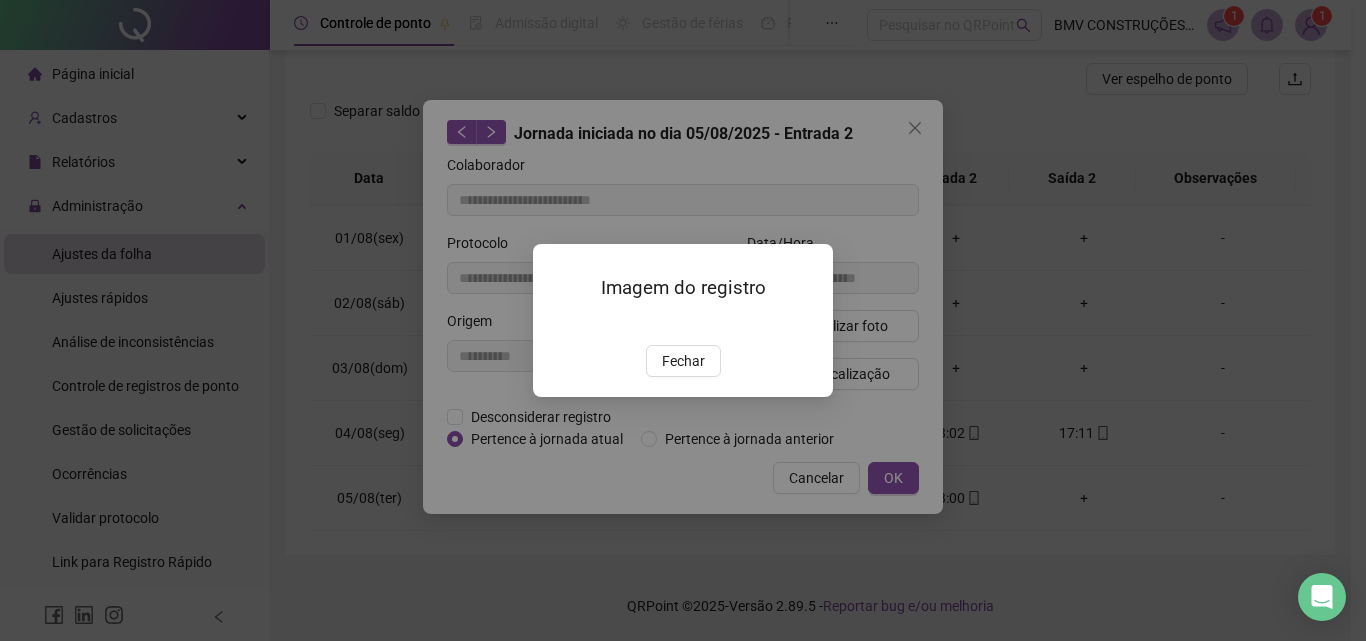 type on "**********" 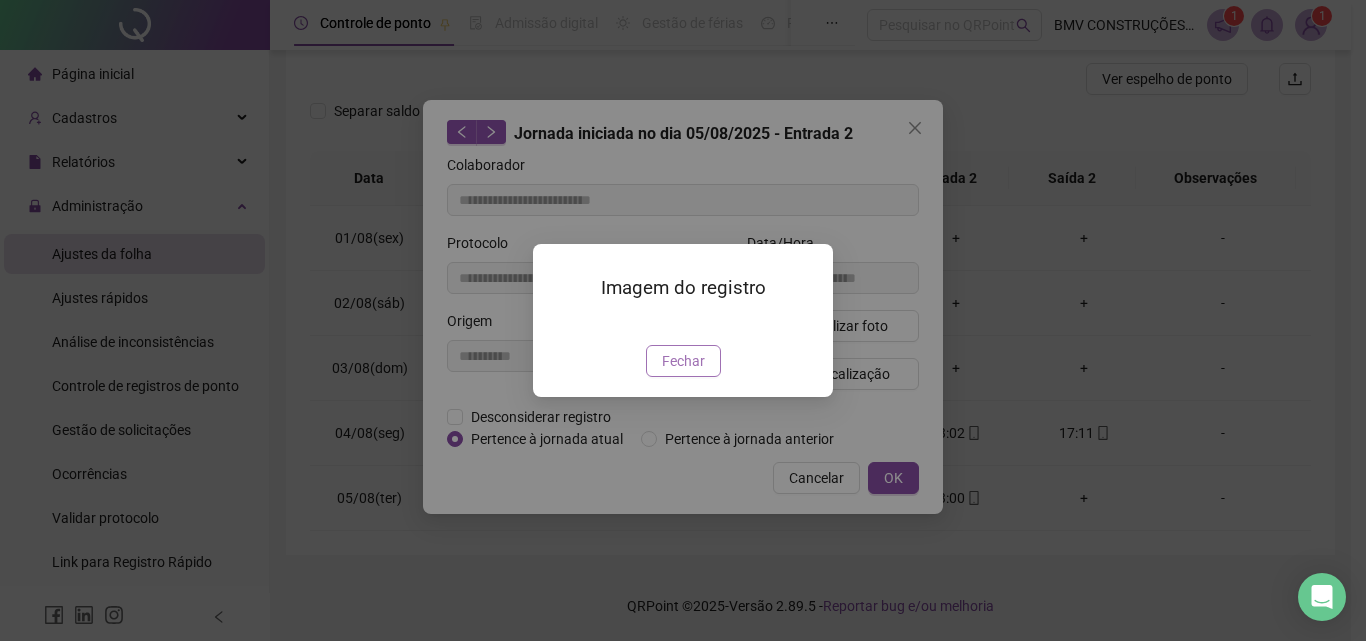 click on "Fechar" at bounding box center [683, 361] 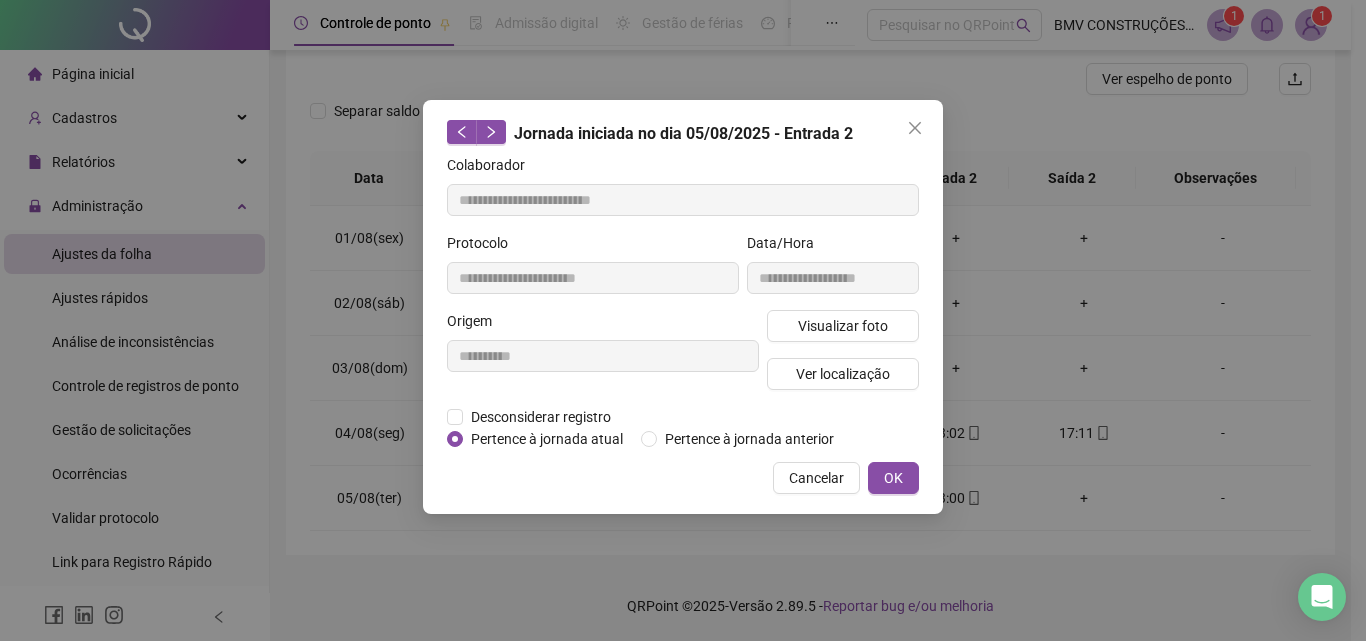 click on "Visualizar foto Ver localização" at bounding box center (843, 358) 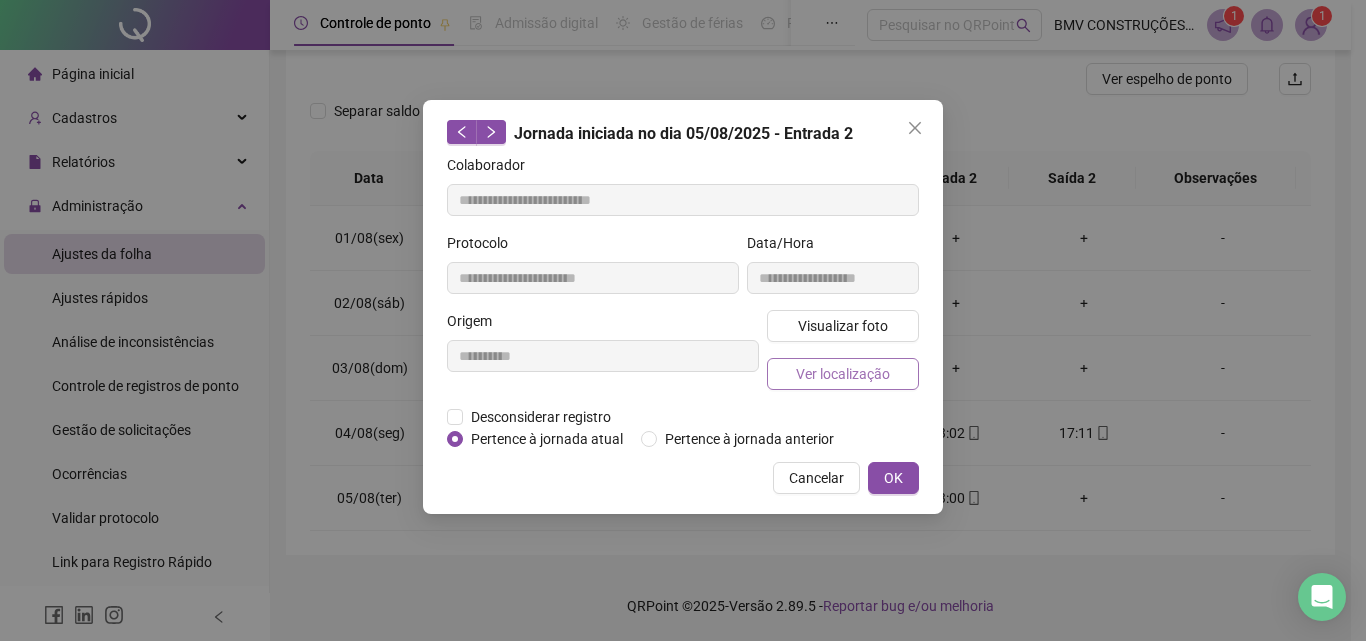 click on "Ver localização" at bounding box center (843, 374) 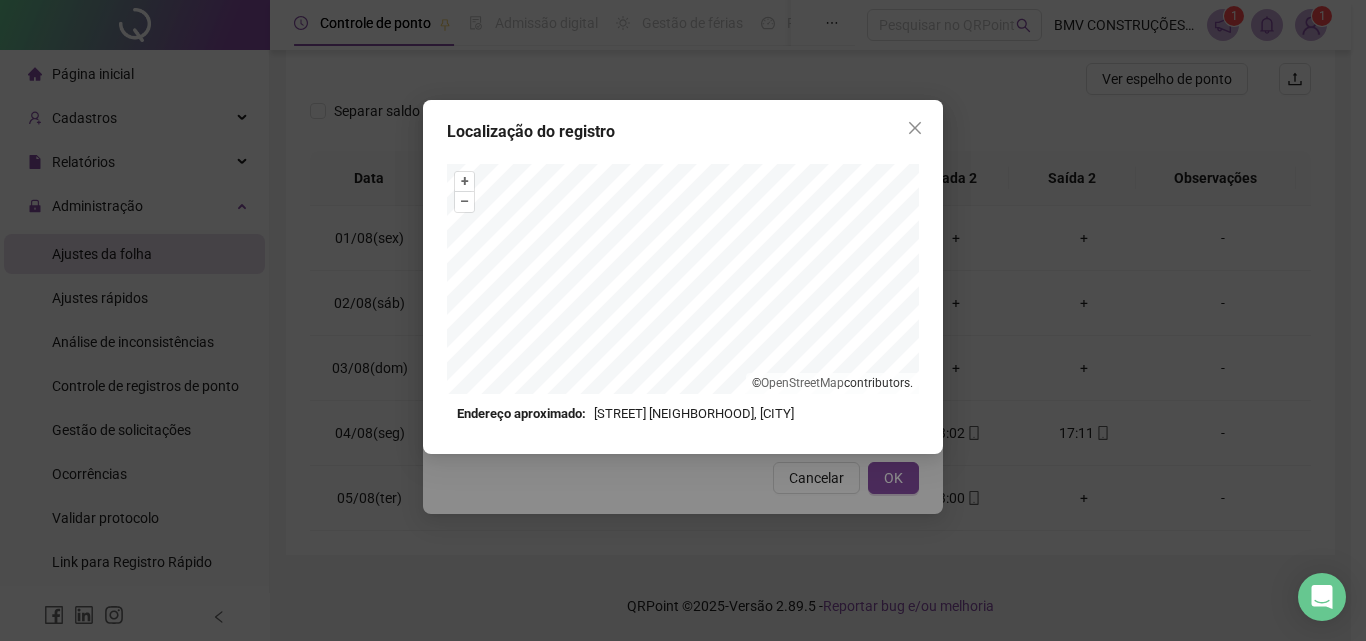 click on "Localização do registro + – ⇧ › ©  OpenStreetMap  contributors. Endereço aproximado:   Segunda Travessa União, Lobato, Salvador *OBS Os registros de ponto executados através da web utilizam uma tecnologia menos precisa para obter a geolocalização do colaborador, o que poderá resultar em localizações distintas." at bounding box center [683, 277] 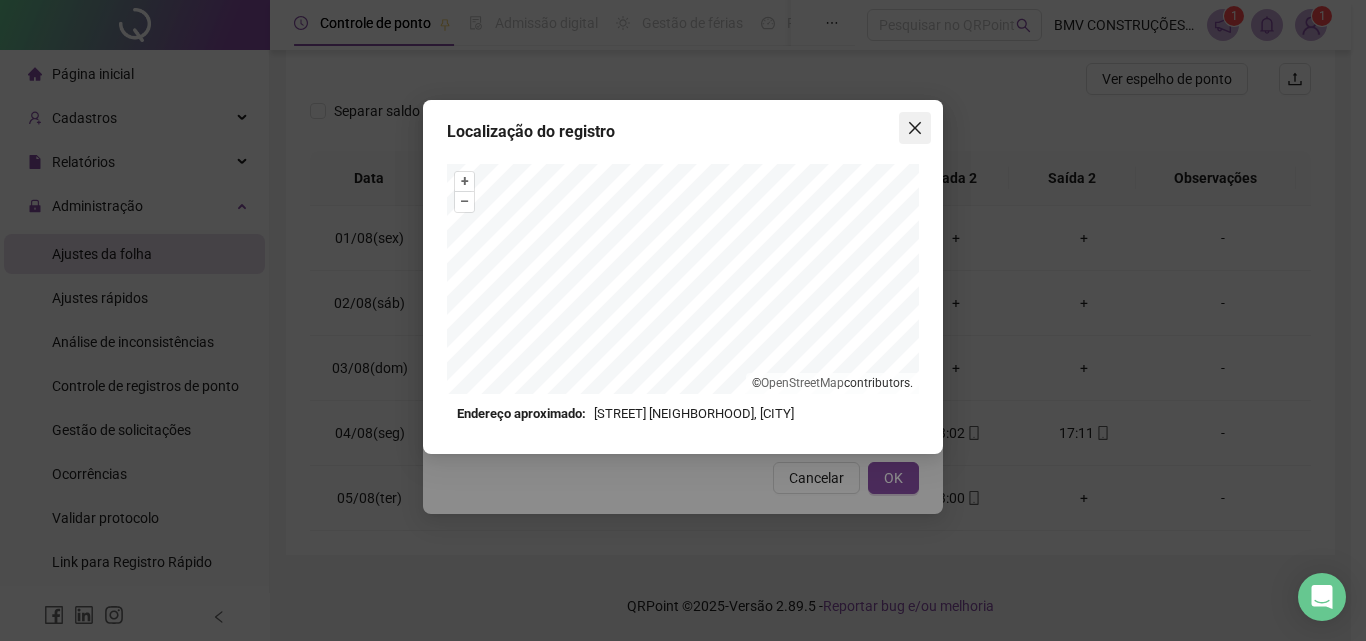 click at bounding box center (915, 128) 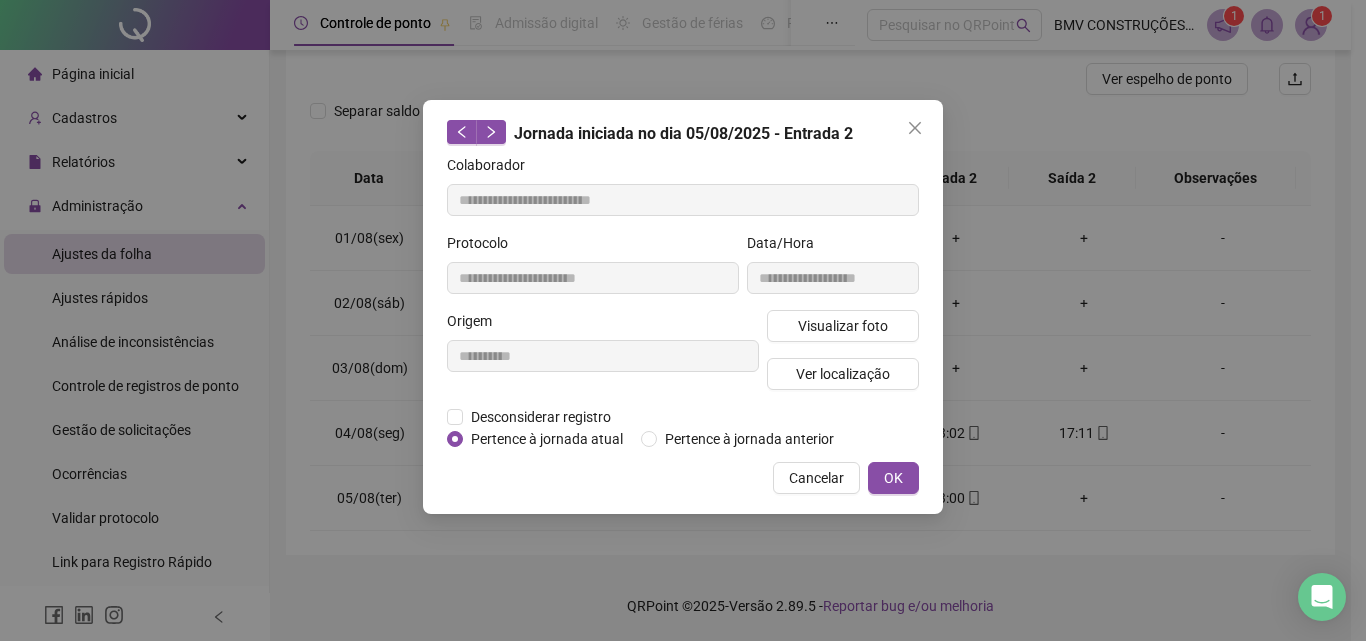 click at bounding box center (915, 128) 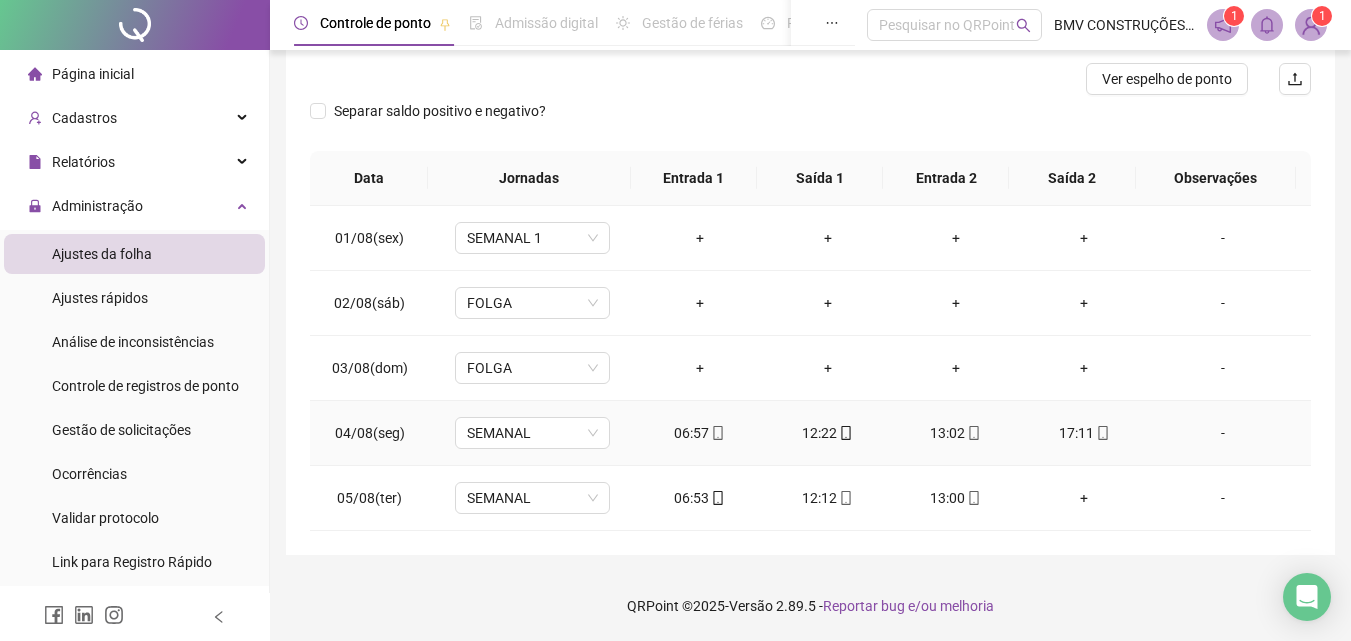 click on "17:11" at bounding box center (1084, 433) 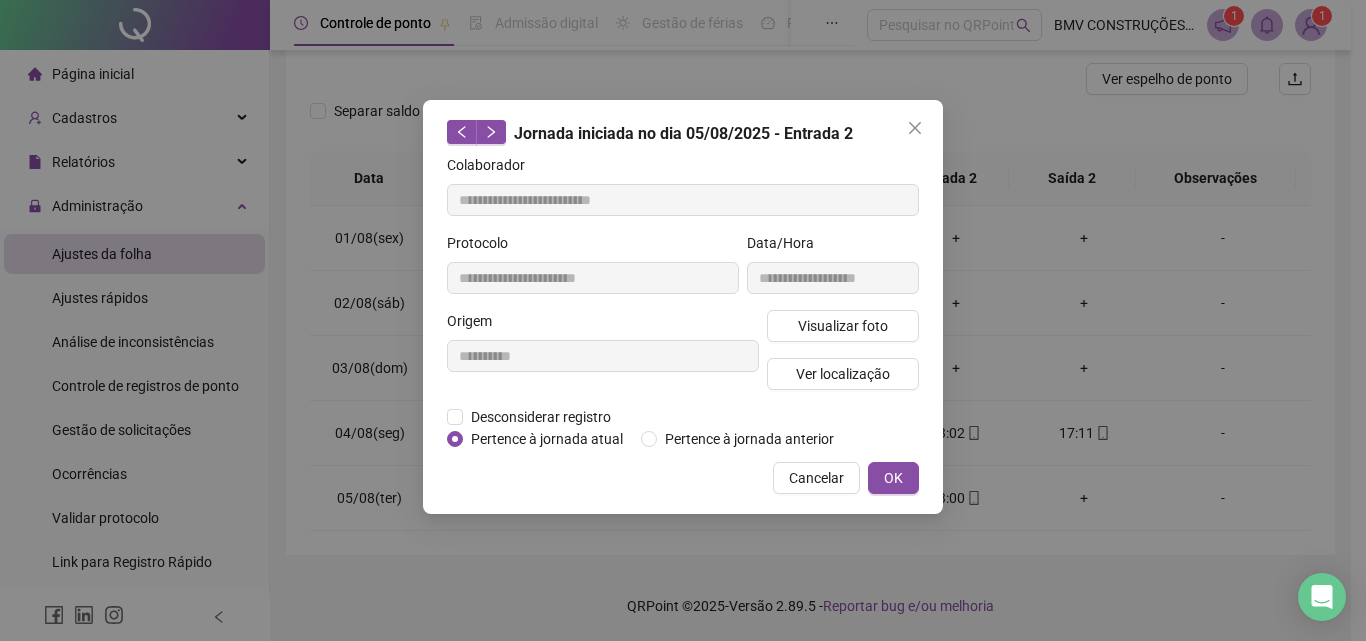 type on "**********" 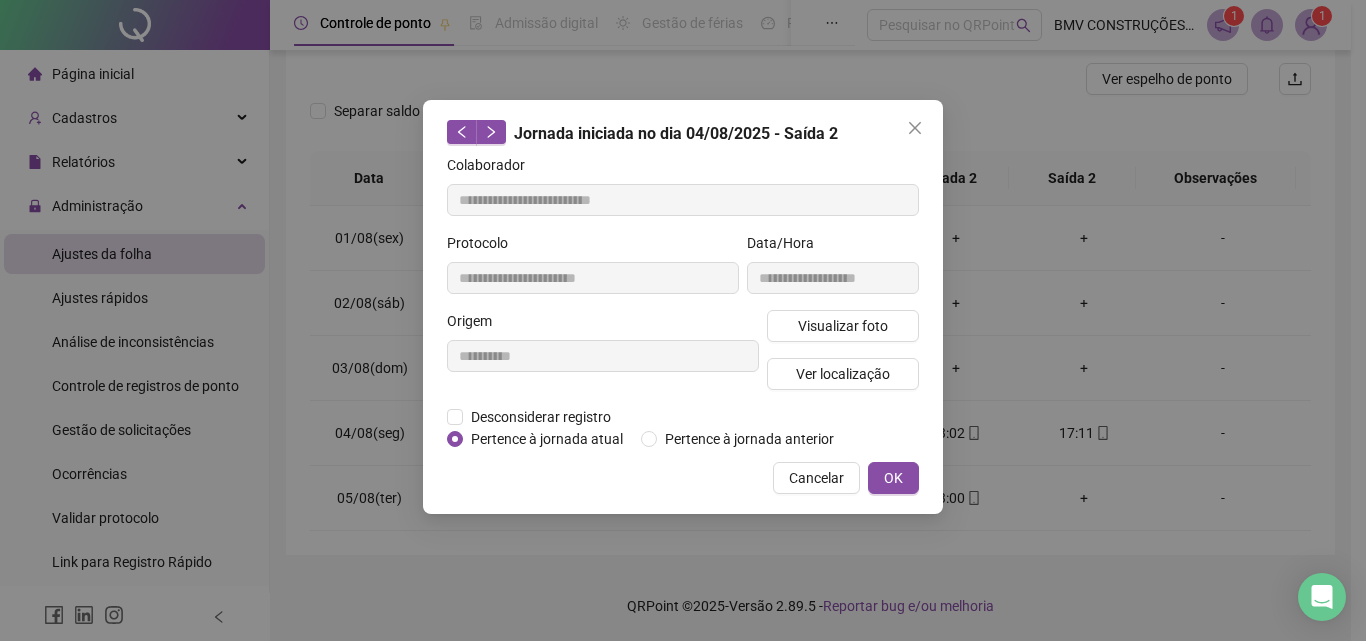 click on "**********" at bounding box center (833, 271) 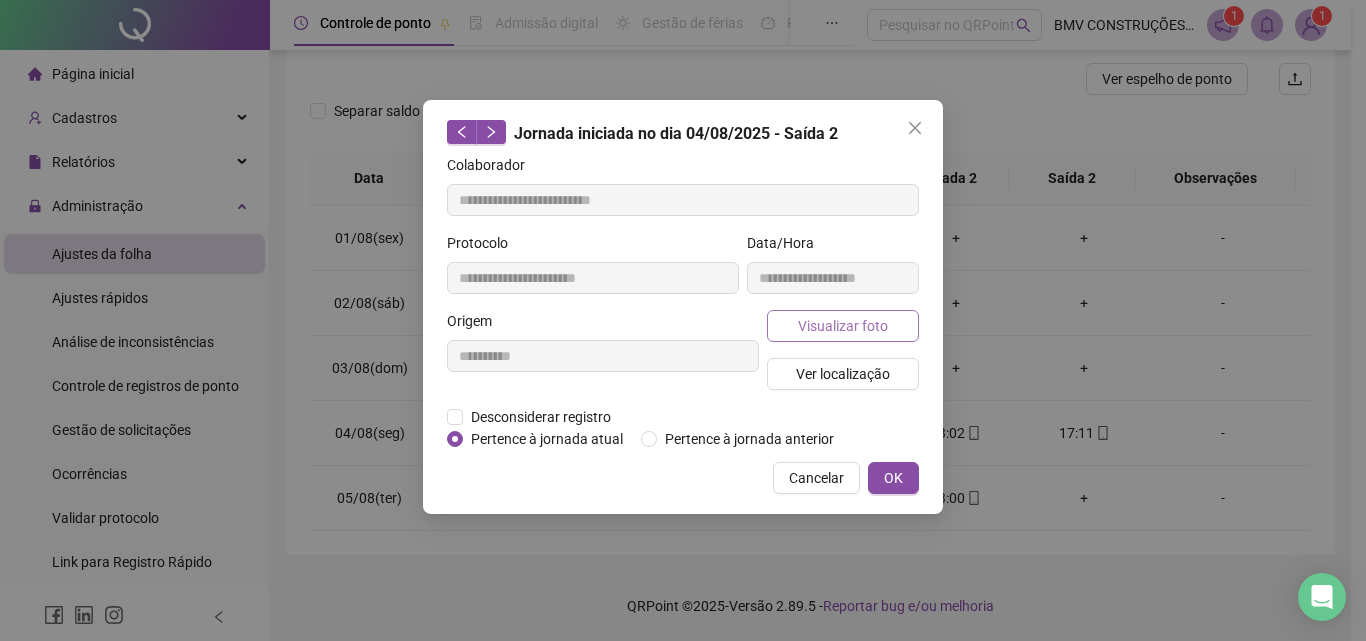 click on "Visualizar foto" at bounding box center (843, 326) 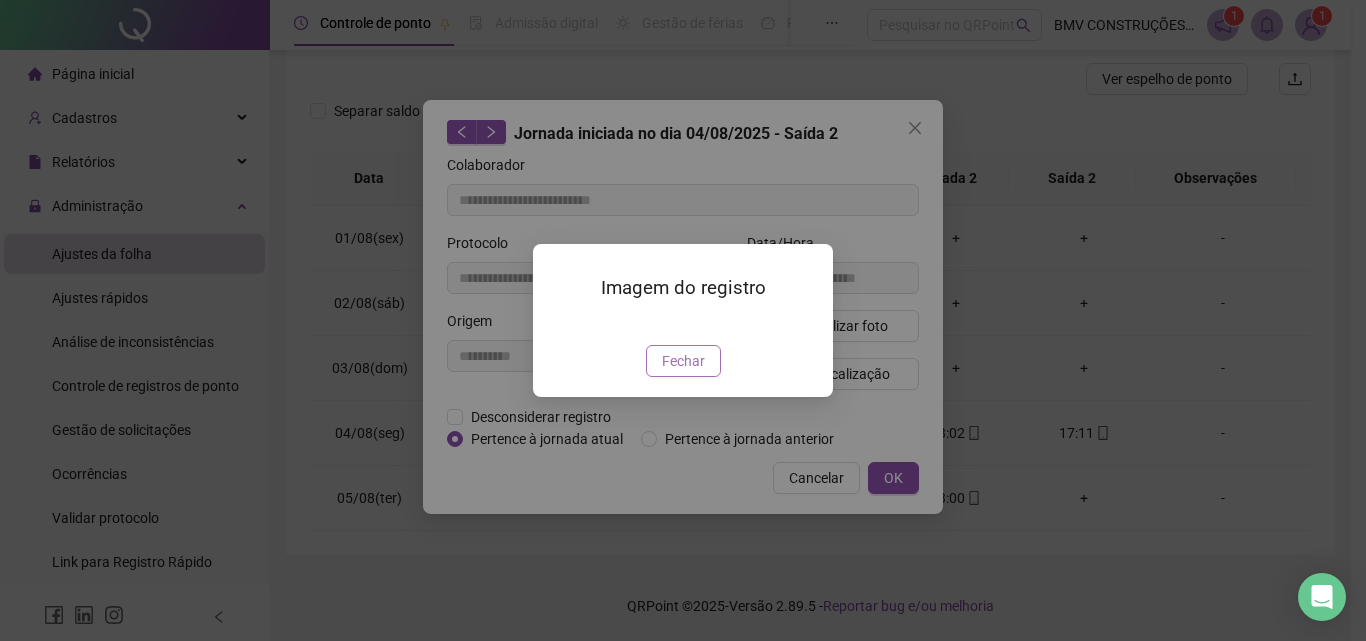 click on "Imagem do registro Fechar" at bounding box center (683, 320) 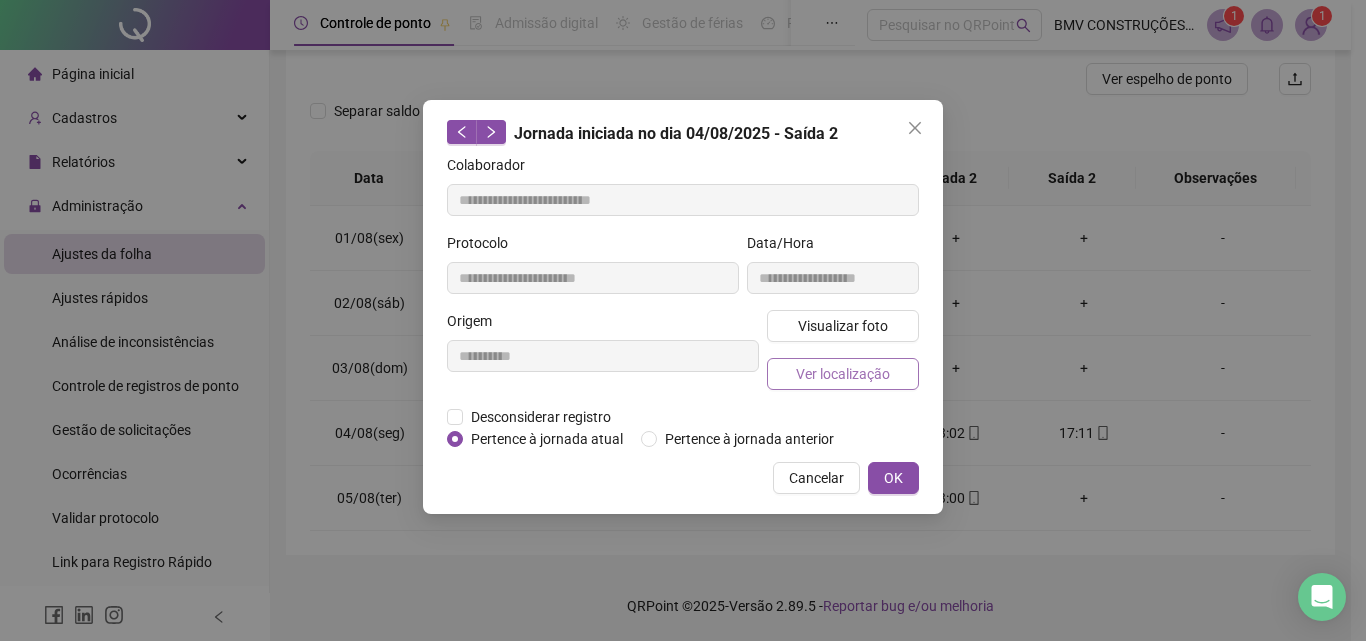 click on "Ver localização" at bounding box center [843, 374] 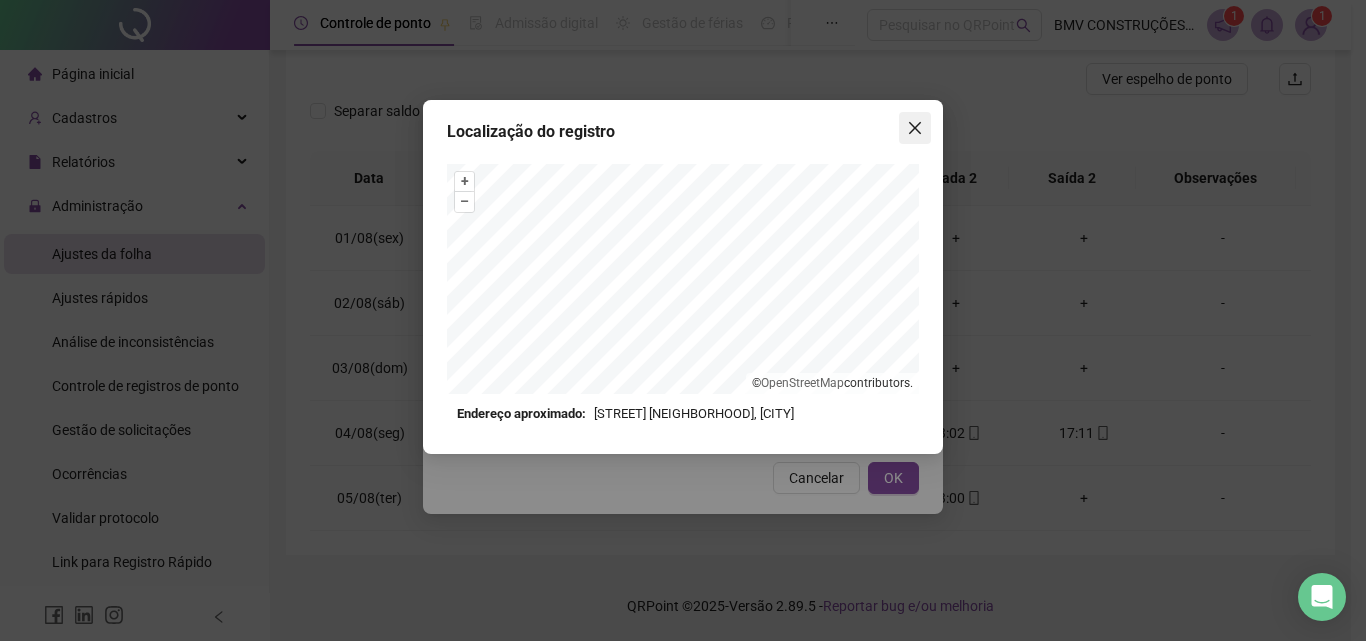 click 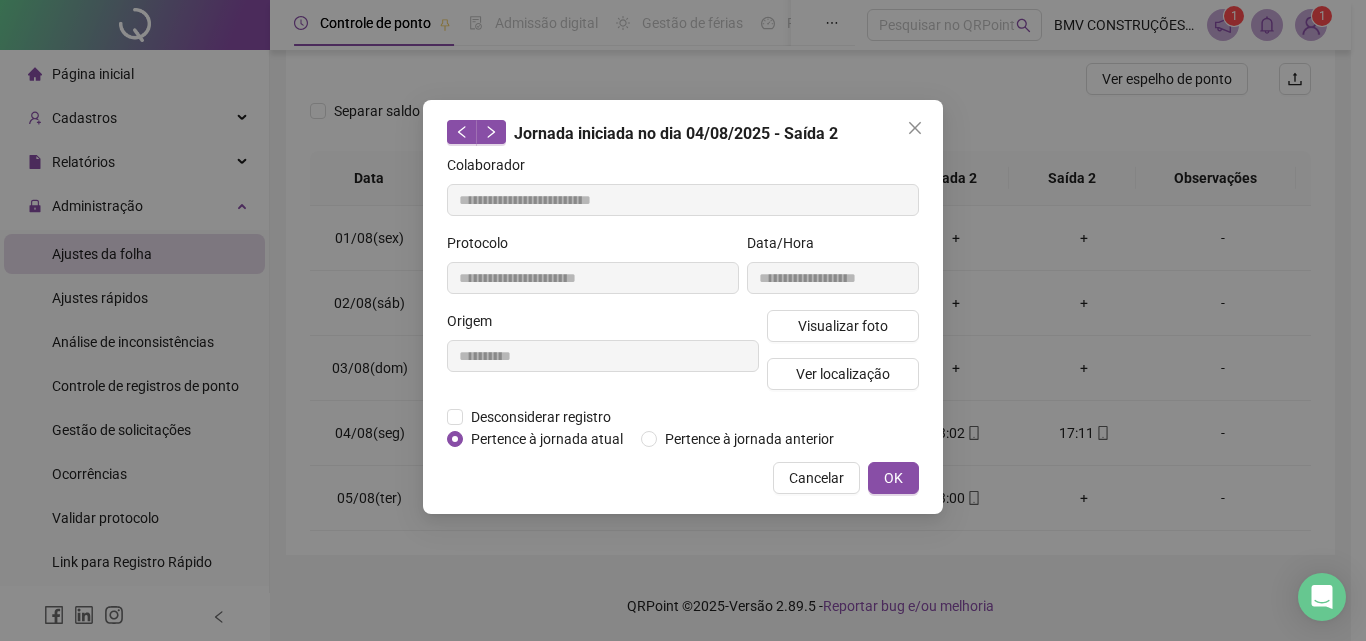 click 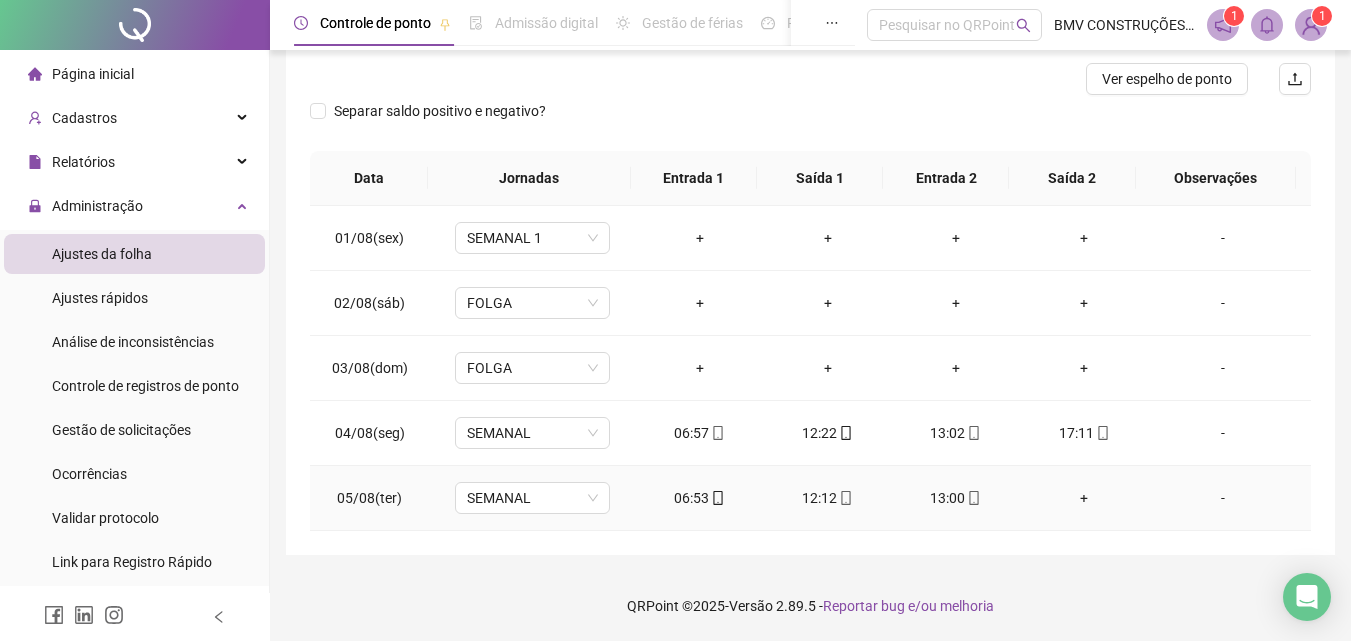 click 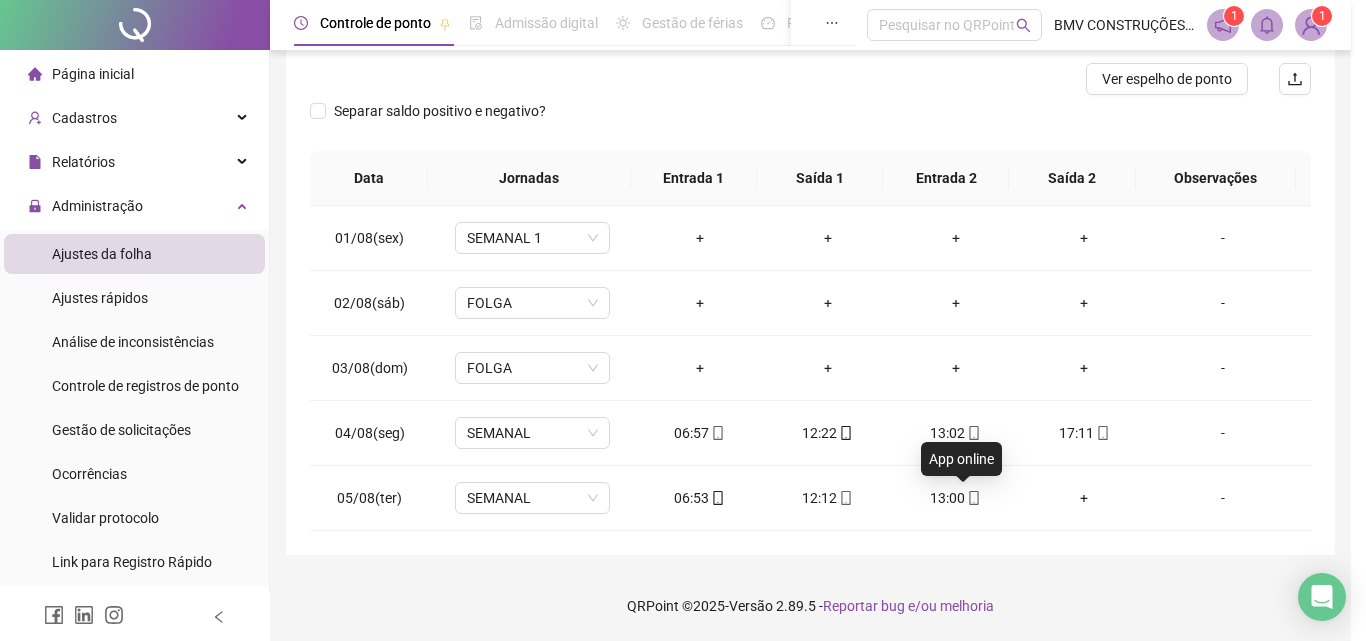 type on "**********" 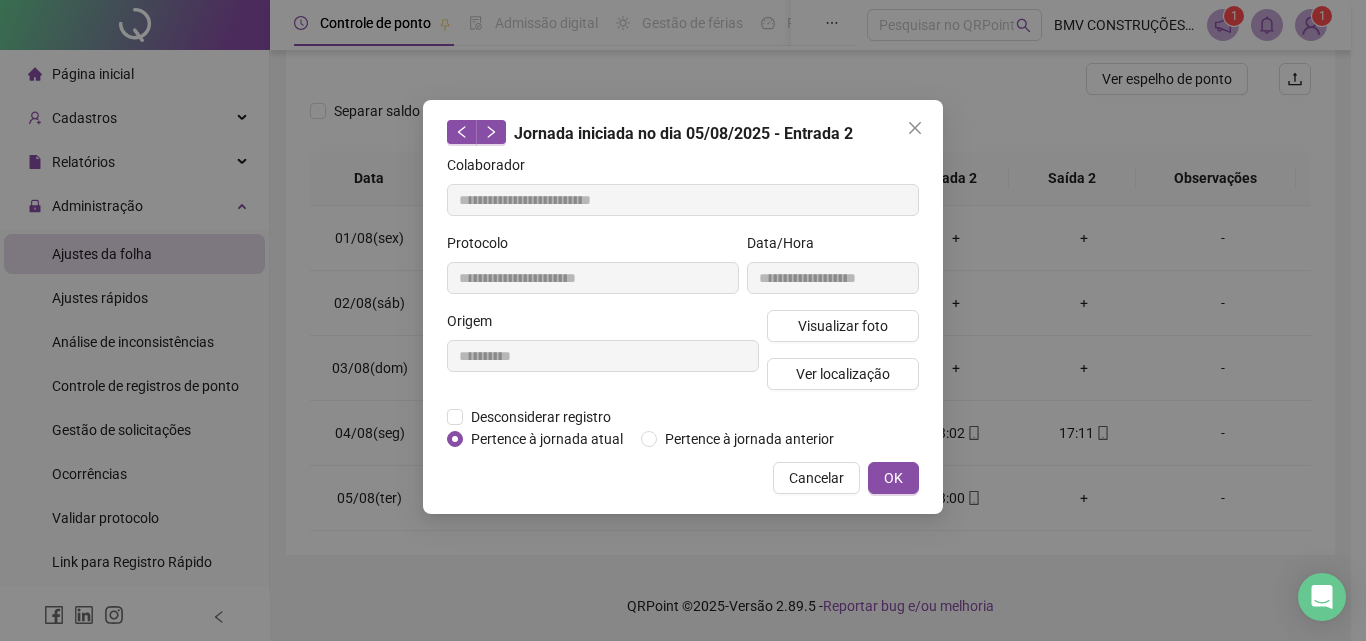 click on "Visualizar foto Ver localização" at bounding box center (843, 358) 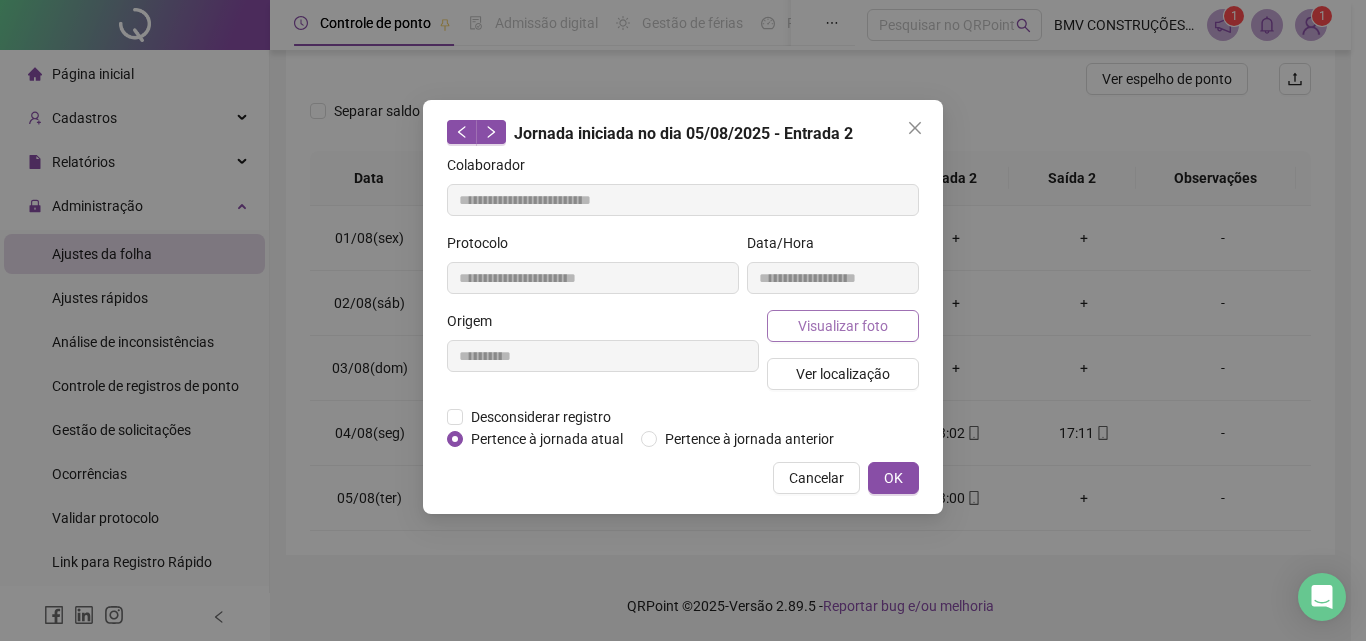 click on "Visualizar foto" at bounding box center (843, 326) 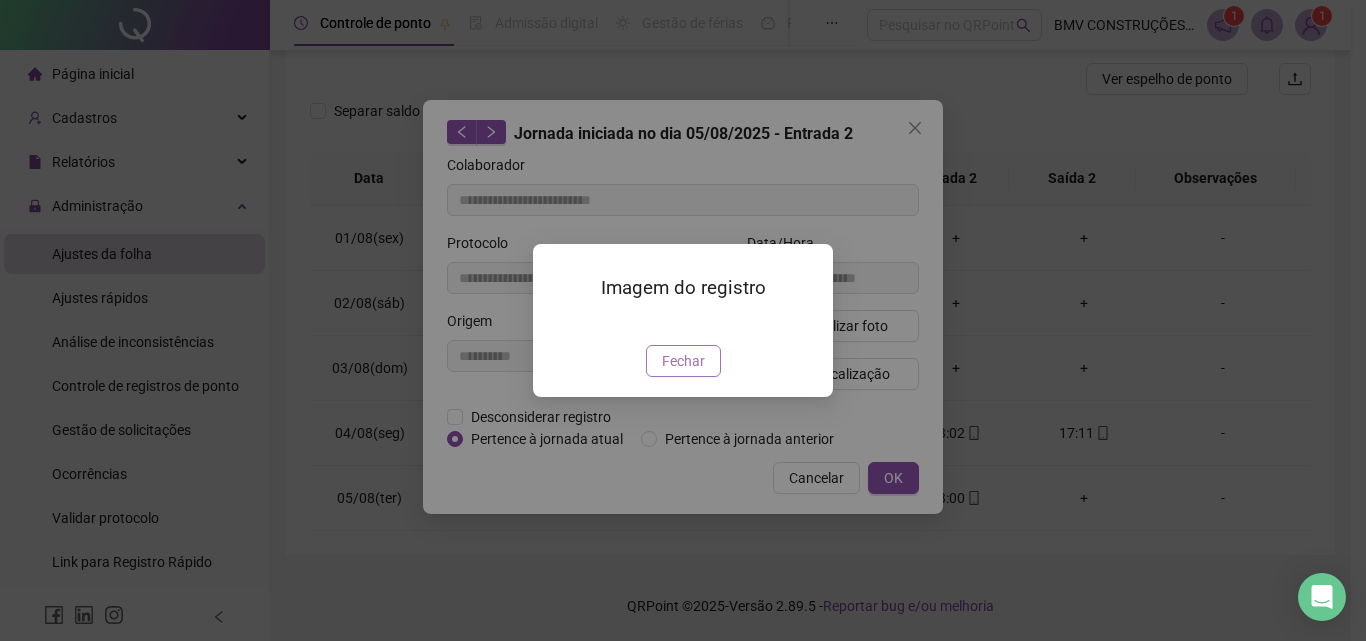 click on "Fechar" at bounding box center (683, 361) 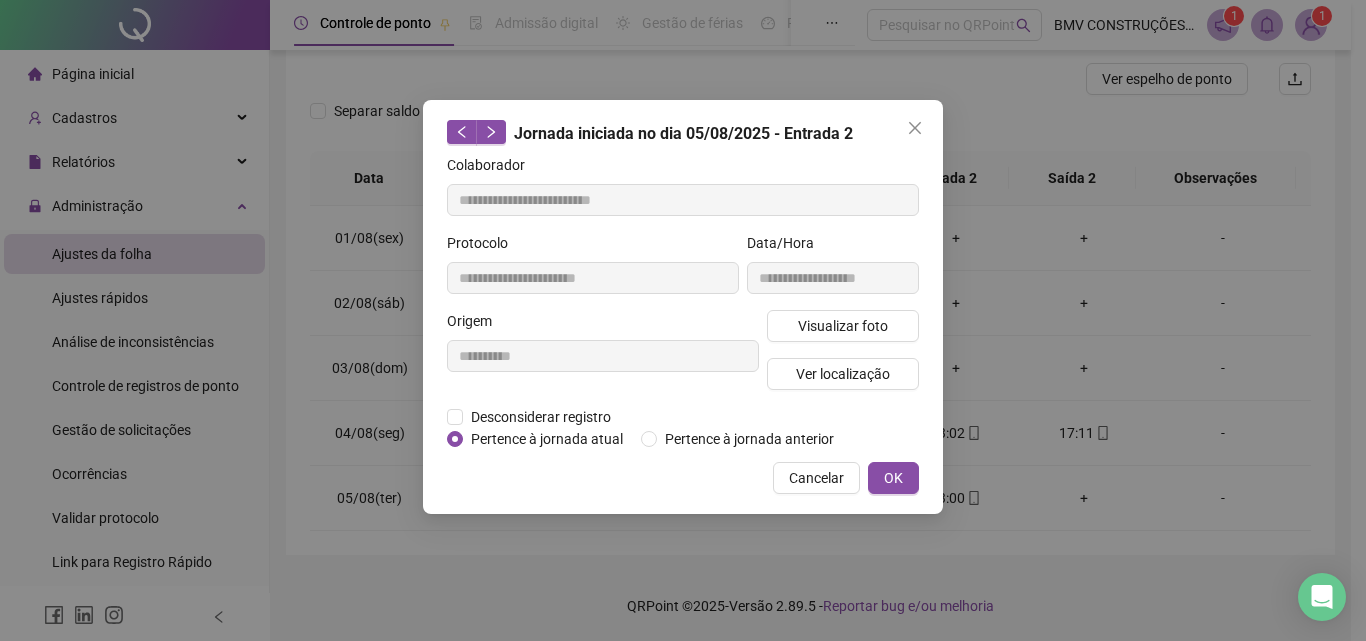 click on "Visualizar foto Ver localização" at bounding box center (843, 358) 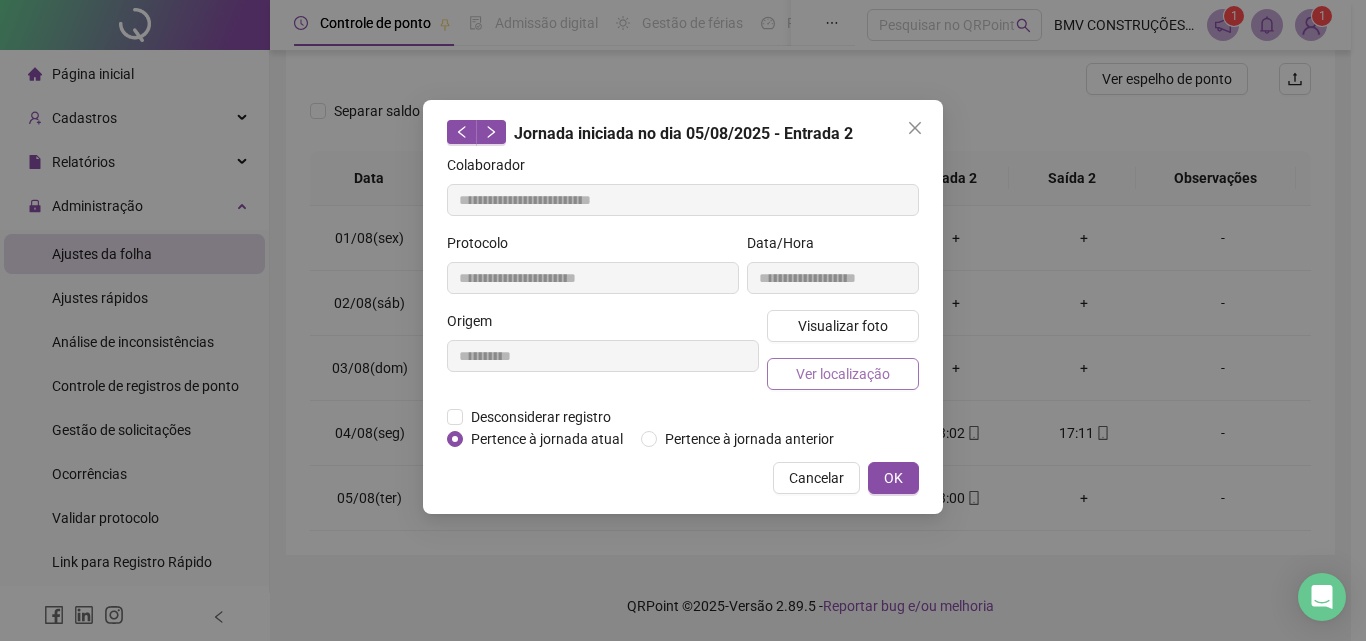 click on "Ver localização" at bounding box center (843, 374) 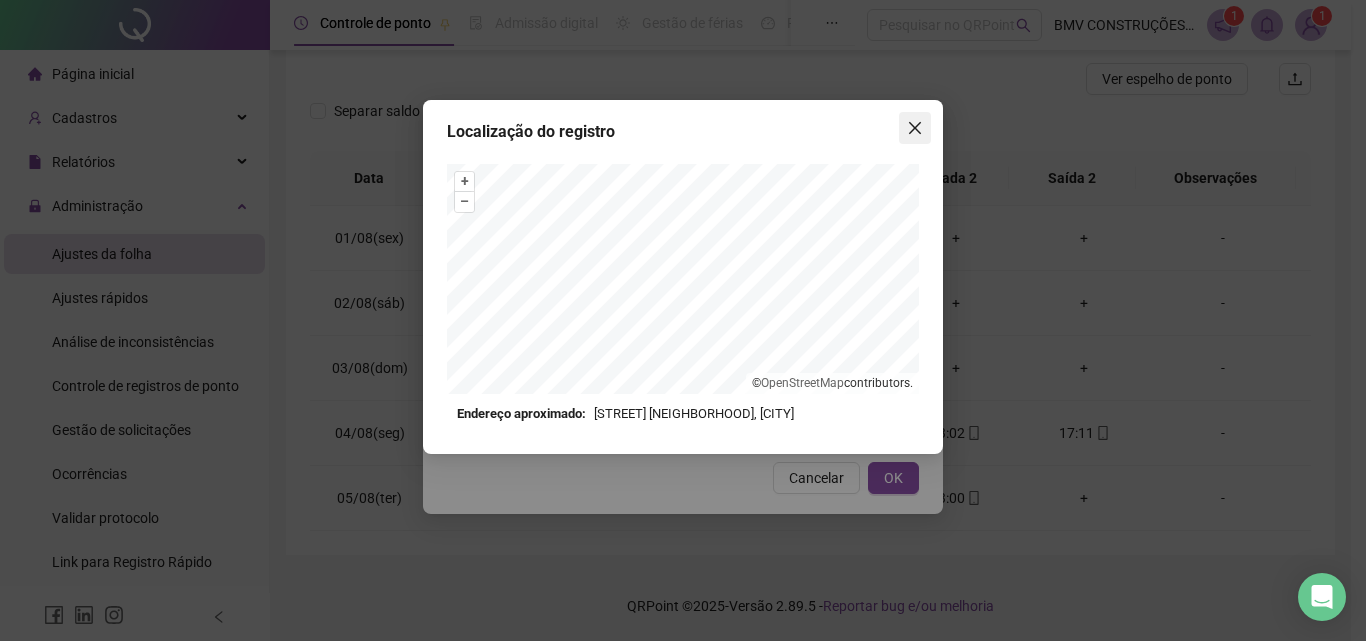 click 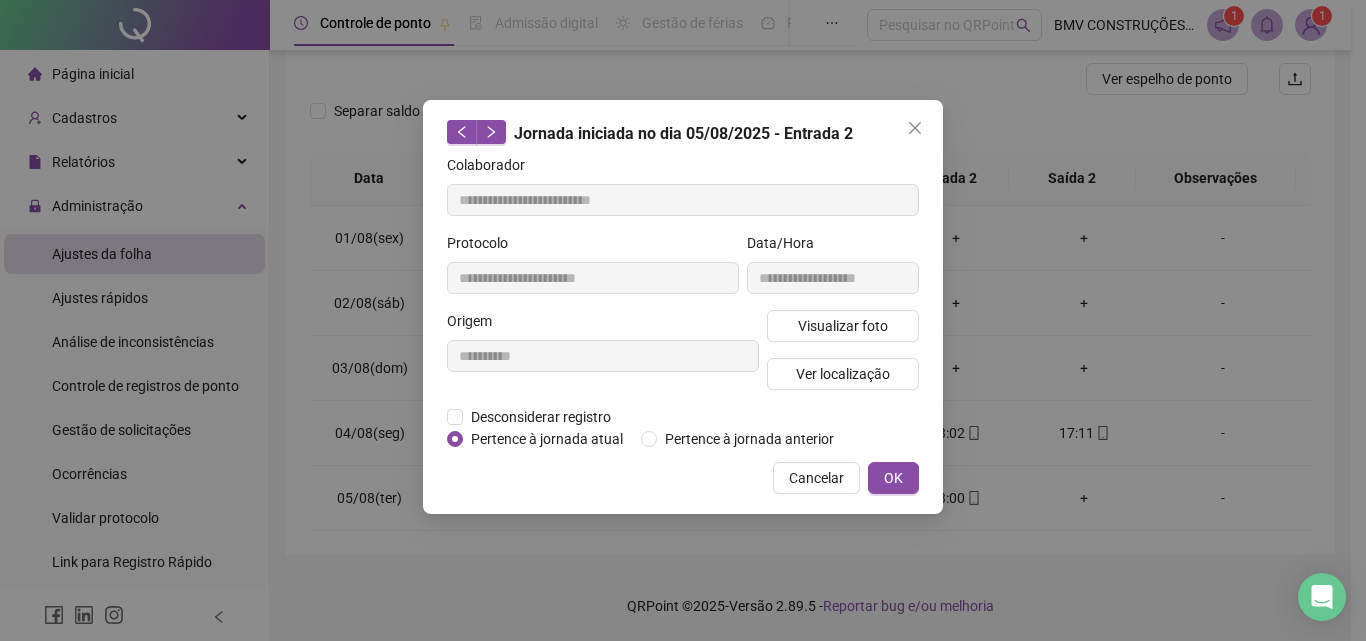 click 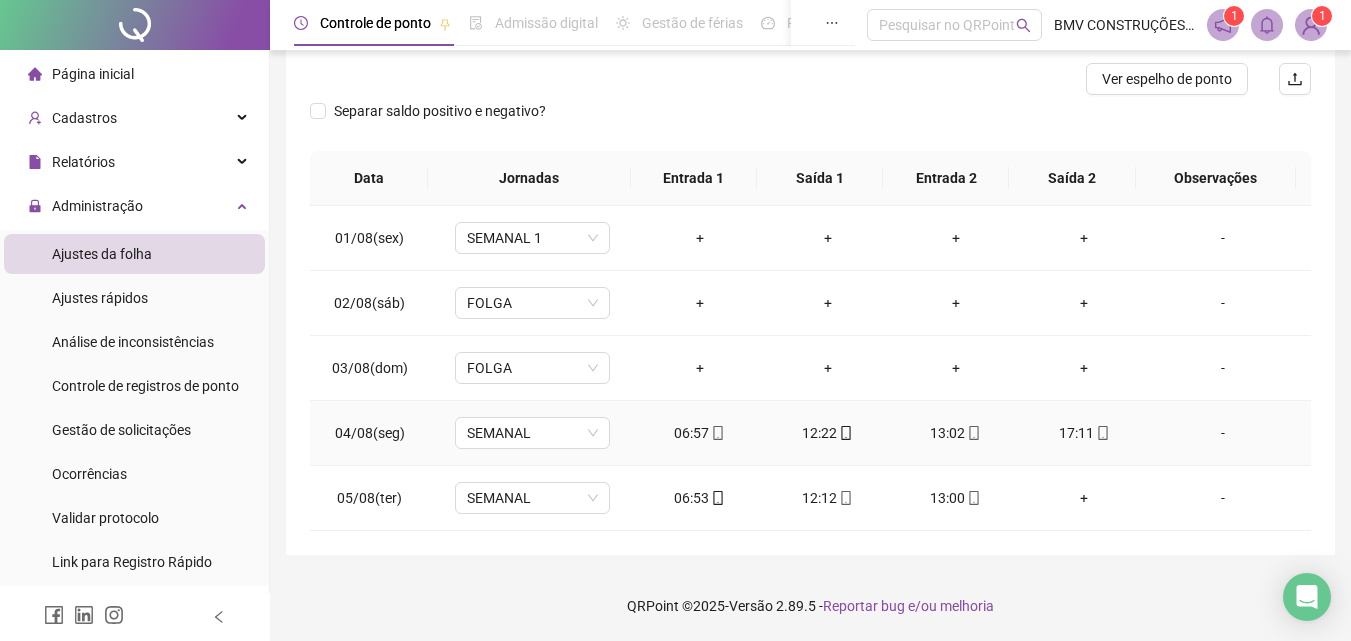 click on "06:57" at bounding box center [700, 433] 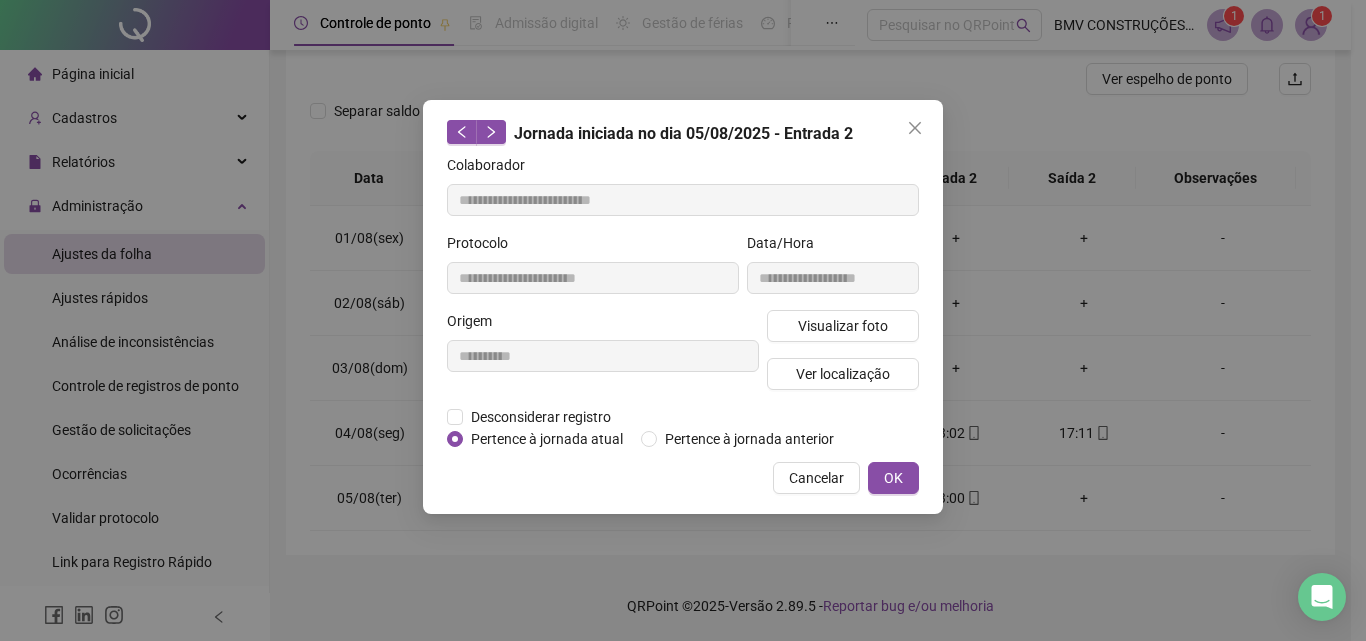 type on "**********" 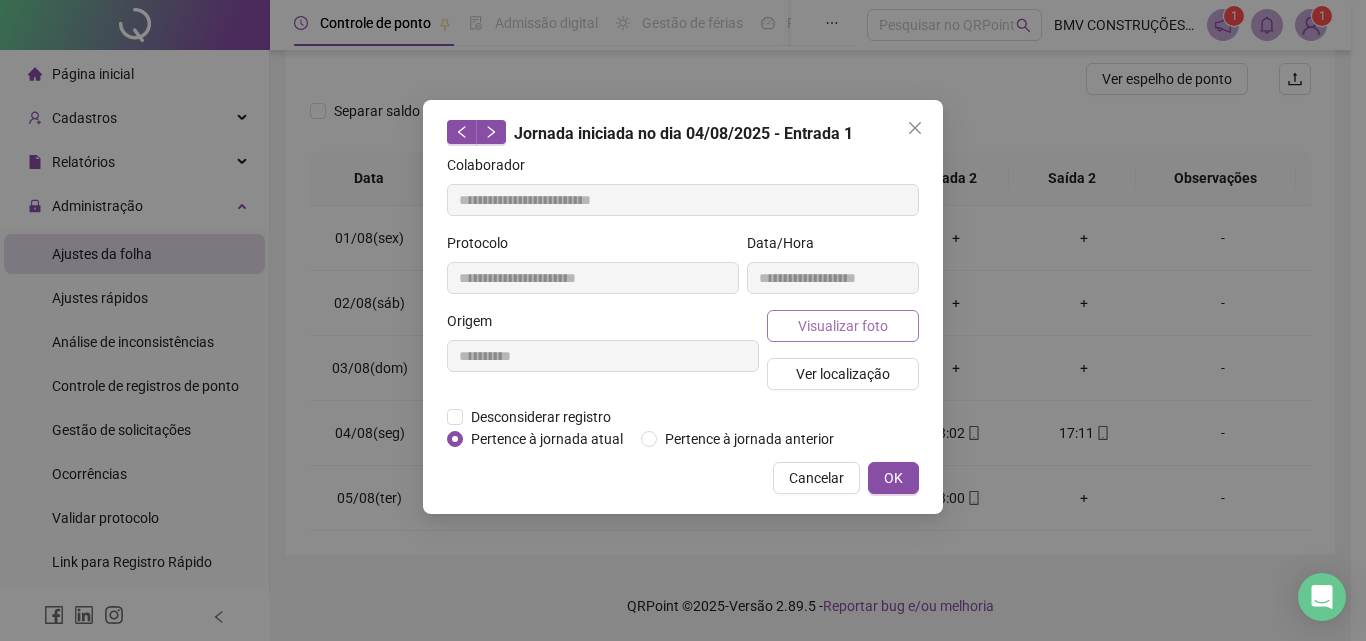 click on "Visualizar foto" at bounding box center (843, 326) 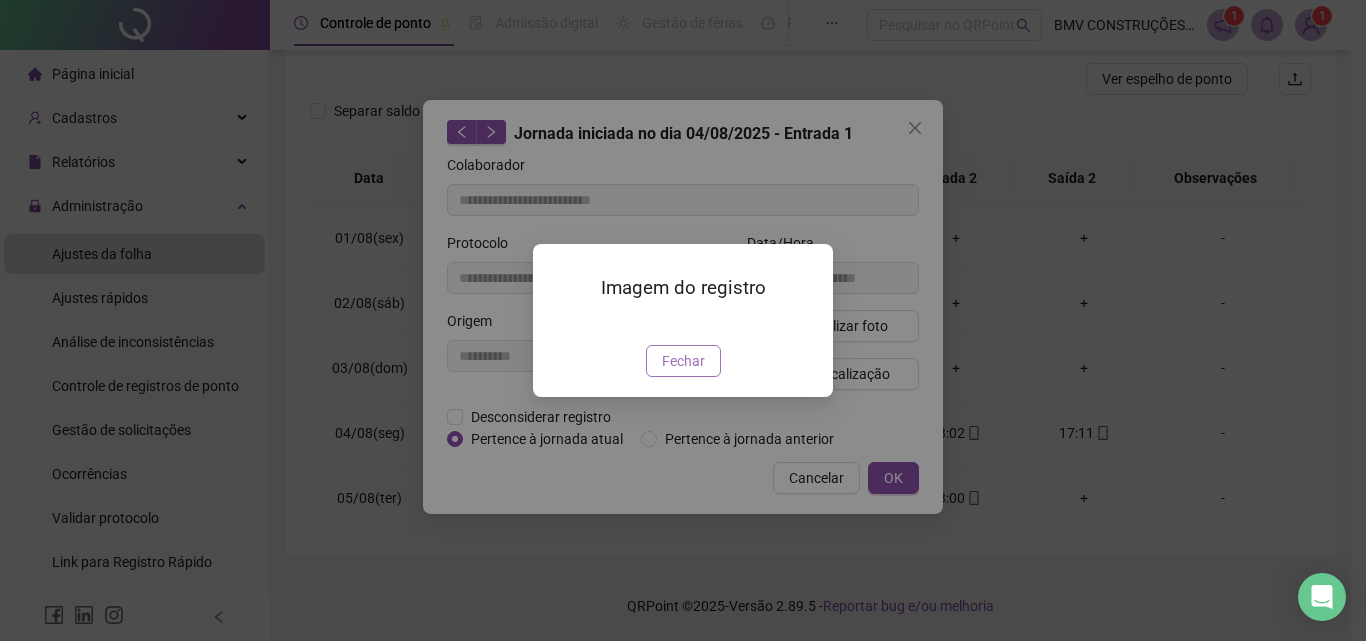click on "Fechar" at bounding box center (683, 361) 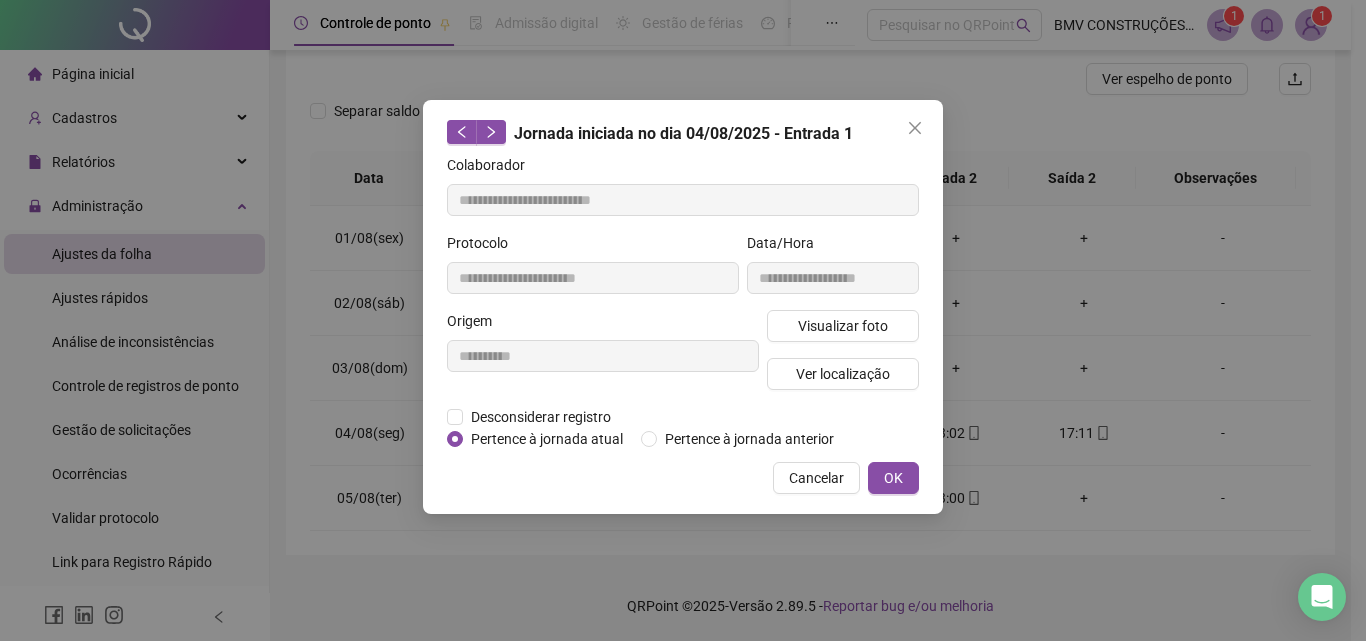 click on "Desconsiderar registro Pertence ao lanche" at bounding box center (683, 417) 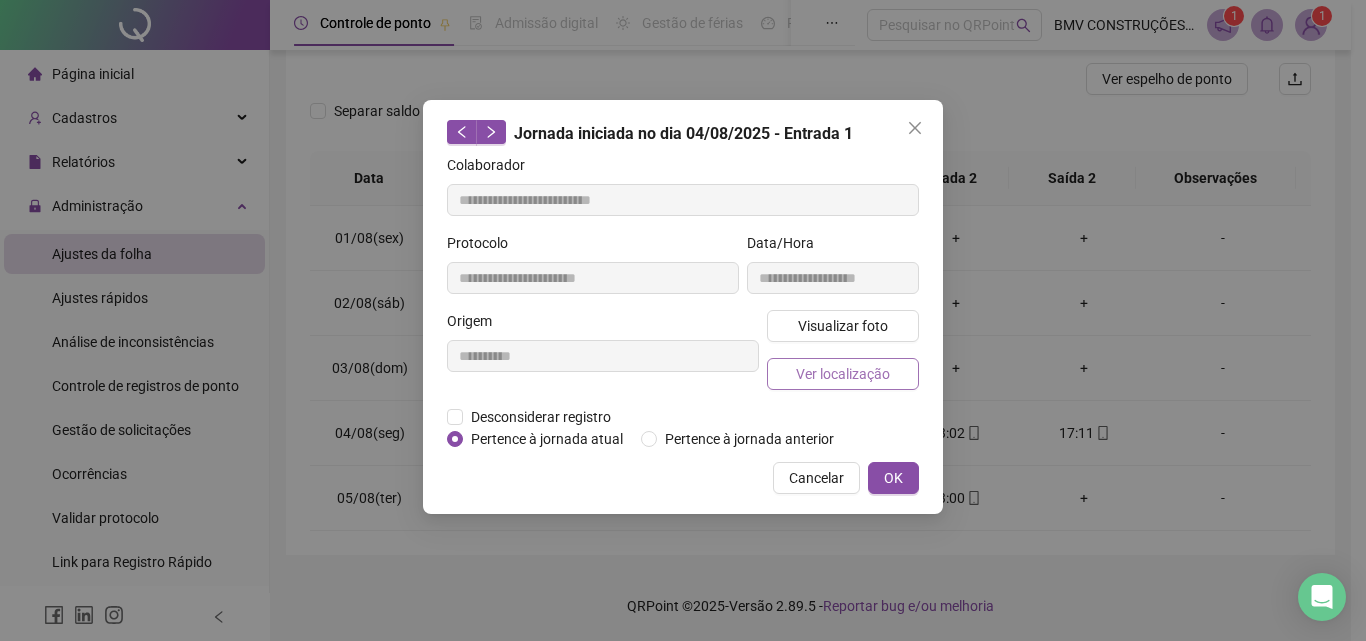 click on "Ver localização" at bounding box center (843, 374) 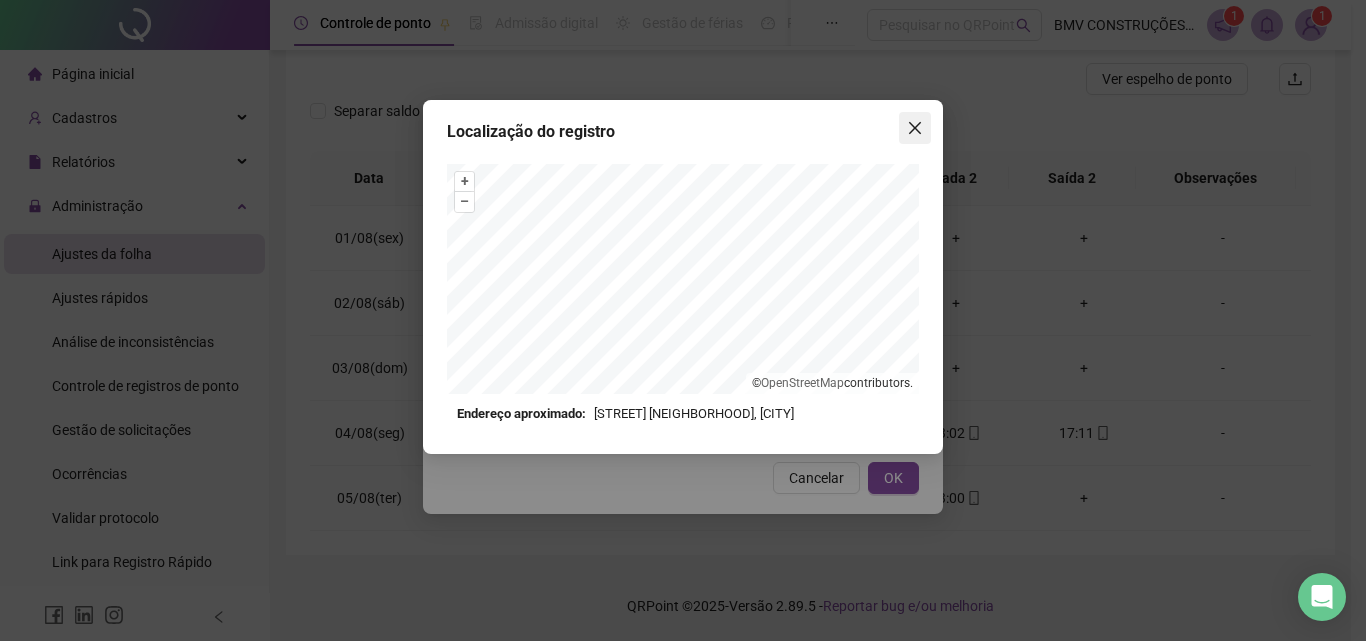 click at bounding box center (915, 128) 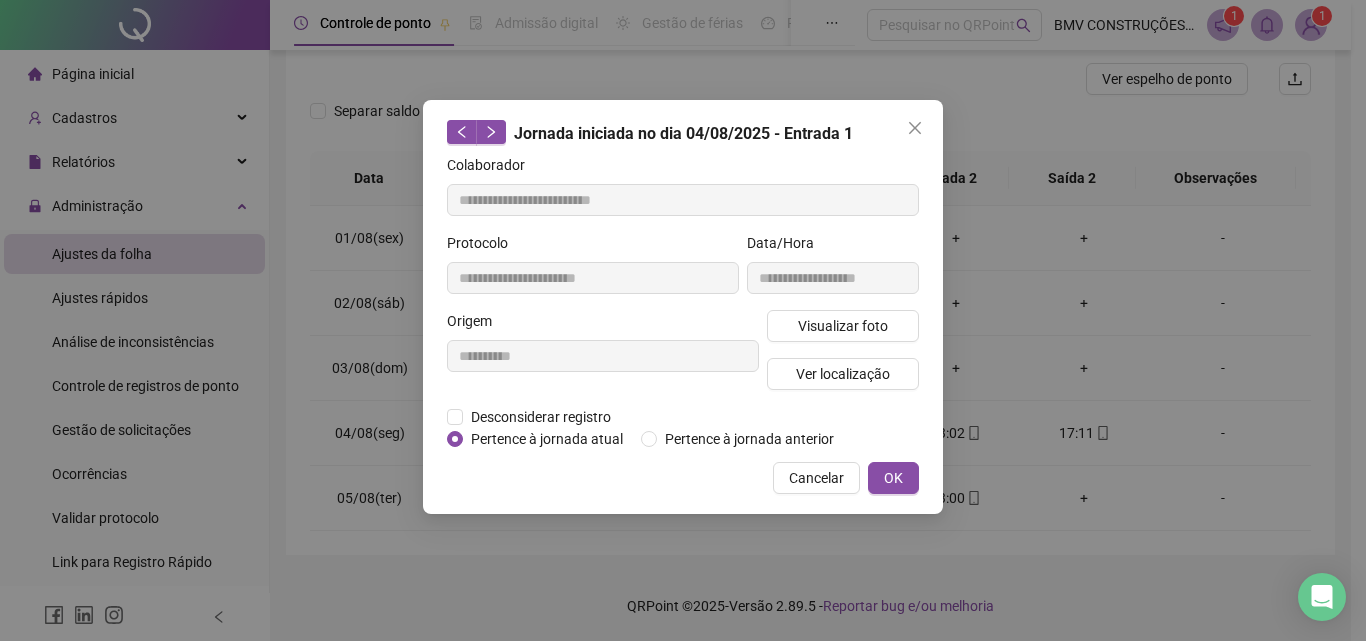 click at bounding box center [915, 128] 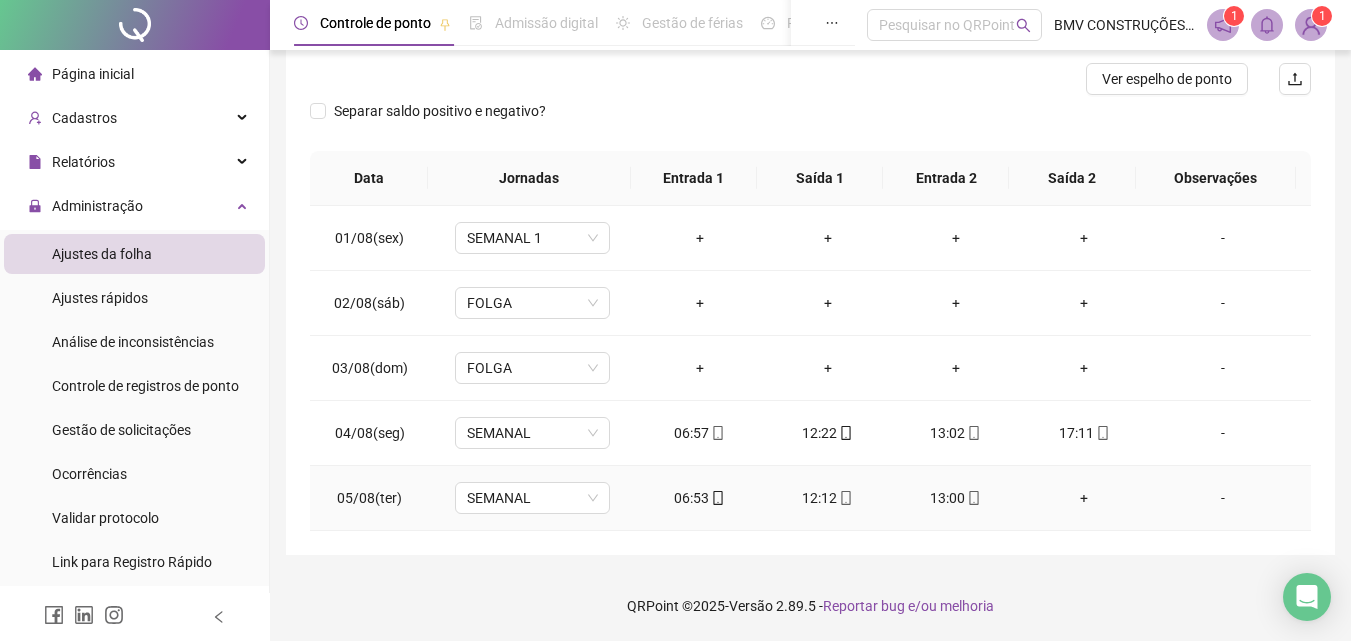 click on "06:53" at bounding box center (700, 498) 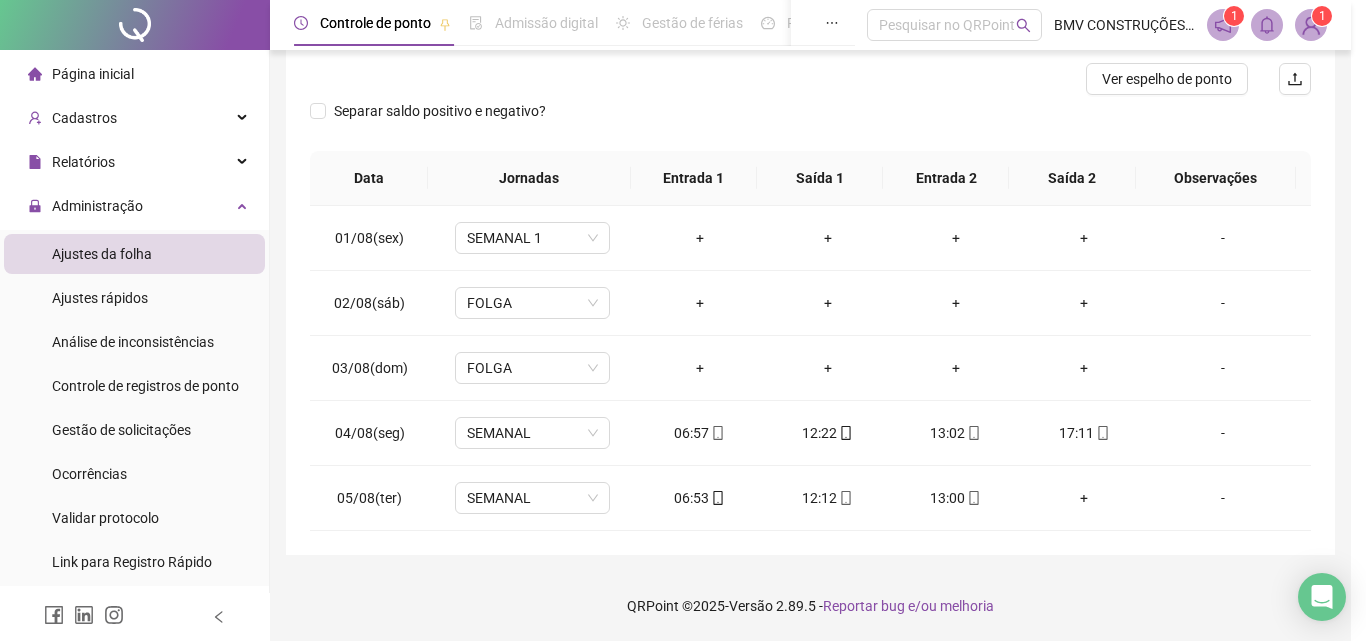 type on "**********" 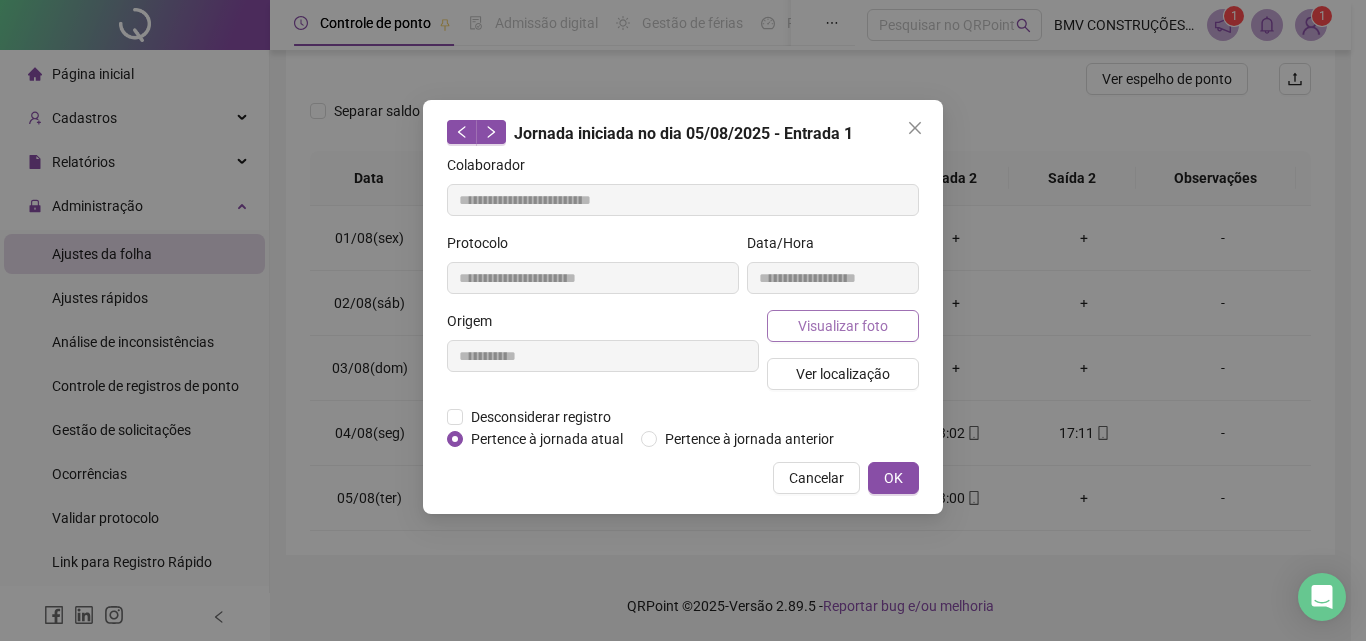 drag, startPoint x: 770, startPoint y: 350, endPoint x: 818, endPoint y: 328, distance: 52.801514 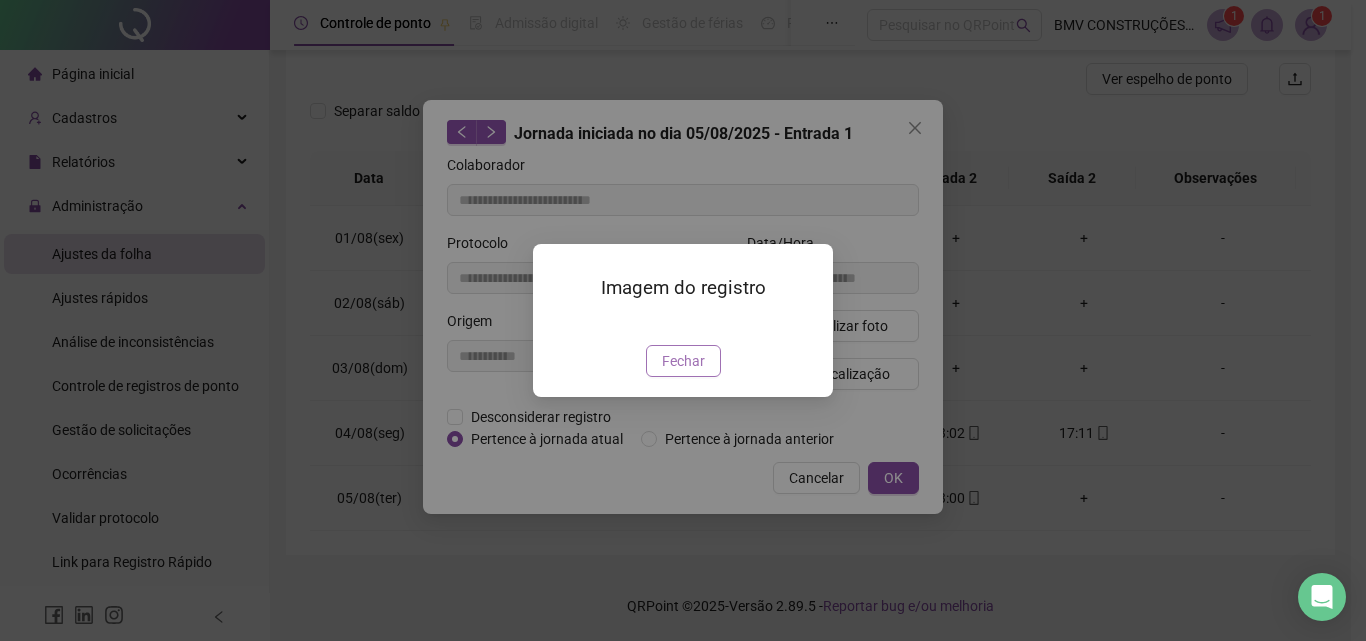 click on "Fechar" at bounding box center (683, 361) 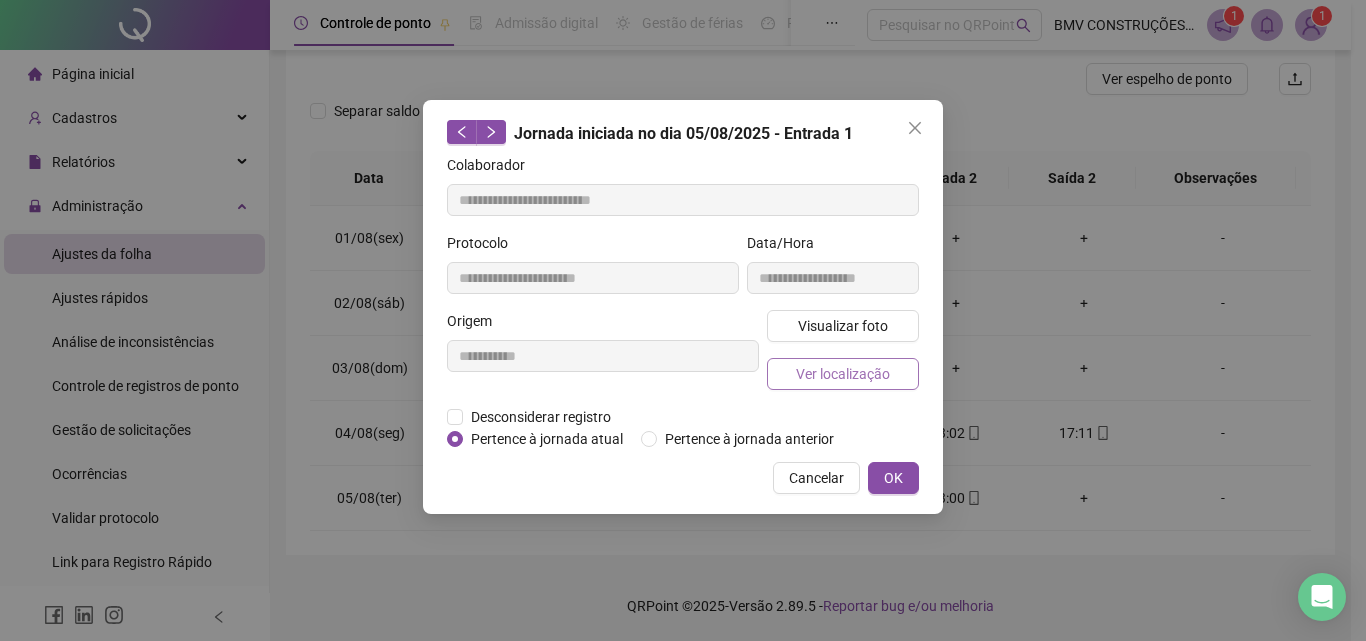 click on "Ver localização" at bounding box center [843, 374] 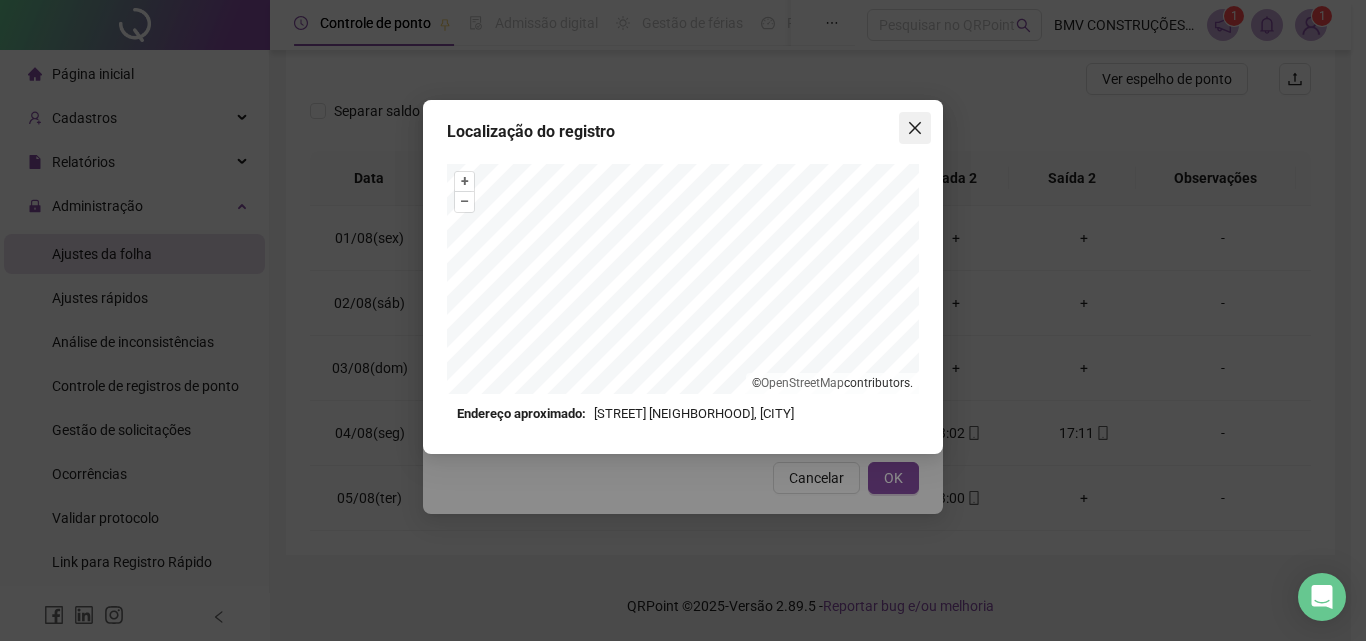 click 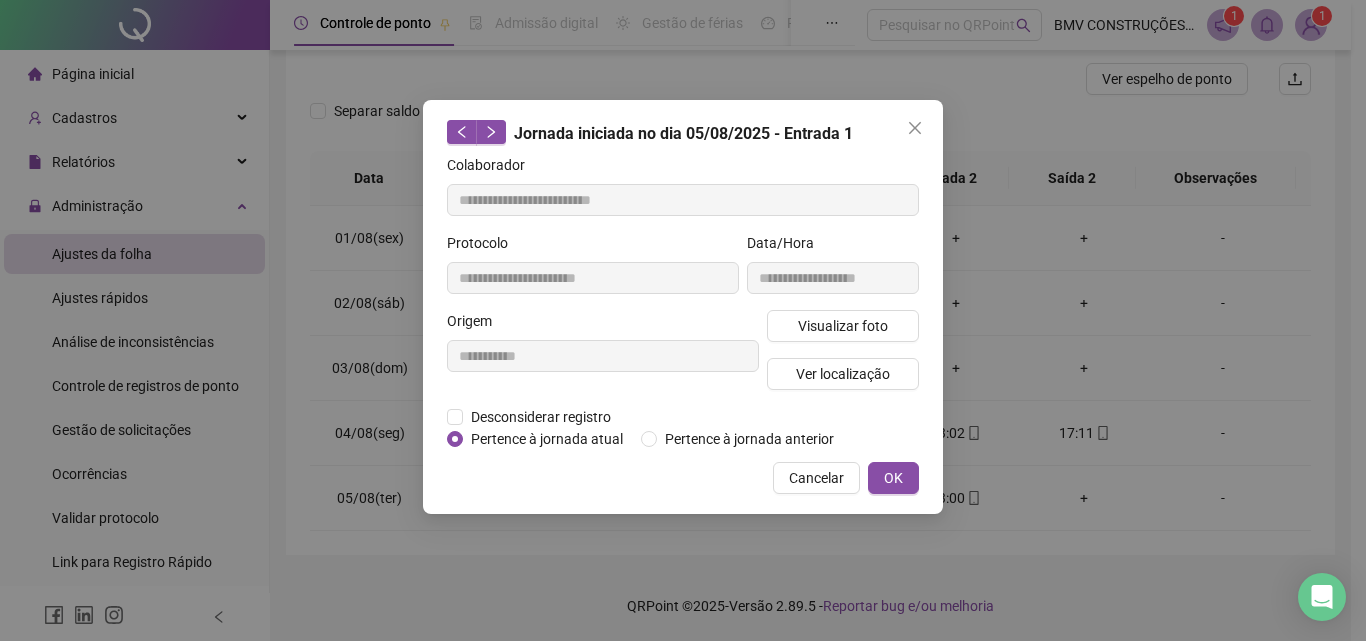 click 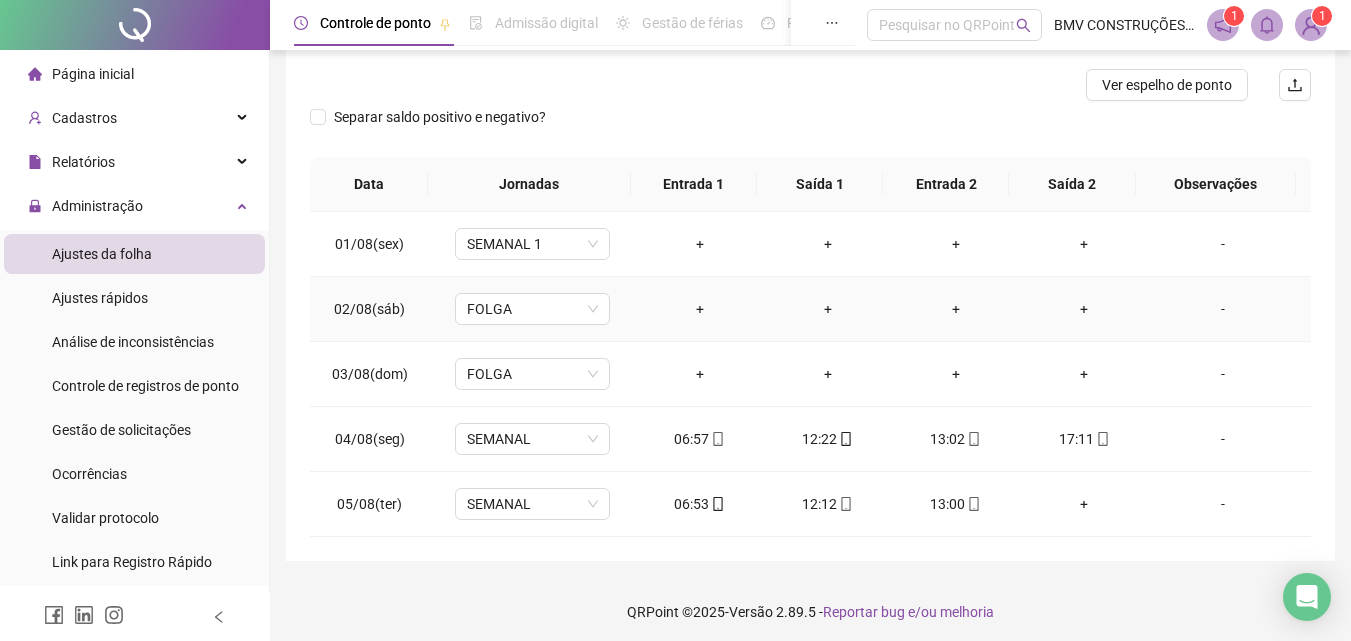 scroll, scrollTop: 0, scrollLeft: 0, axis: both 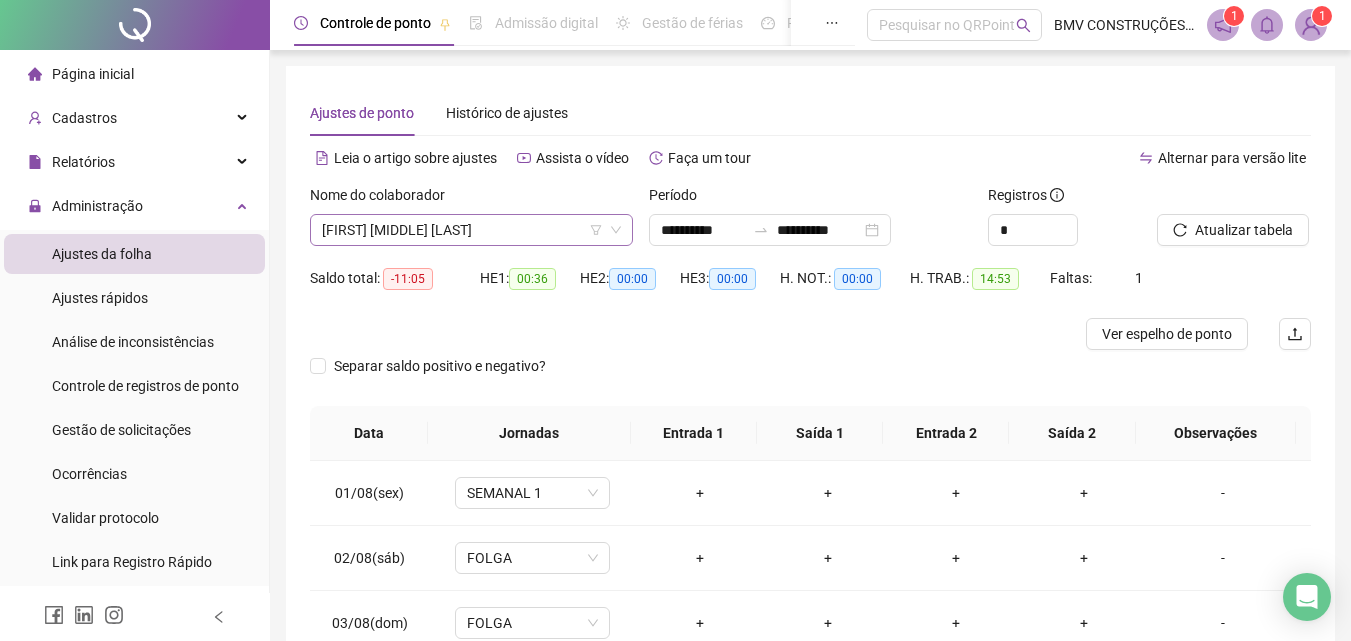 click on "CAMILA DAMASCENO DA SILVA" at bounding box center [471, 230] 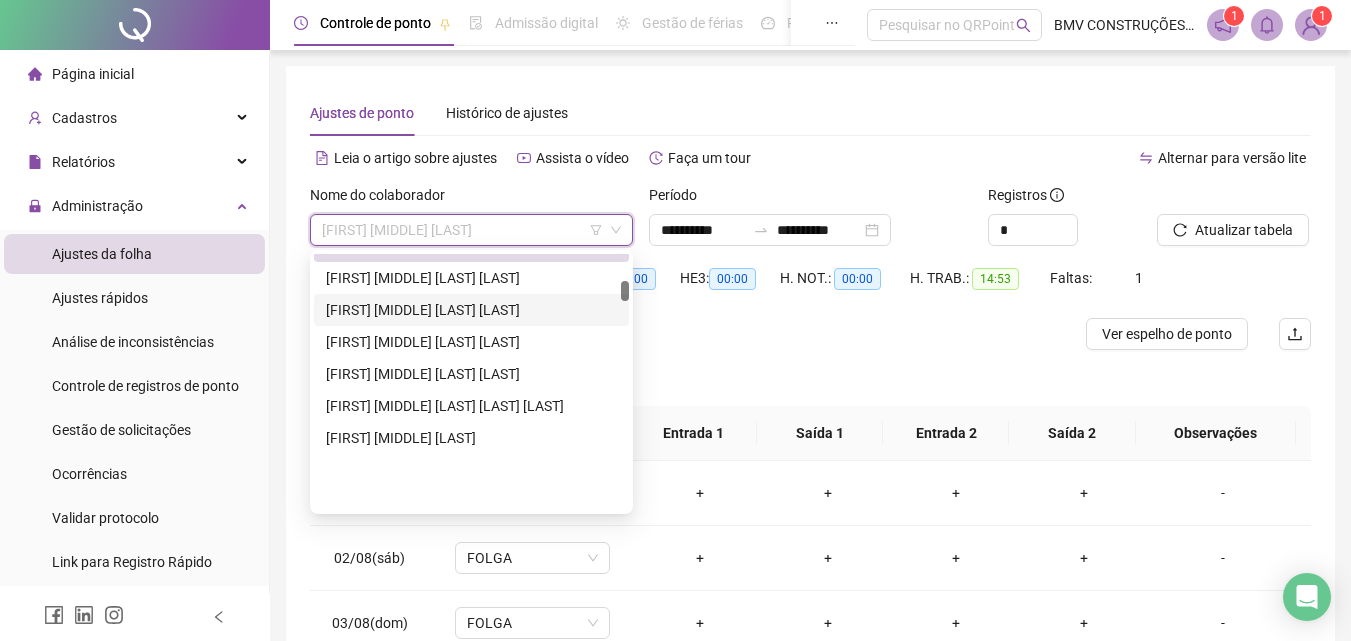 scroll, scrollTop: 2100, scrollLeft: 0, axis: vertical 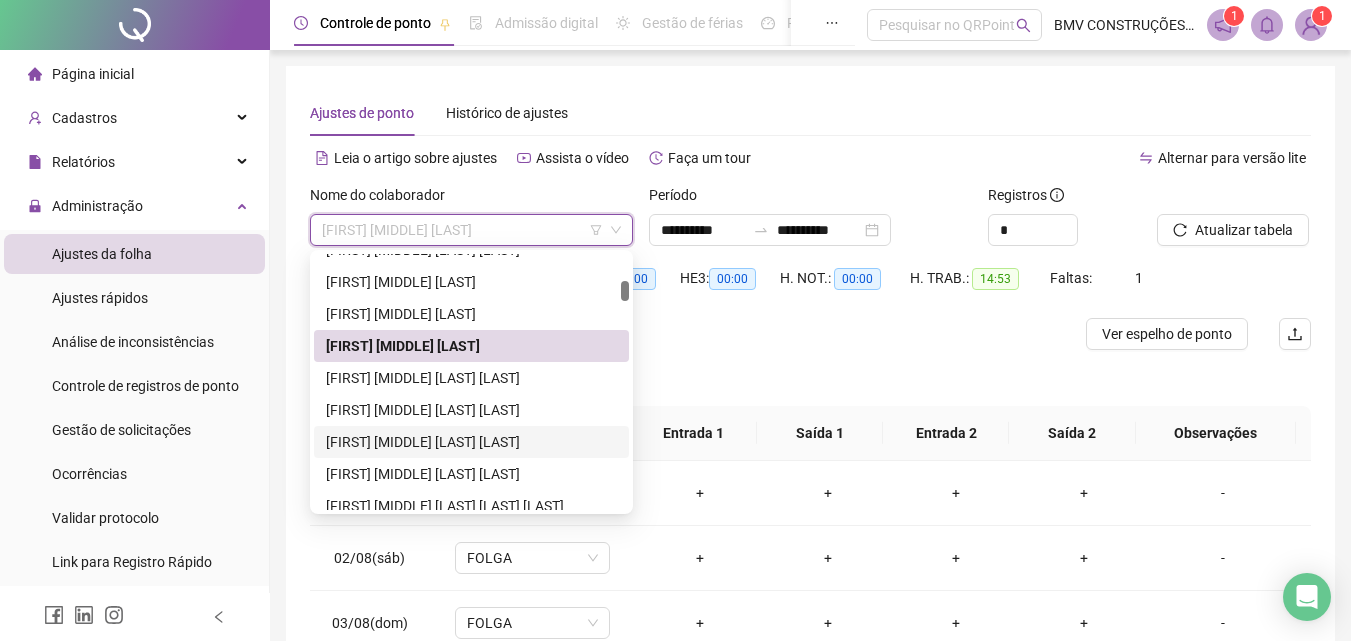 click on "CARLOS ALBERTO SILVA DE JESUS" at bounding box center (471, 442) 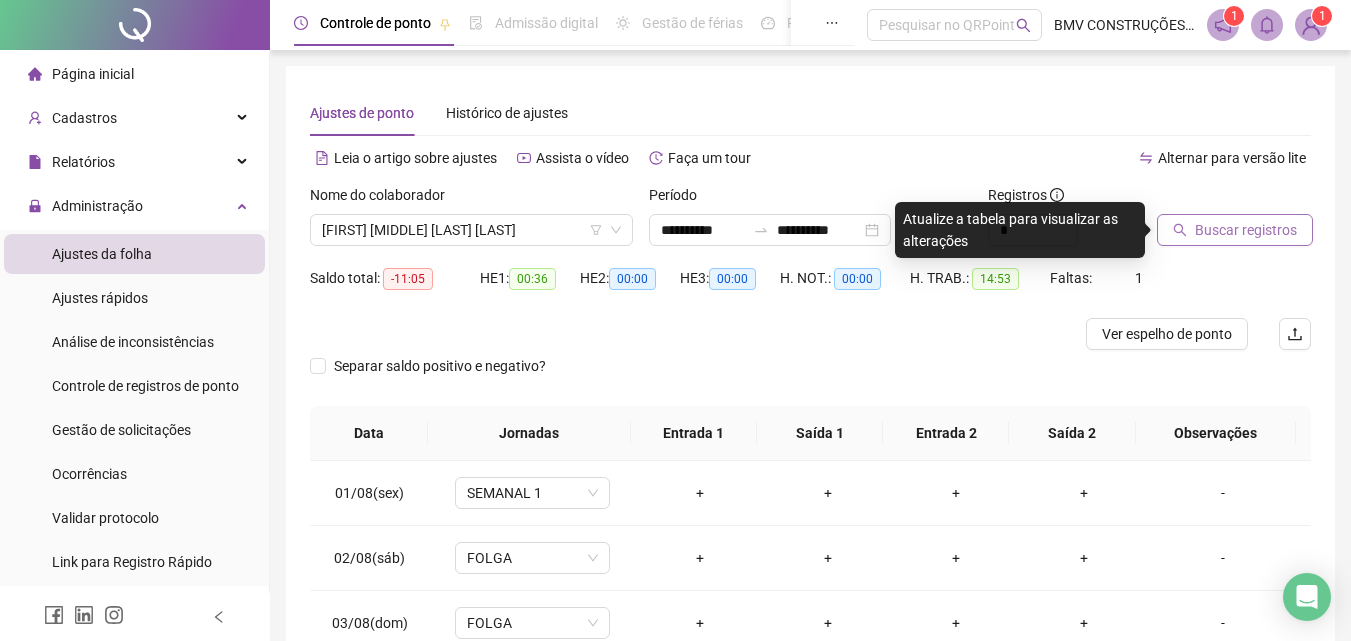click on "Buscar registros" at bounding box center [1246, 230] 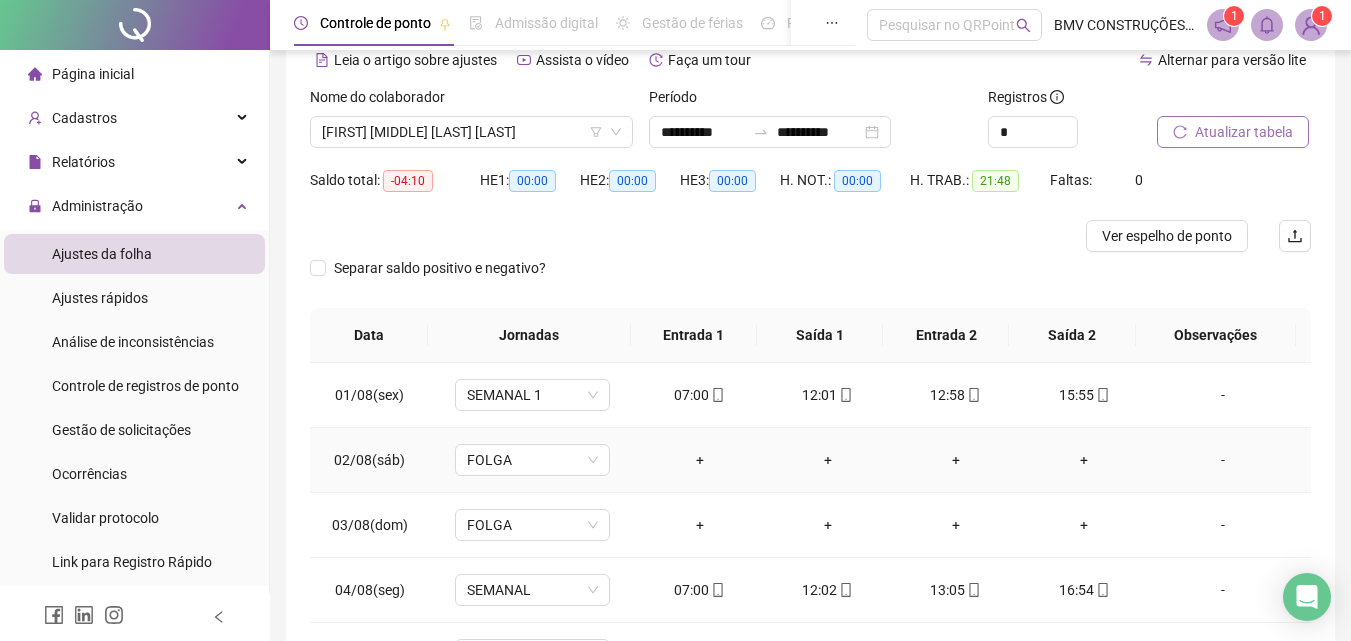 scroll, scrollTop: 255, scrollLeft: 0, axis: vertical 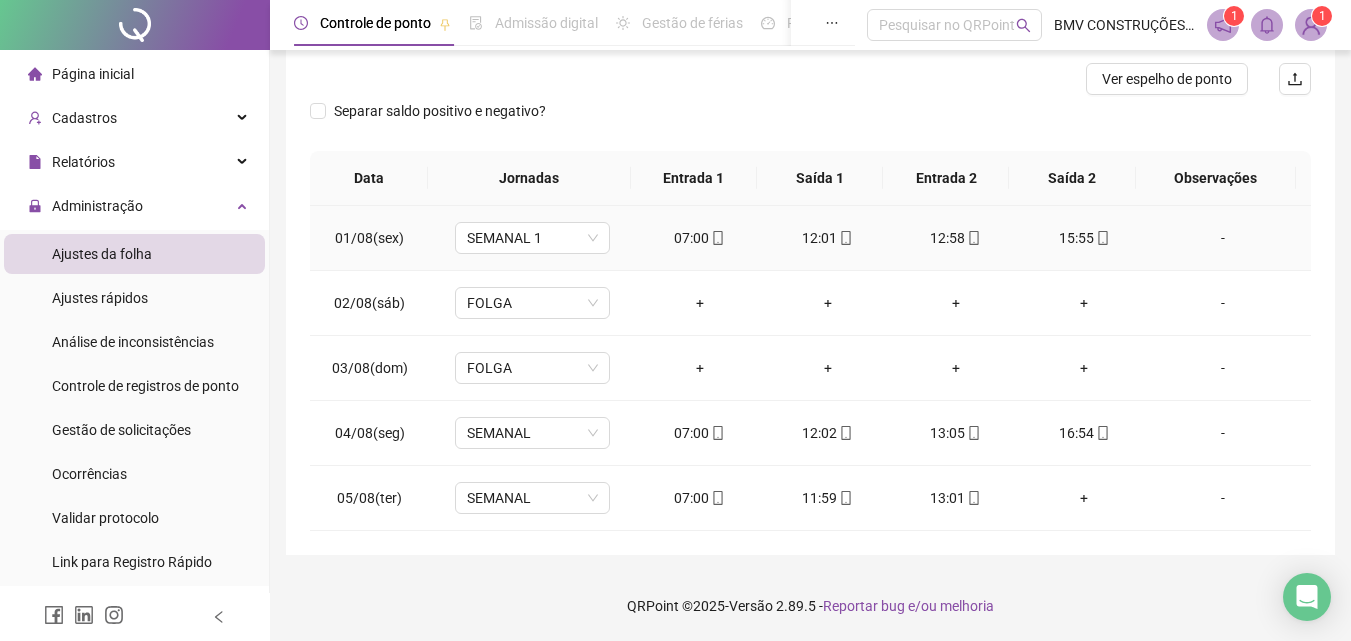 click on "07:00" at bounding box center [700, 238] 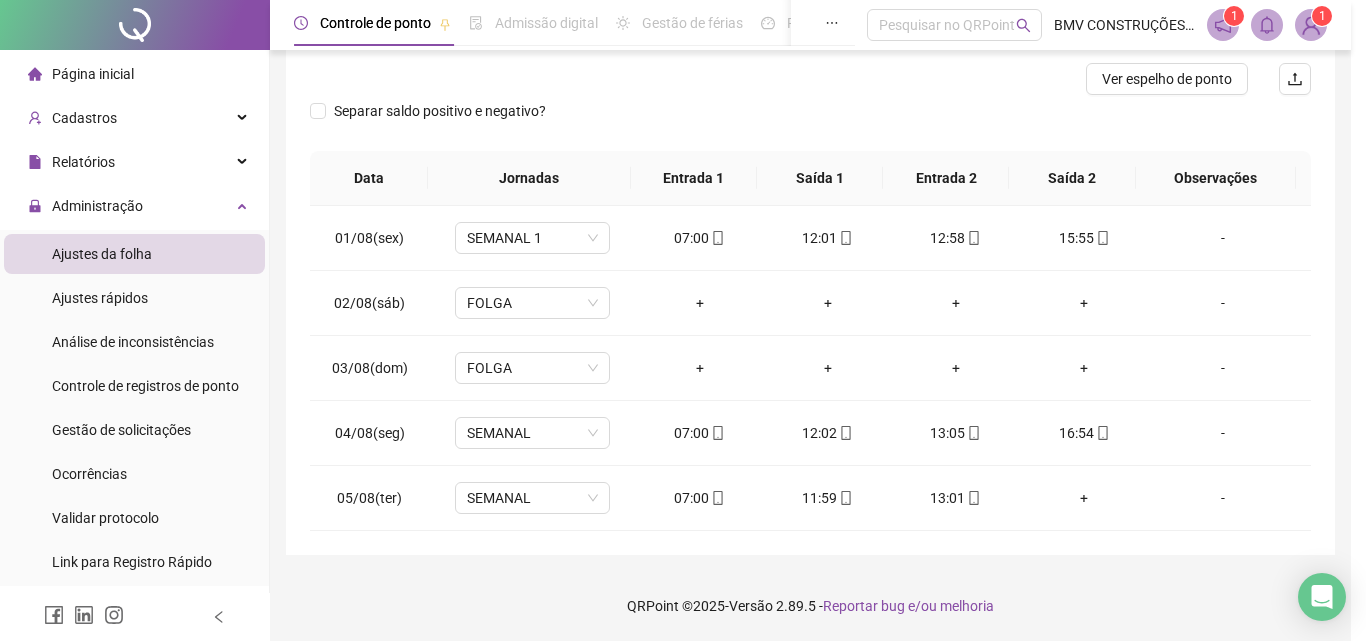 type on "**********" 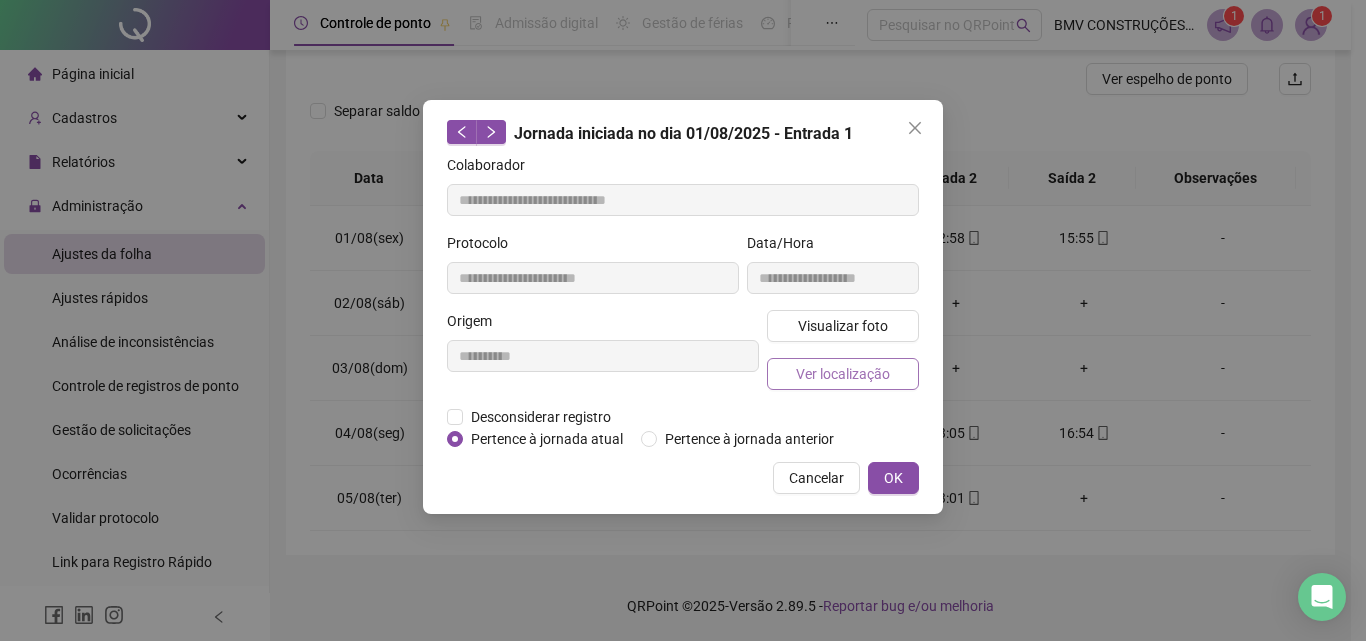 click on "Ver localização" at bounding box center [843, 374] 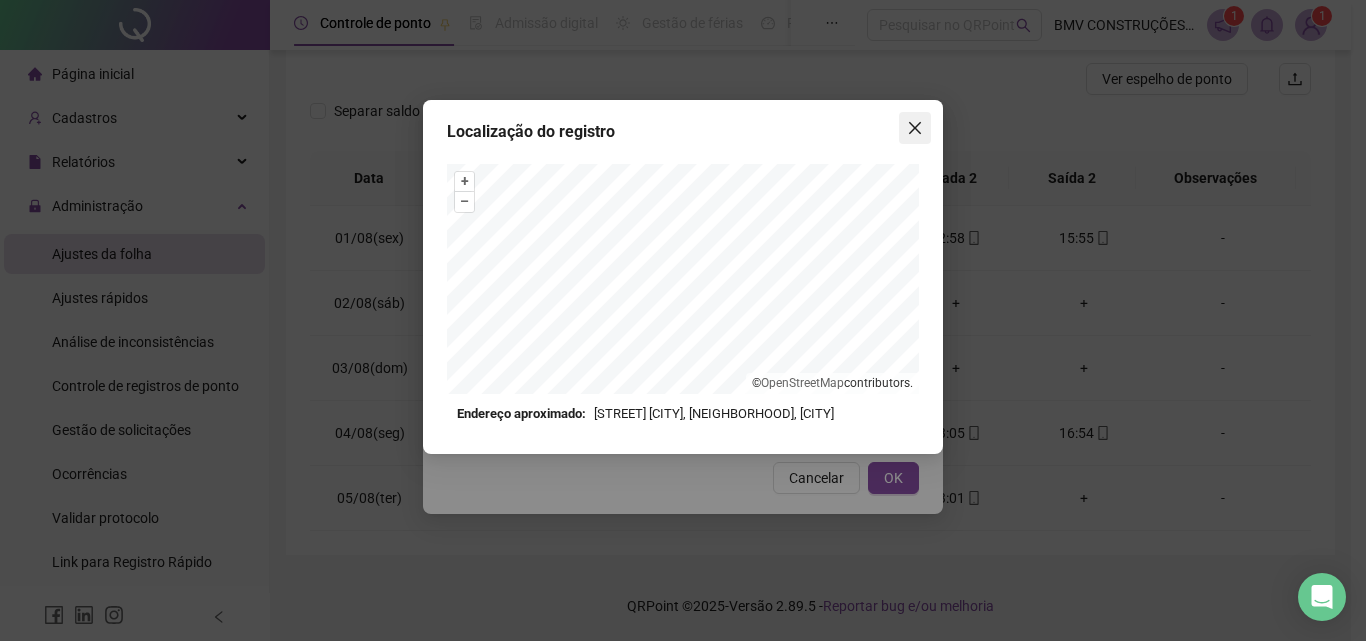 click at bounding box center [915, 128] 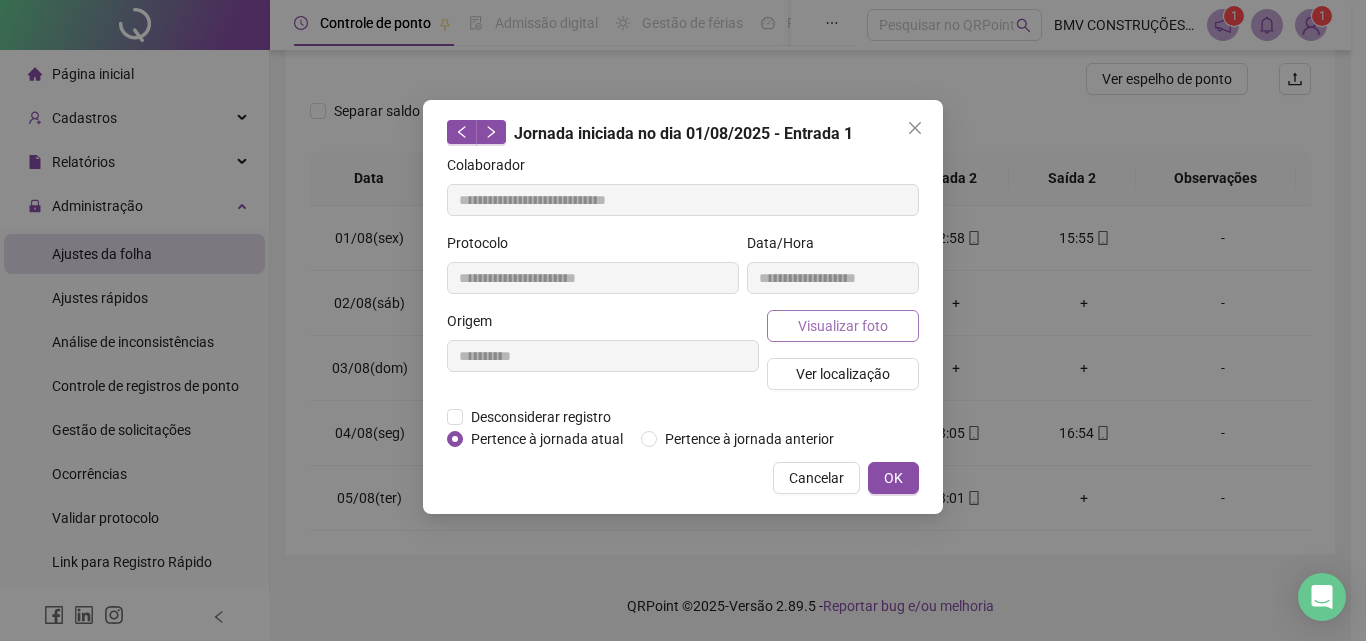 click on "Visualizar foto" at bounding box center [843, 326] 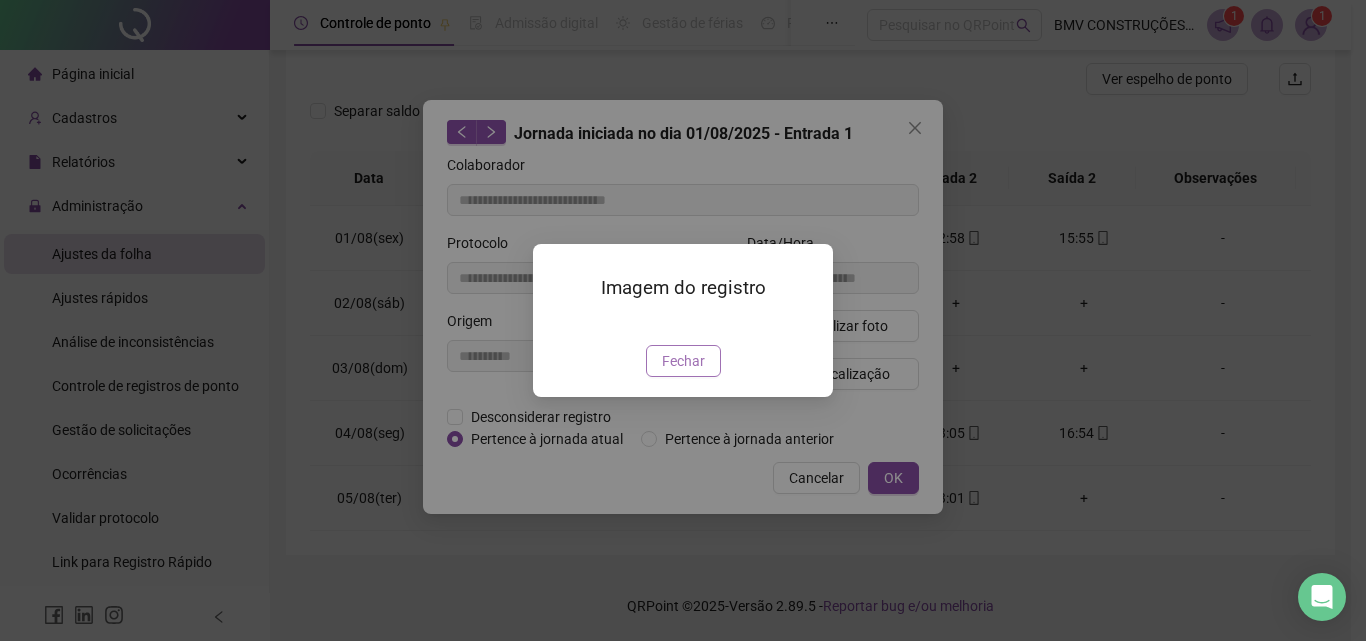 click on "Fechar" at bounding box center [683, 361] 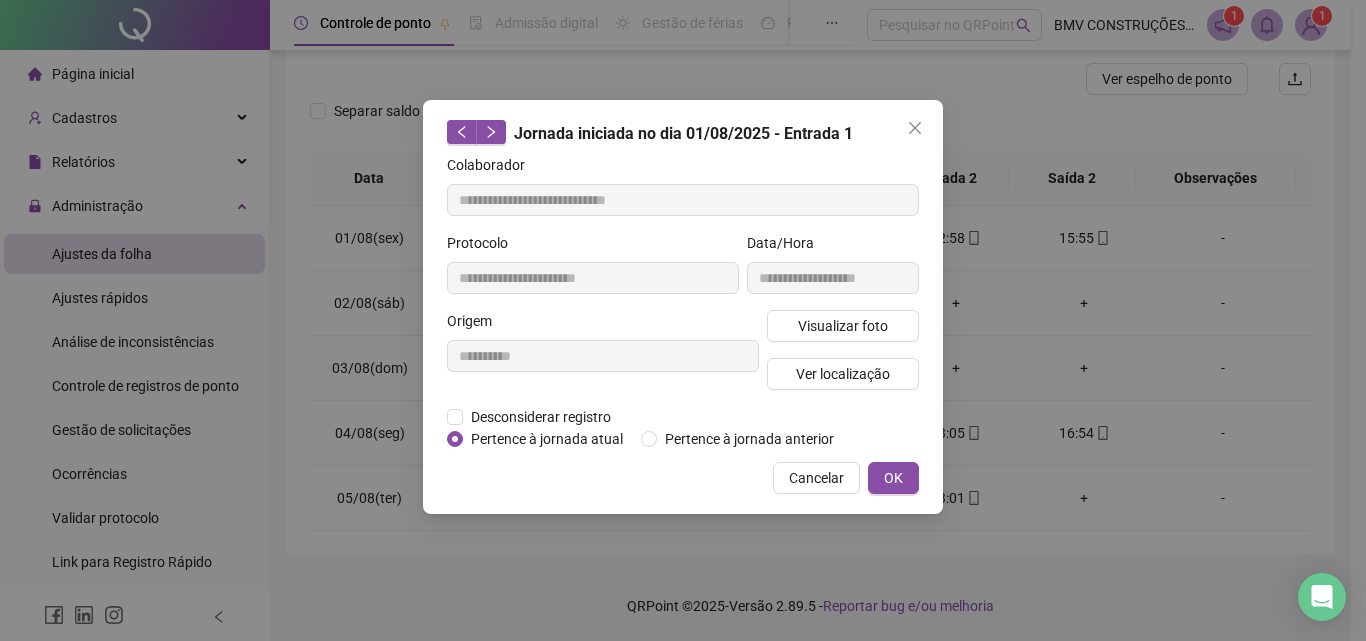 click on "**********" at bounding box center (683, 307) 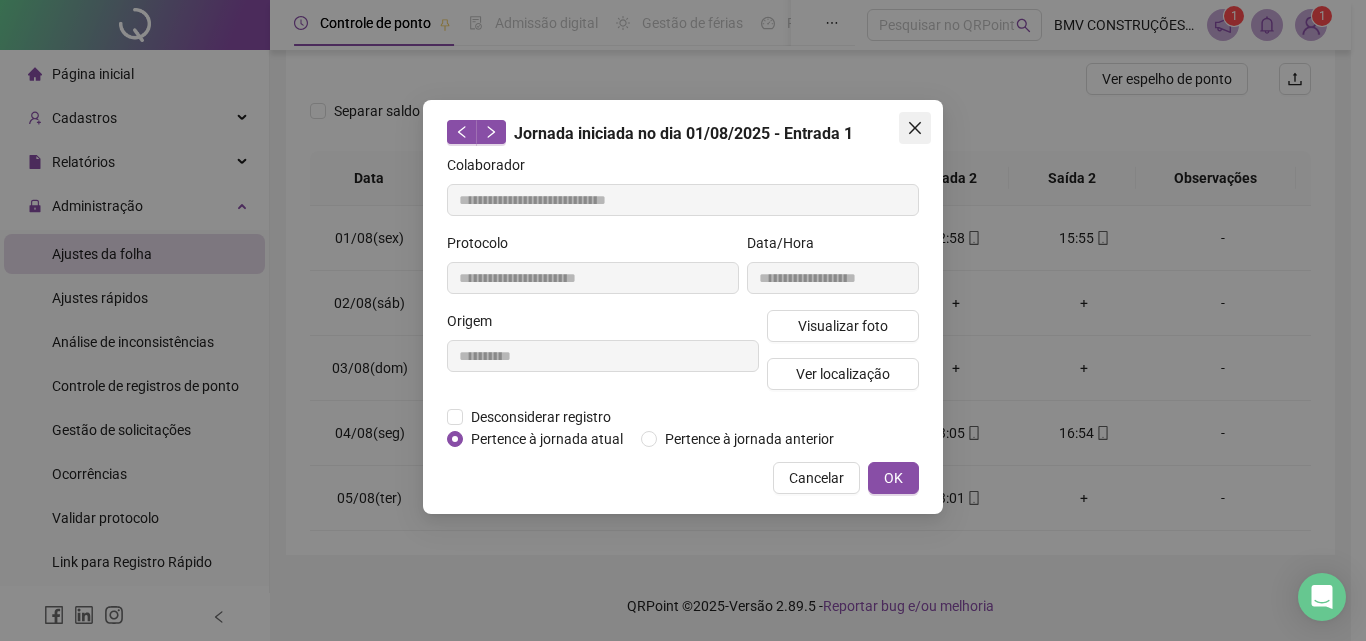 click 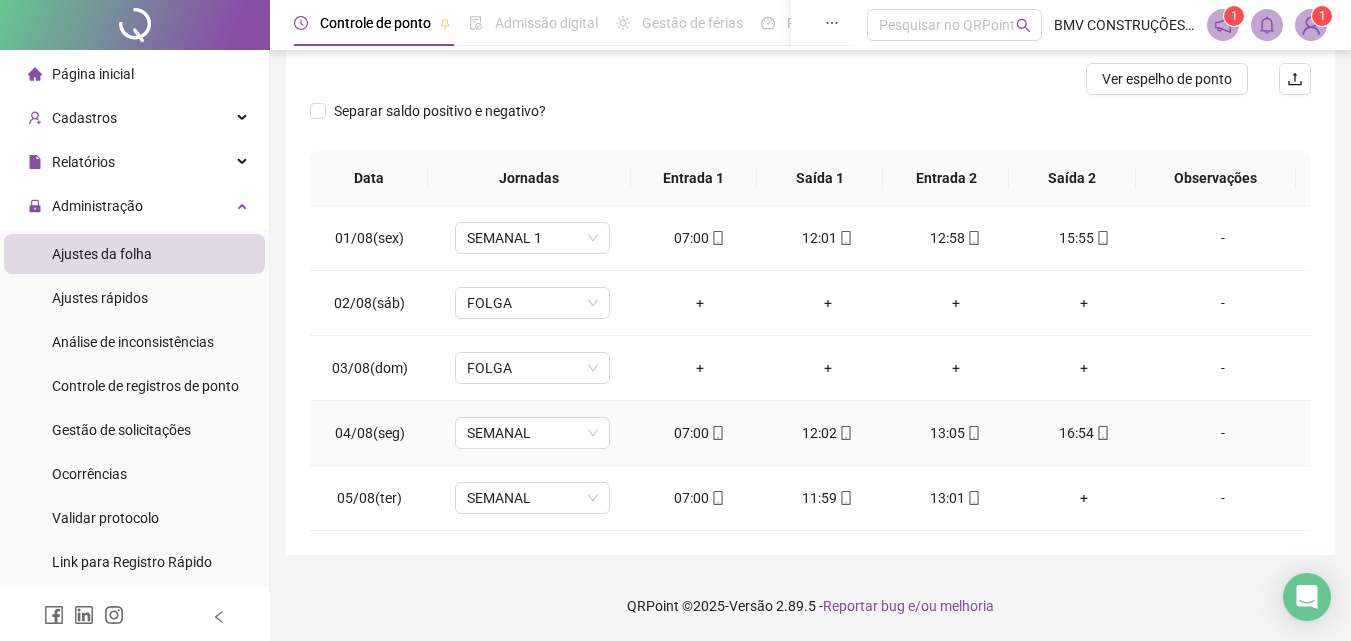 click on "16:54" at bounding box center [1084, 433] 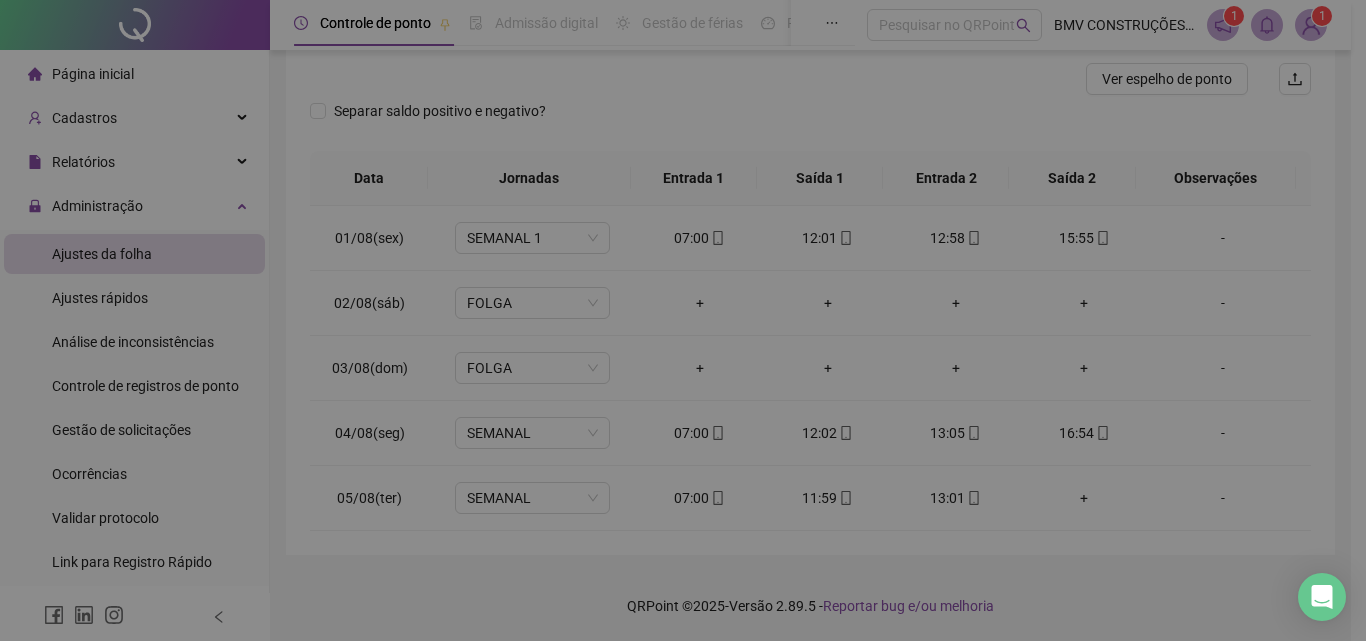 type on "**********" 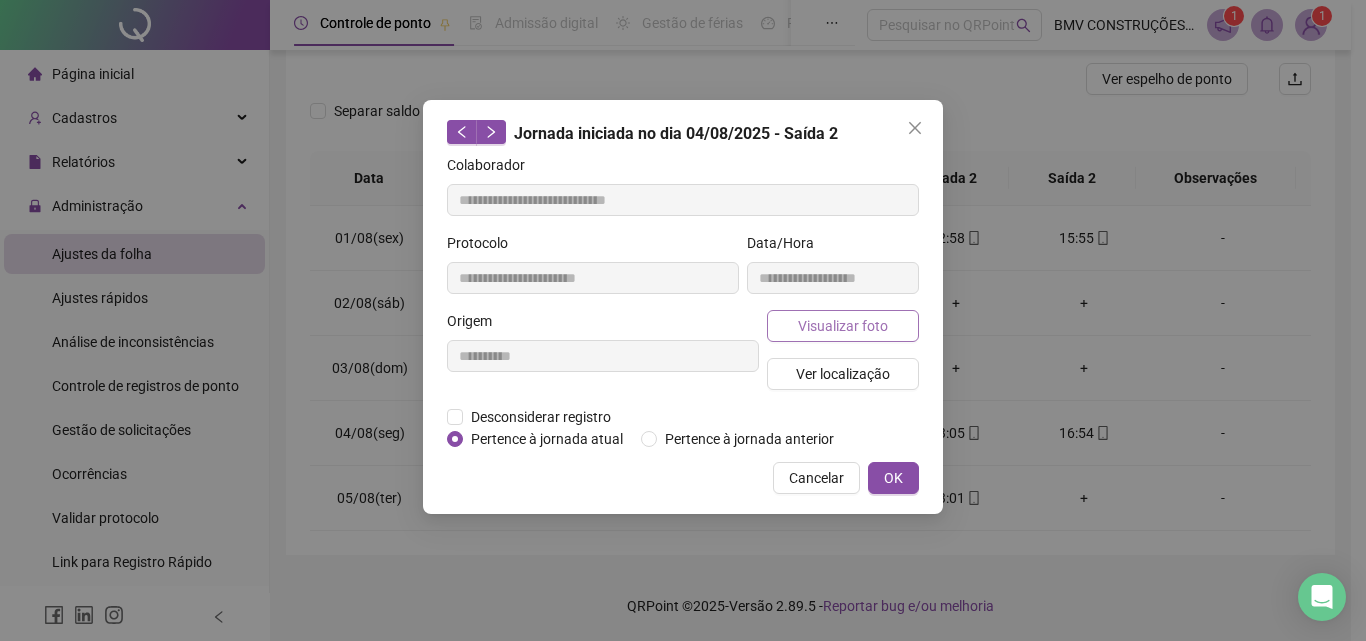 click on "Visualizar foto" at bounding box center (843, 326) 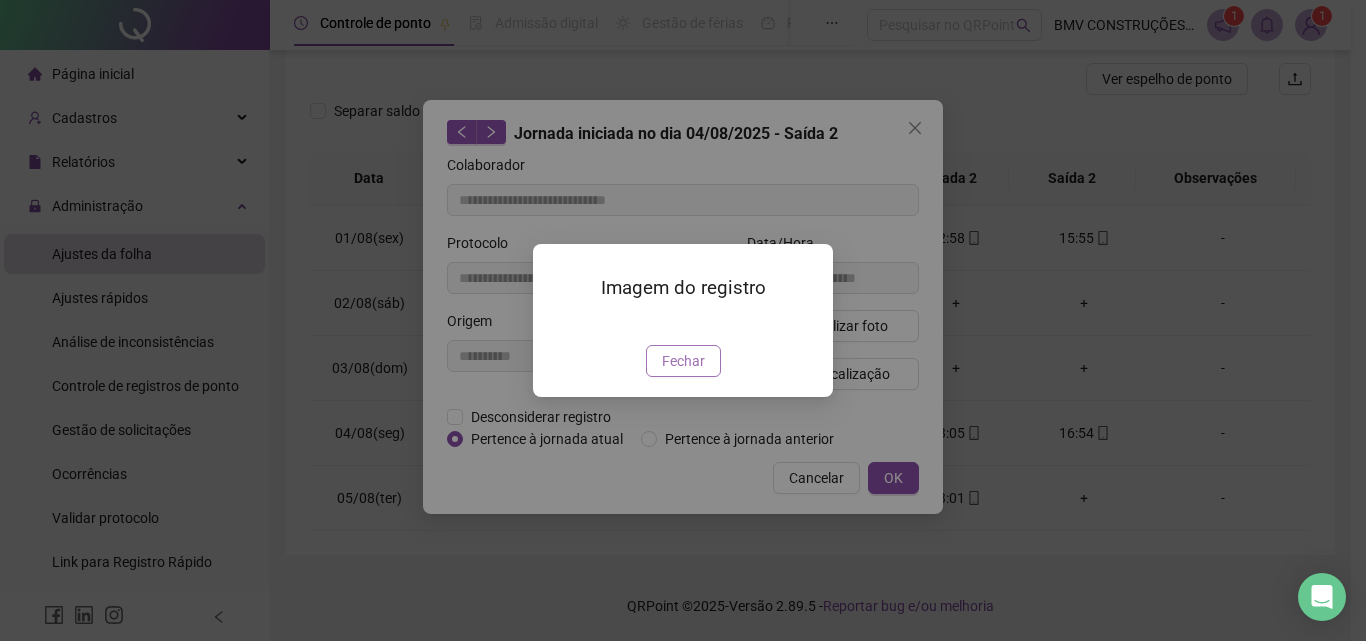 drag, startPoint x: 697, startPoint y: 499, endPoint x: 695, endPoint y: 475, distance: 24.083189 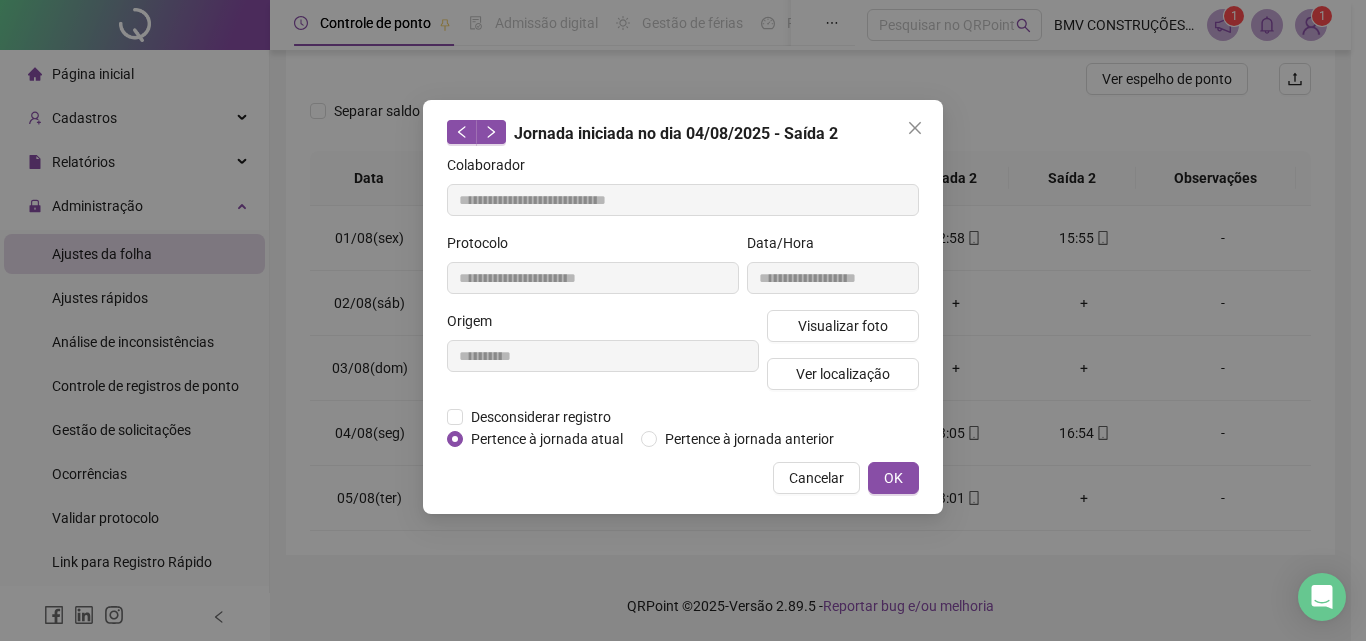 click on "Visualizar foto Ver localização" at bounding box center (843, 358) 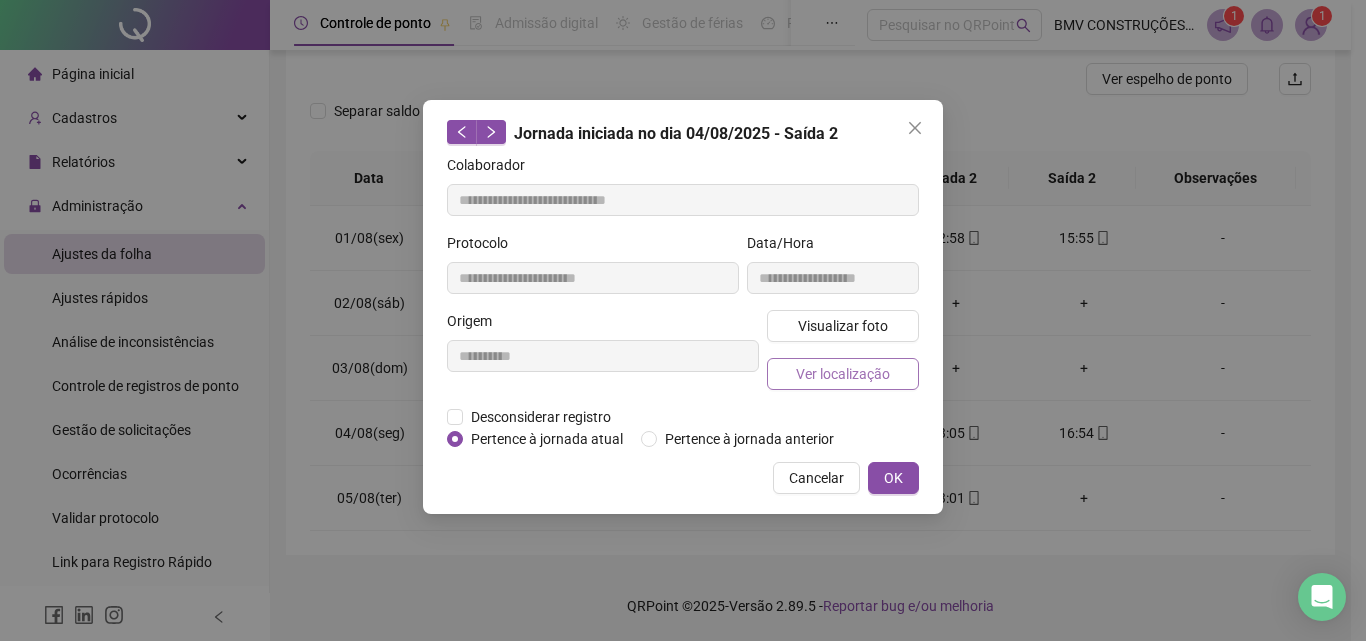 click on "Ver localização" at bounding box center (843, 374) 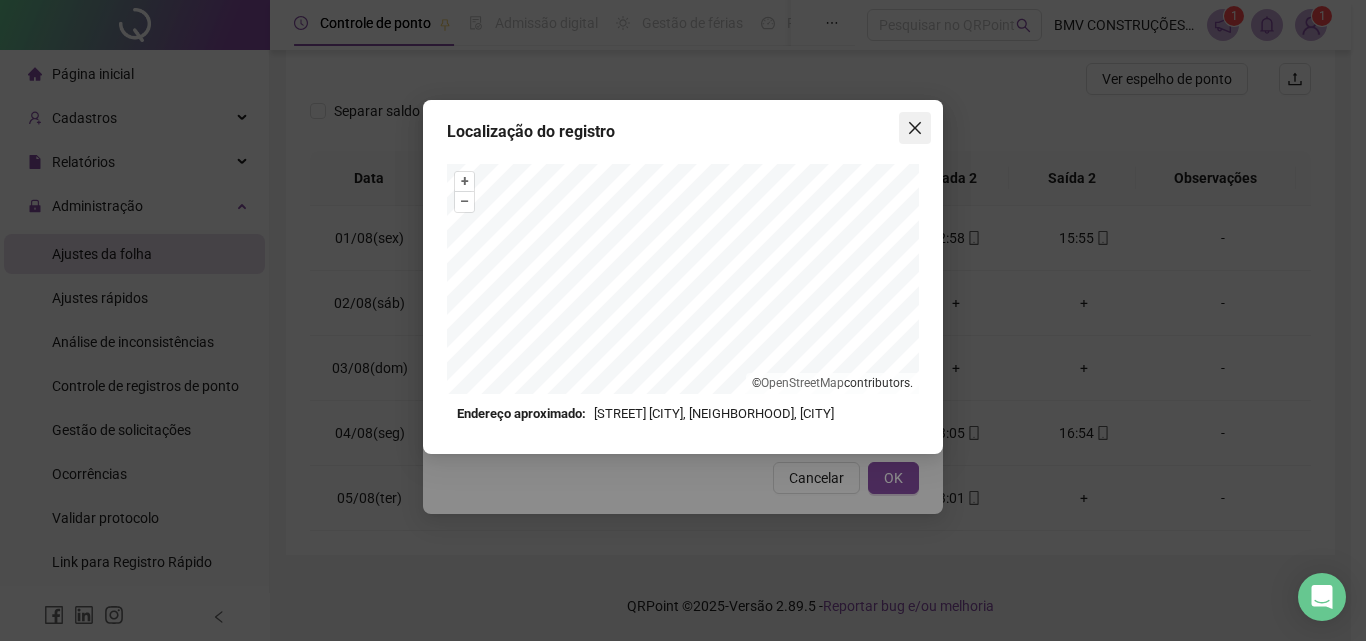 click at bounding box center [915, 128] 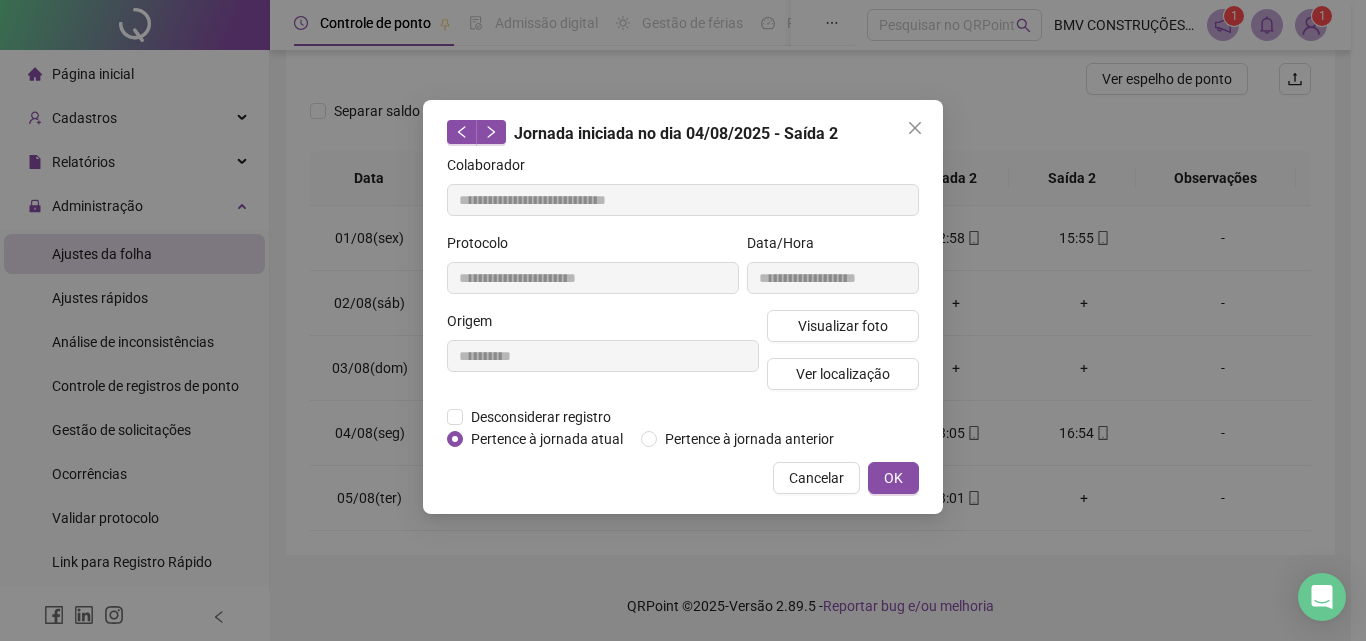 click at bounding box center [915, 128] 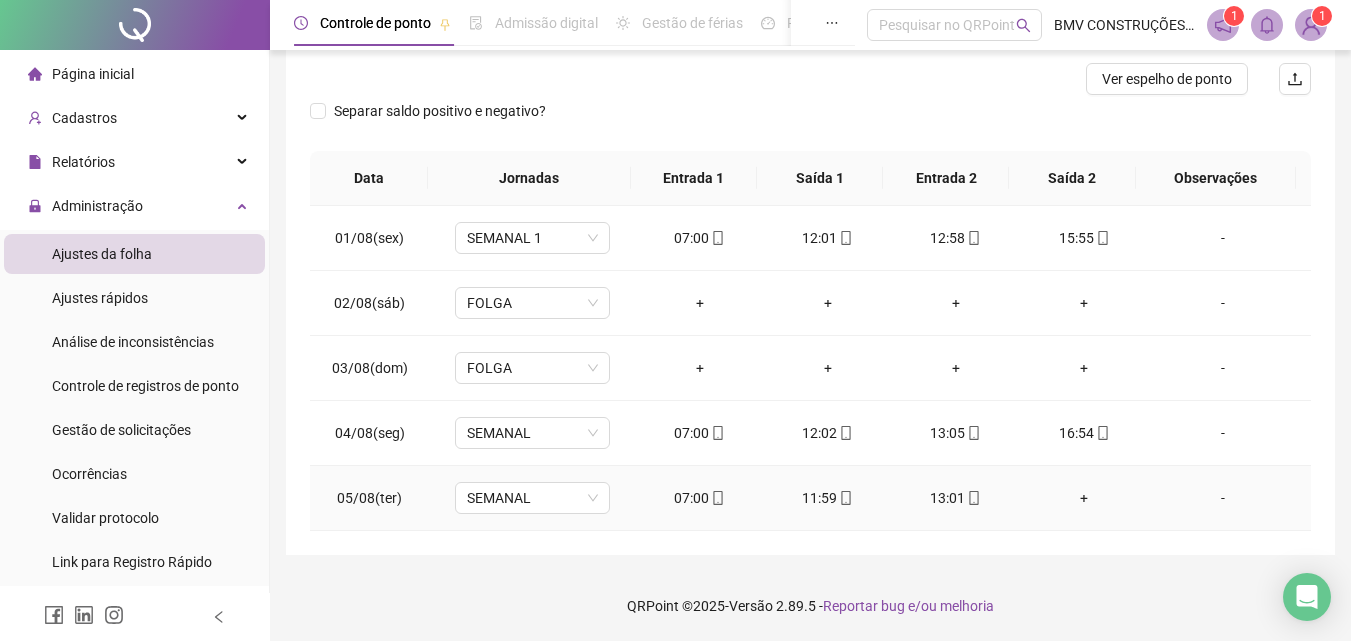 click 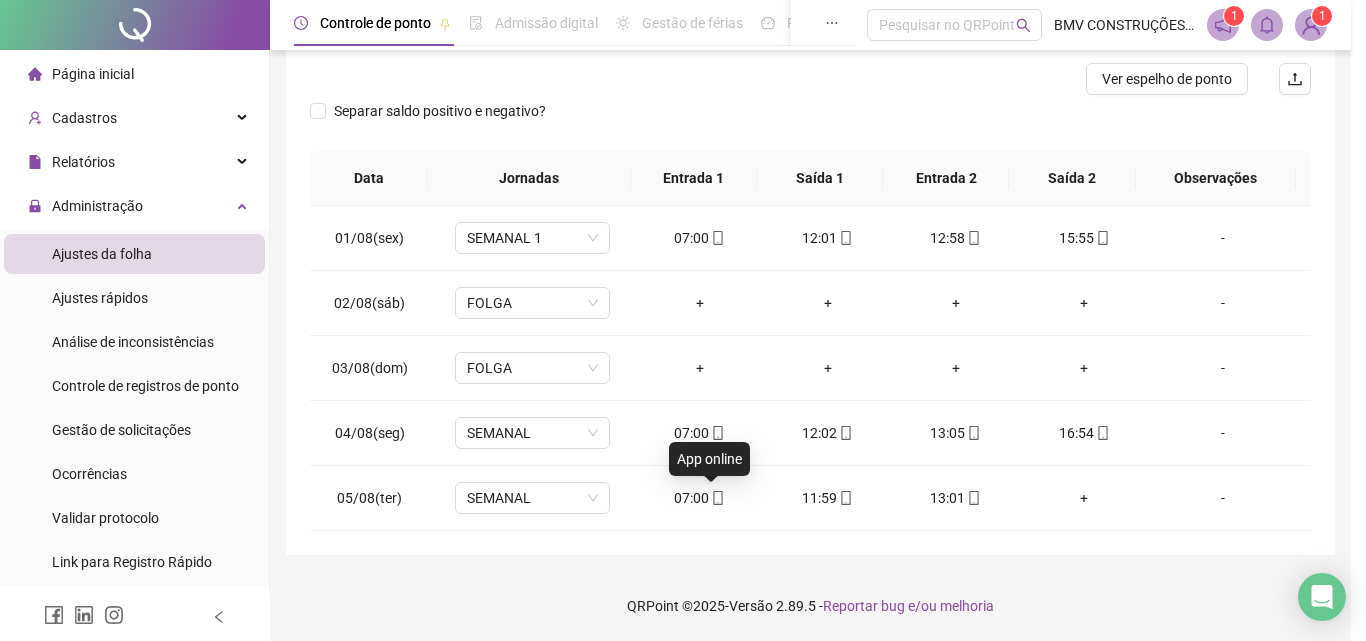 type on "**********" 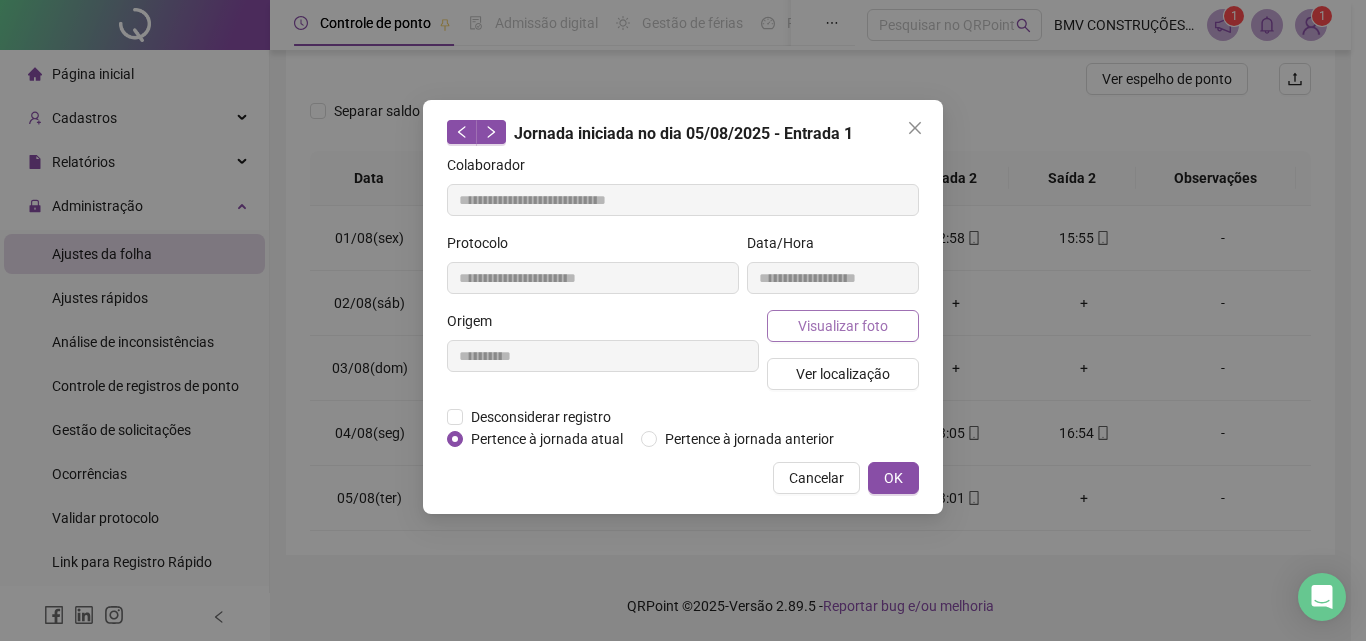 click on "Visualizar foto" at bounding box center (843, 326) 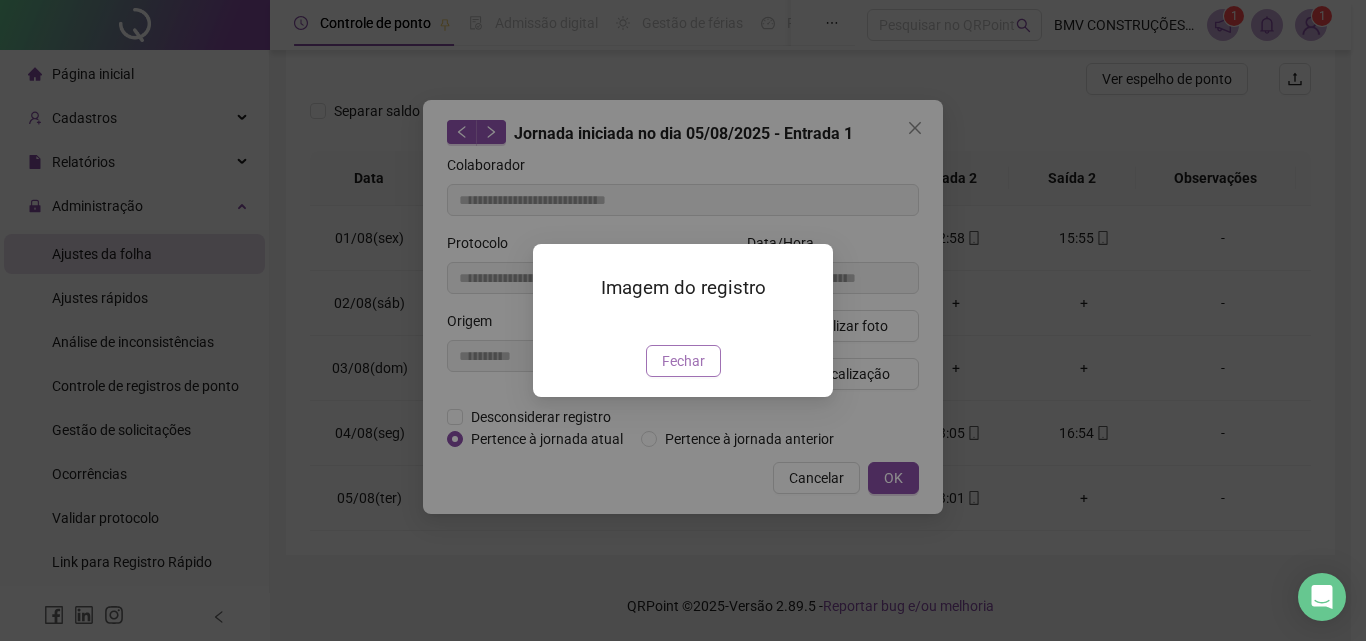 click on "Fechar" at bounding box center [683, 361] 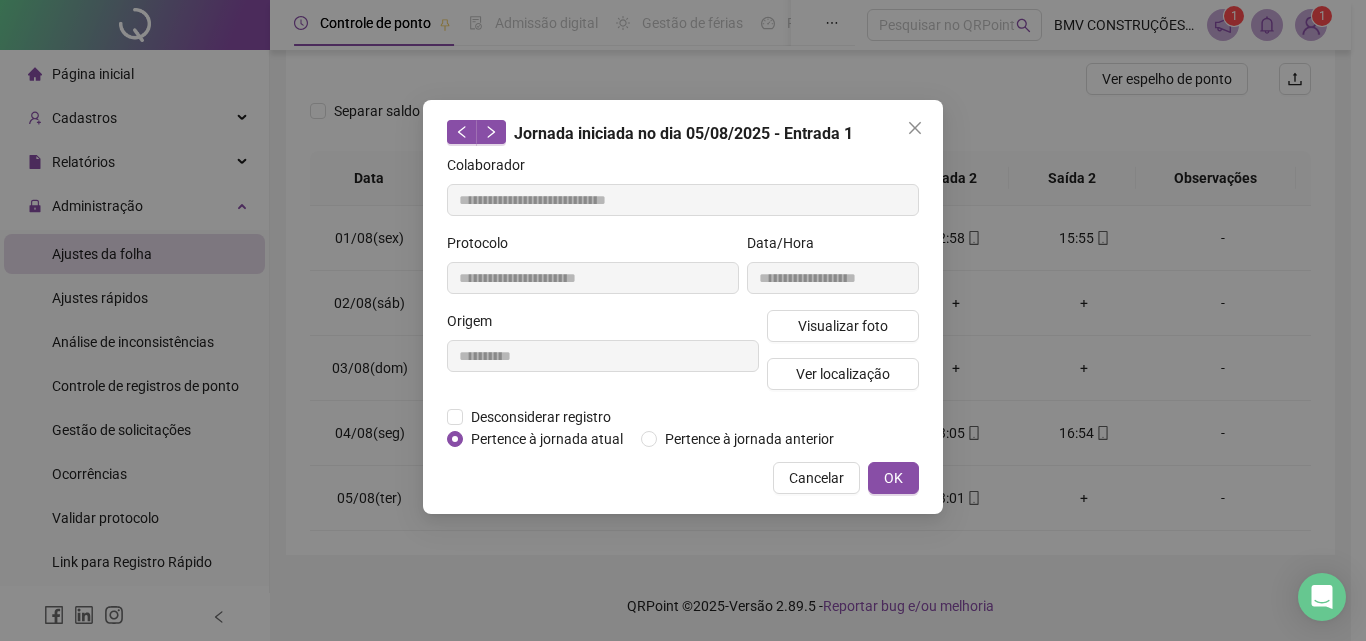 click on "Visualizar foto Ver localização" at bounding box center [843, 358] 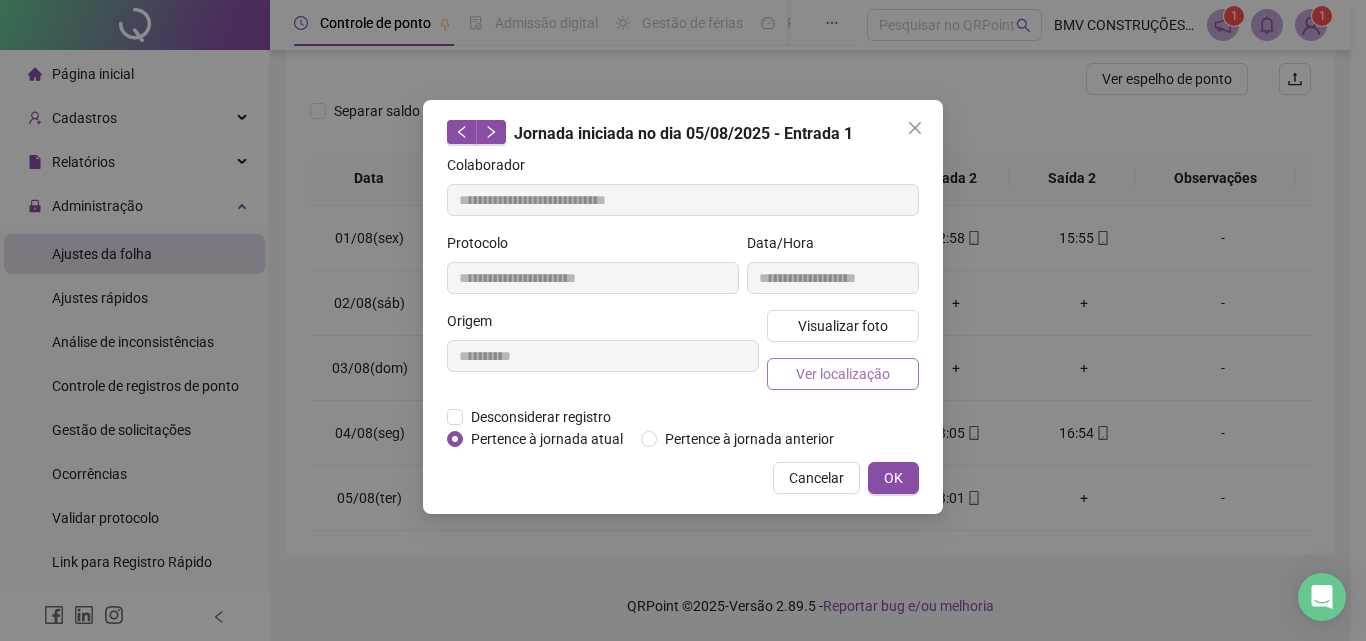 click on "Ver localização" at bounding box center (843, 374) 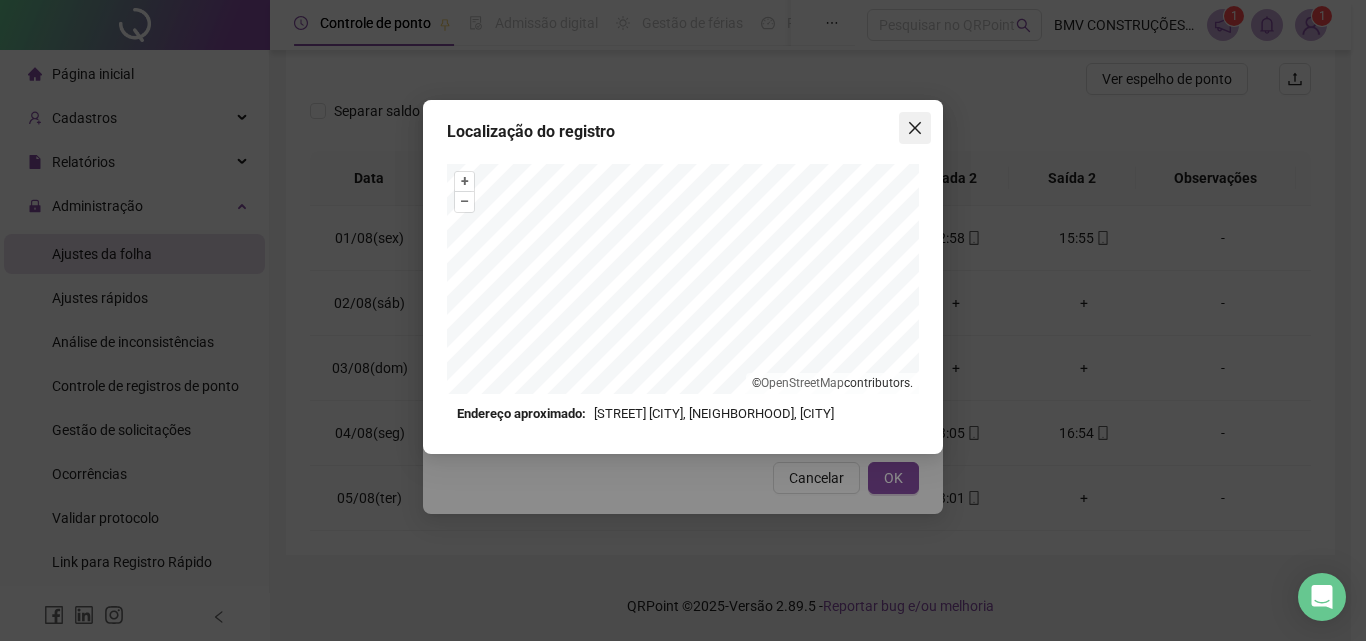 click at bounding box center [915, 128] 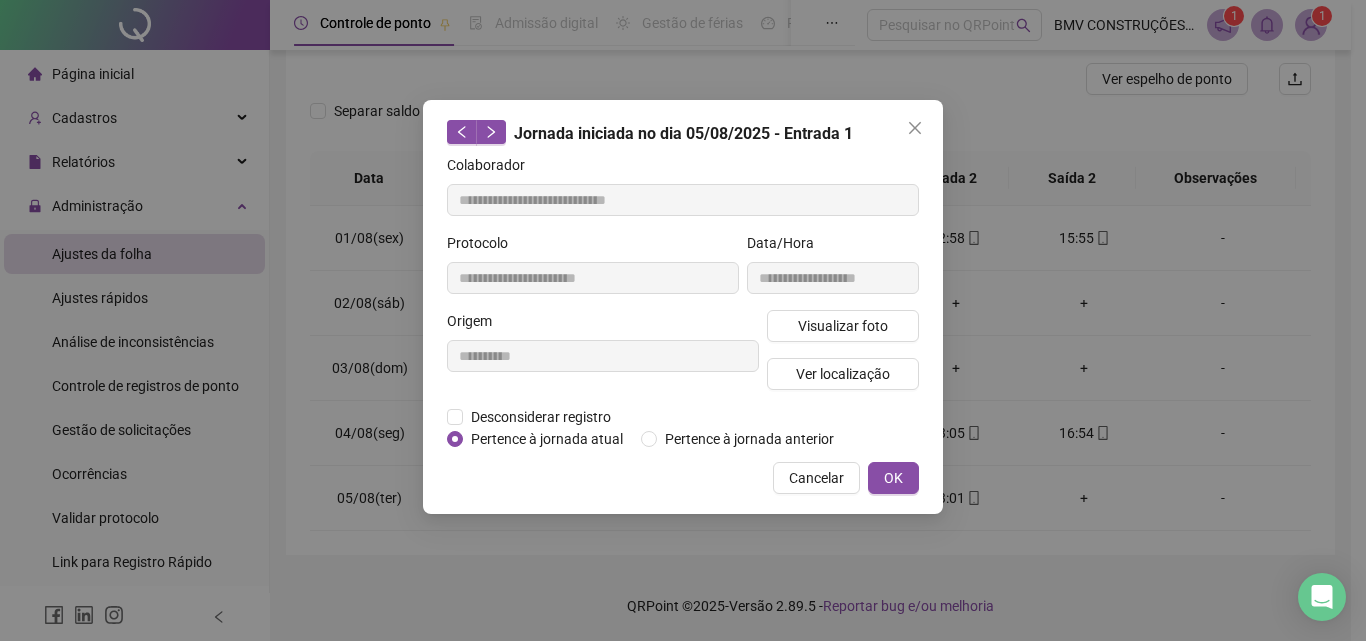 click 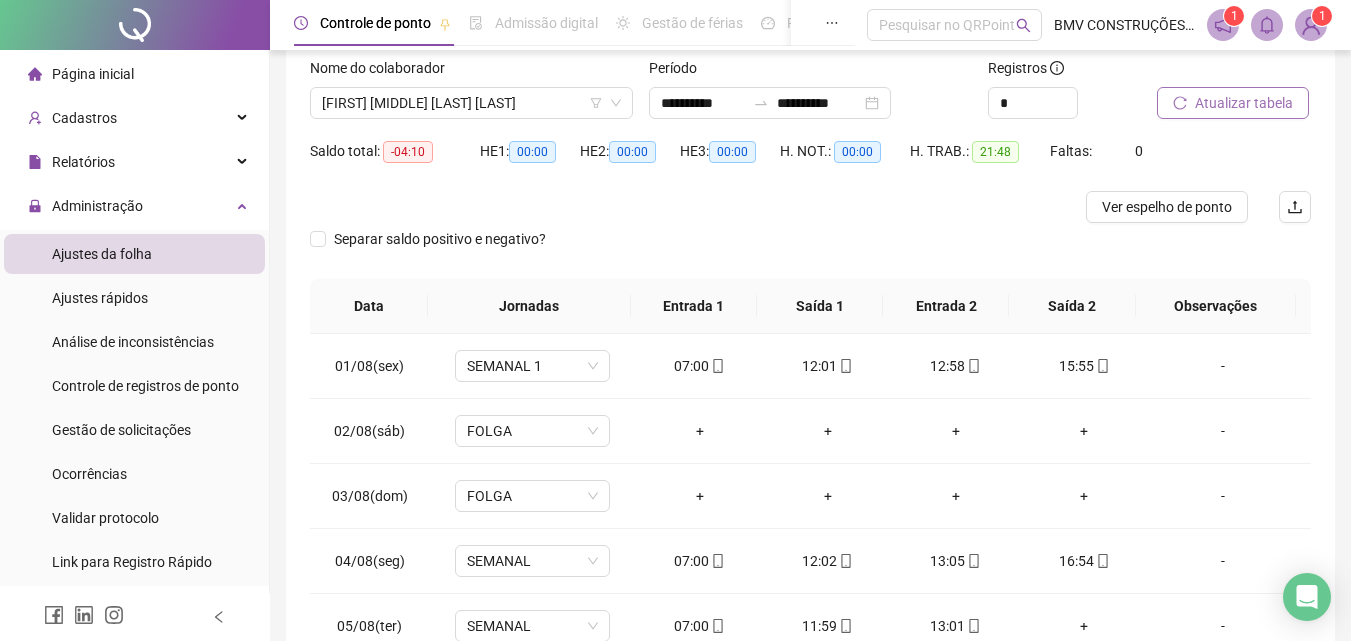 scroll, scrollTop: 0, scrollLeft: 0, axis: both 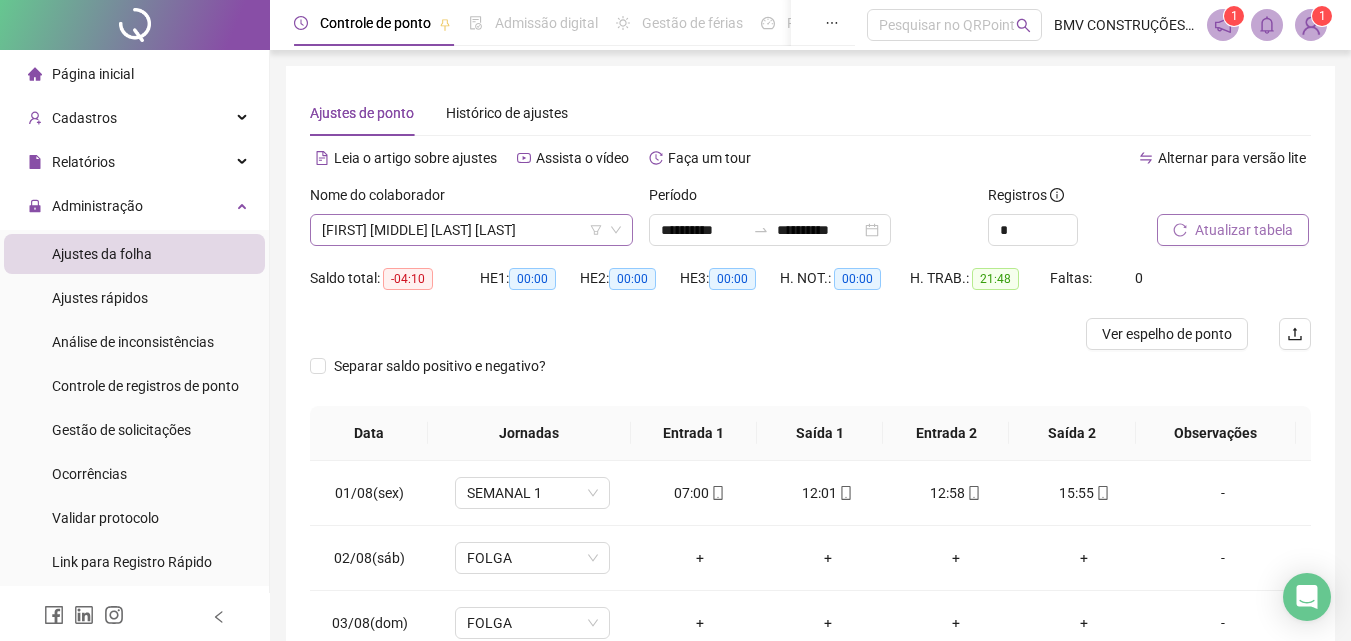 click on "CARLOS ALBERTO SILVA DE JESUS" at bounding box center [471, 230] 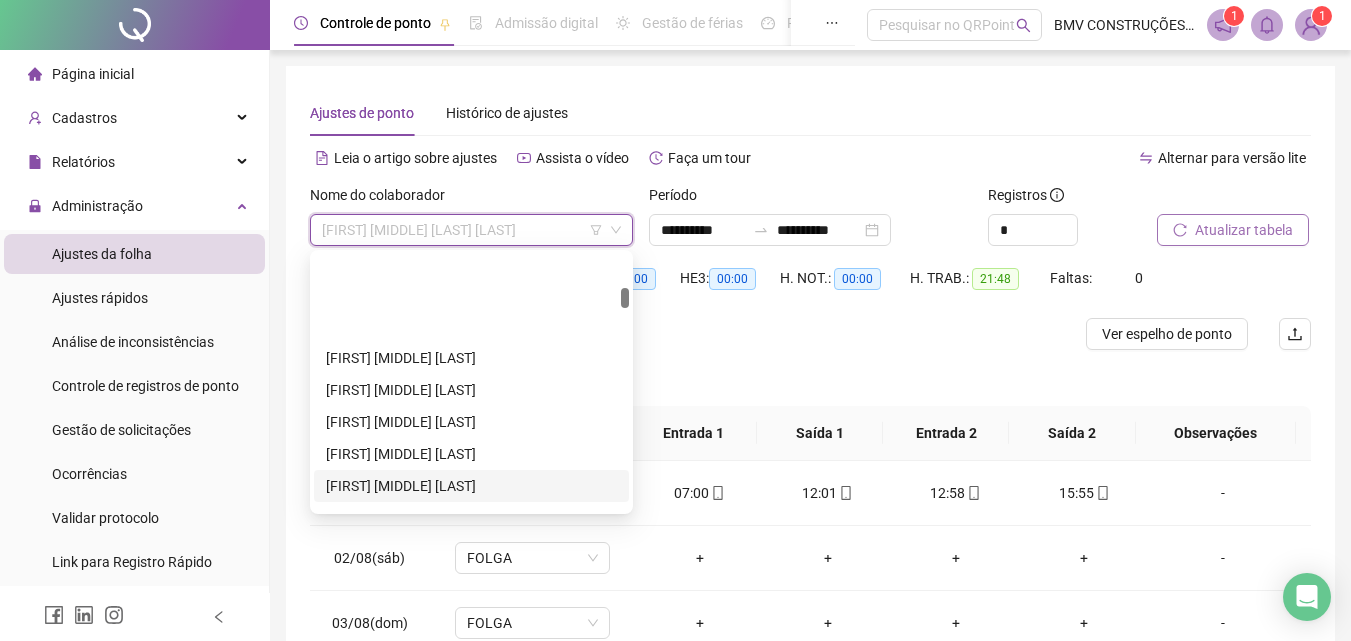 scroll, scrollTop: 2700, scrollLeft: 0, axis: vertical 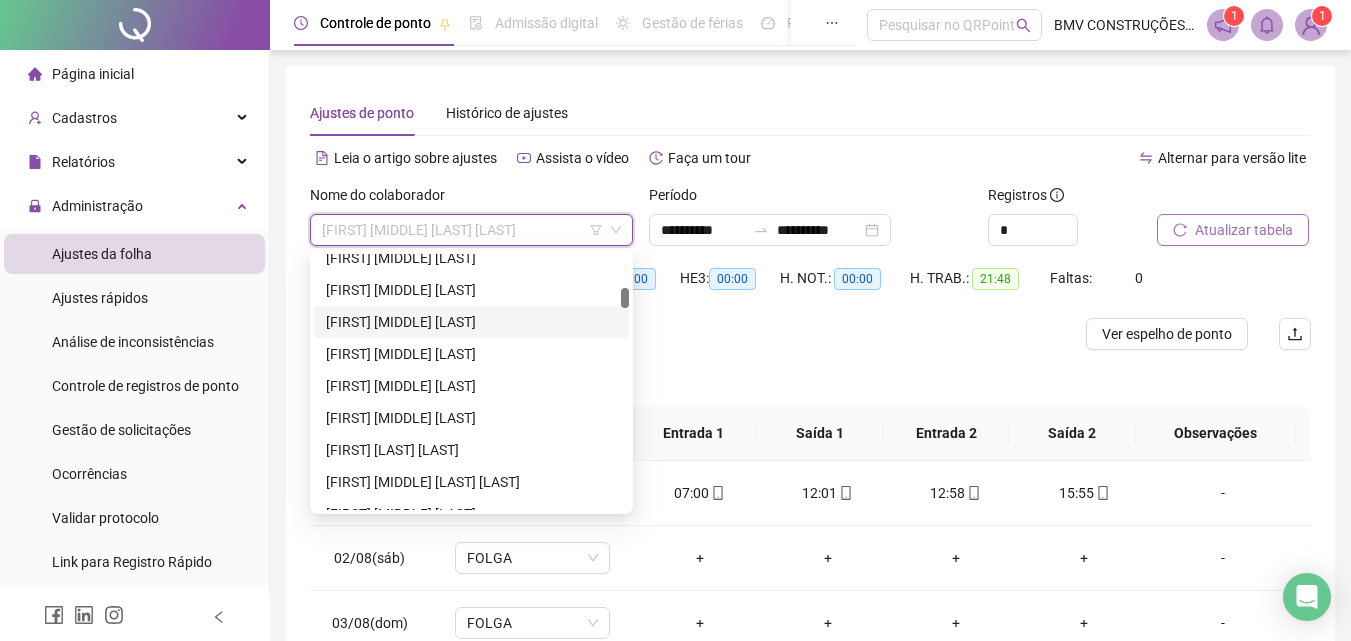 click on "DAMIAO DE FRANCA" at bounding box center (471, 322) 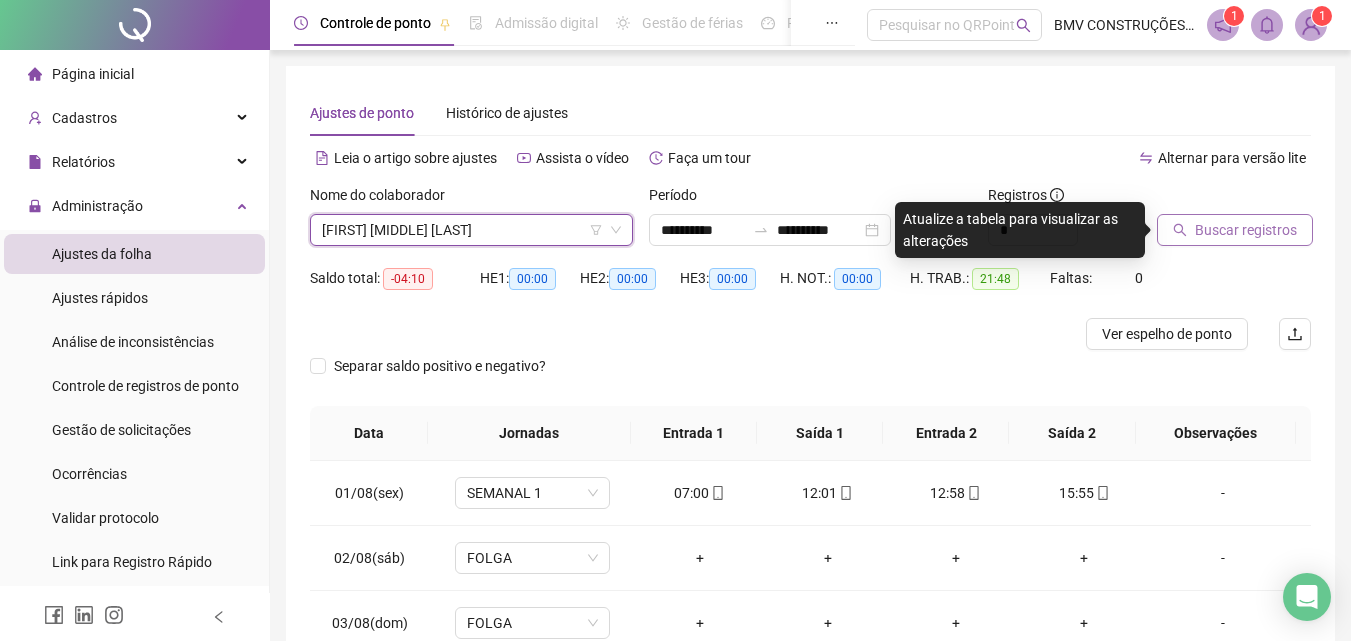click on "Buscar registros" at bounding box center (1235, 230) 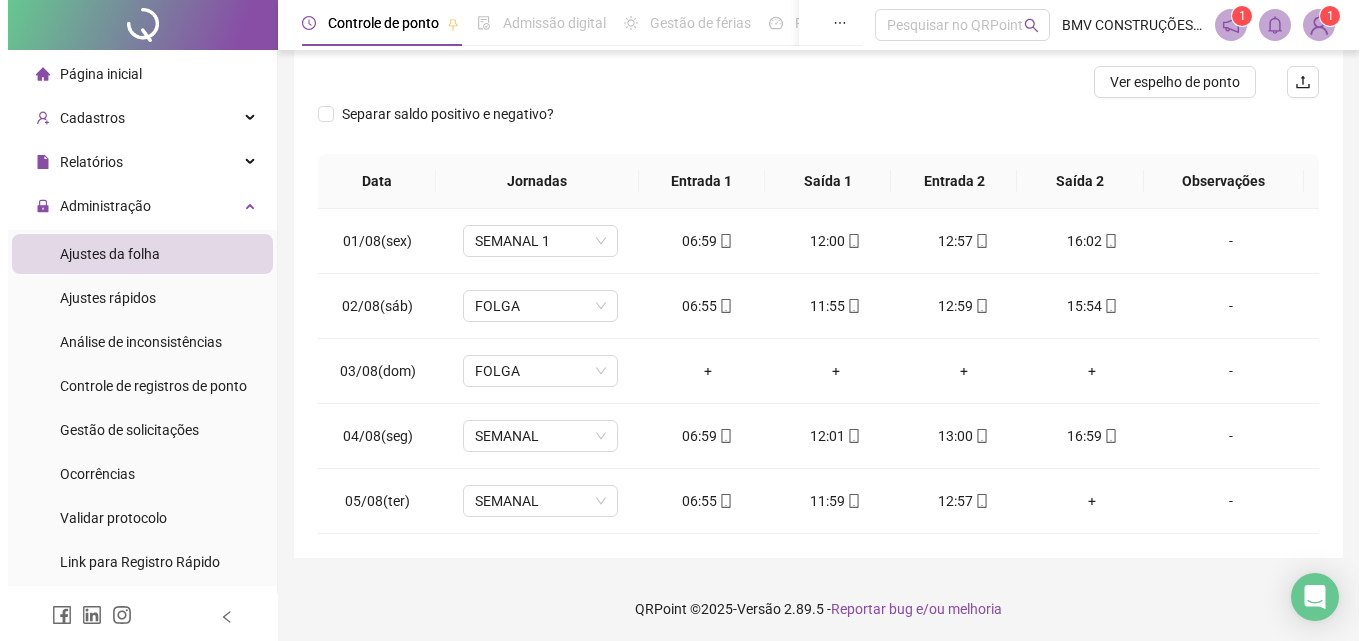 scroll, scrollTop: 255, scrollLeft: 0, axis: vertical 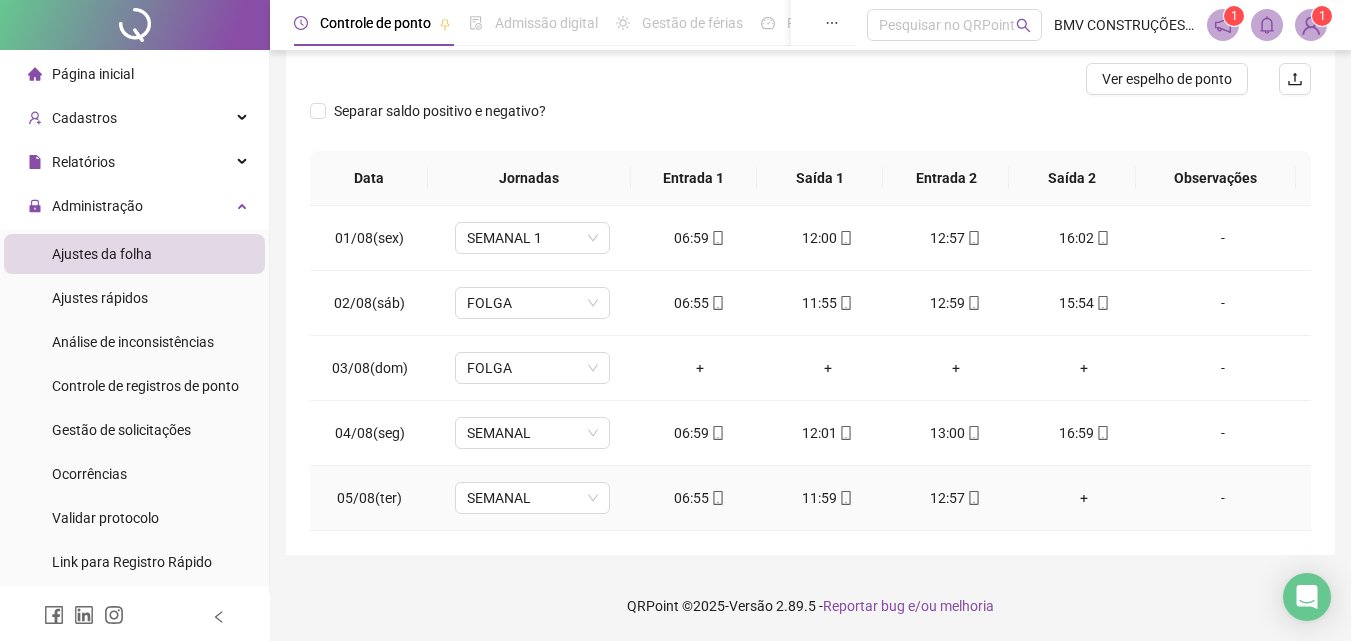 click on "06:55" at bounding box center [700, 498] 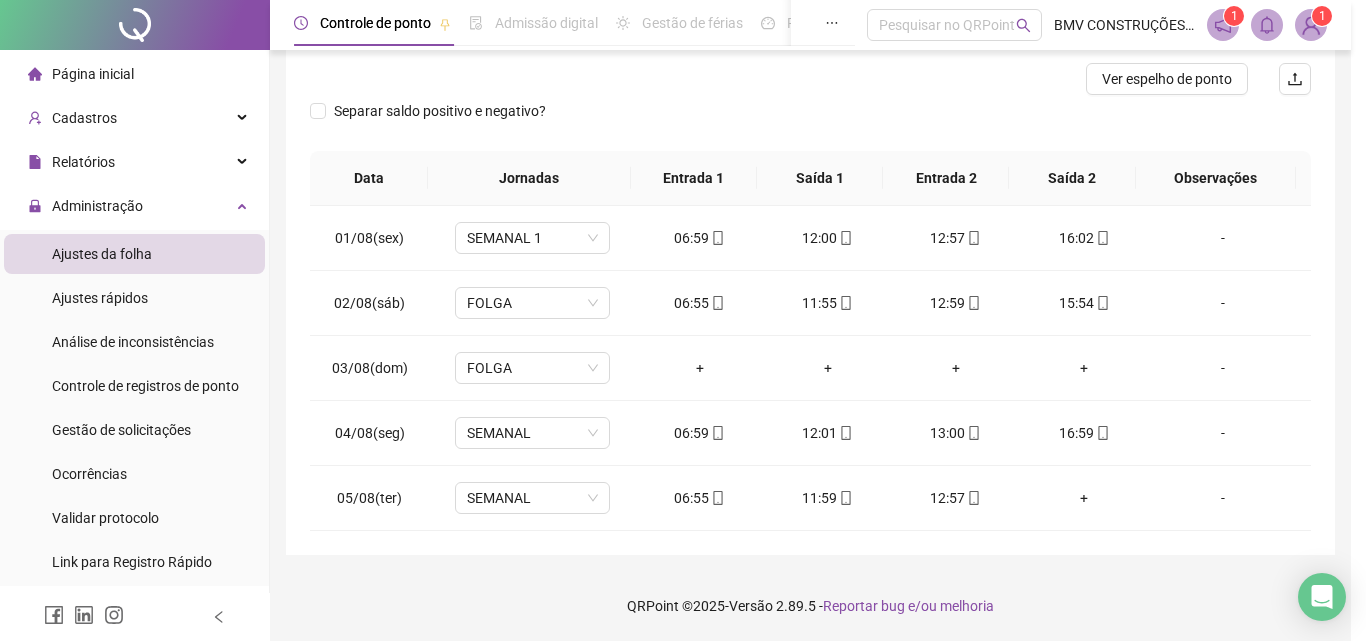 type on "**********" 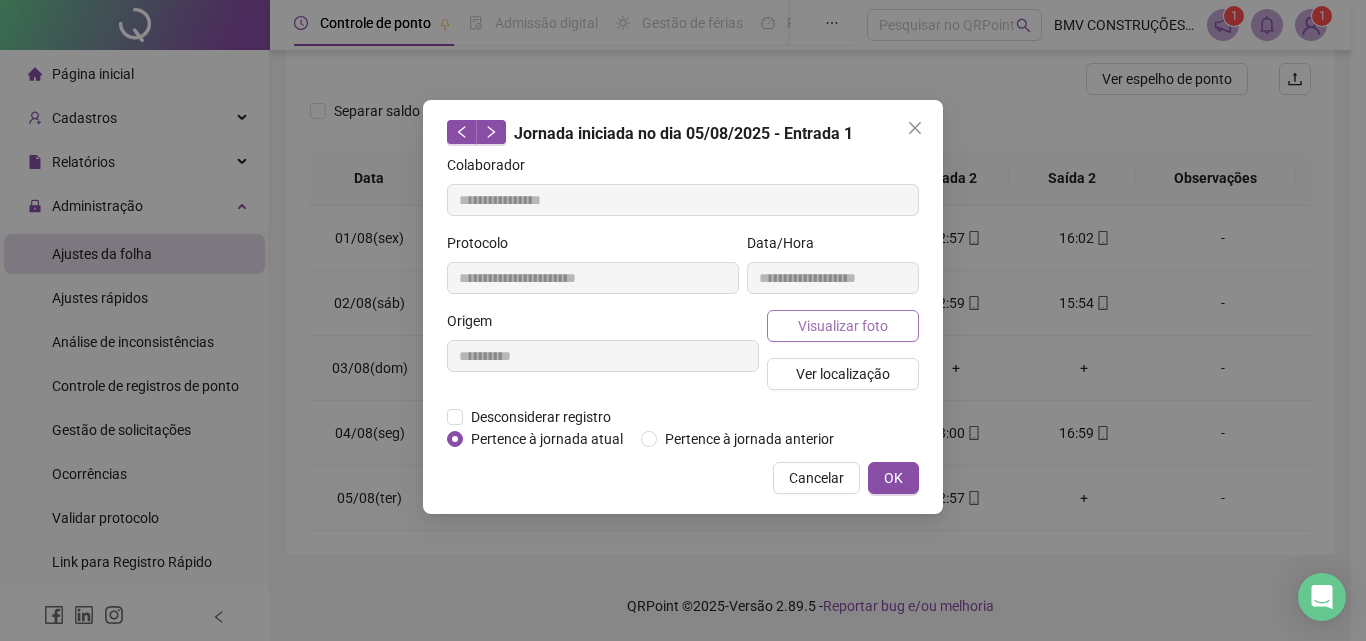 click on "Visualizar foto" at bounding box center [843, 326] 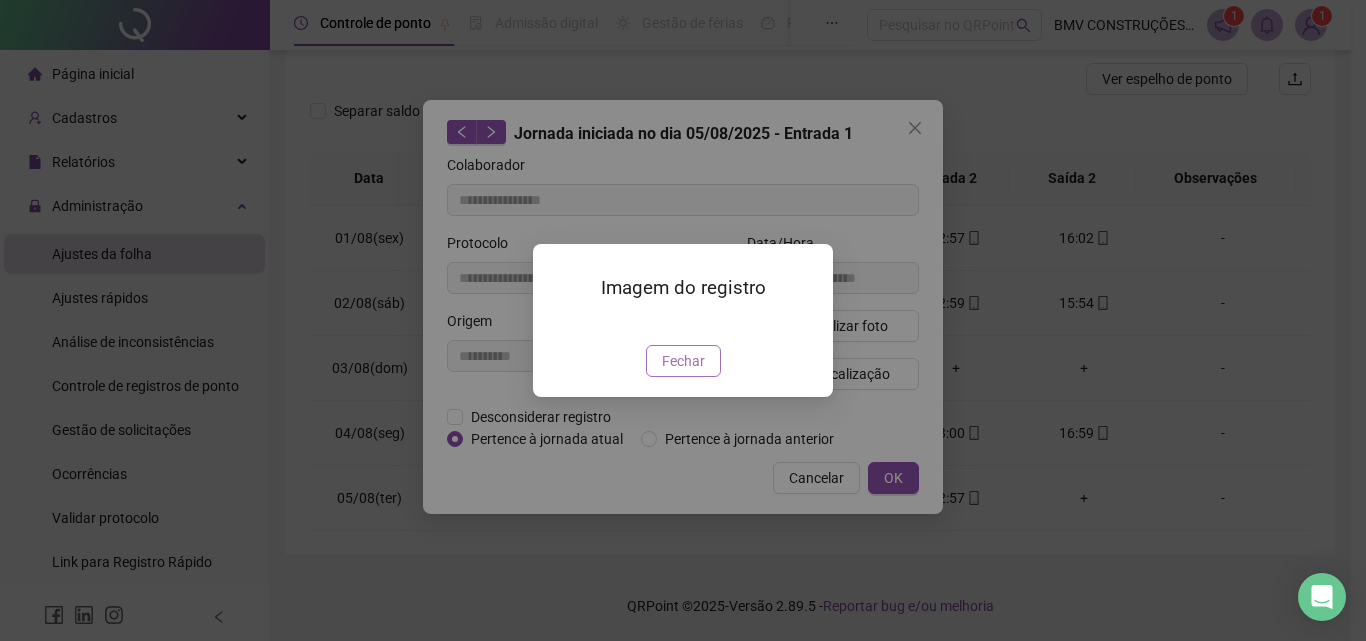 click on "Fechar" at bounding box center [683, 361] 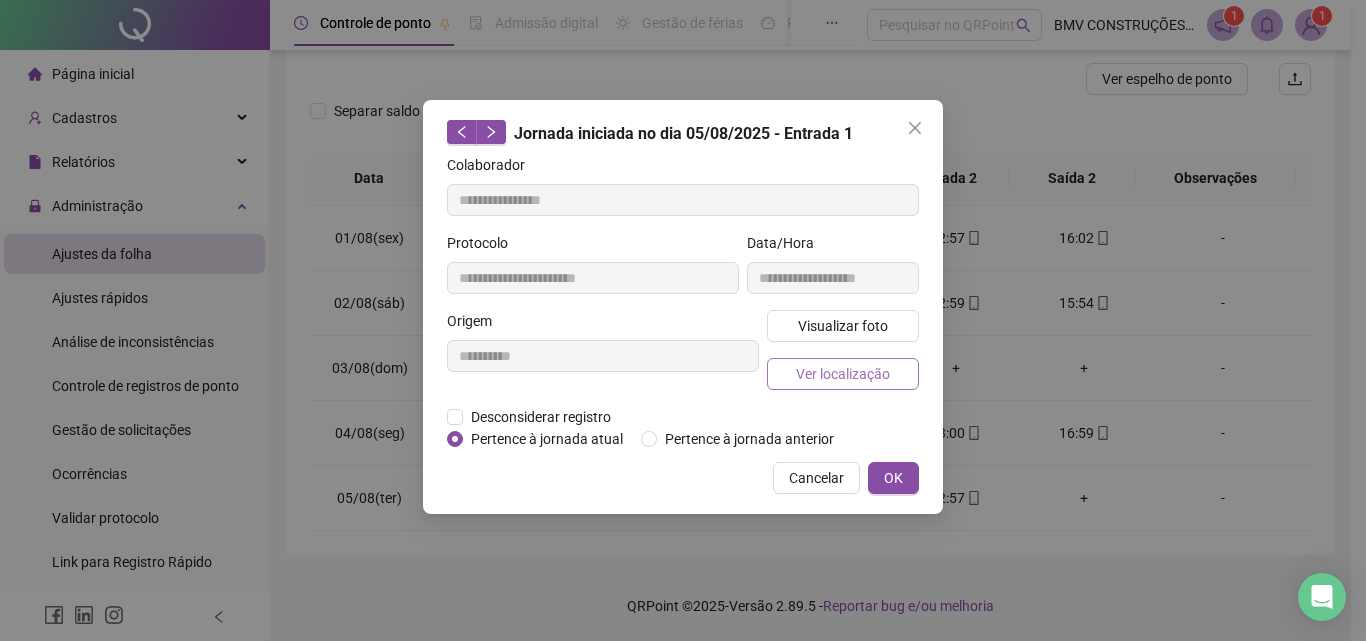 click on "Ver localização" at bounding box center [843, 374] 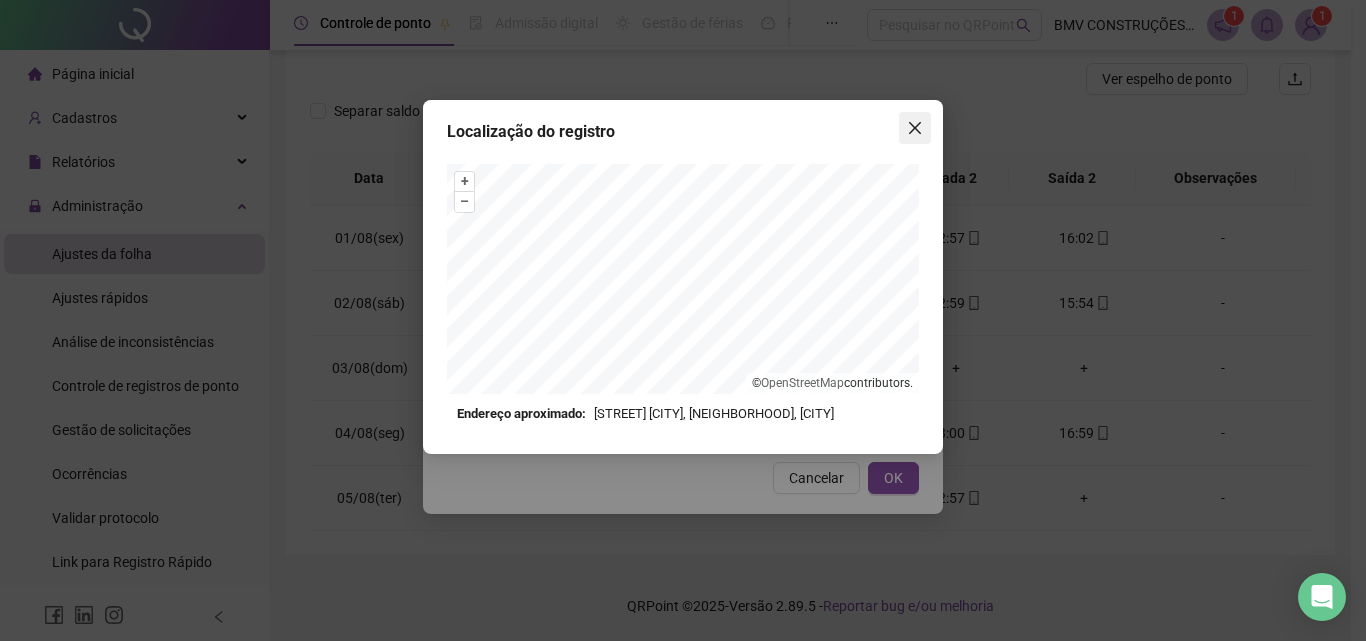 click at bounding box center [915, 128] 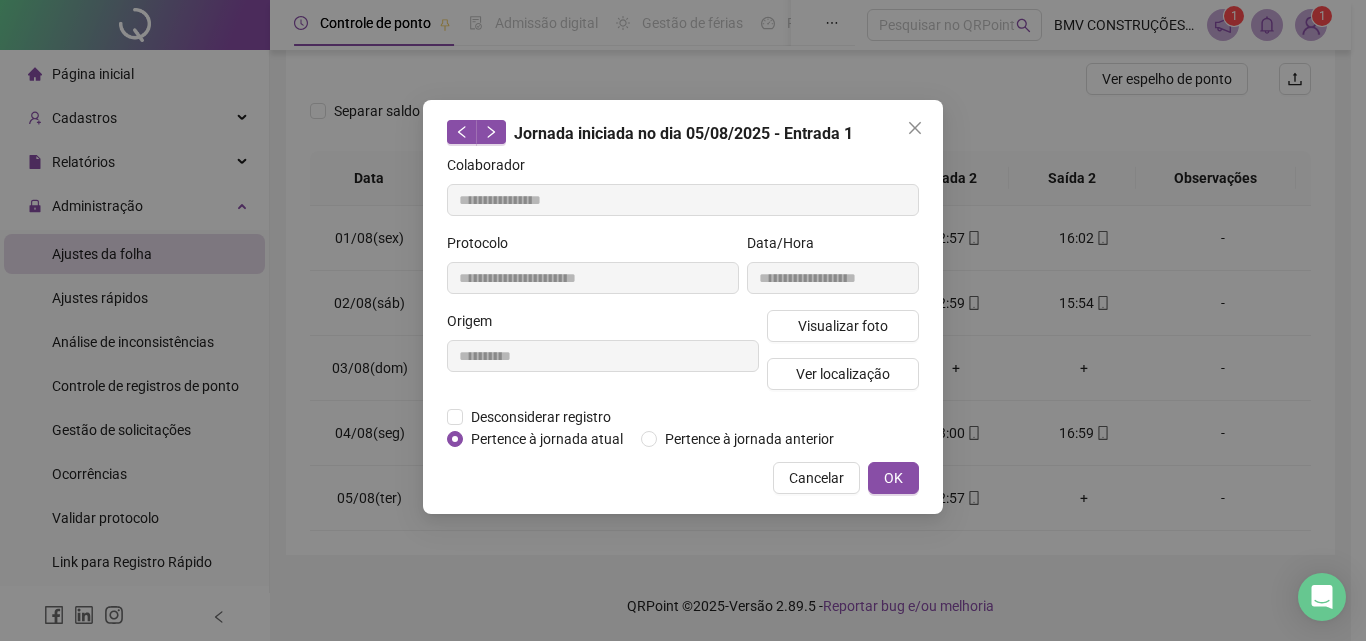 click at bounding box center (915, 128) 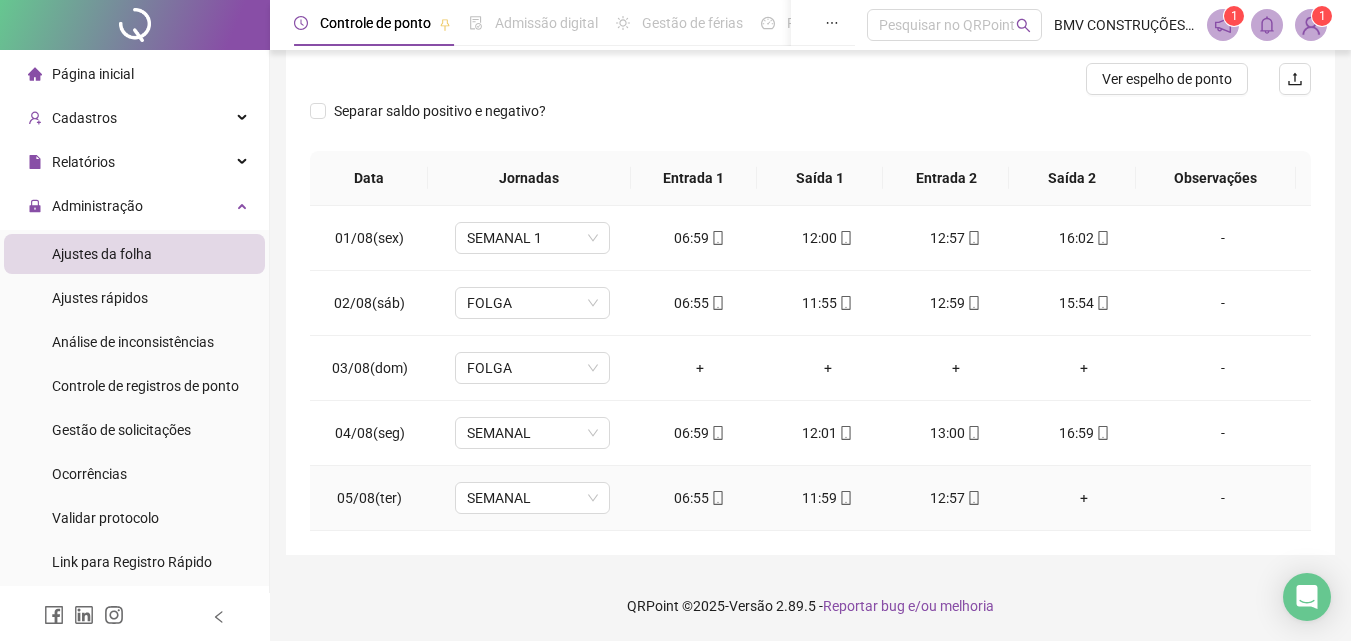 click on "12:57" at bounding box center [956, 498] 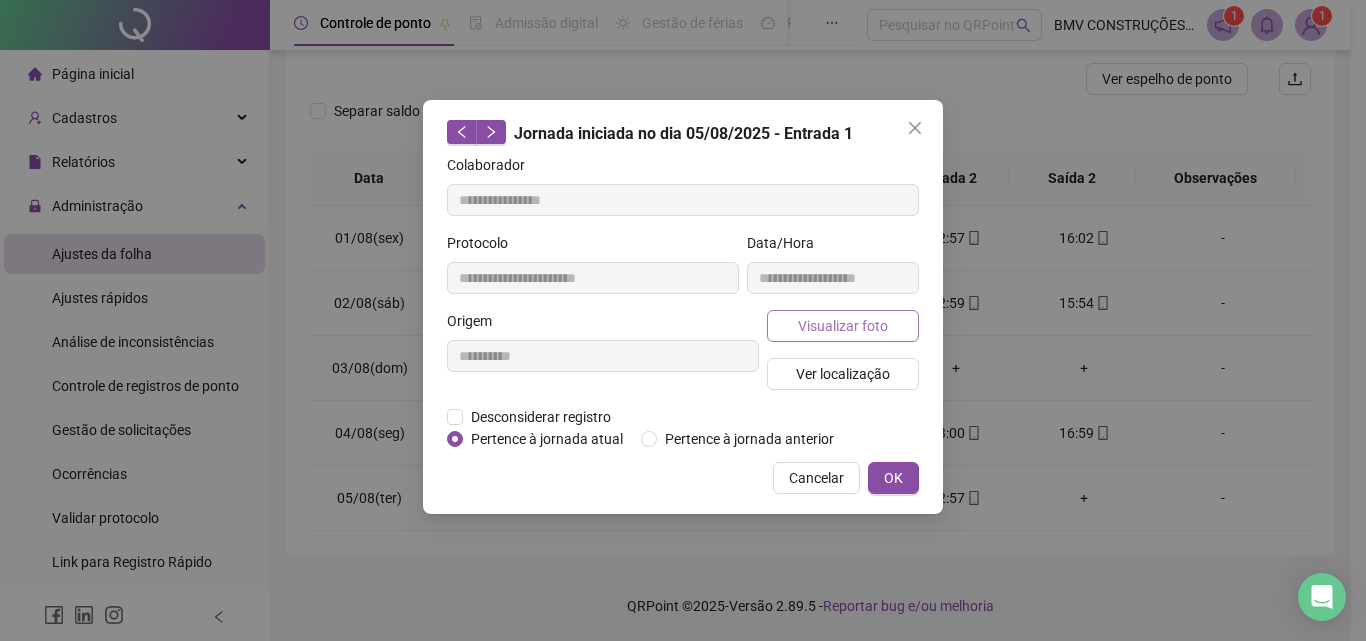 type on "**********" 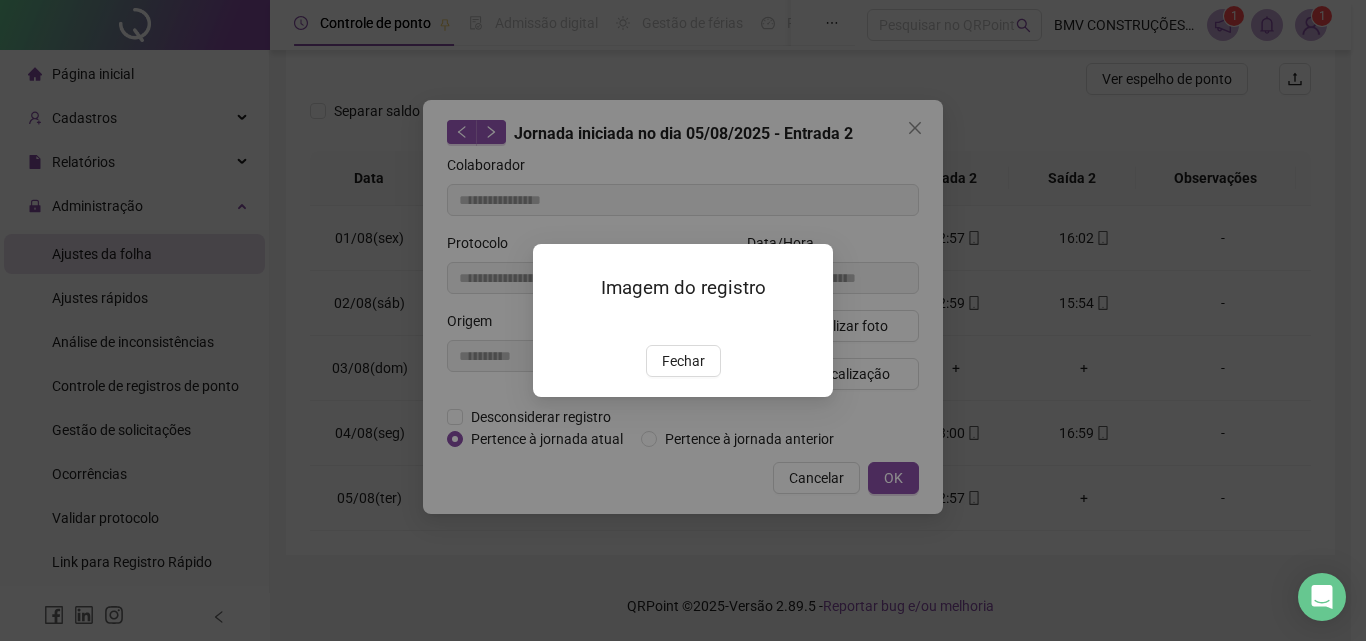 click on "Imagem do registro Fechar" at bounding box center [683, 320] 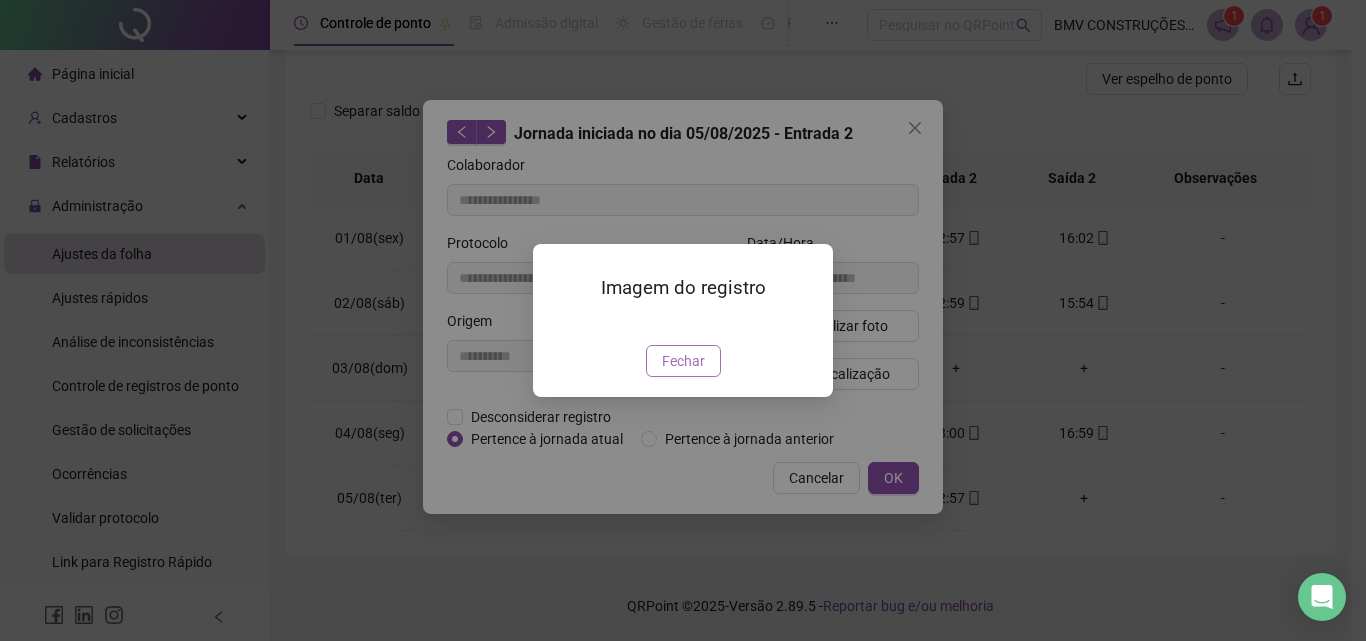 click on "Fechar" at bounding box center [683, 361] 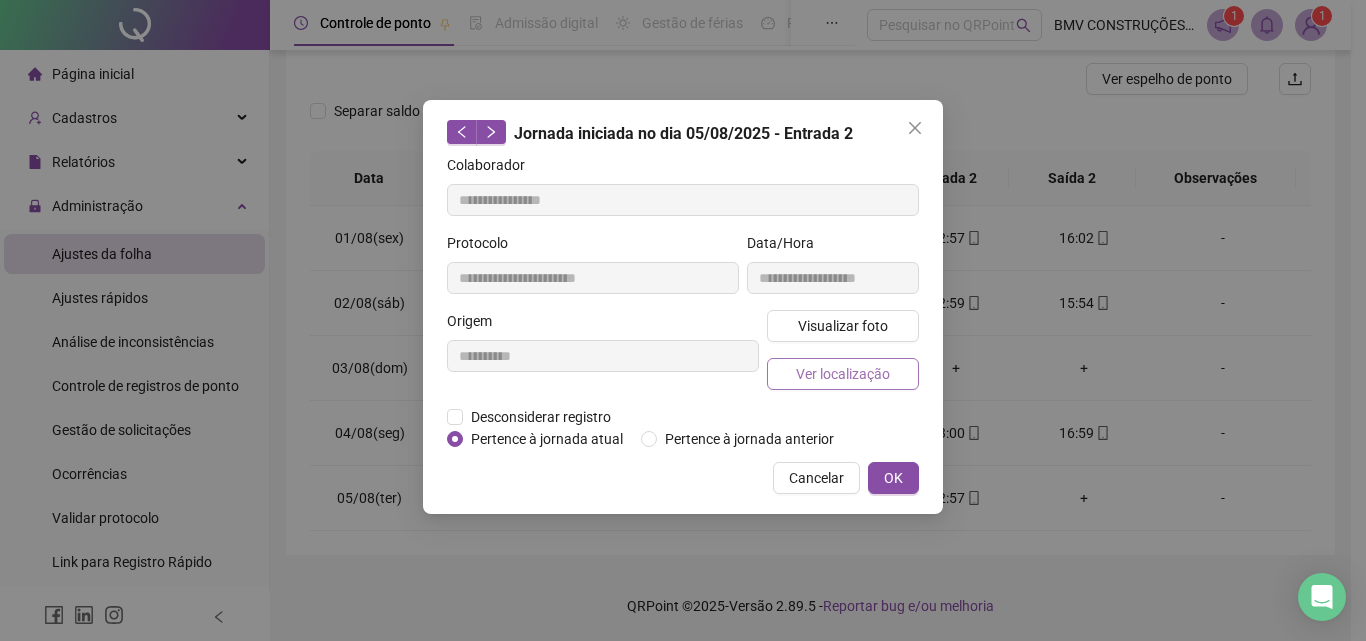 click on "Ver localização" at bounding box center [843, 374] 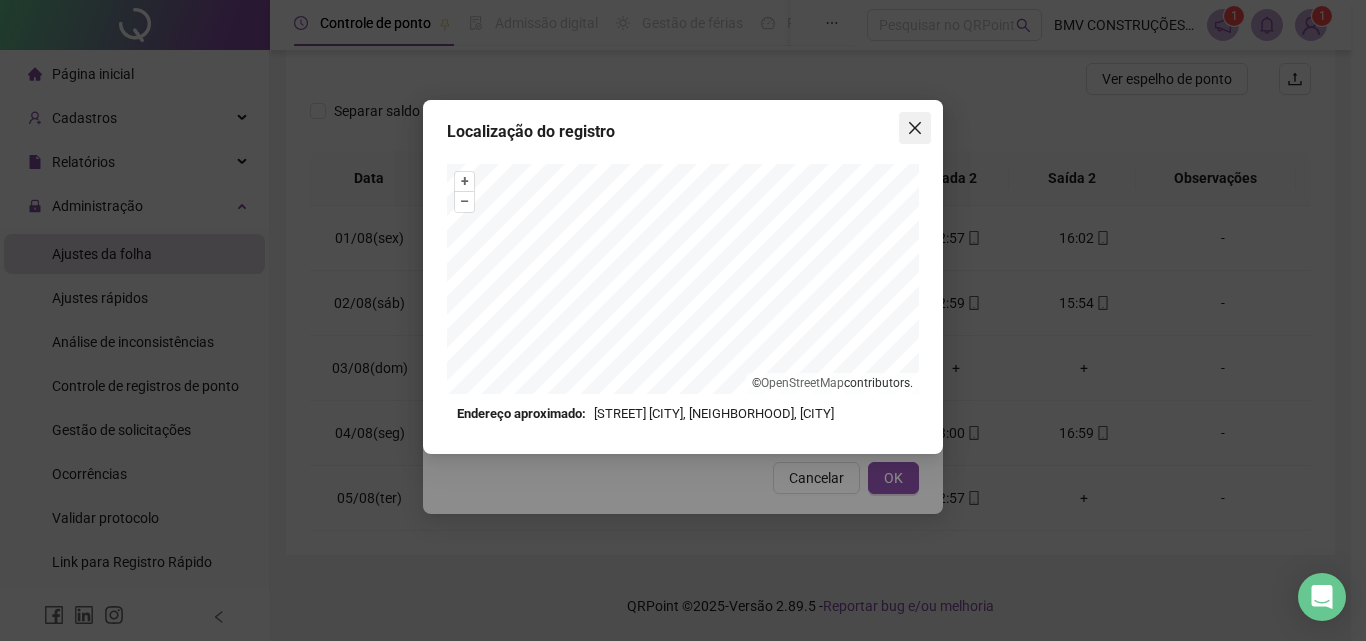 click at bounding box center [915, 128] 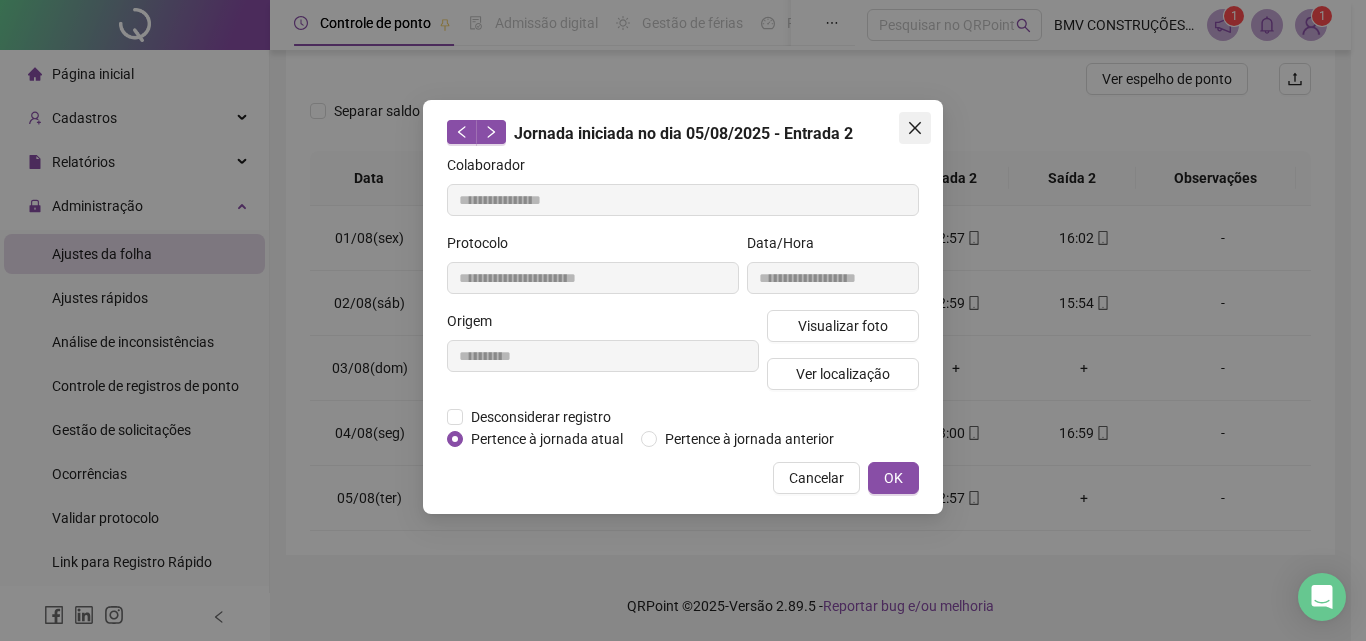 click 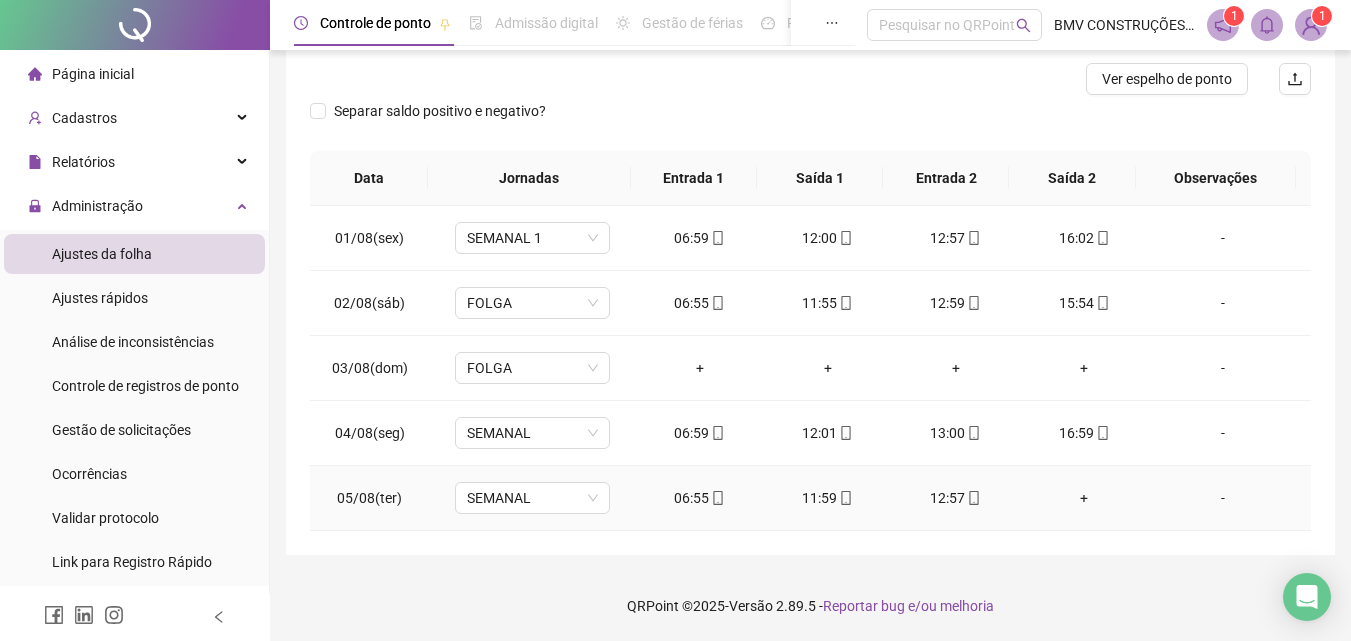 click on "06:55" at bounding box center [700, 498] 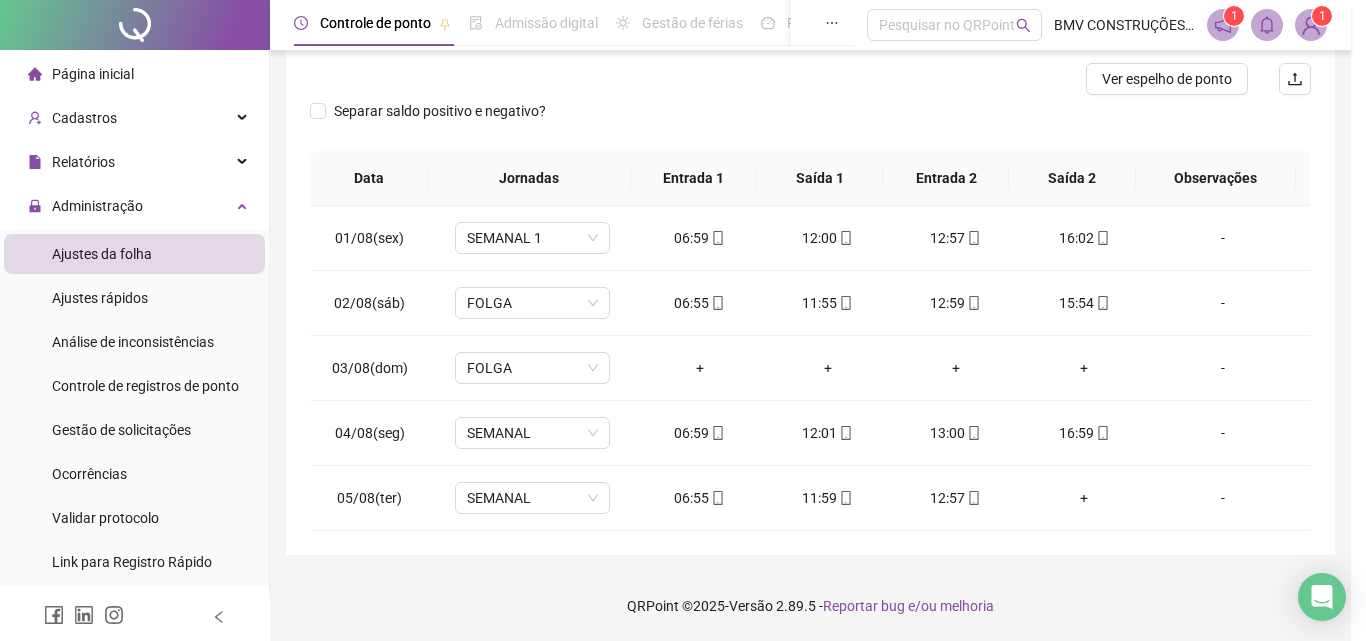 type on "**********" 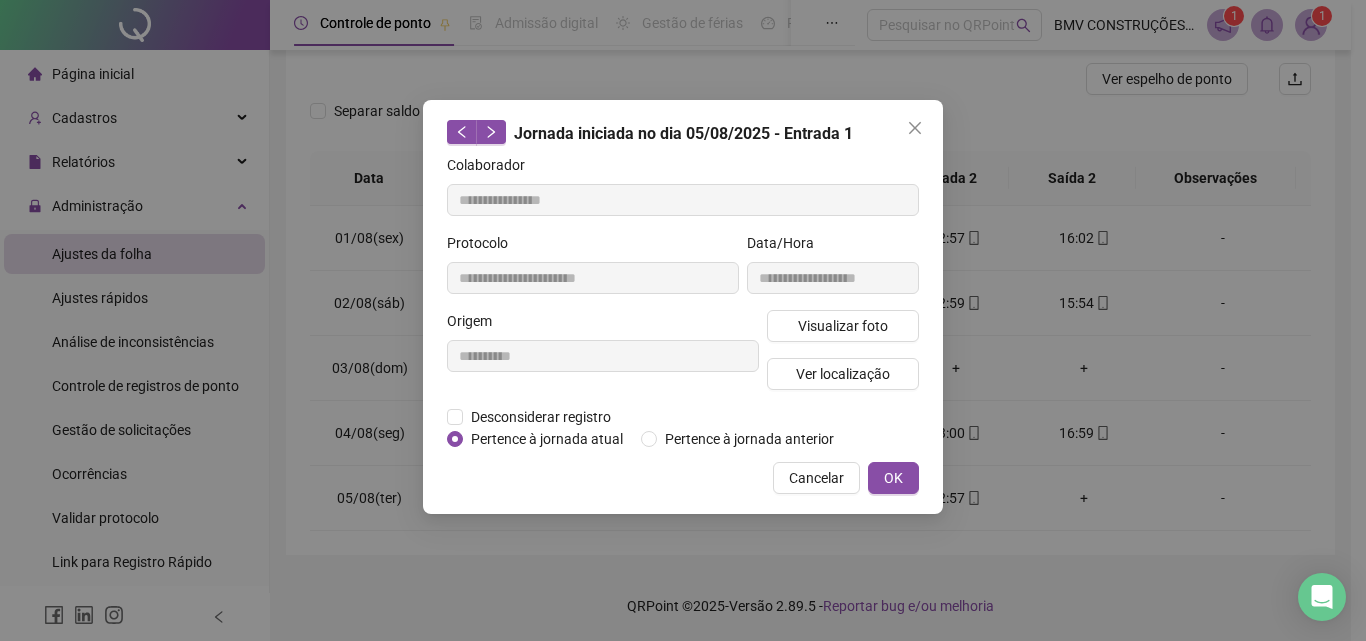 click on "Desconsiderar registro Pertence ao lanche" at bounding box center [683, 417] 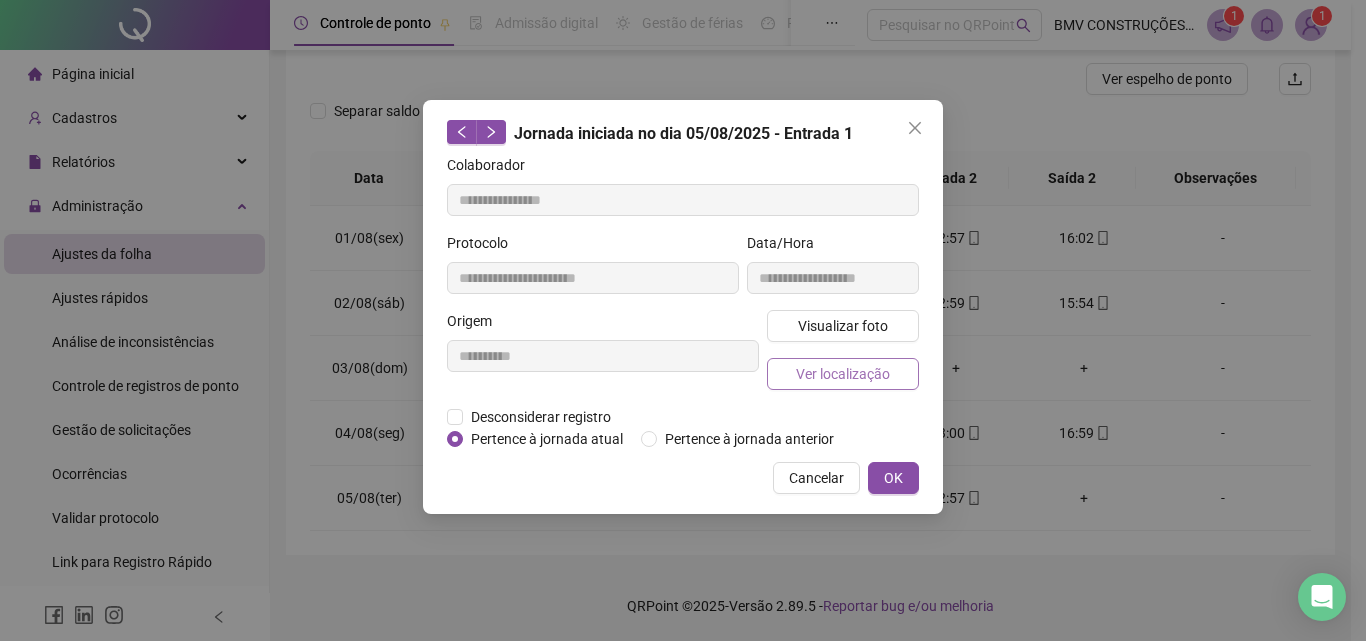 click on "Ver localização" at bounding box center [843, 374] 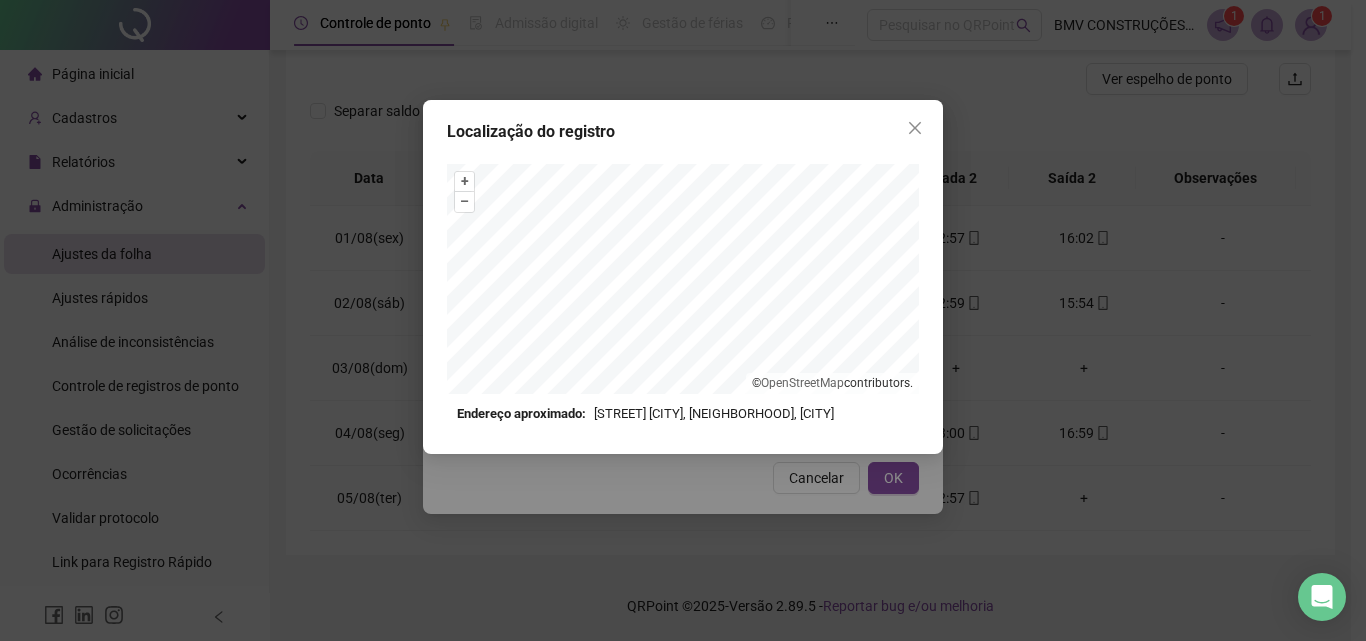 click on "Localização do registro + – ⇧ › ©  OpenStreetMap  contributors. Endereço aproximado:   Avenida Vereador Pedro Ribeiro de Freitas, Alto da Cruz, Camaçari *OBS Os registros de ponto executados através da web utilizam uma tecnologia menos precisa para obter a geolocalização do colaborador, o que poderá resultar em localizações distintas." at bounding box center [683, 277] 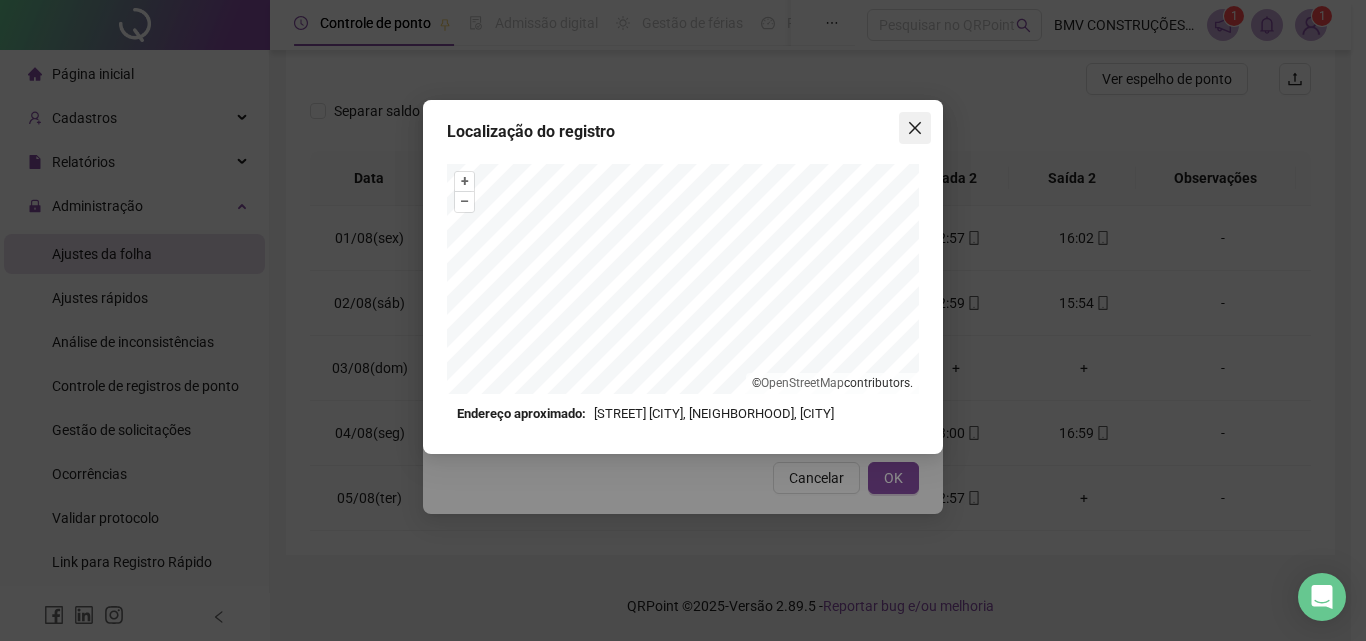 click 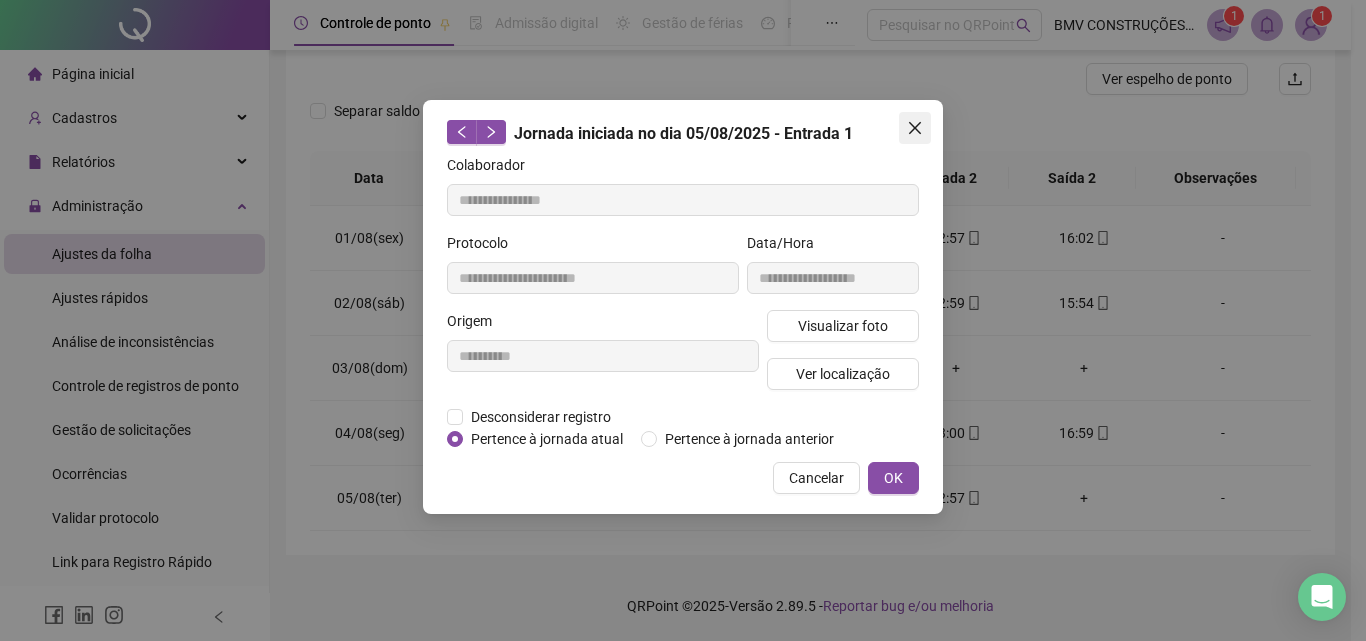 click at bounding box center (915, 128) 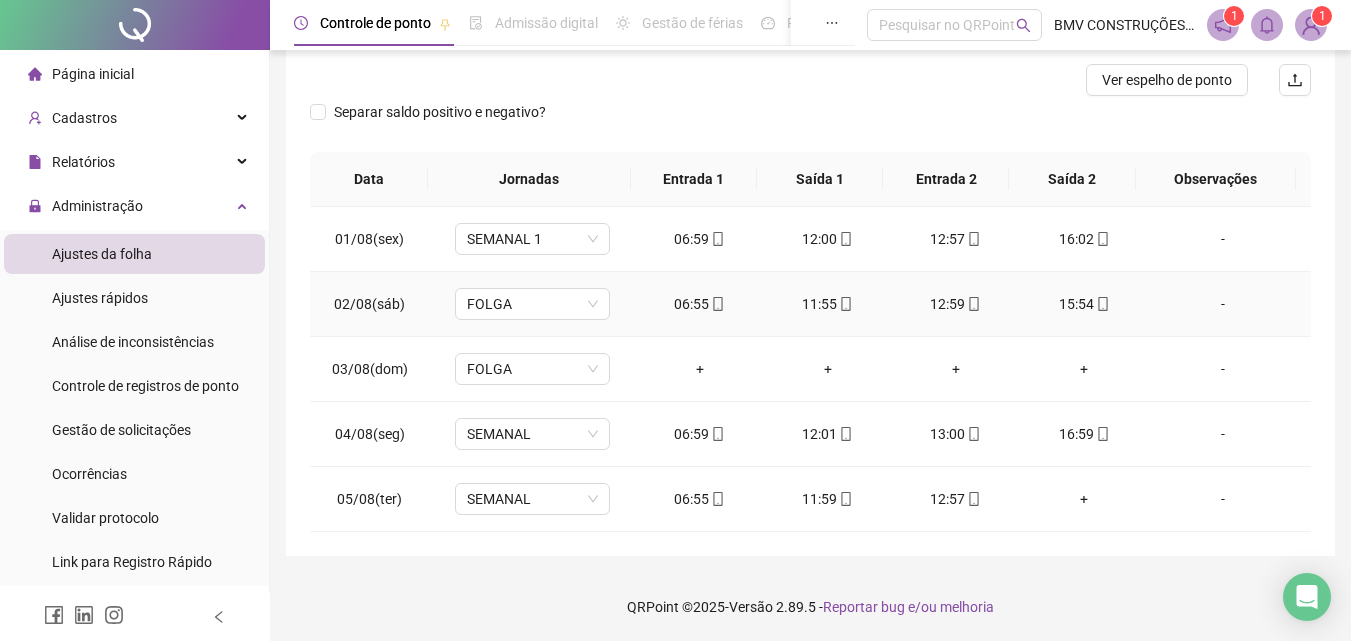 scroll, scrollTop: 0, scrollLeft: 0, axis: both 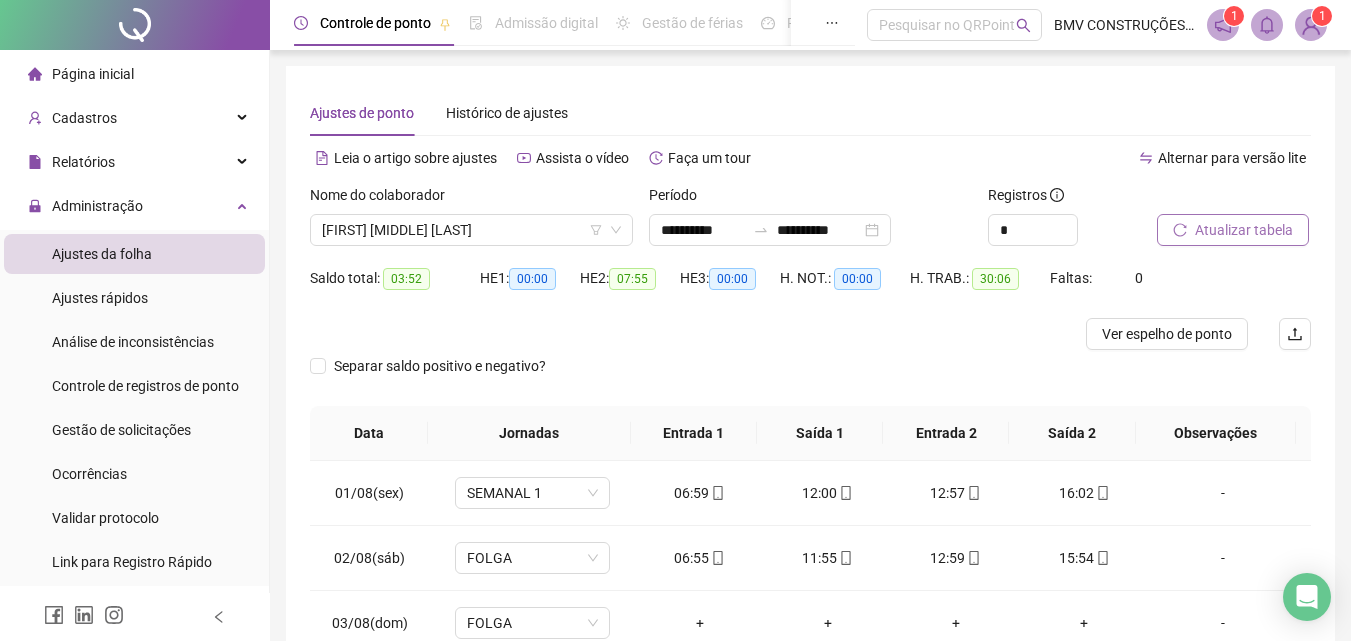 click on "Atualizar tabela" at bounding box center (1244, 230) 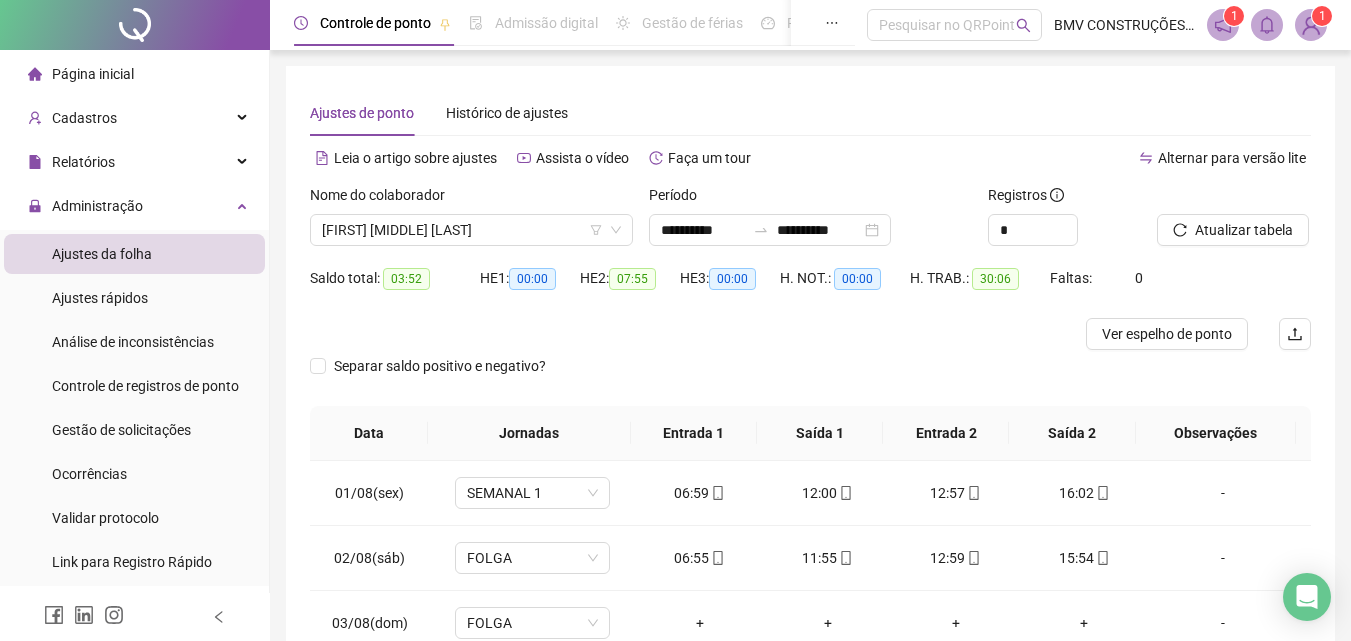 click 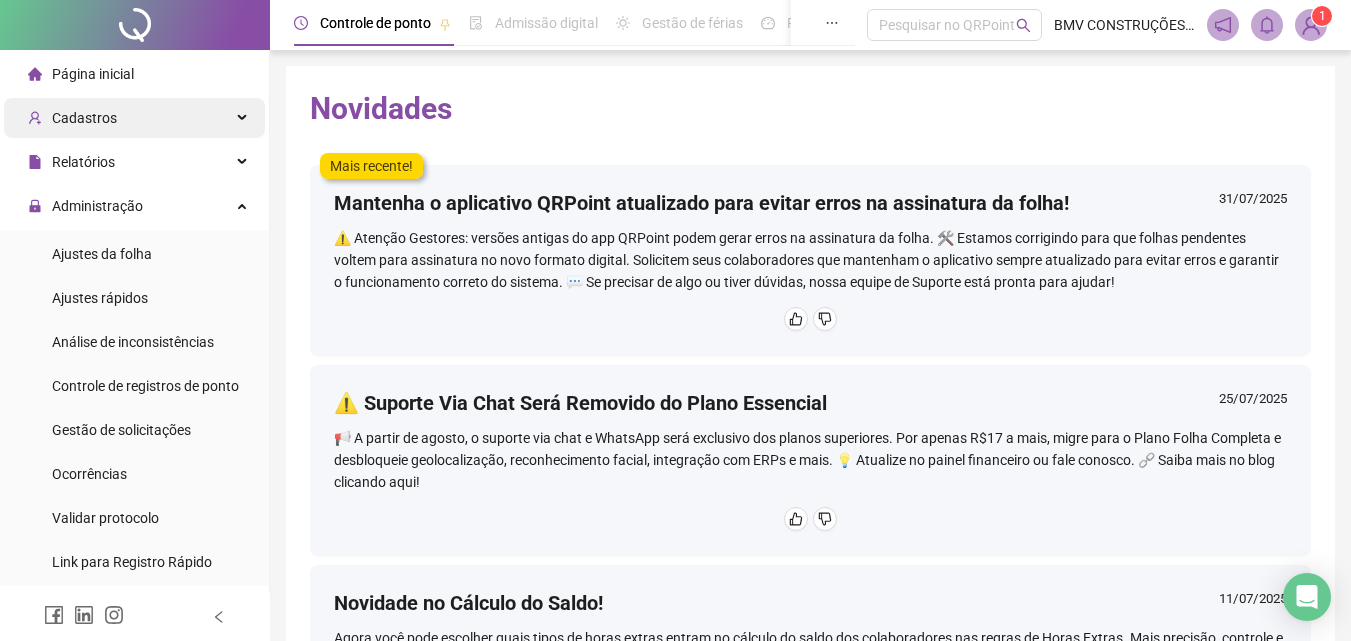 click on "Cadastros" at bounding box center [134, 118] 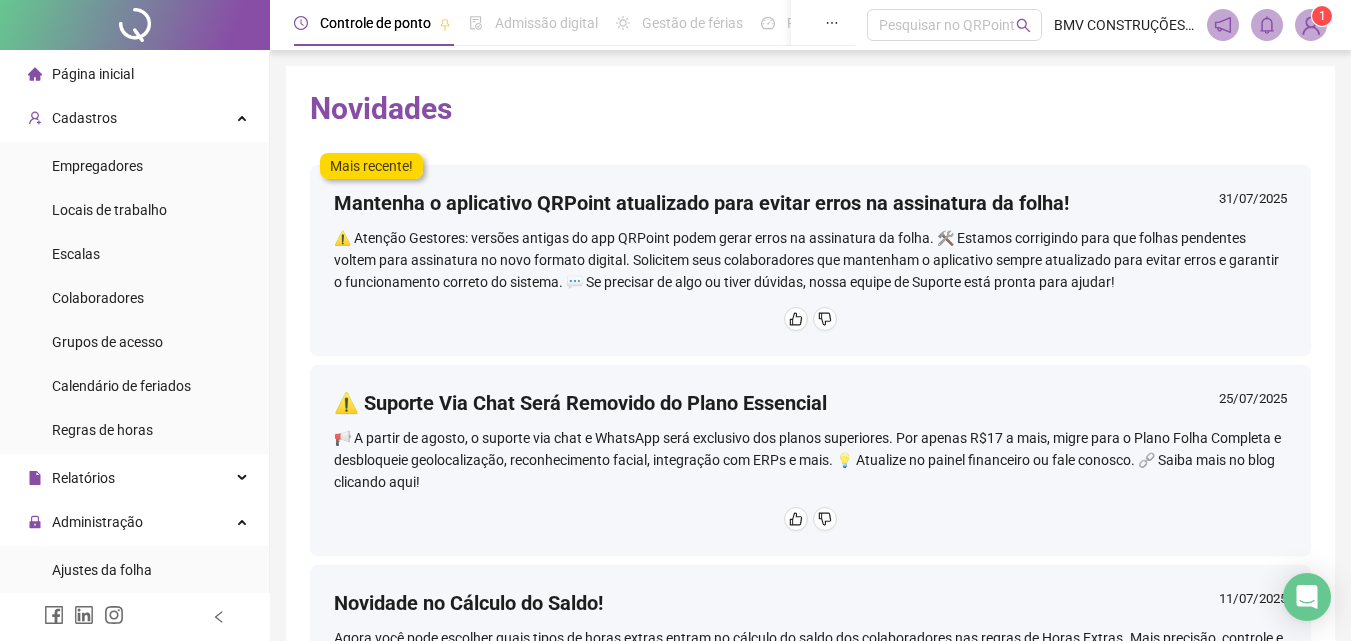 click on "Página inicial Cadastros Empregadores Locais de trabalho Escalas Colaboradores Grupos de acesso Calendário de feriados Regras de horas Relatórios Administração Ajustes da folha Ajustes rápidos Análise de inconsistências Controle de registros de ponto Gestão de solicitações Ocorrências Validar protocolo Link para Registro Rápido Exportações Integrações Gestão de holerites Aceite de uso Atestado técnico Gerar QRCode Financeiro Central de ajuda Clube QR - Beneficios" at bounding box center [135, 676] 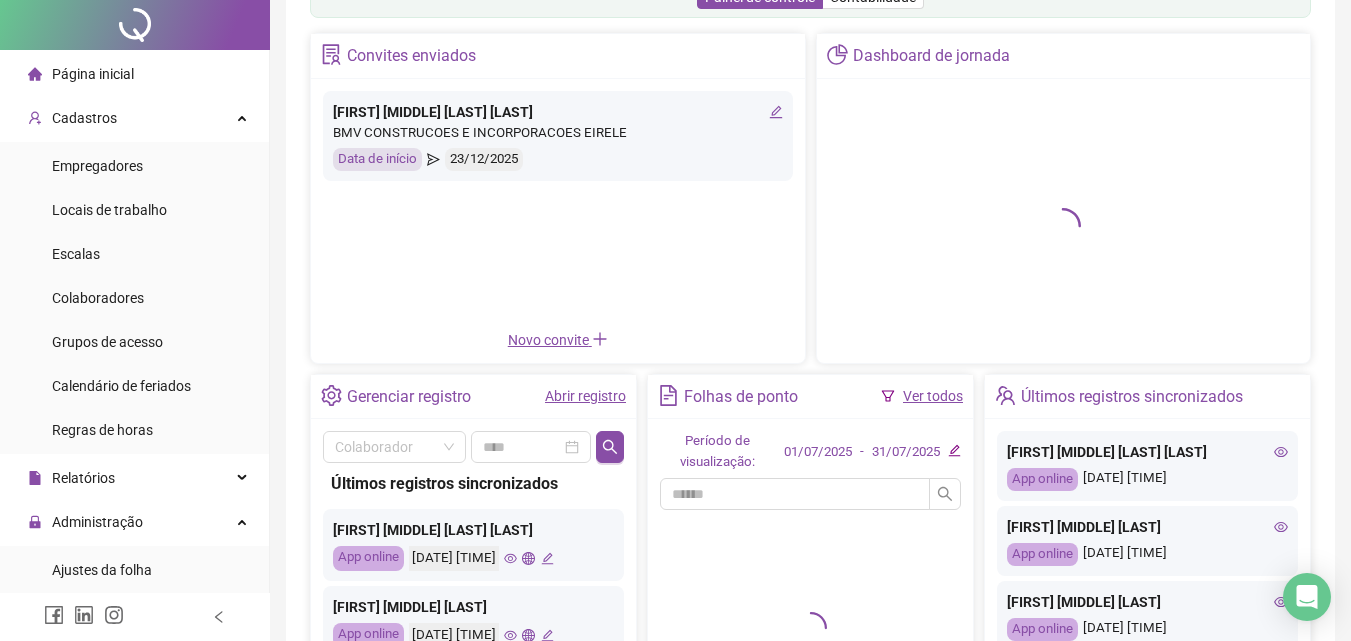 scroll, scrollTop: 0, scrollLeft: 0, axis: both 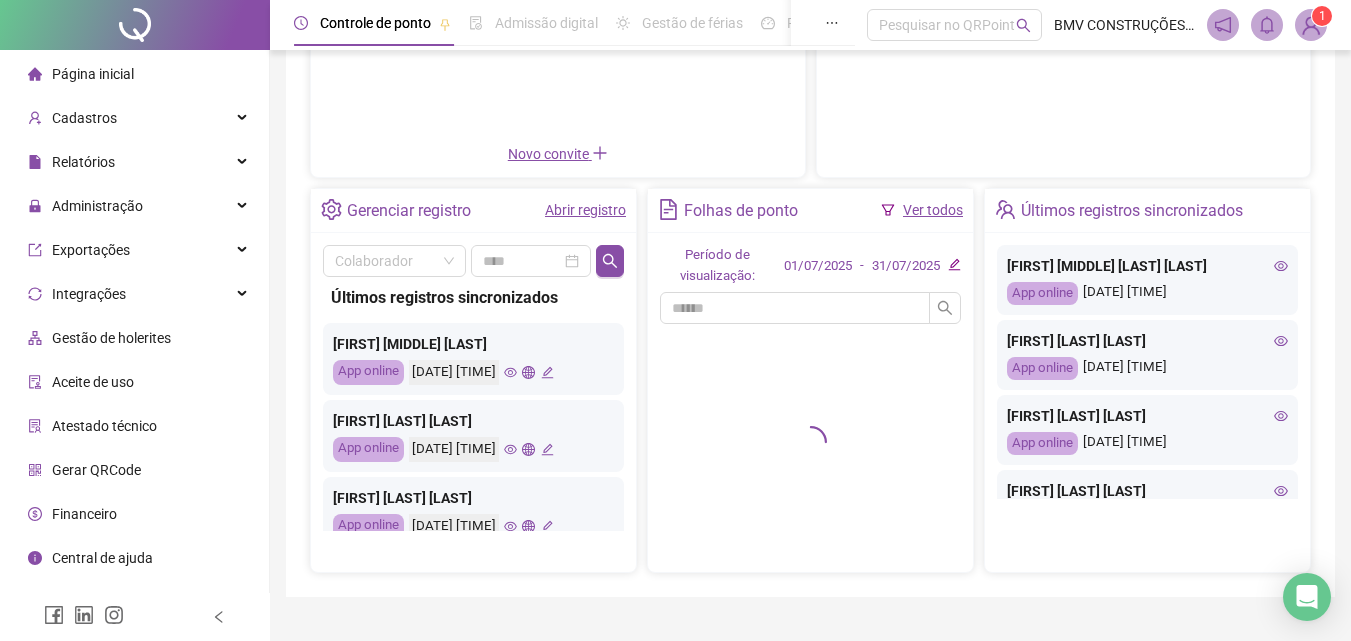 click 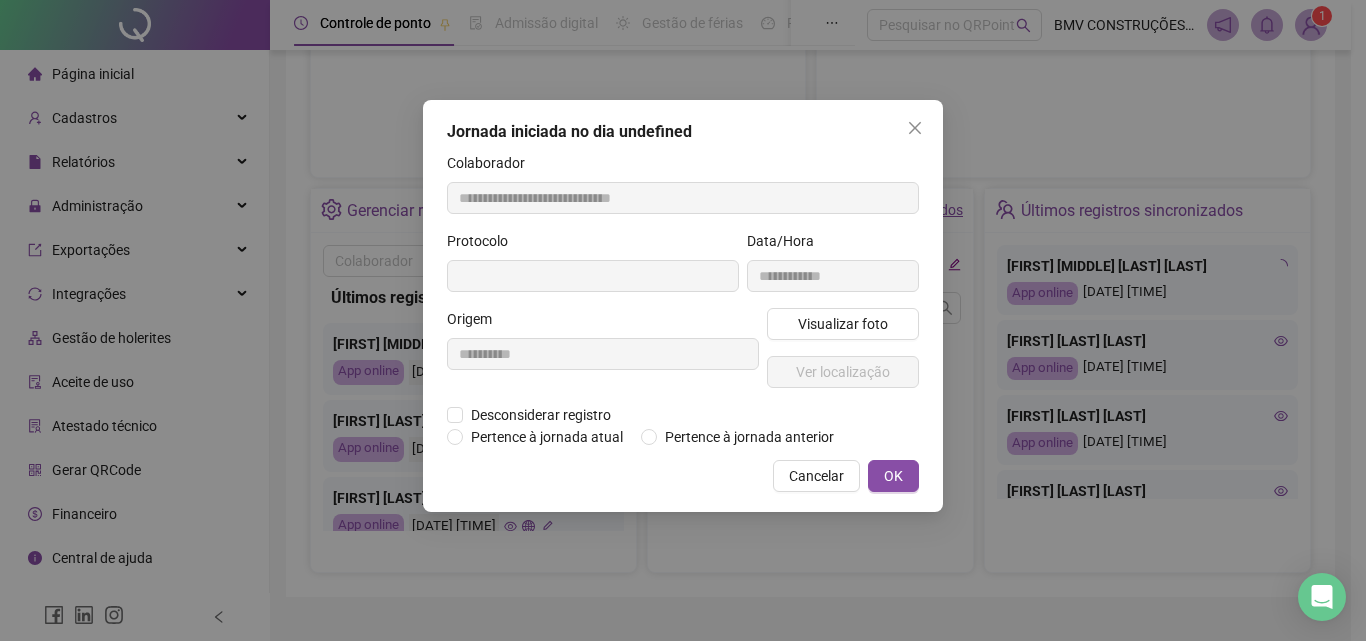 type on "**********" 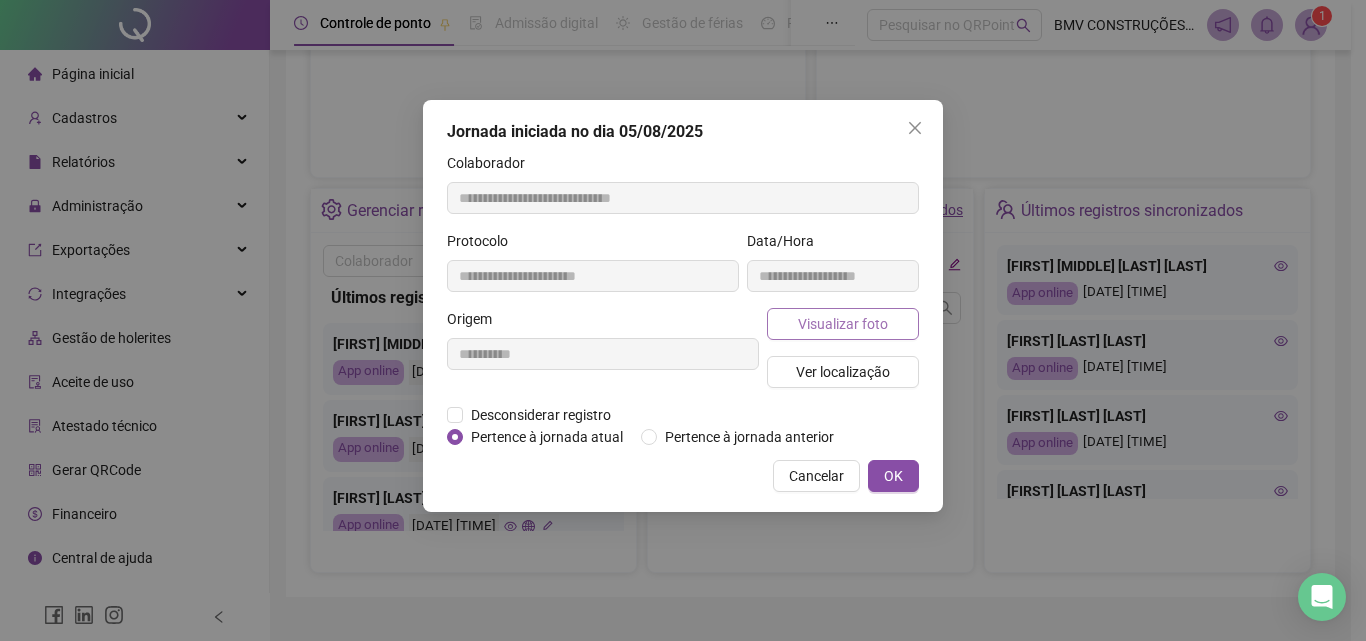 click on "Visualizar foto" at bounding box center (843, 324) 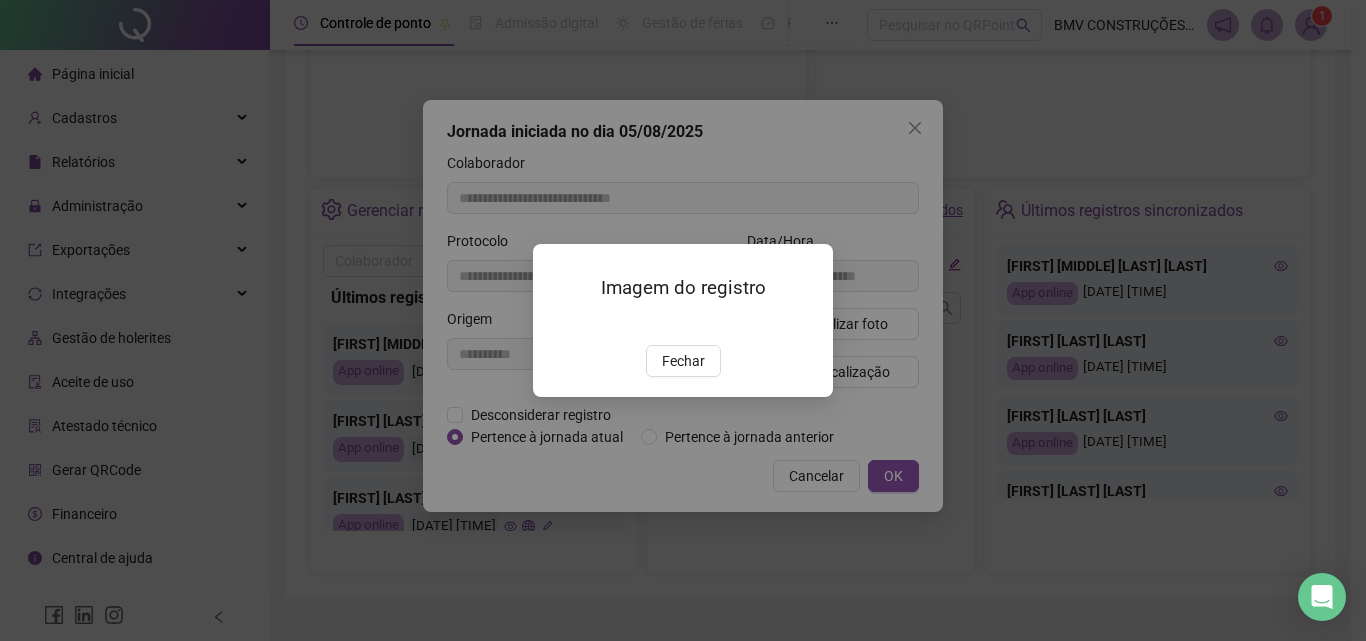 click on "Fechar" at bounding box center [683, 361] 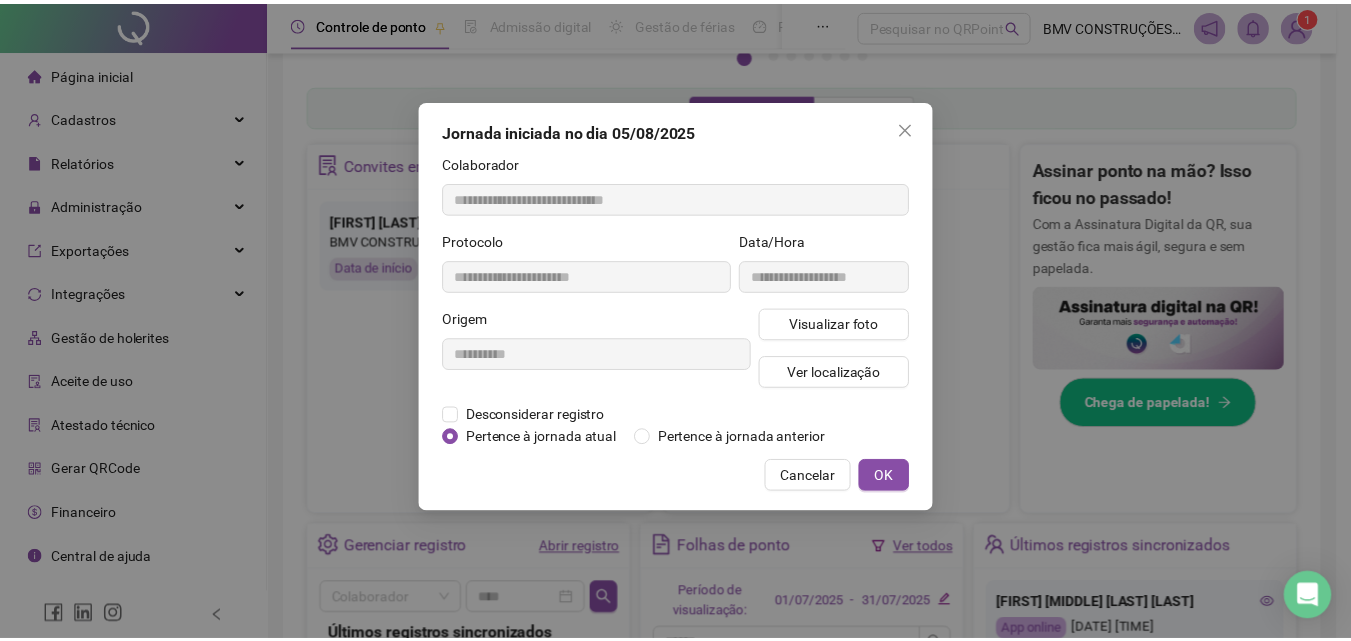 scroll, scrollTop: 595, scrollLeft: 0, axis: vertical 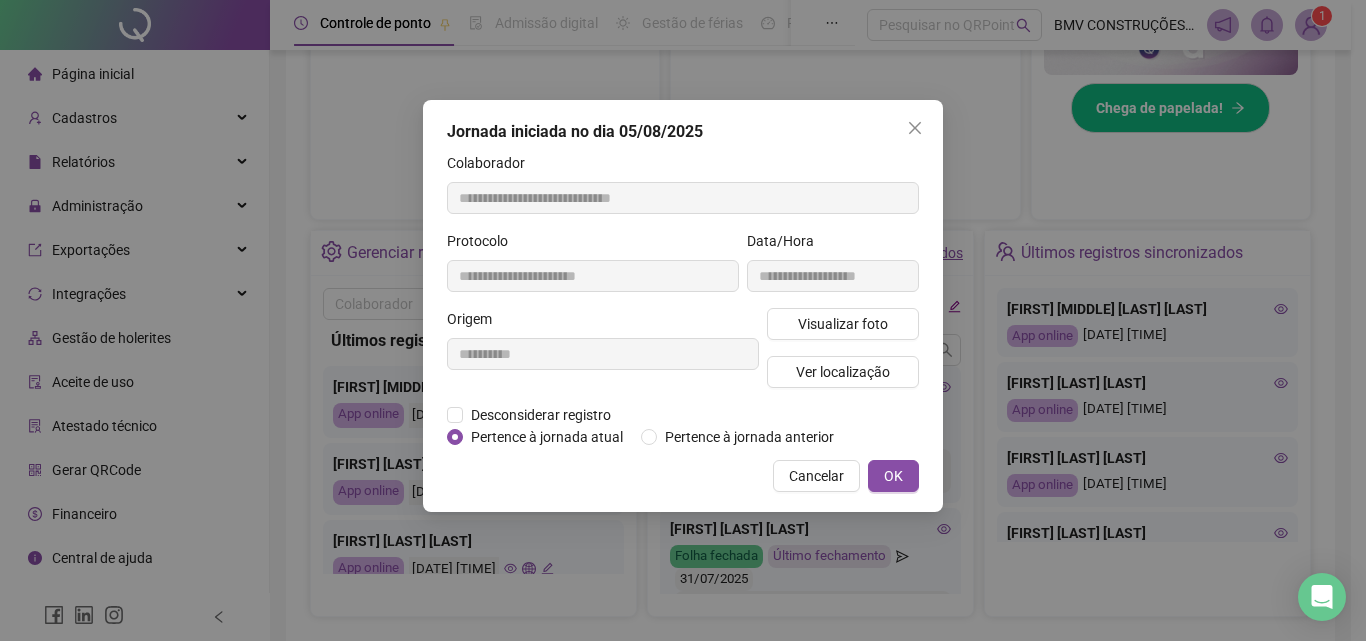 click on "Jornada iniciada no dia [DATE] Colaborador [MASK] Protocolo [MASK] Data/Hora [MASK] Origem [MASK] Visualizar foto Ver localização Desconsiderar registro Pertence ao lanche Pertence à jornada atual Pertence à jornada anterior Cancelar OK" at bounding box center (683, 306) 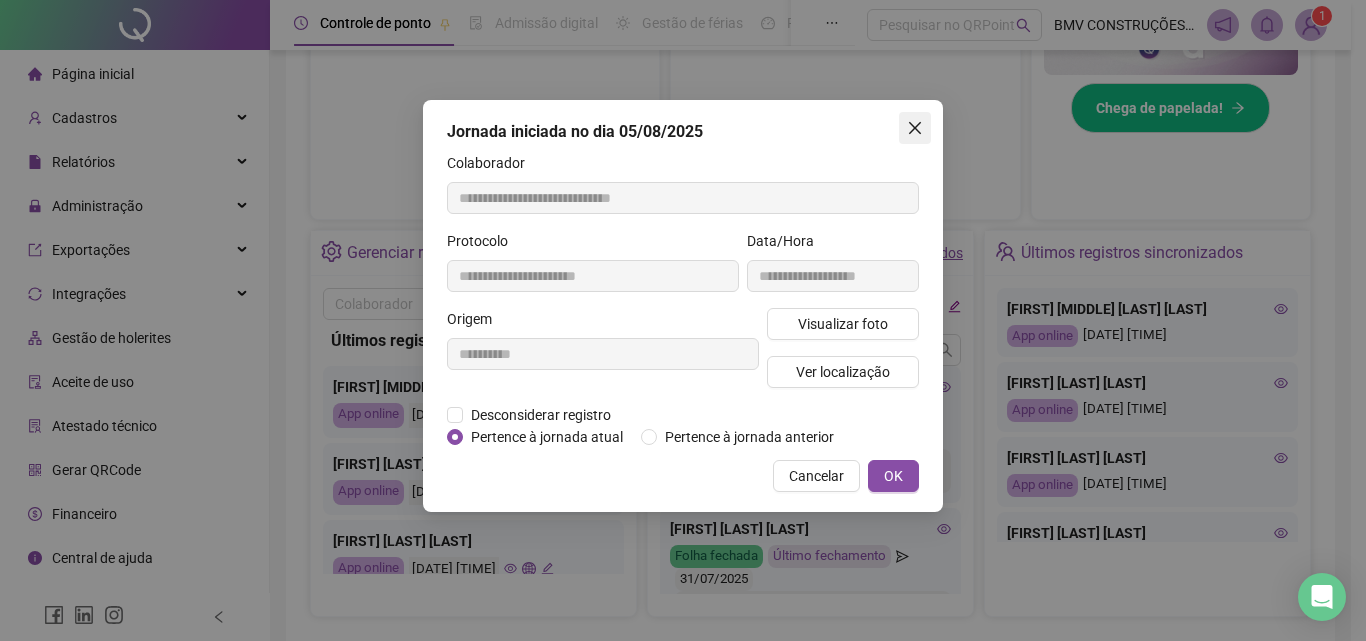 click at bounding box center (915, 128) 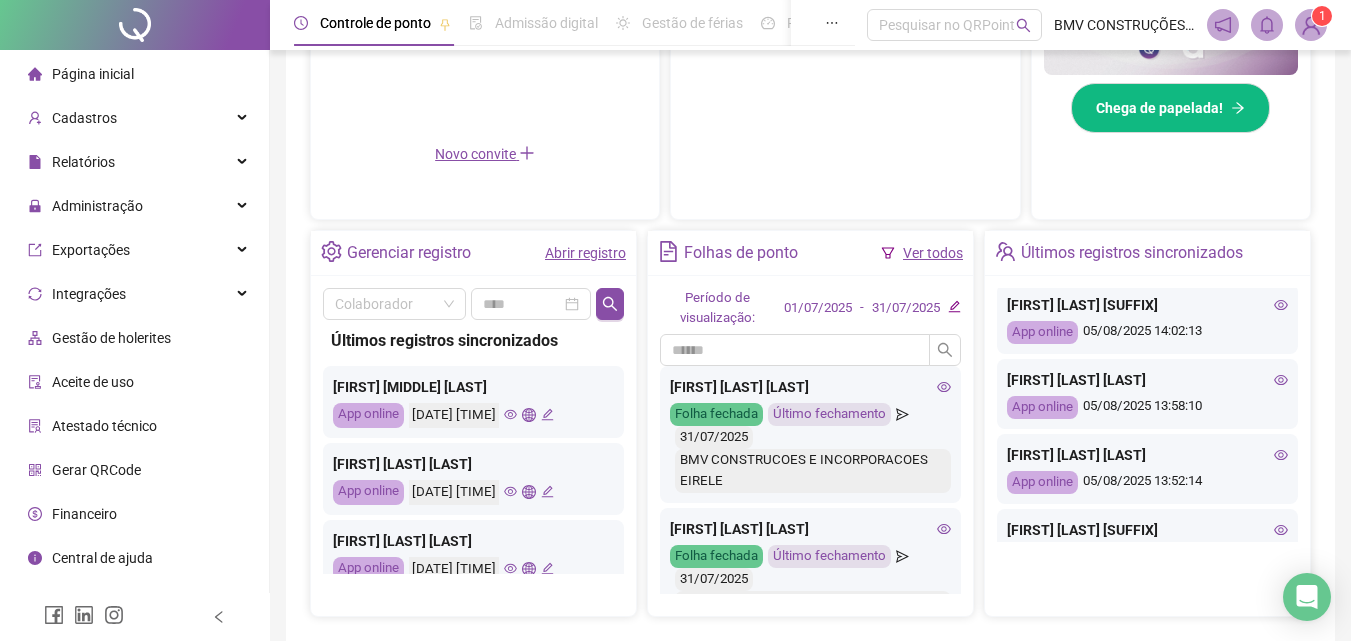 scroll, scrollTop: 0, scrollLeft: 0, axis: both 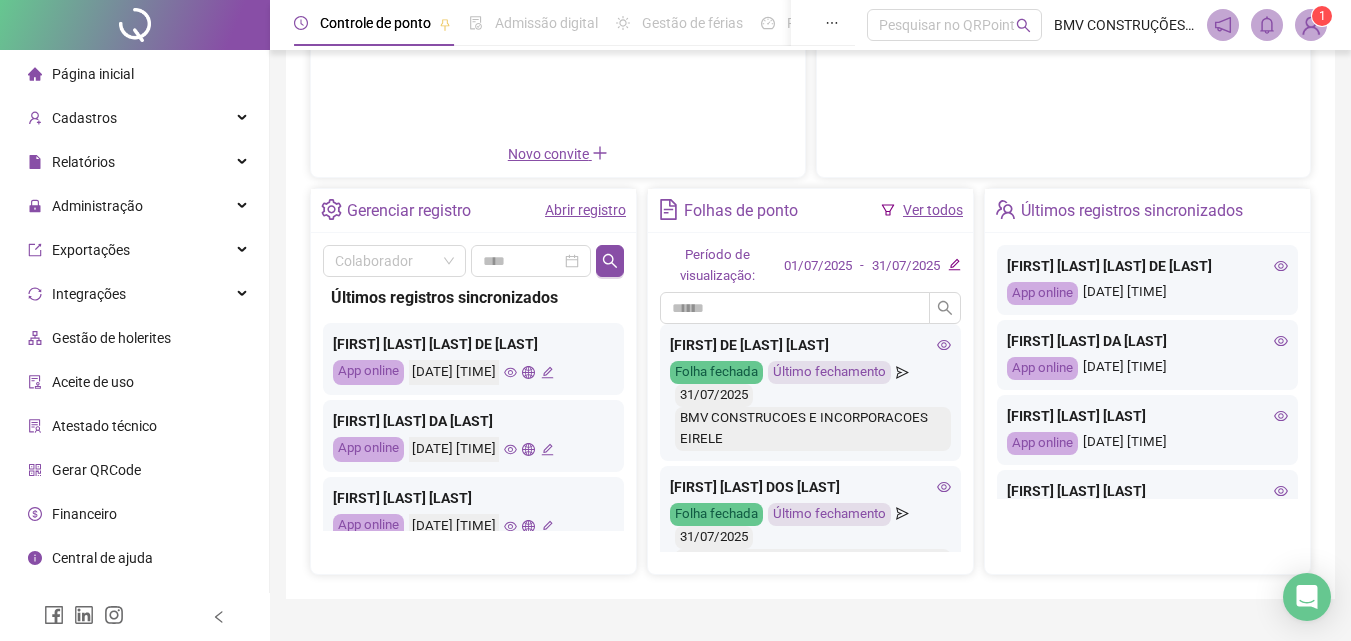 click 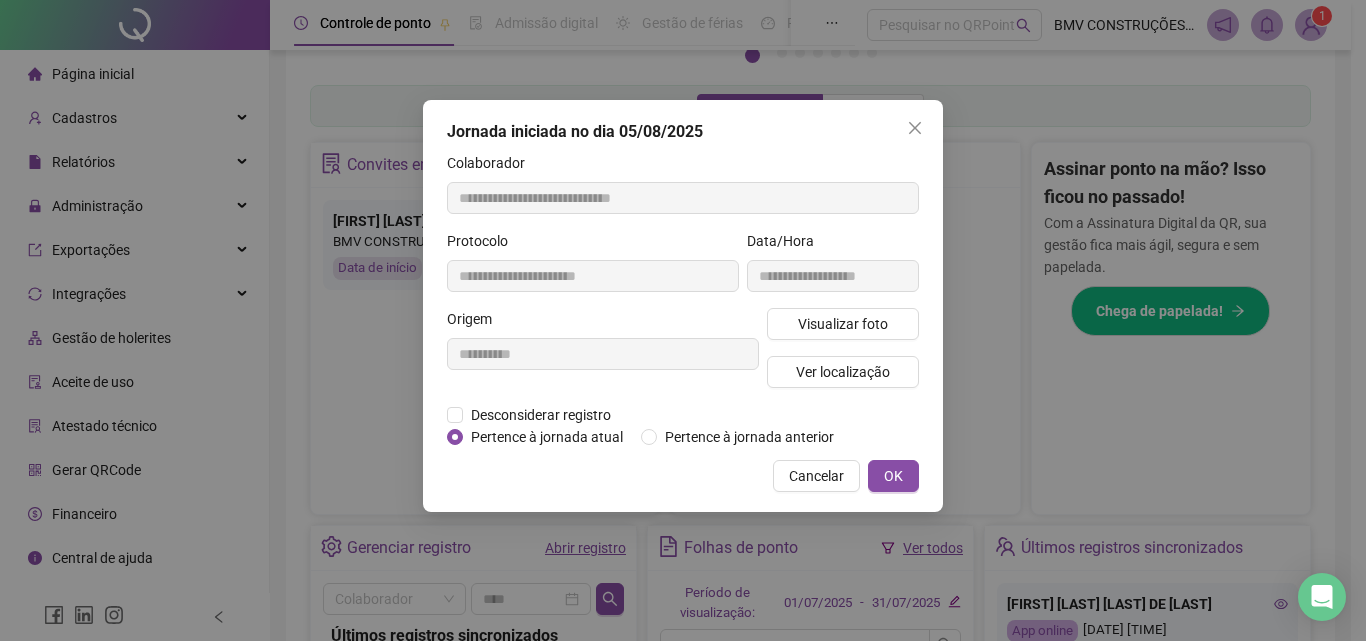 type on "**********" 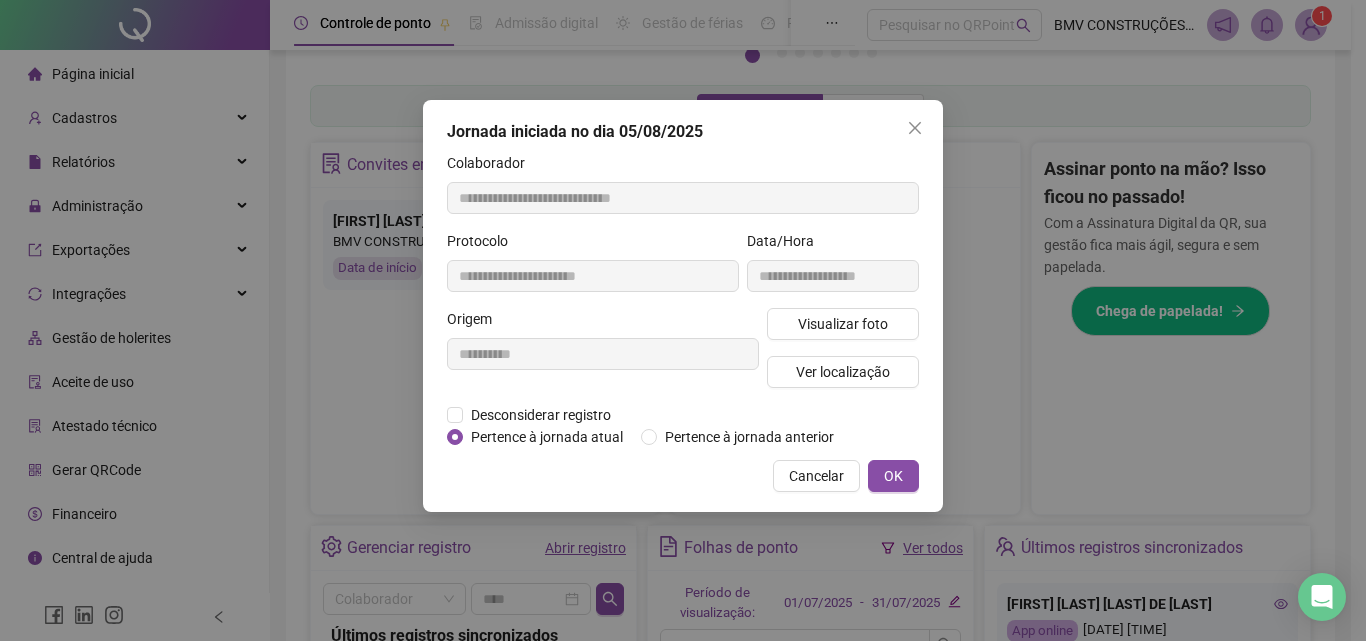 type on "**********" 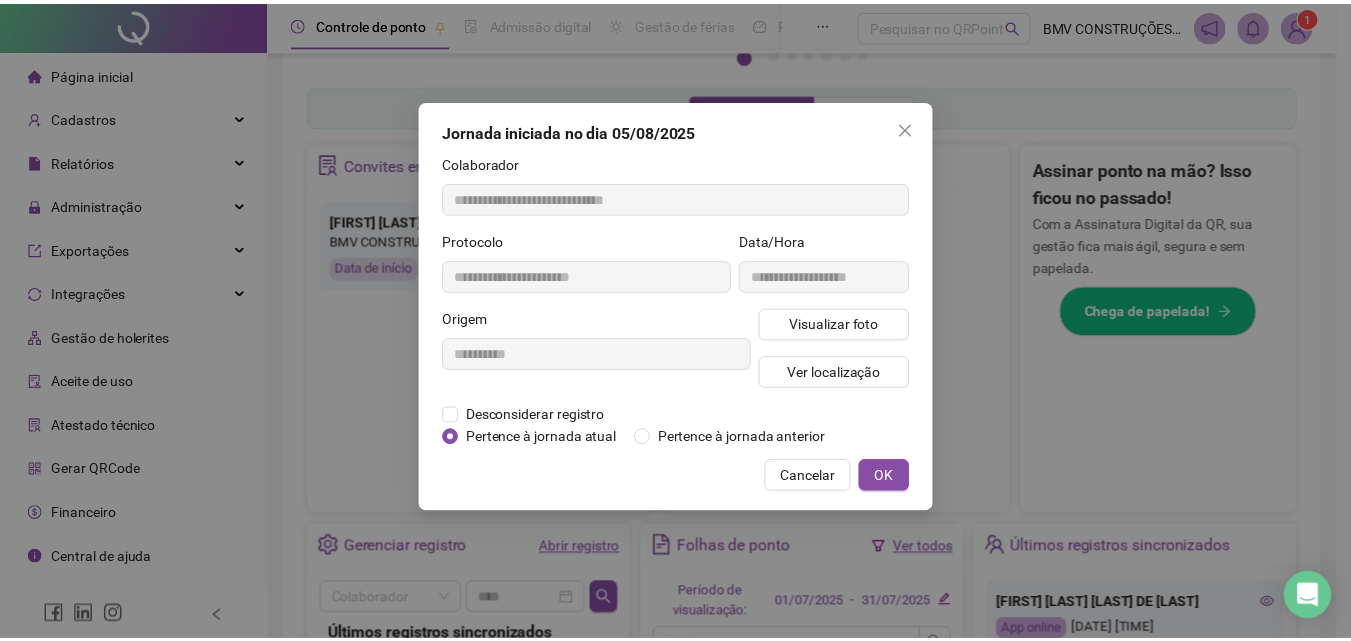 scroll, scrollTop: 595, scrollLeft: 0, axis: vertical 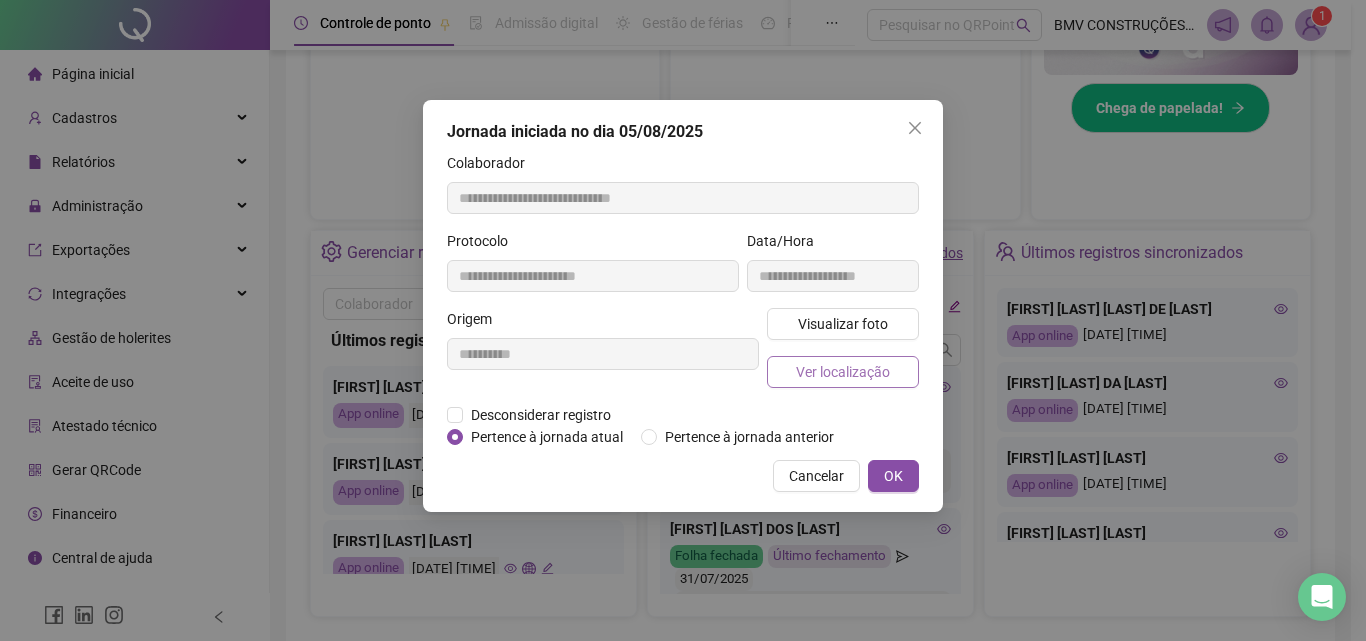 click on "Ver localização" at bounding box center (843, 372) 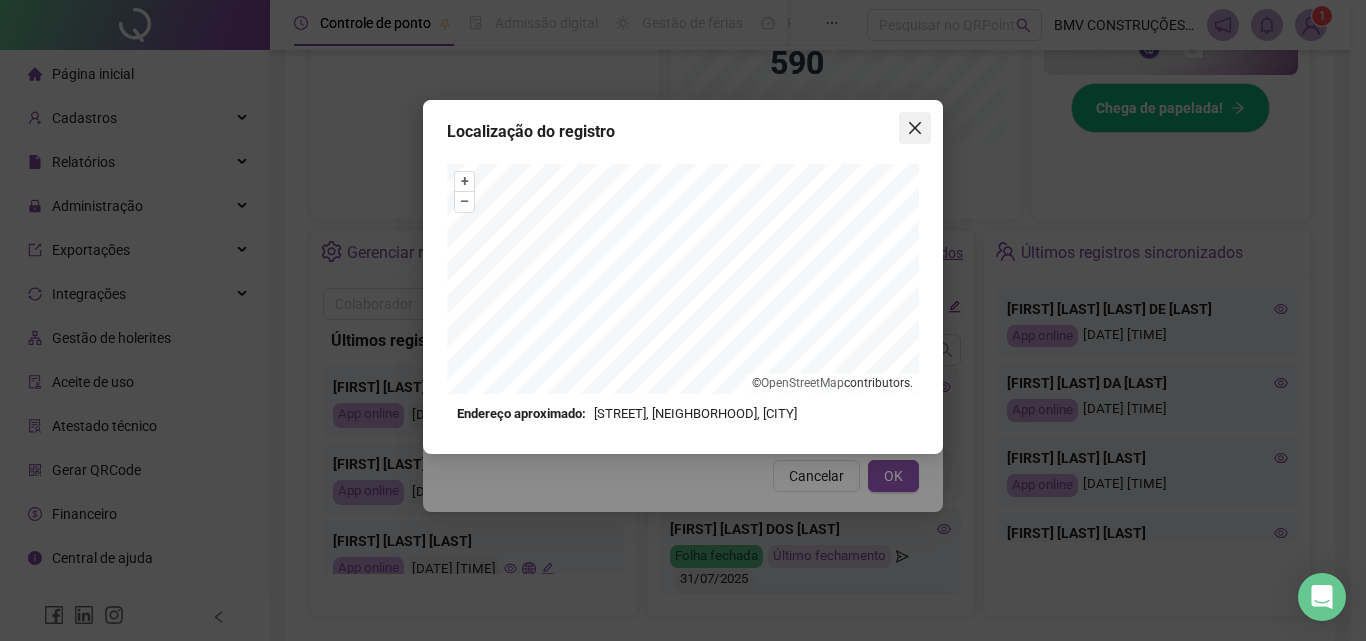 click 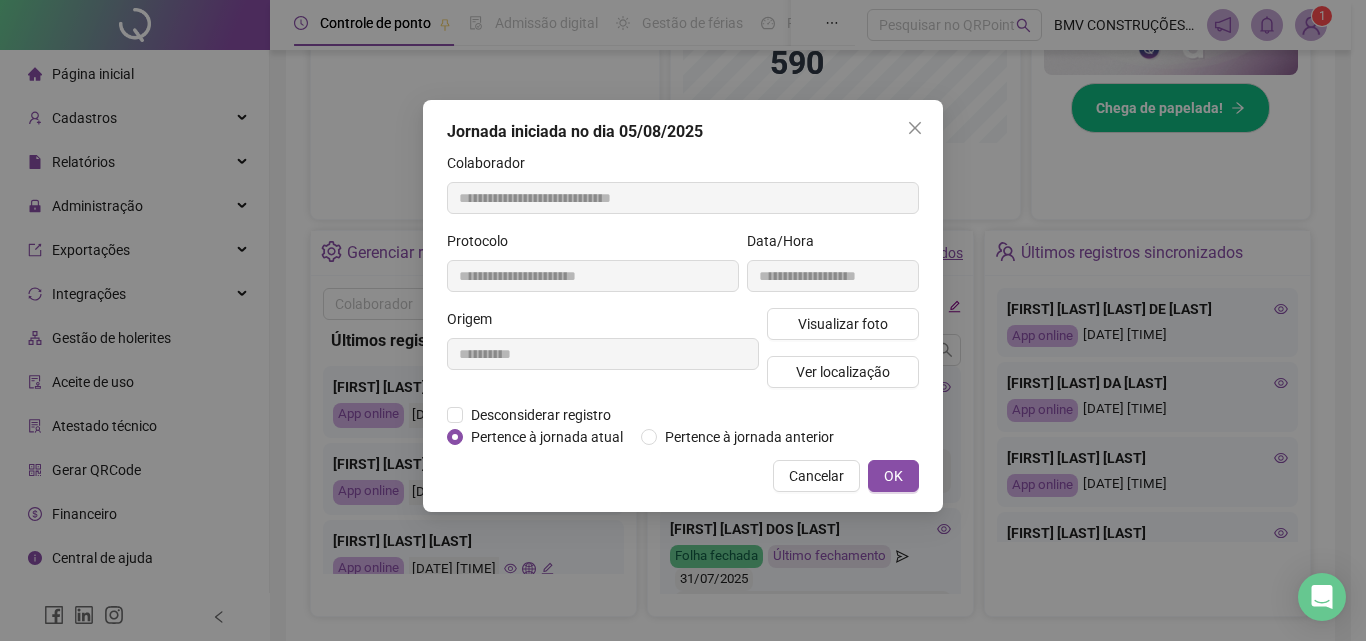 click 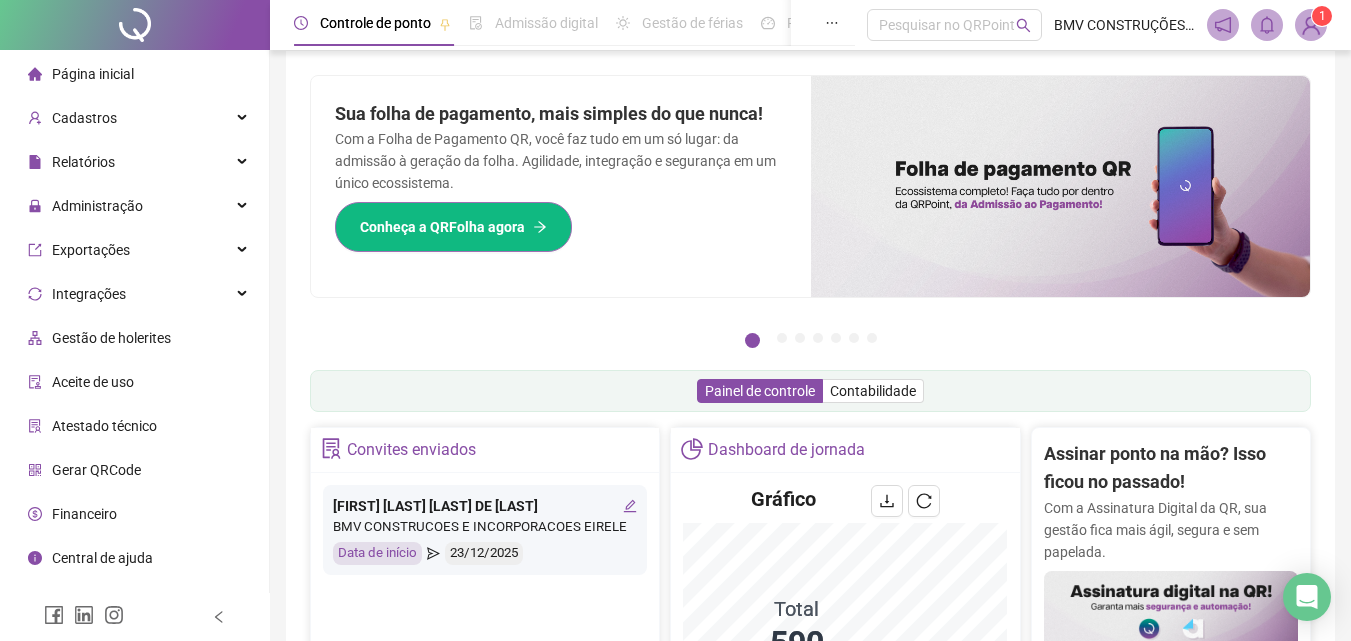 scroll, scrollTop: 0, scrollLeft: 0, axis: both 